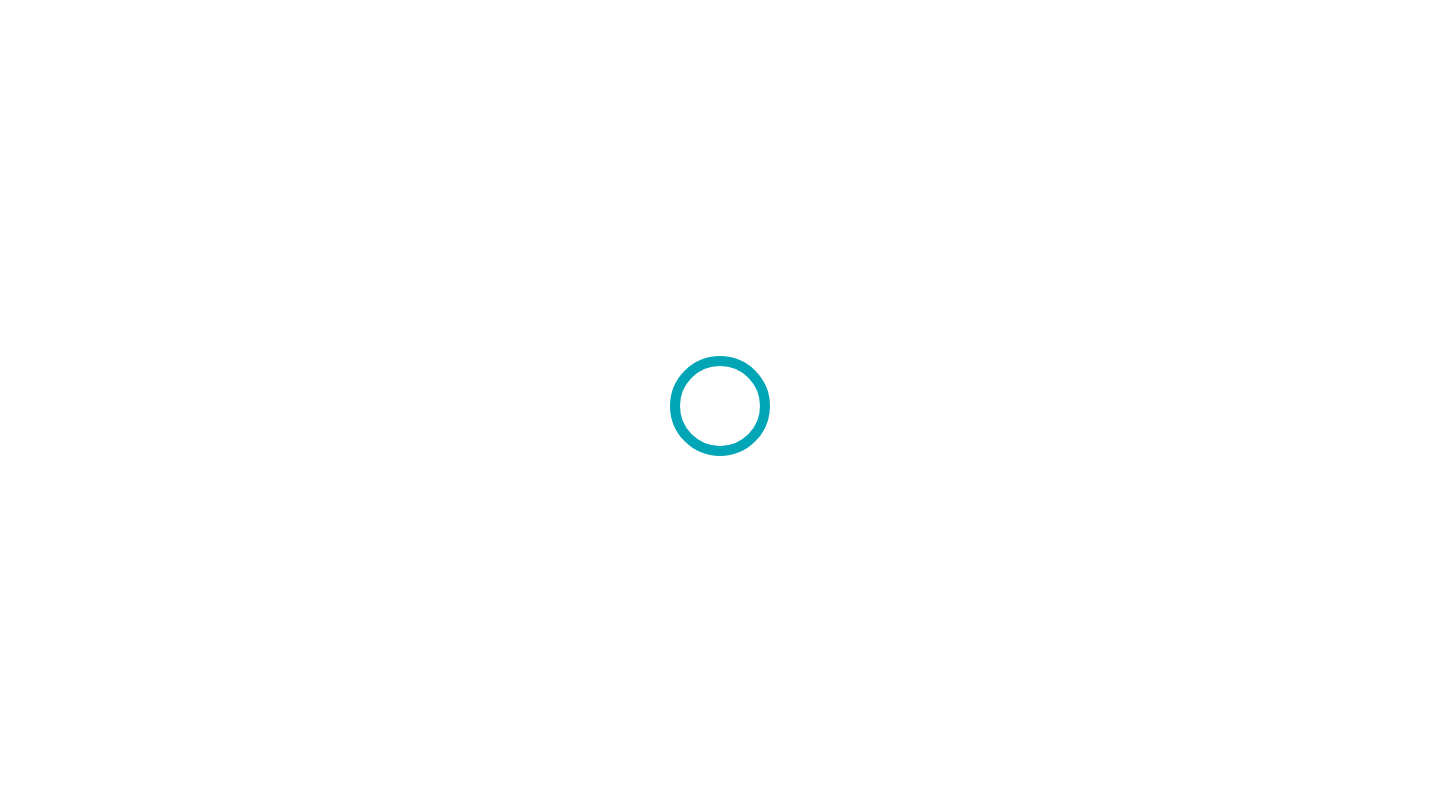 scroll, scrollTop: 0, scrollLeft: 0, axis: both 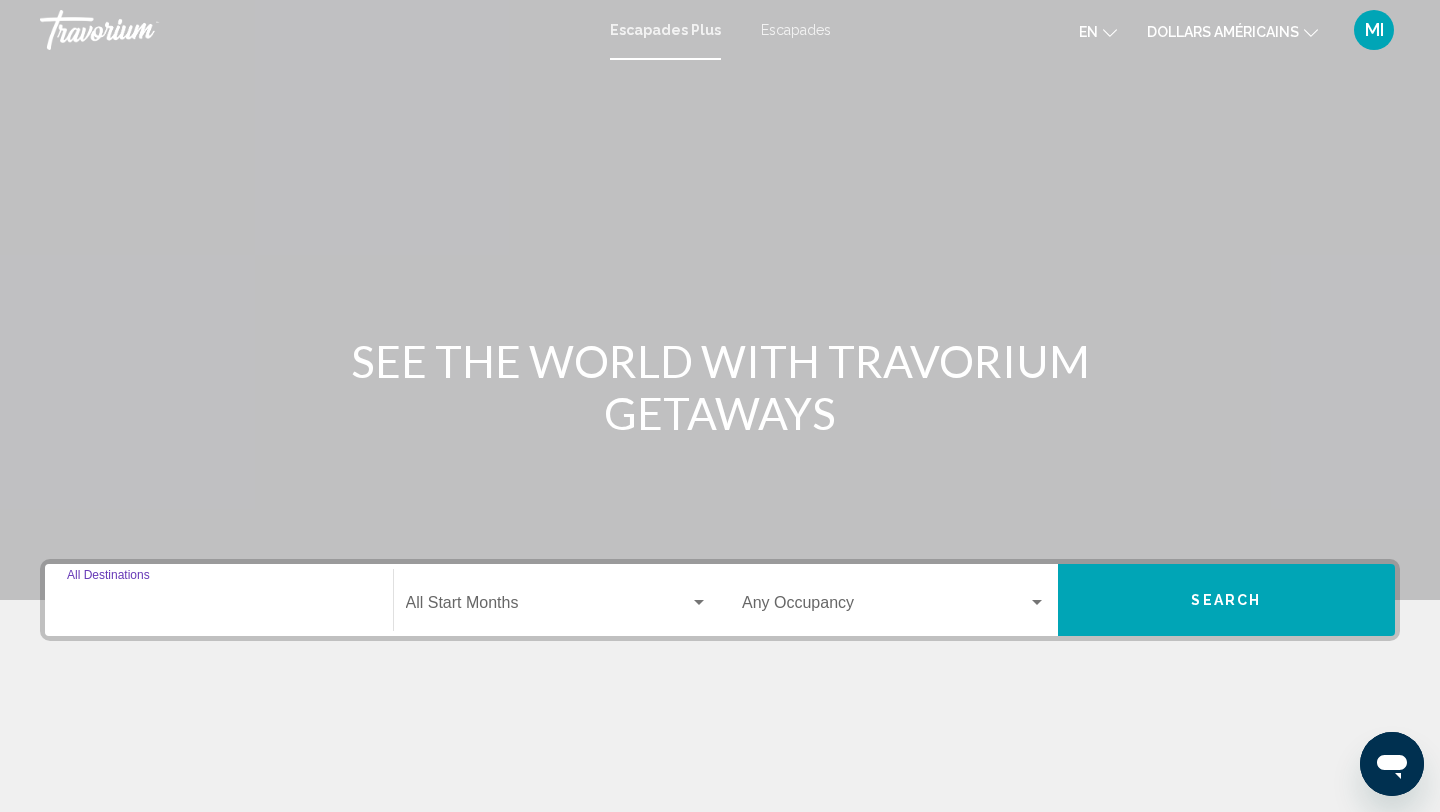 click on "Destination All Destinations" at bounding box center [219, 607] 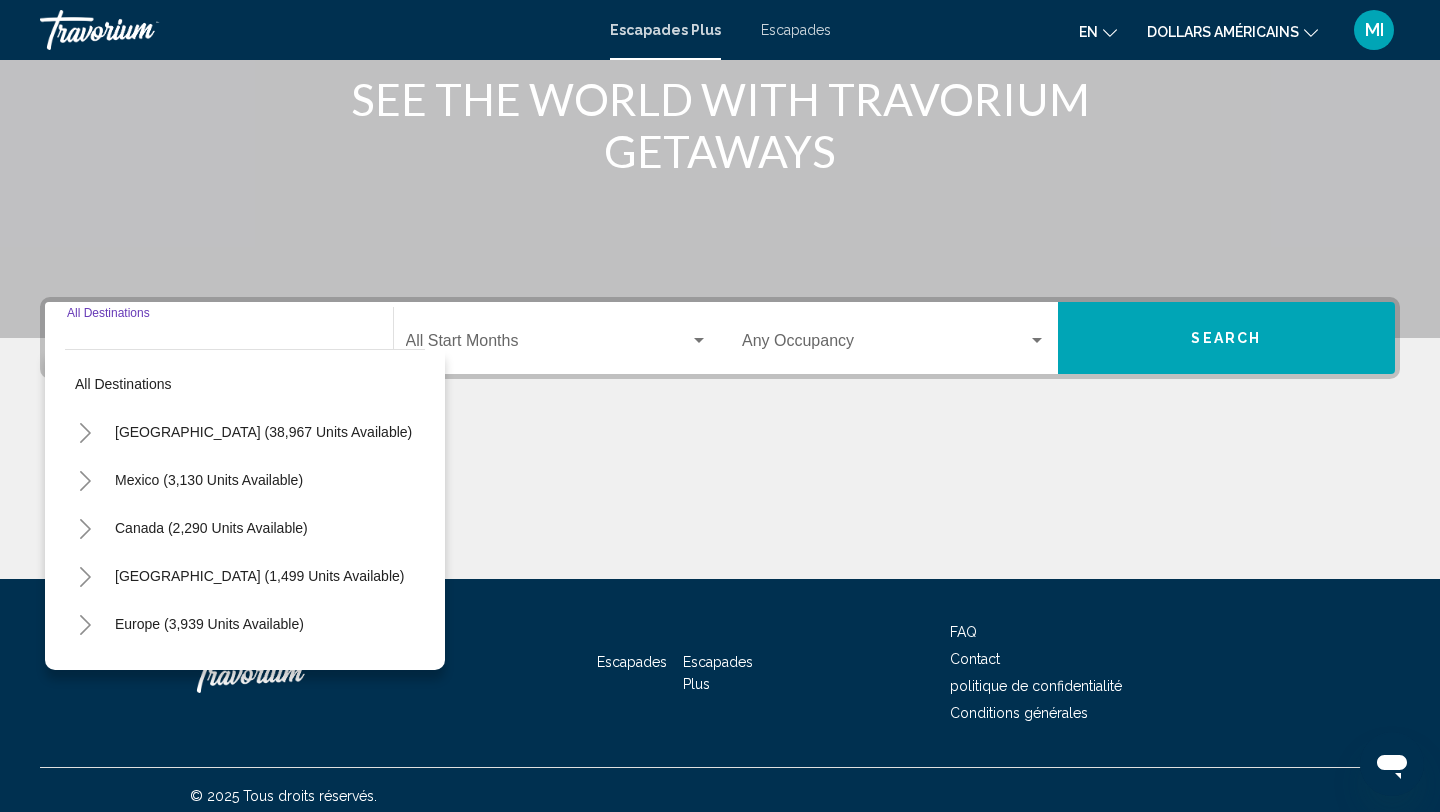 scroll, scrollTop: 274, scrollLeft: 0, axis: vertical 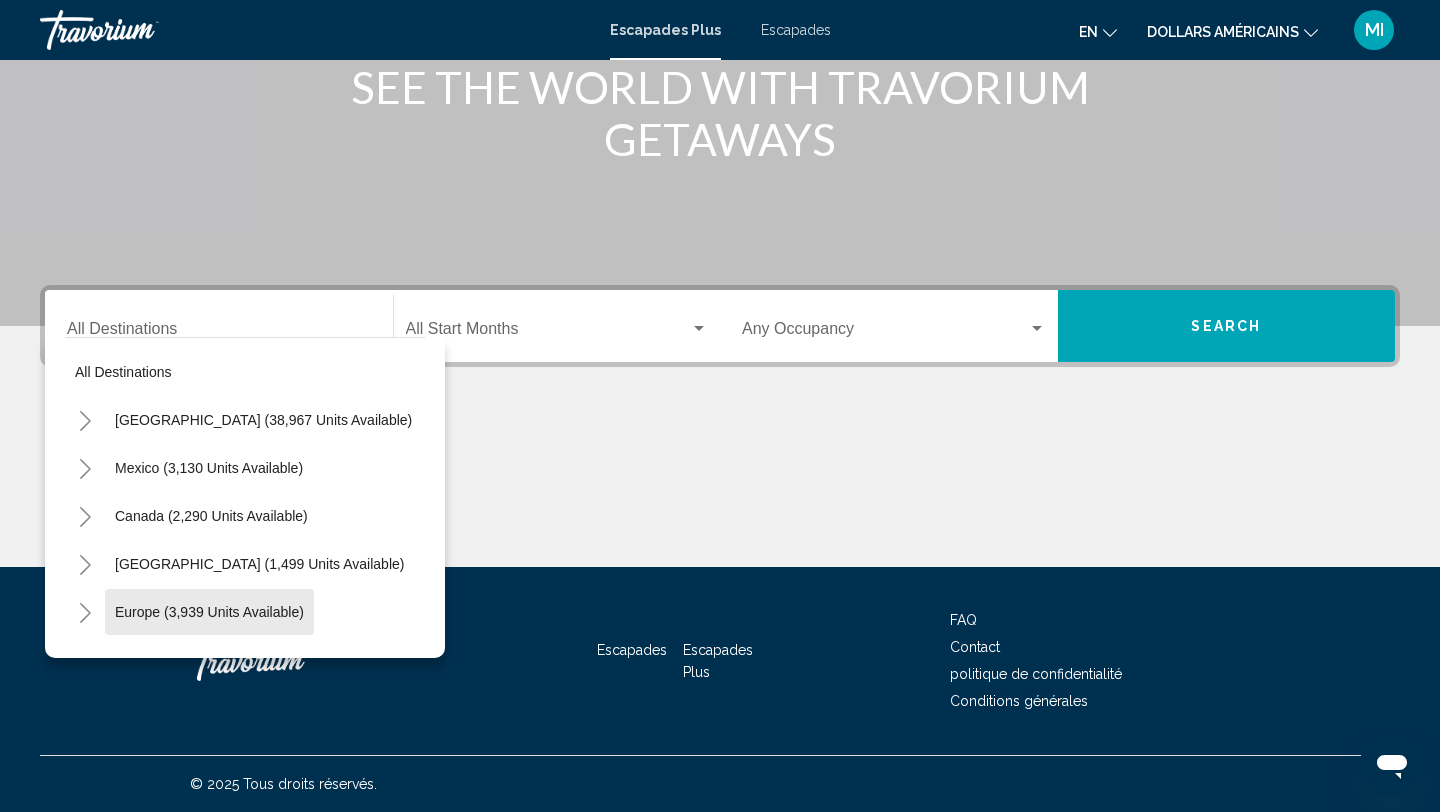 click on "Europe (3,939 units available)" 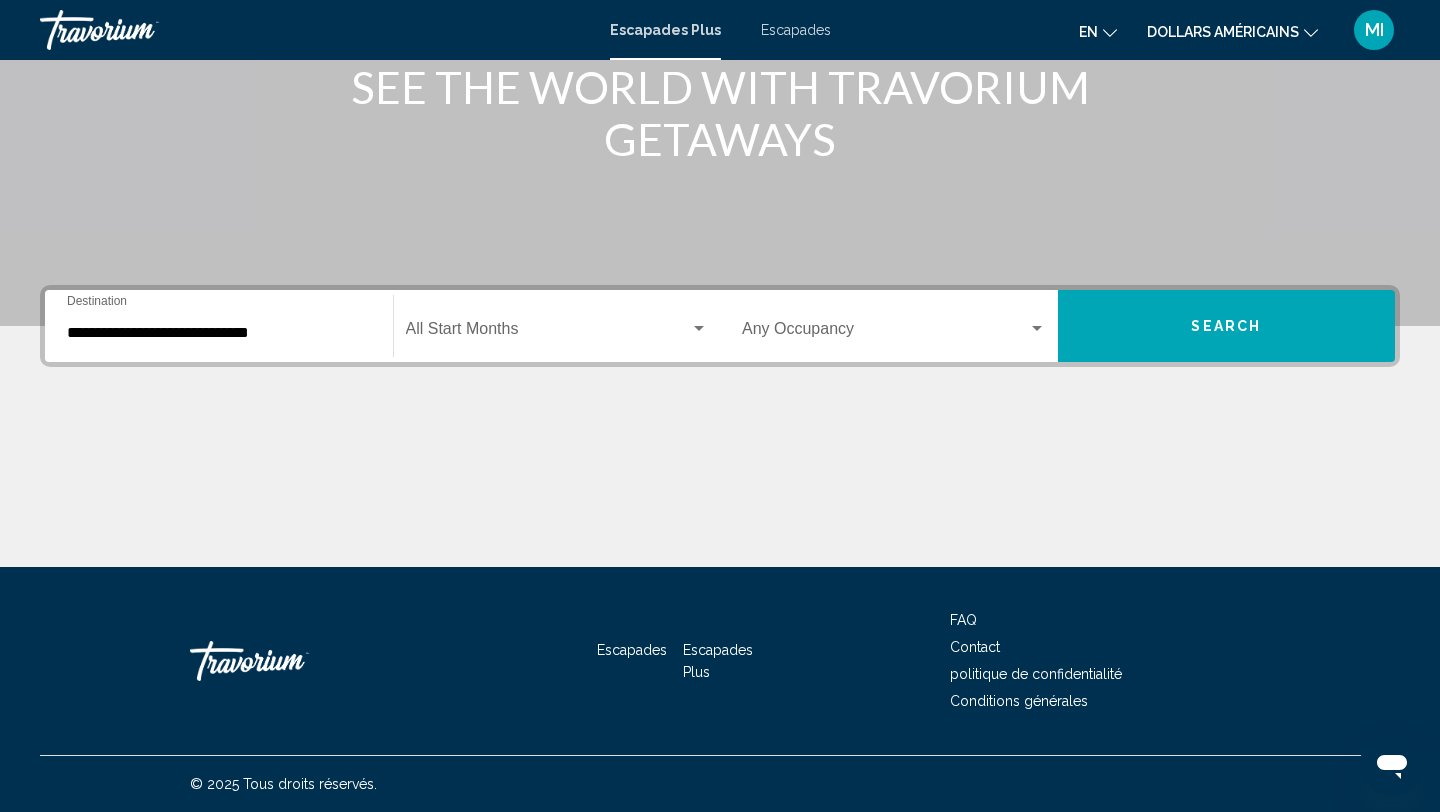 click on "**********" at bounding box center [219, 326] 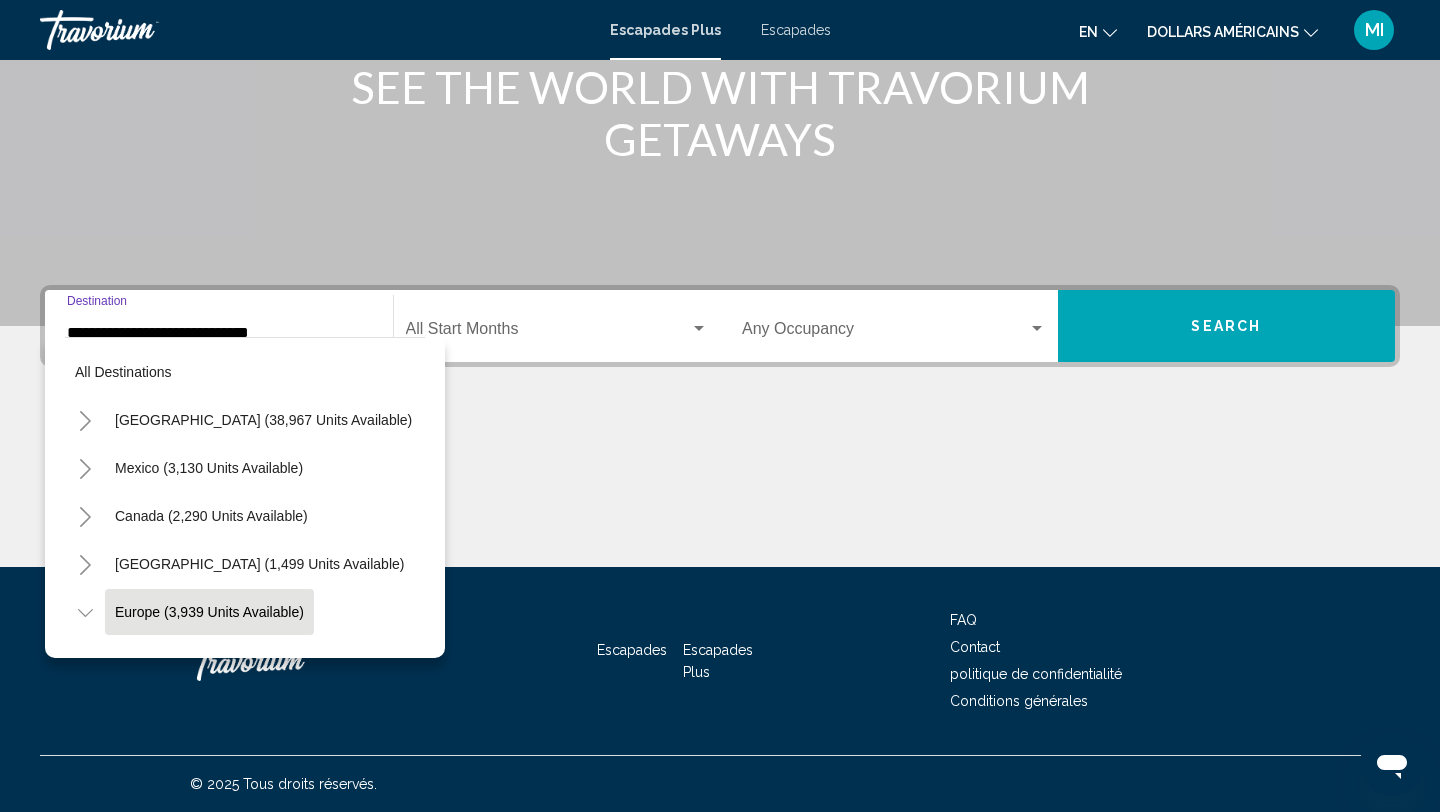 scroll, scrollTop: 119, scrollLeft: 0, axis: vertical 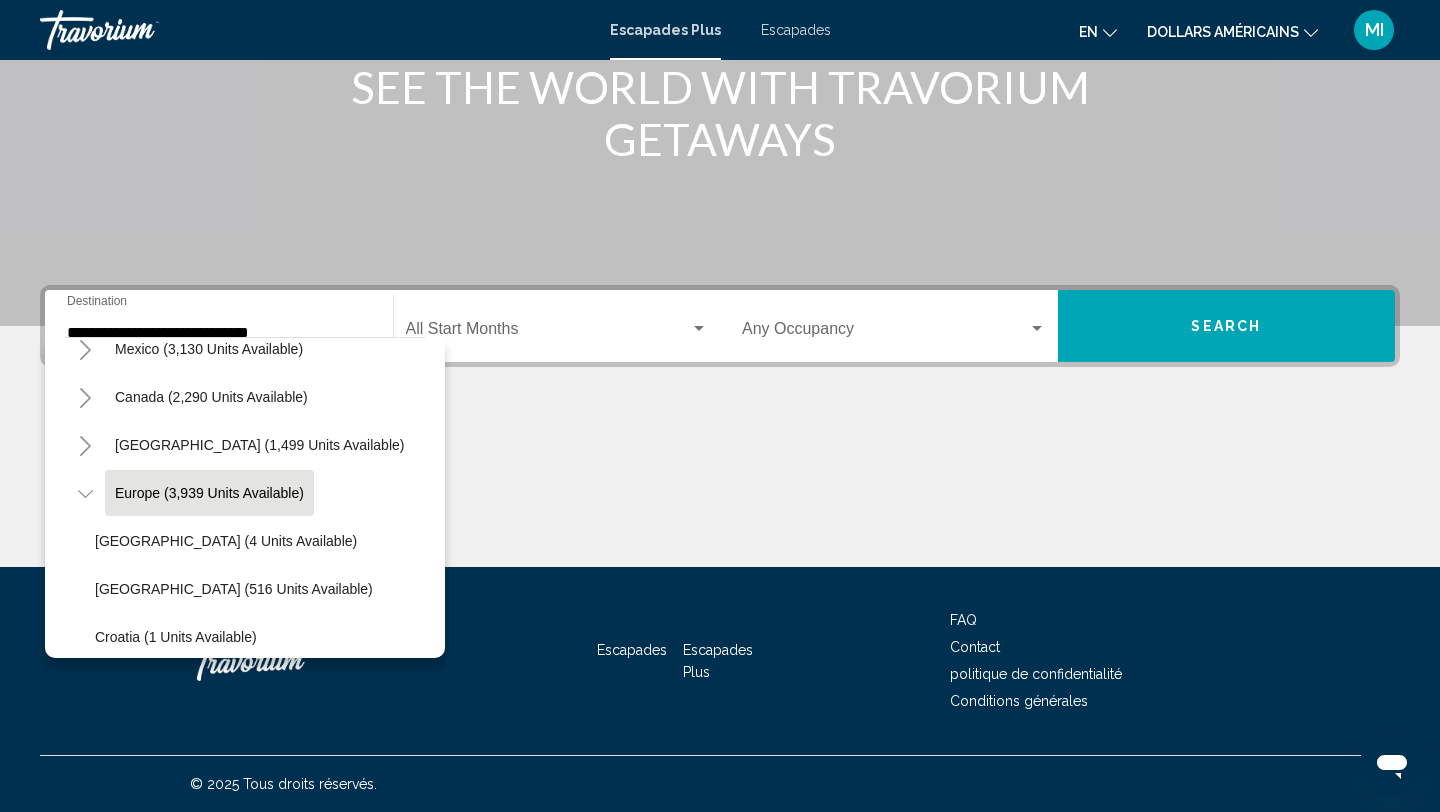 drag, startPoint x: 391, startPoint y: 561, endPoint x: 357, endPoint y: 550, distance: 35.735138 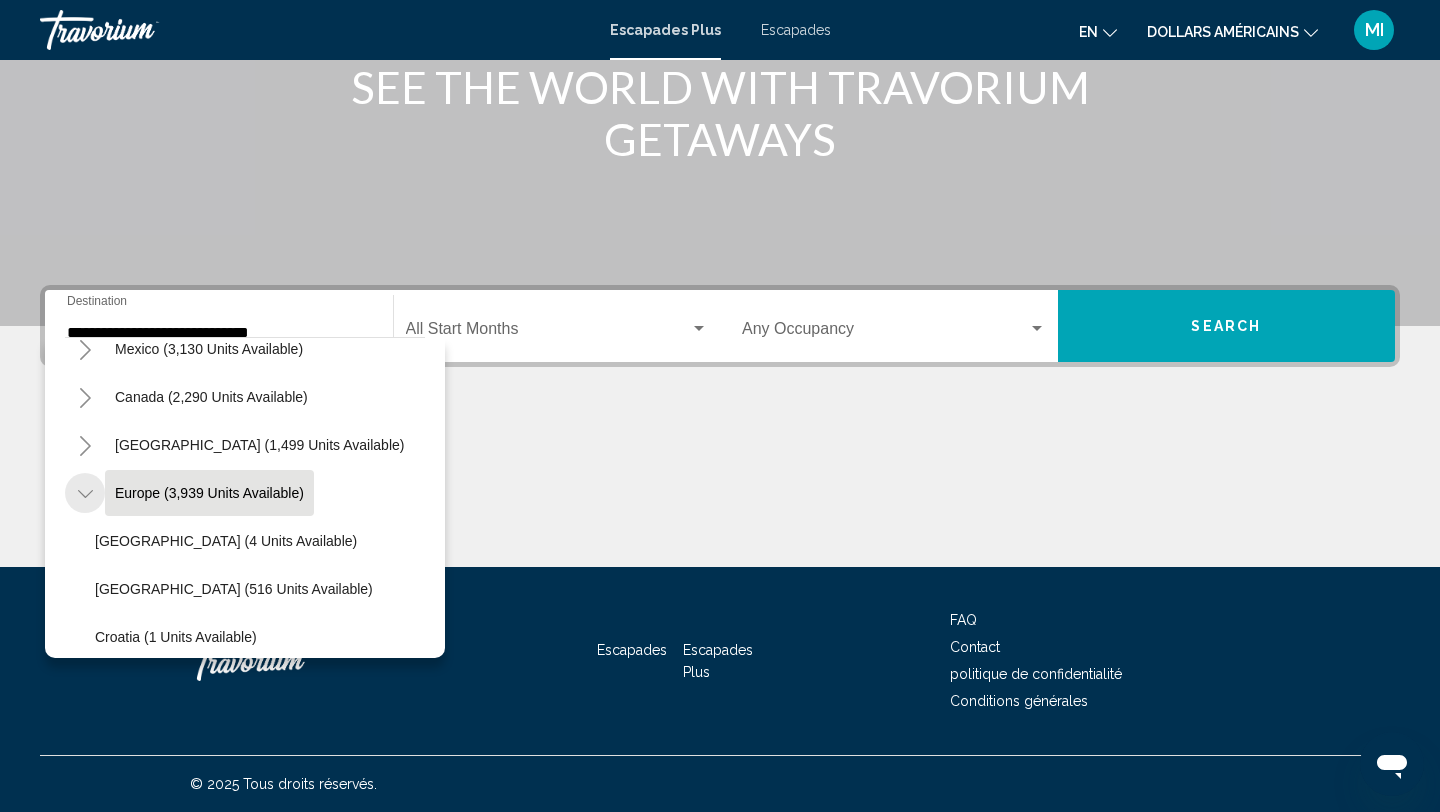 click 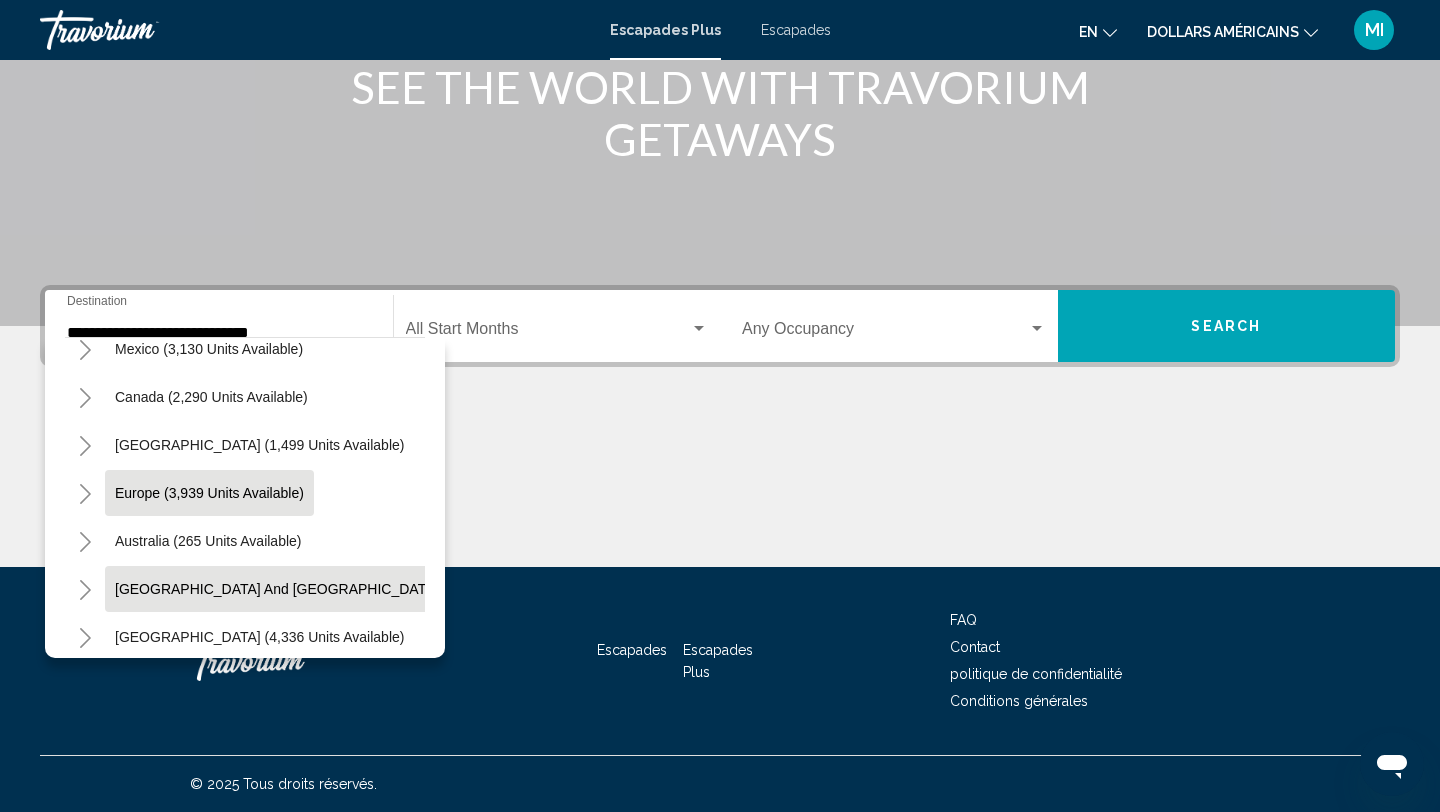 type 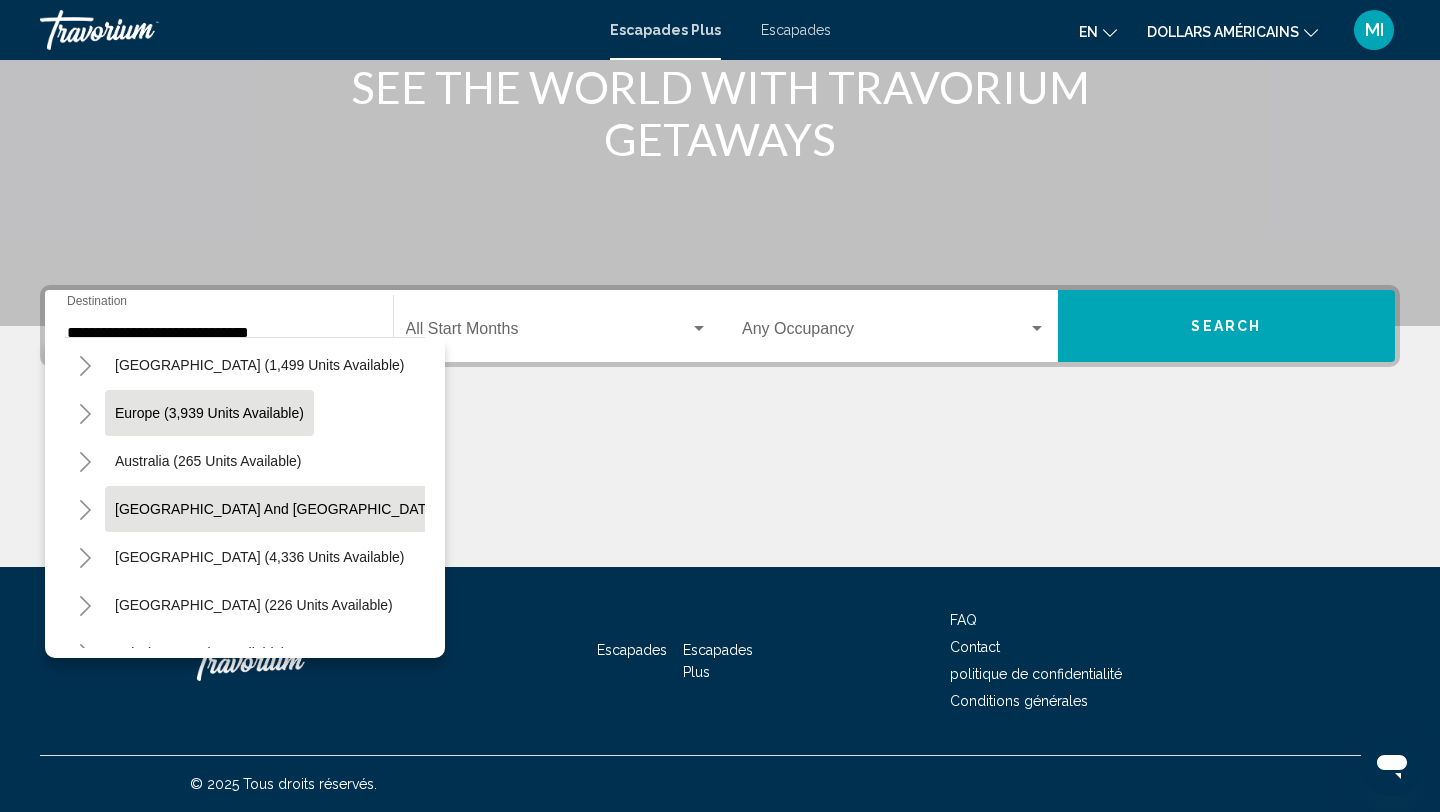 scroll, scrollTop: 239, scrollLeft: 0, axis: vertical 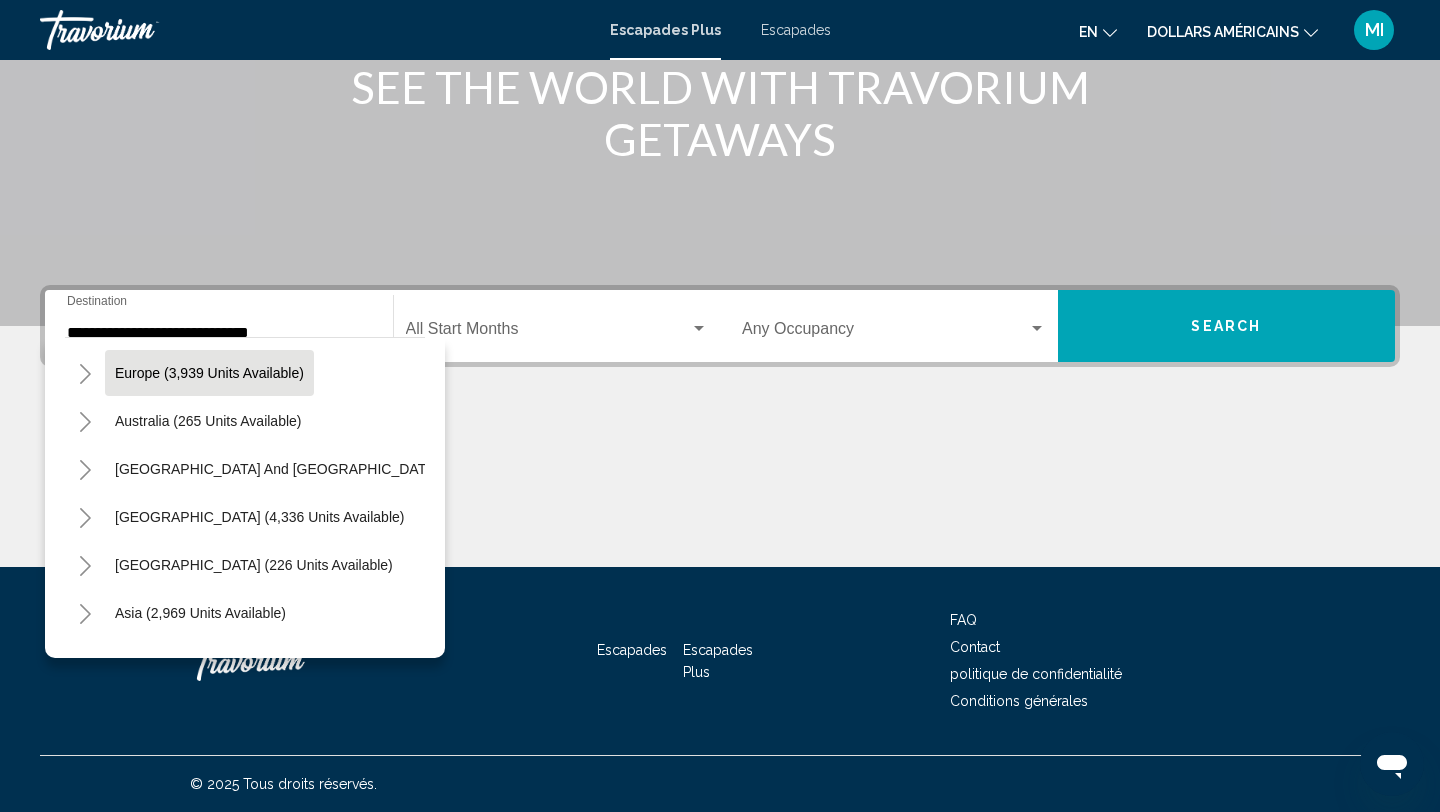 click on "Europe (3,939 units available)" 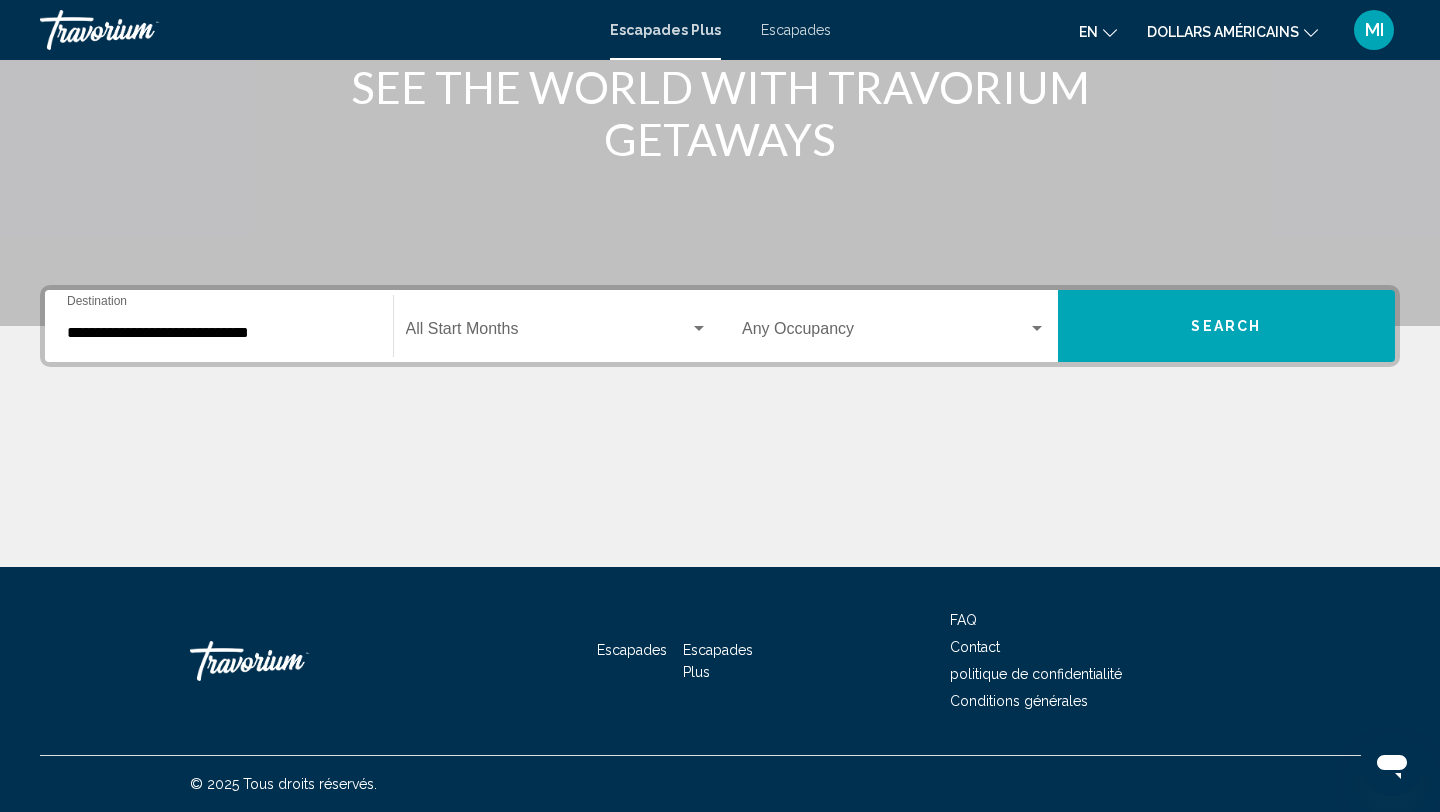 click on "**********" at bounding box center [219, 326] 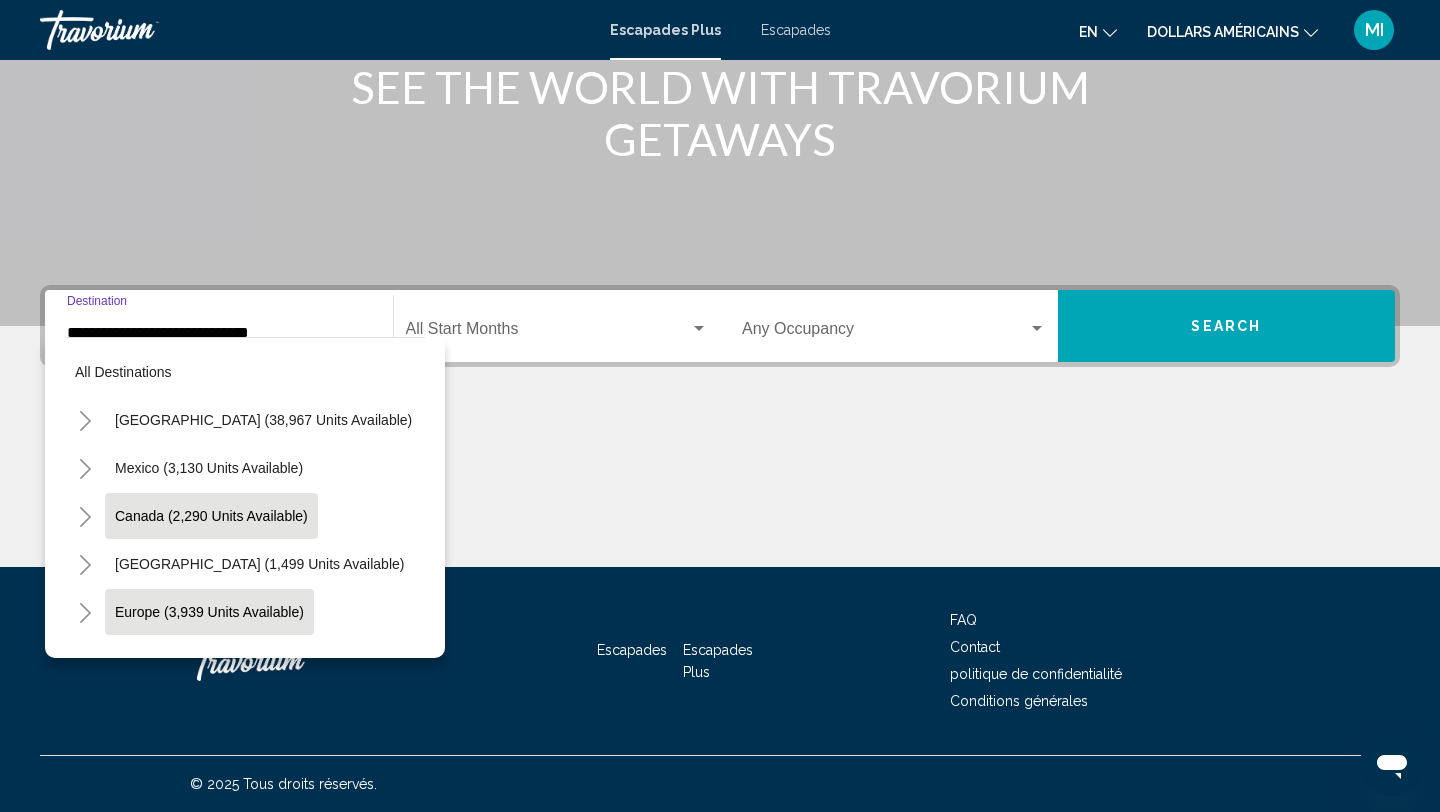 scroll, scrollTop: 119, scrollLeft: 0, axis: vertical 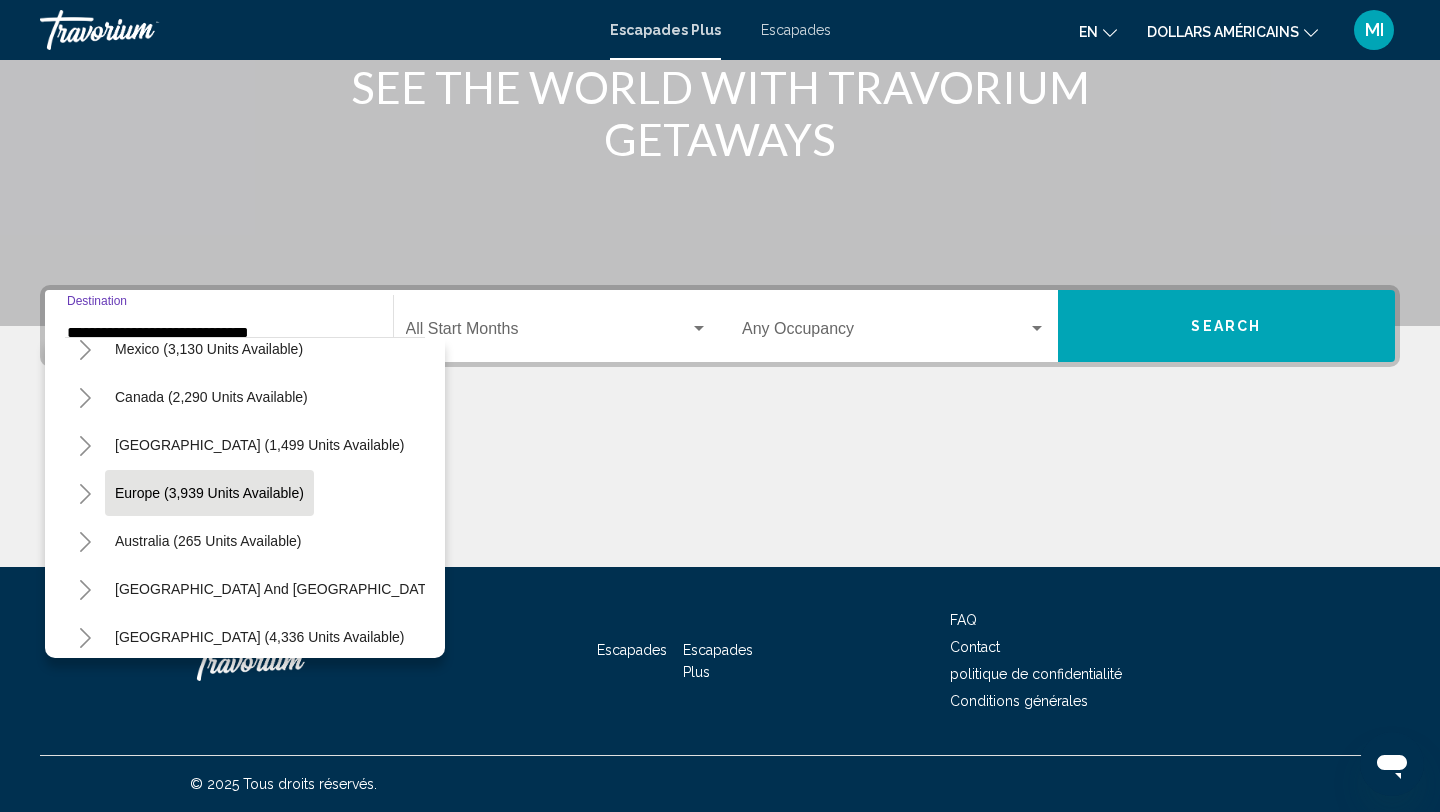 click 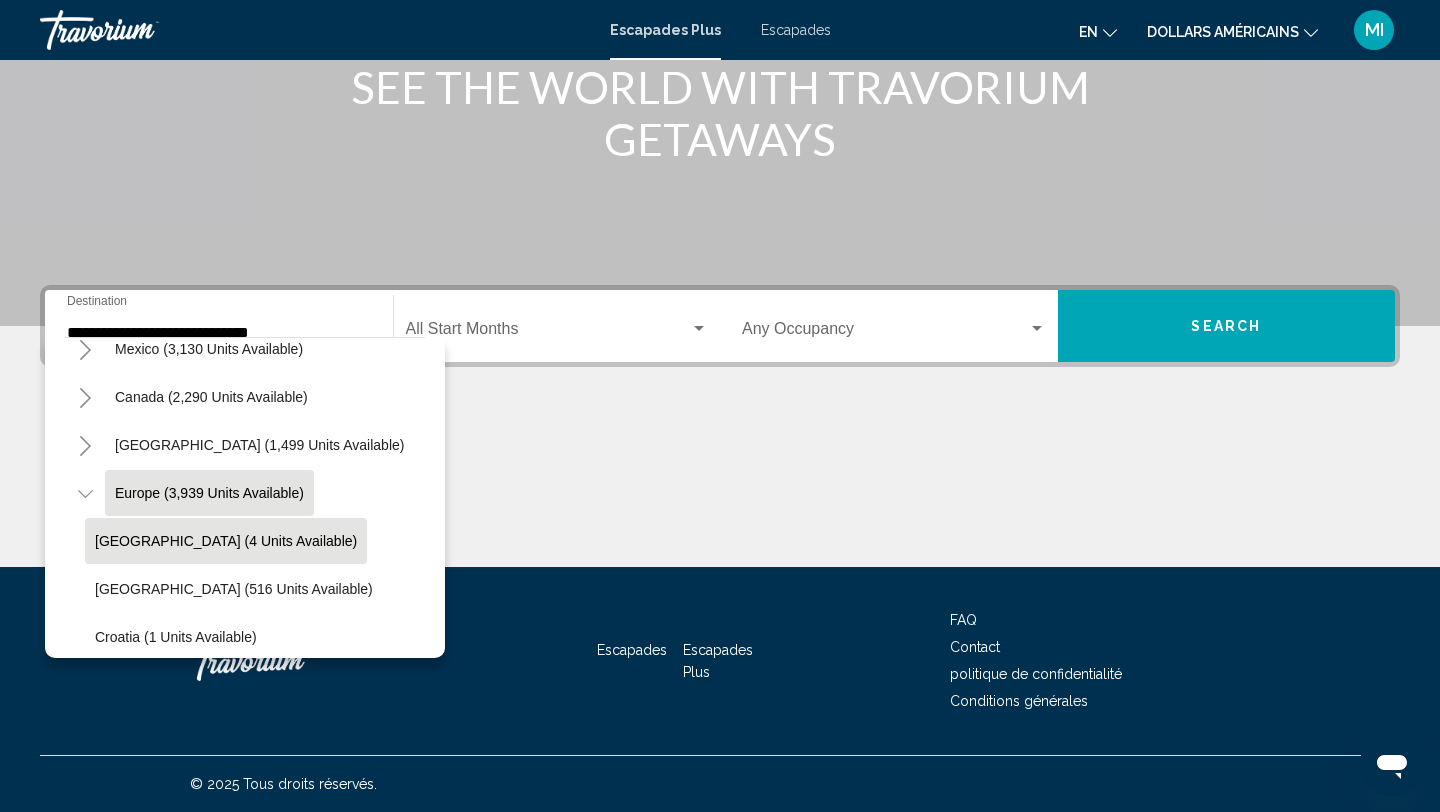 type 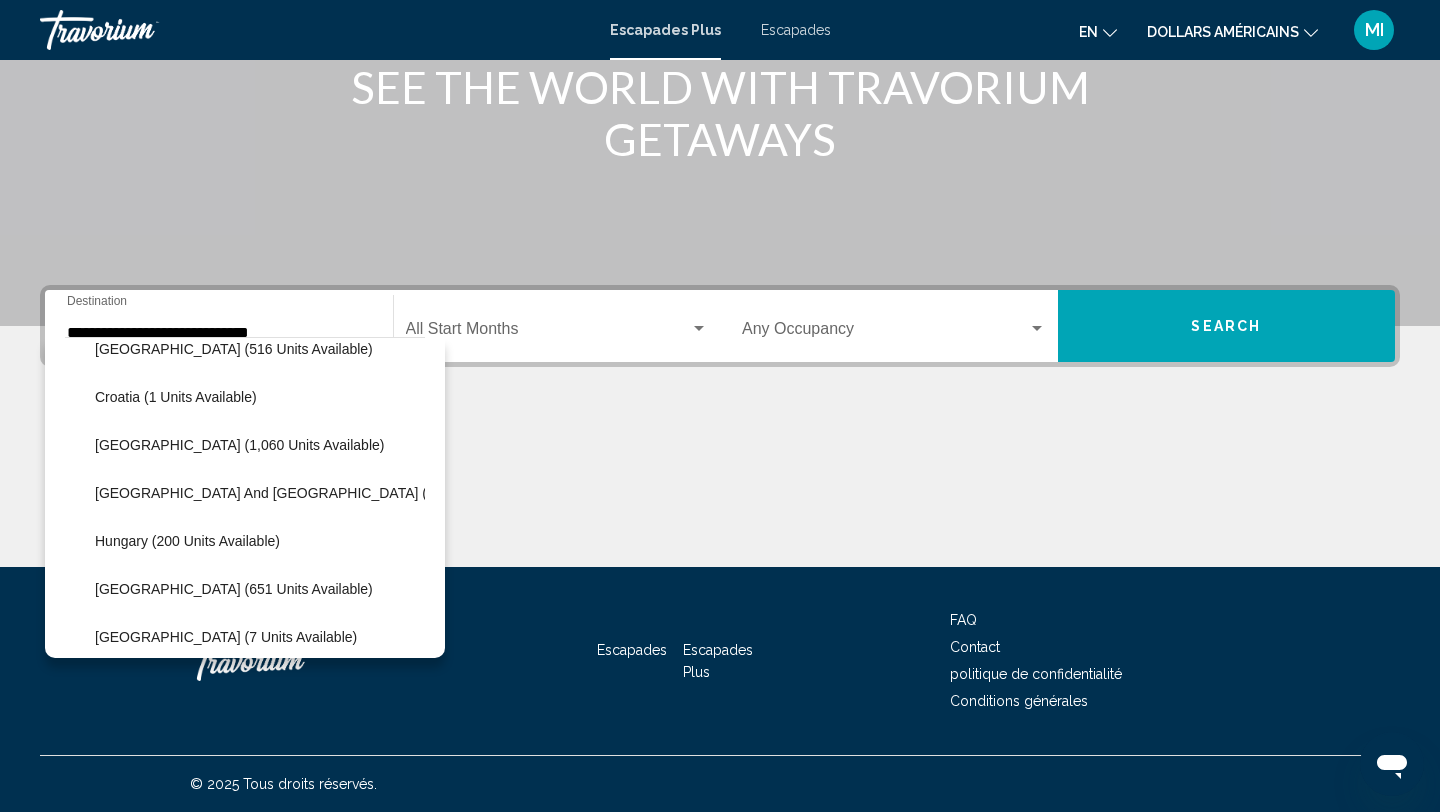 scroll, scrollTop: 399, scrollLeft: 0, axis: vertical 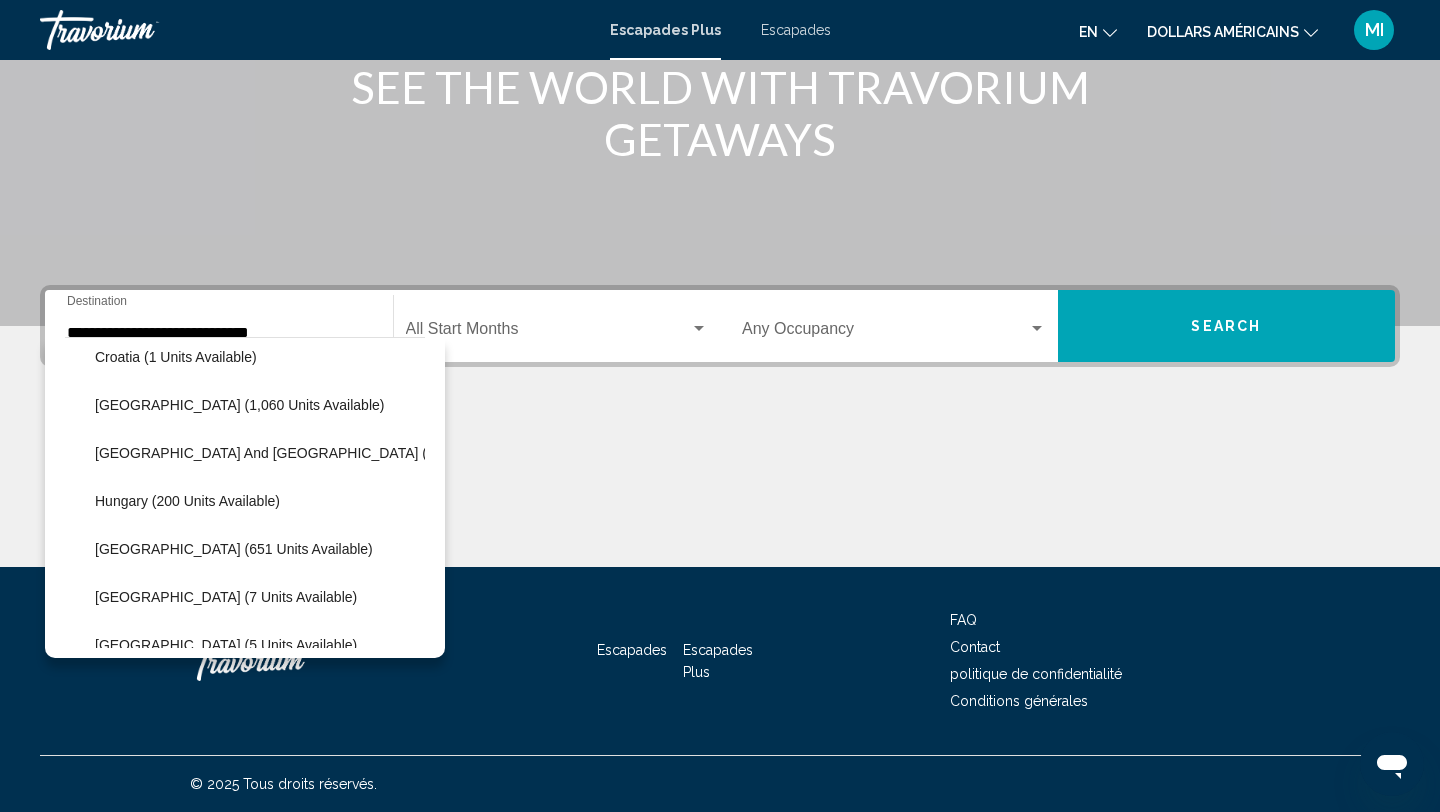 click on "Italy (651 units available)" 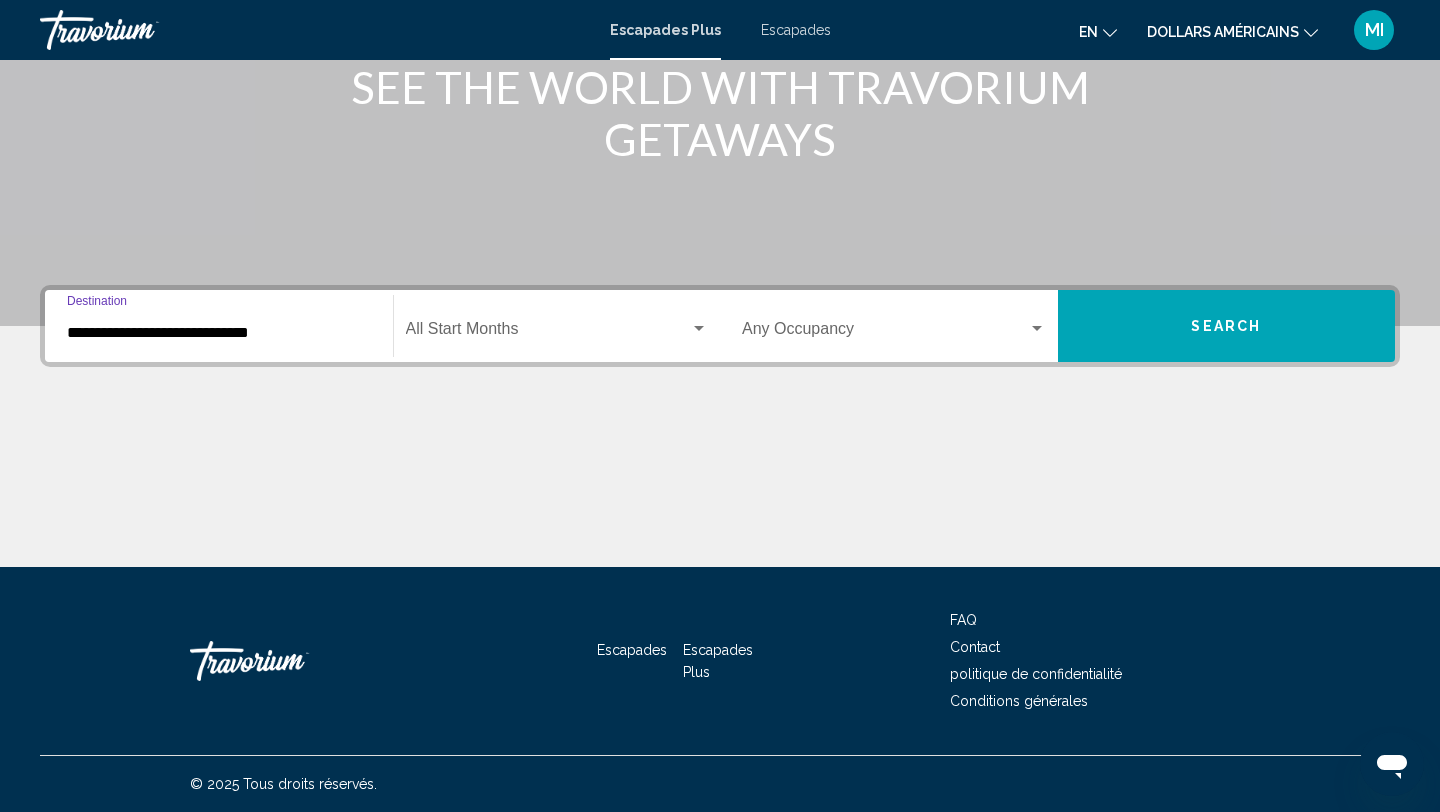 type on "**********" 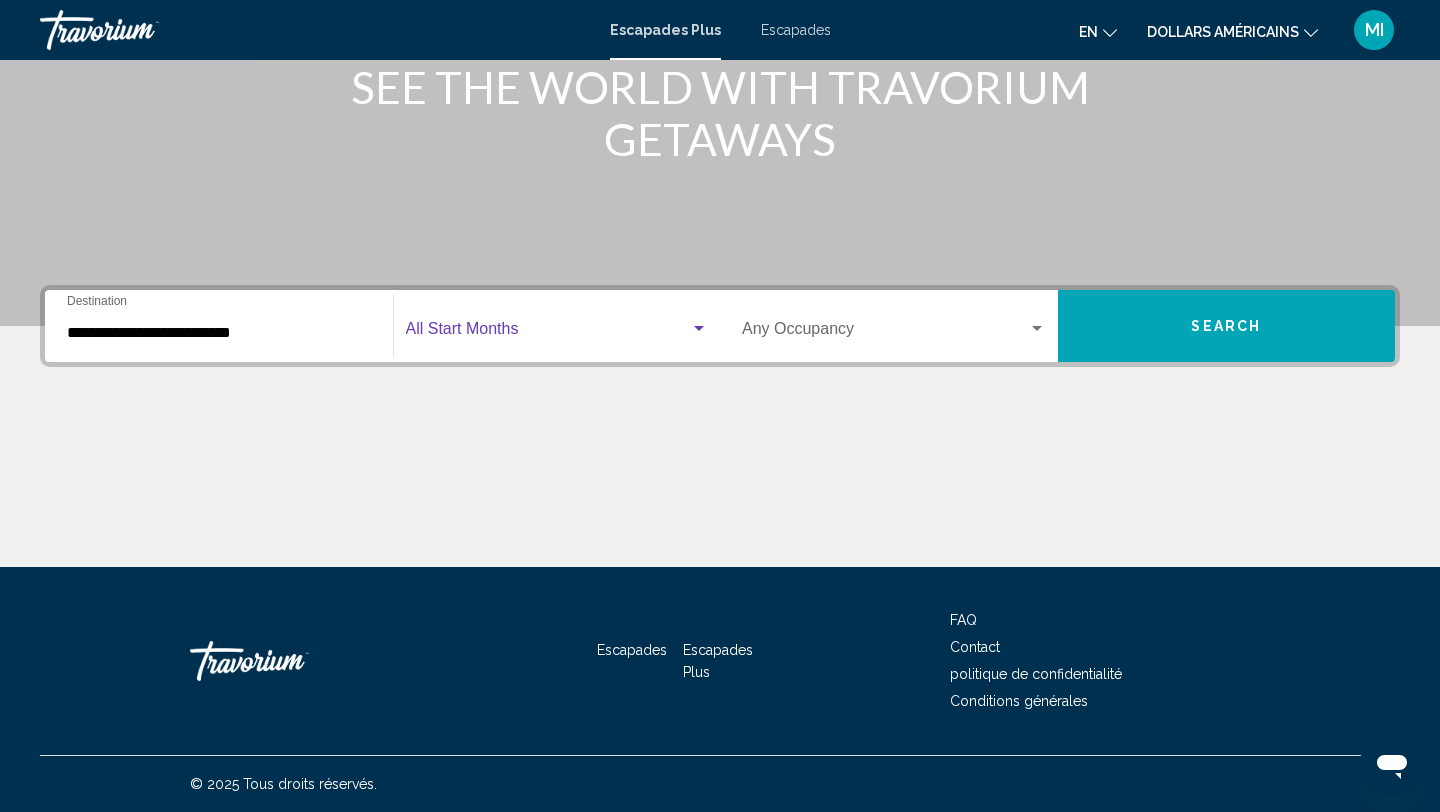 click at bounding box center (548, 333) 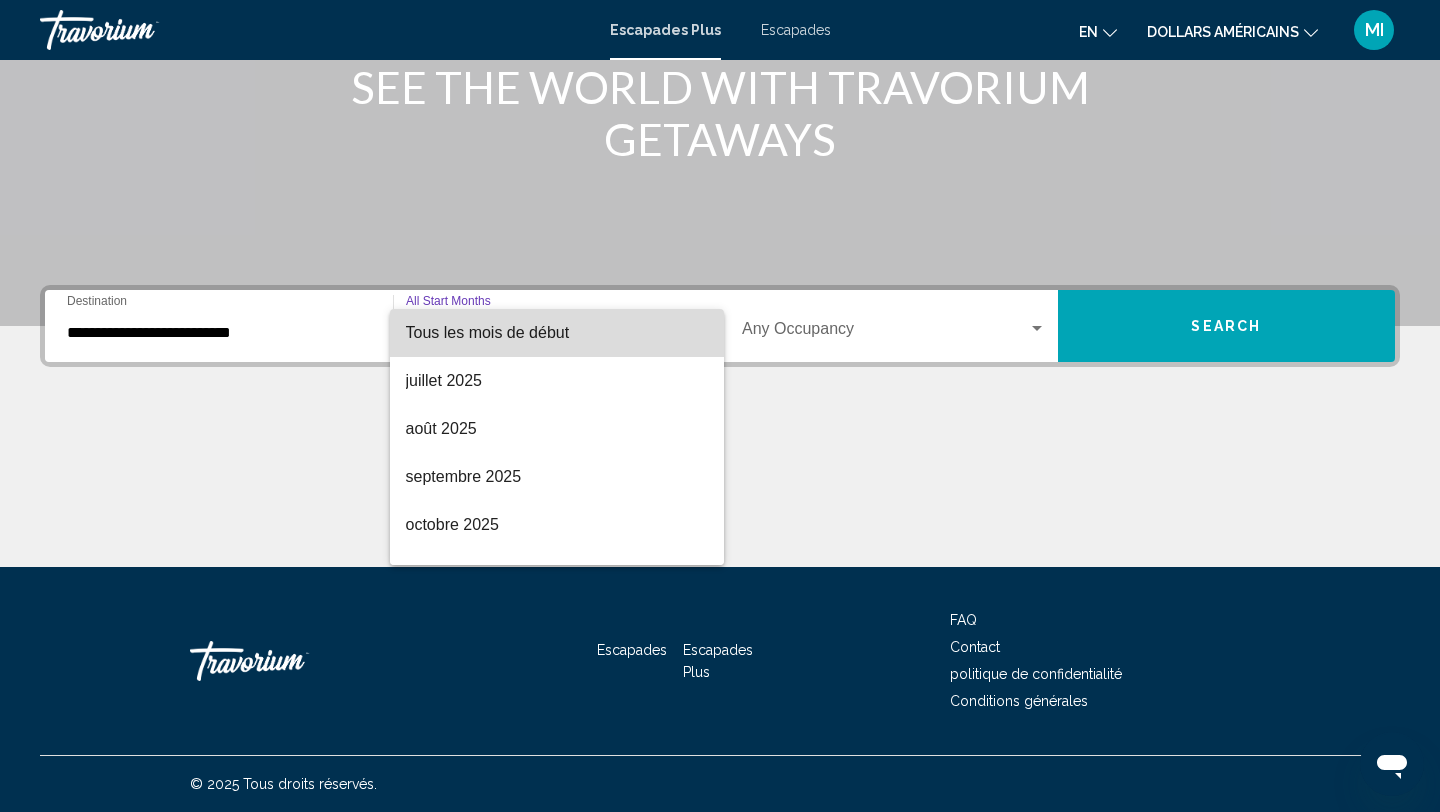 click on "Tous les mois de début" at bounding box center (488, 332) 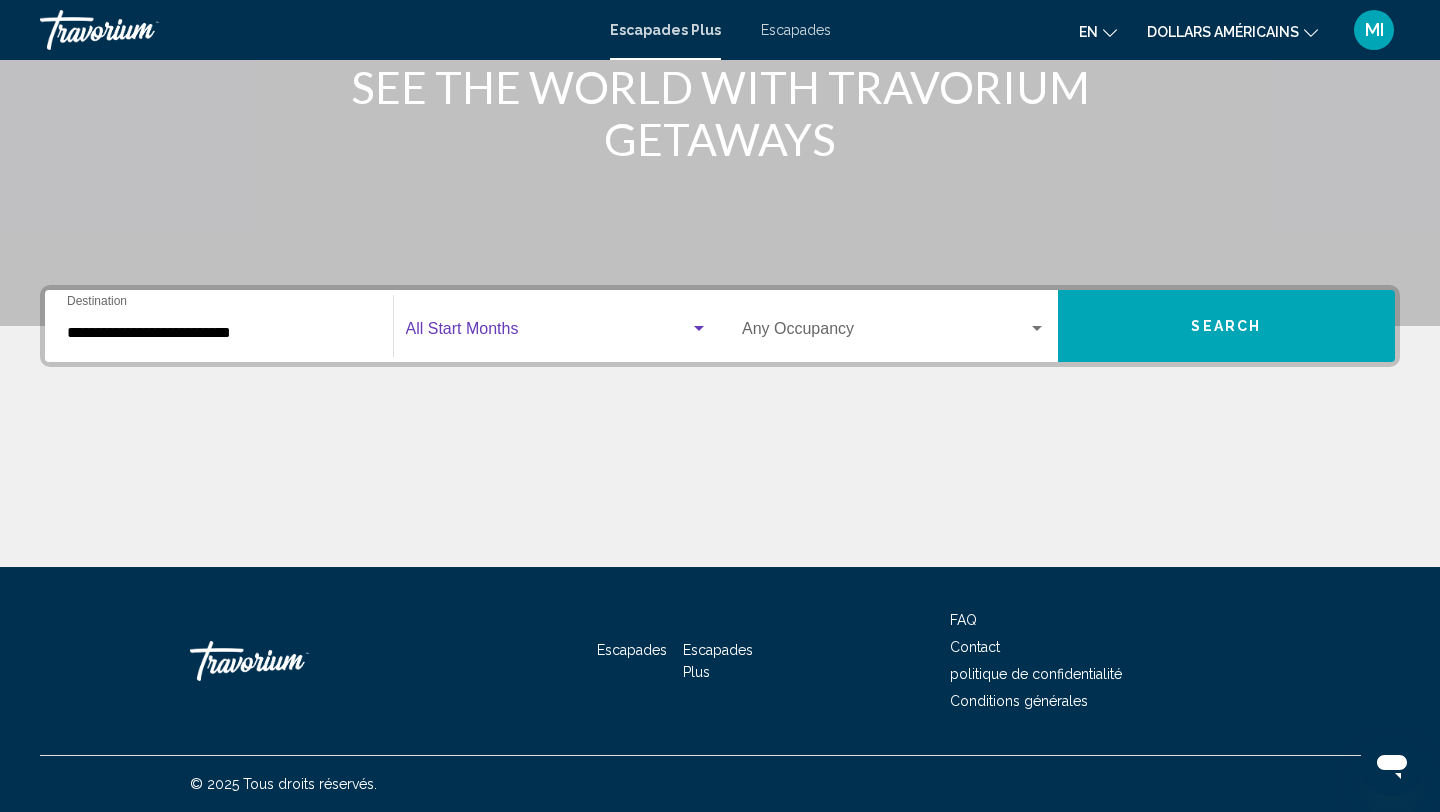 click at bounding box center [548, 333] 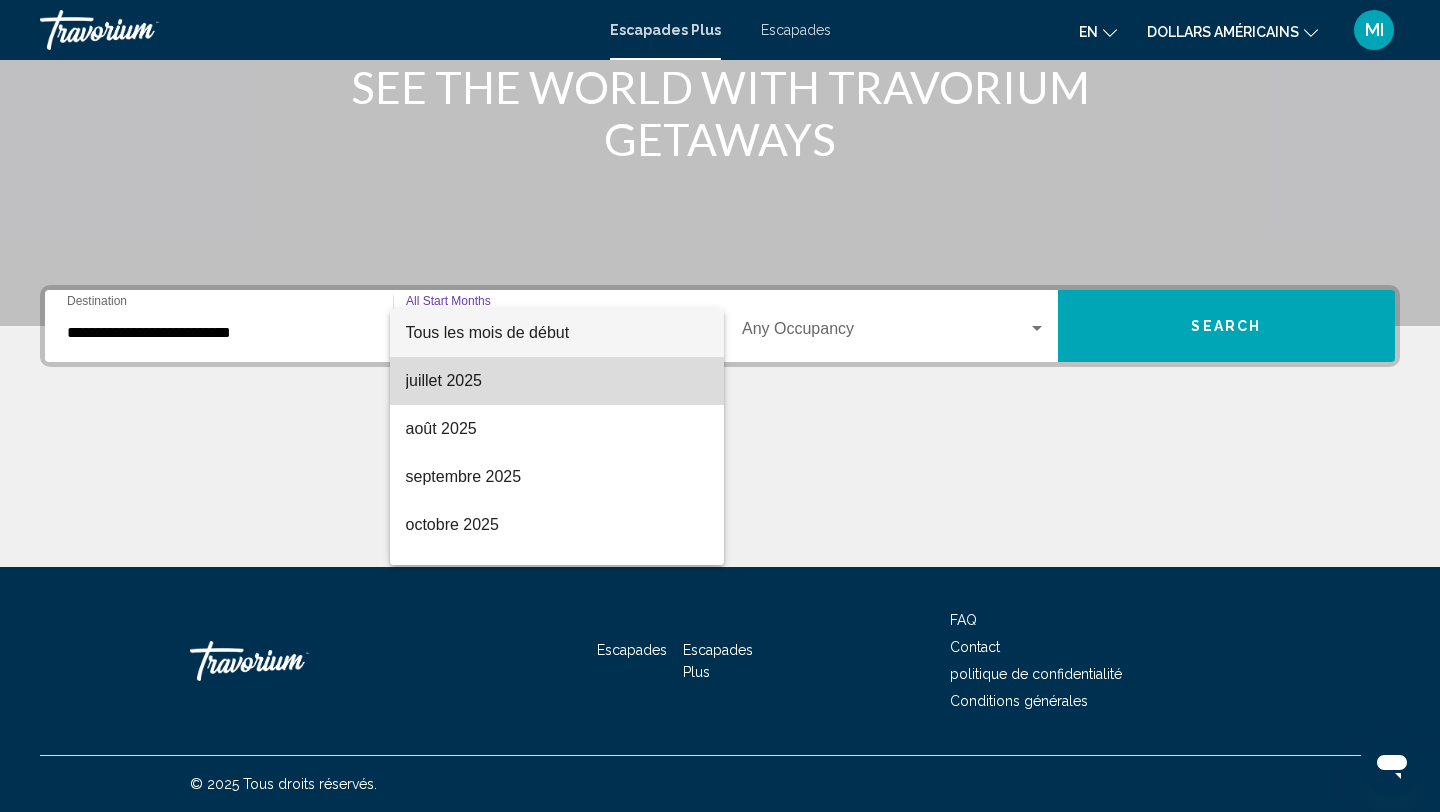 click on "juillet 2025" at bounding box center [557, 381] 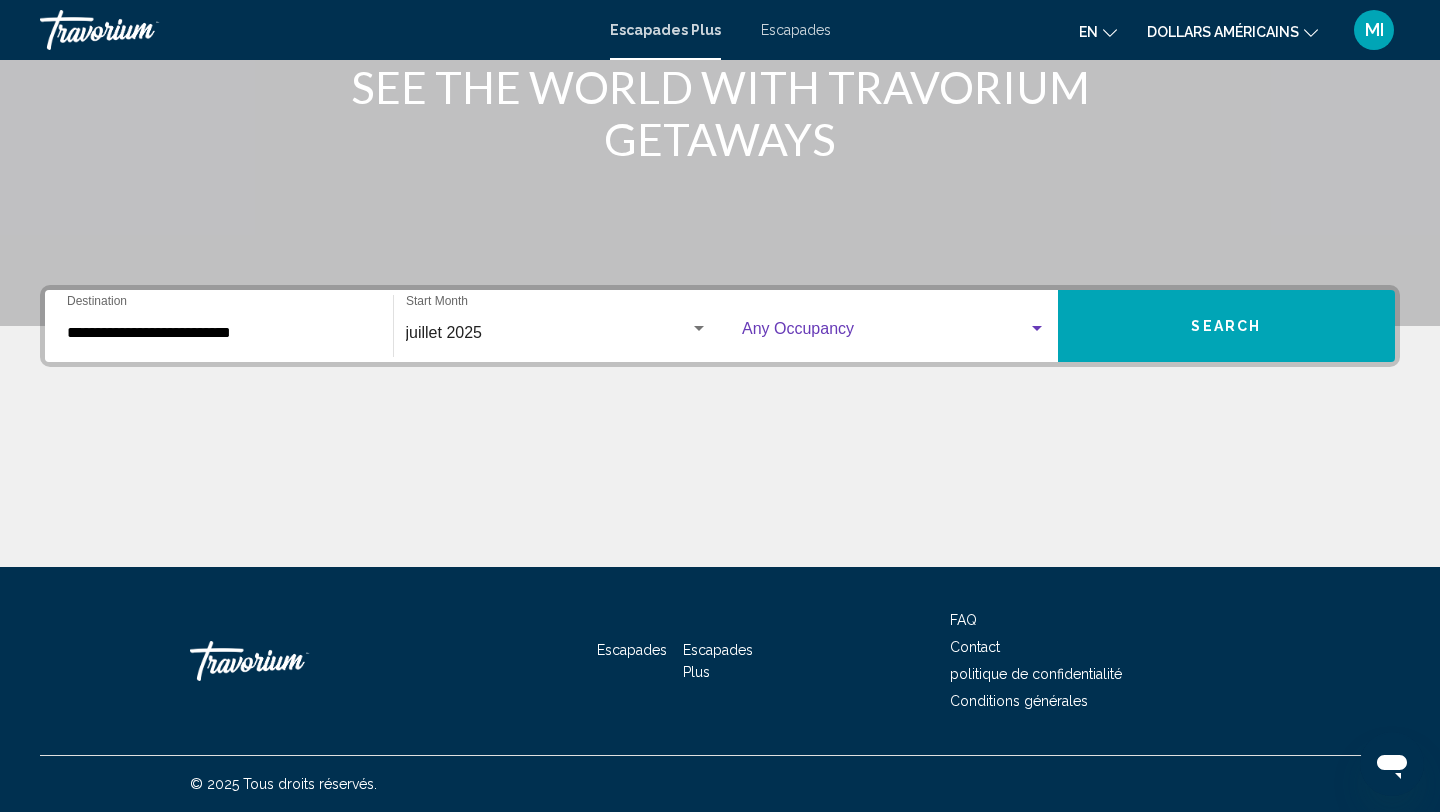 click at bounding box center [885, 333] 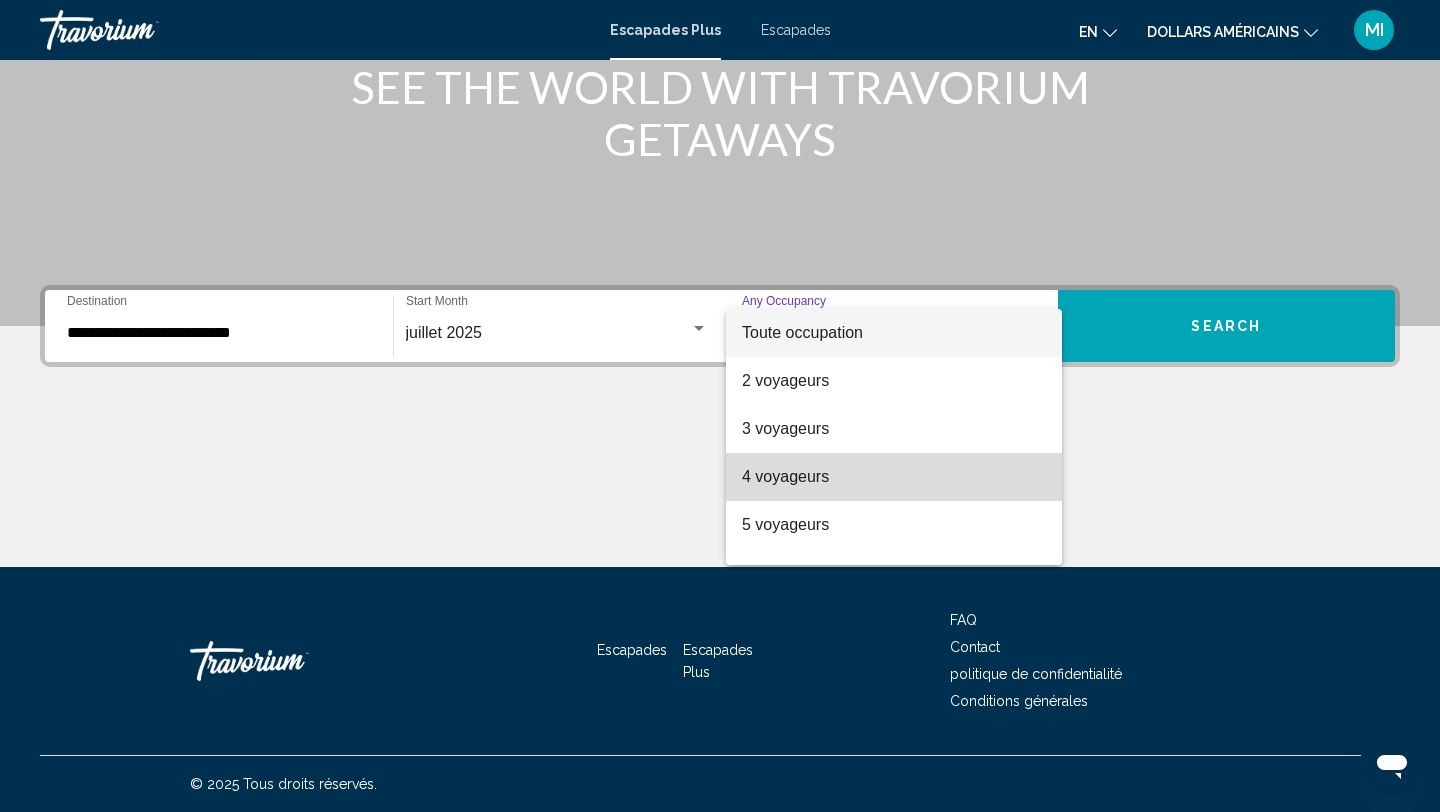 click on "4 voyageurs" at bounding box center (894, 477) 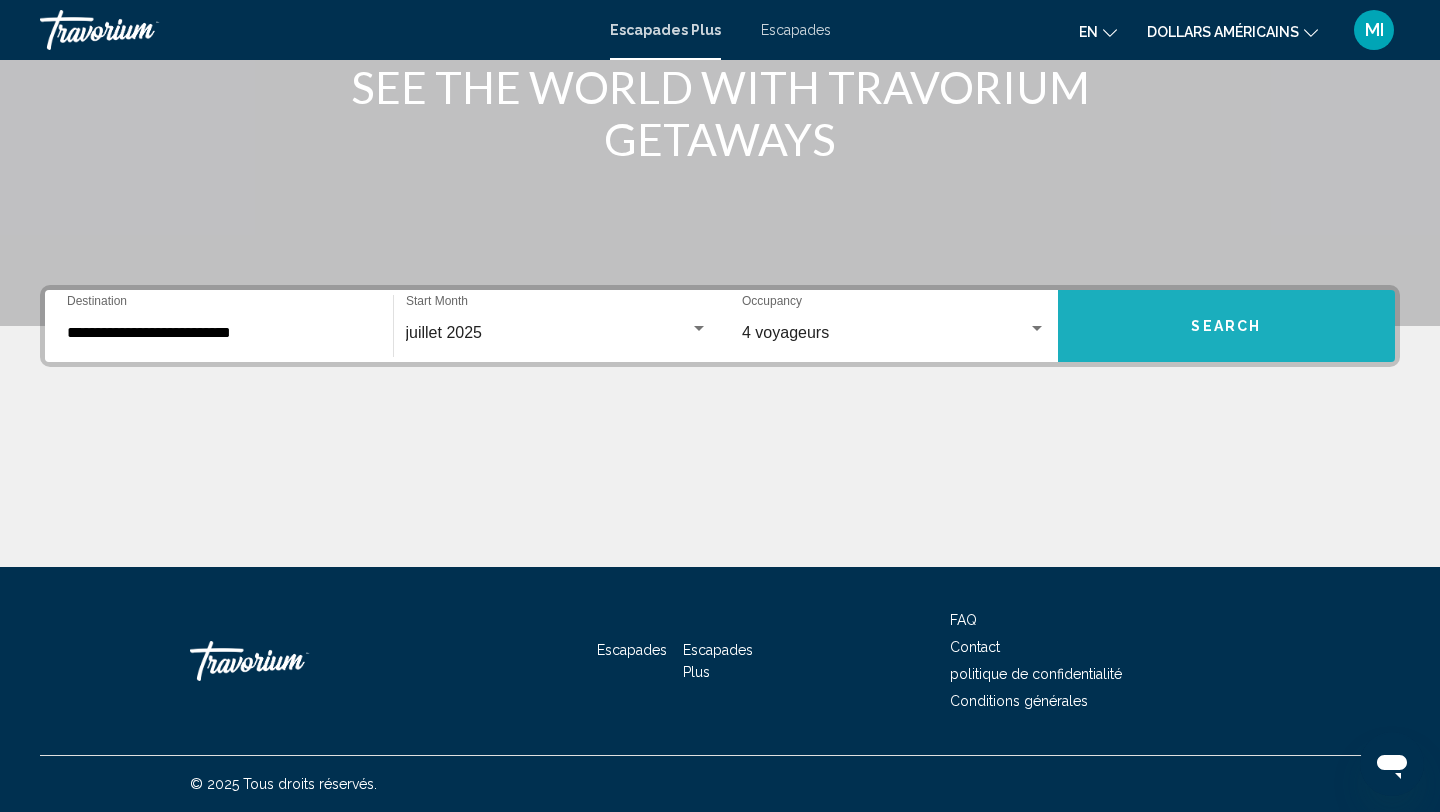click on "Search" at bounding box center [1227, 326] 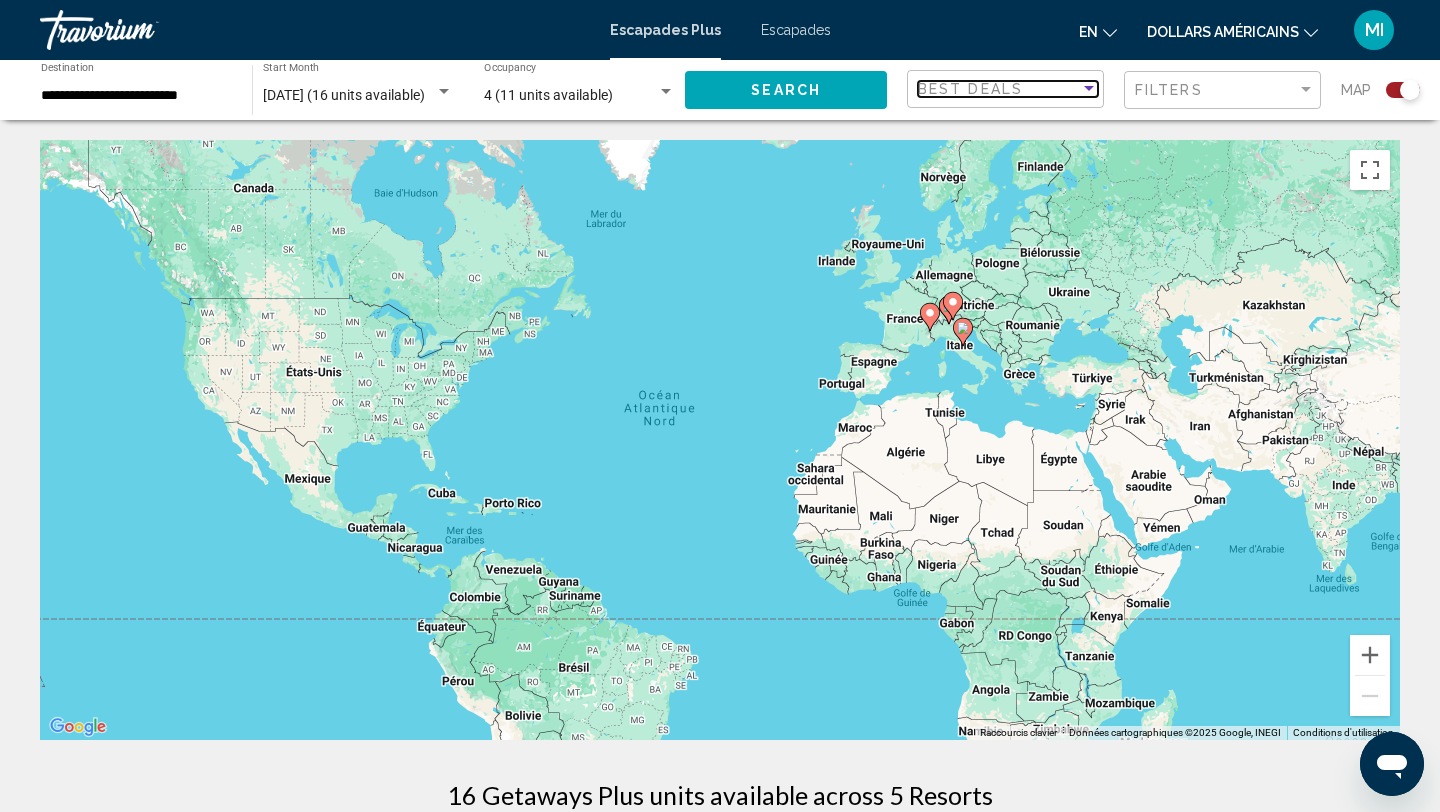 click on "Best Deals" at bounding box center (999, 89) 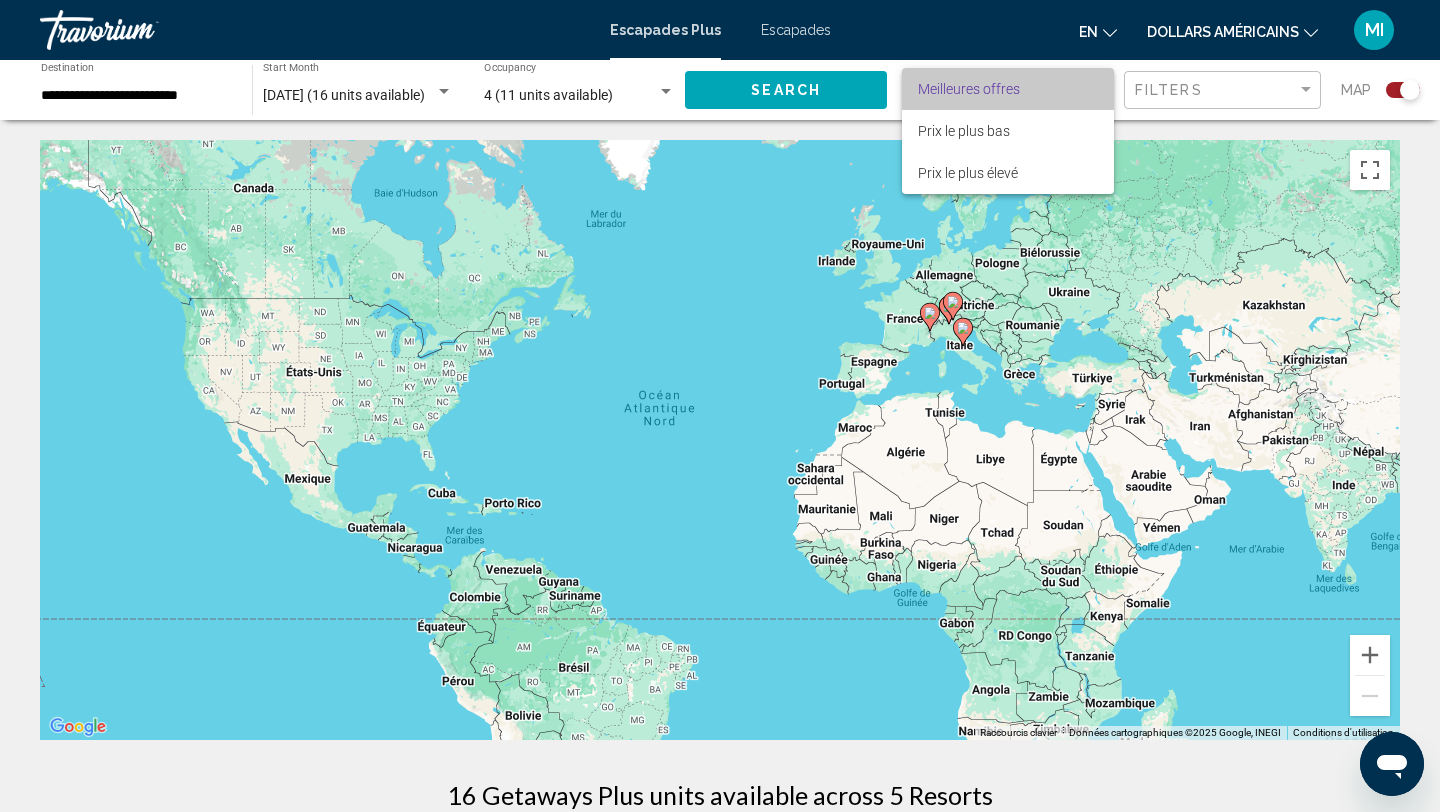 click on "Meilleures offres" at bounding box center (1008, 89) 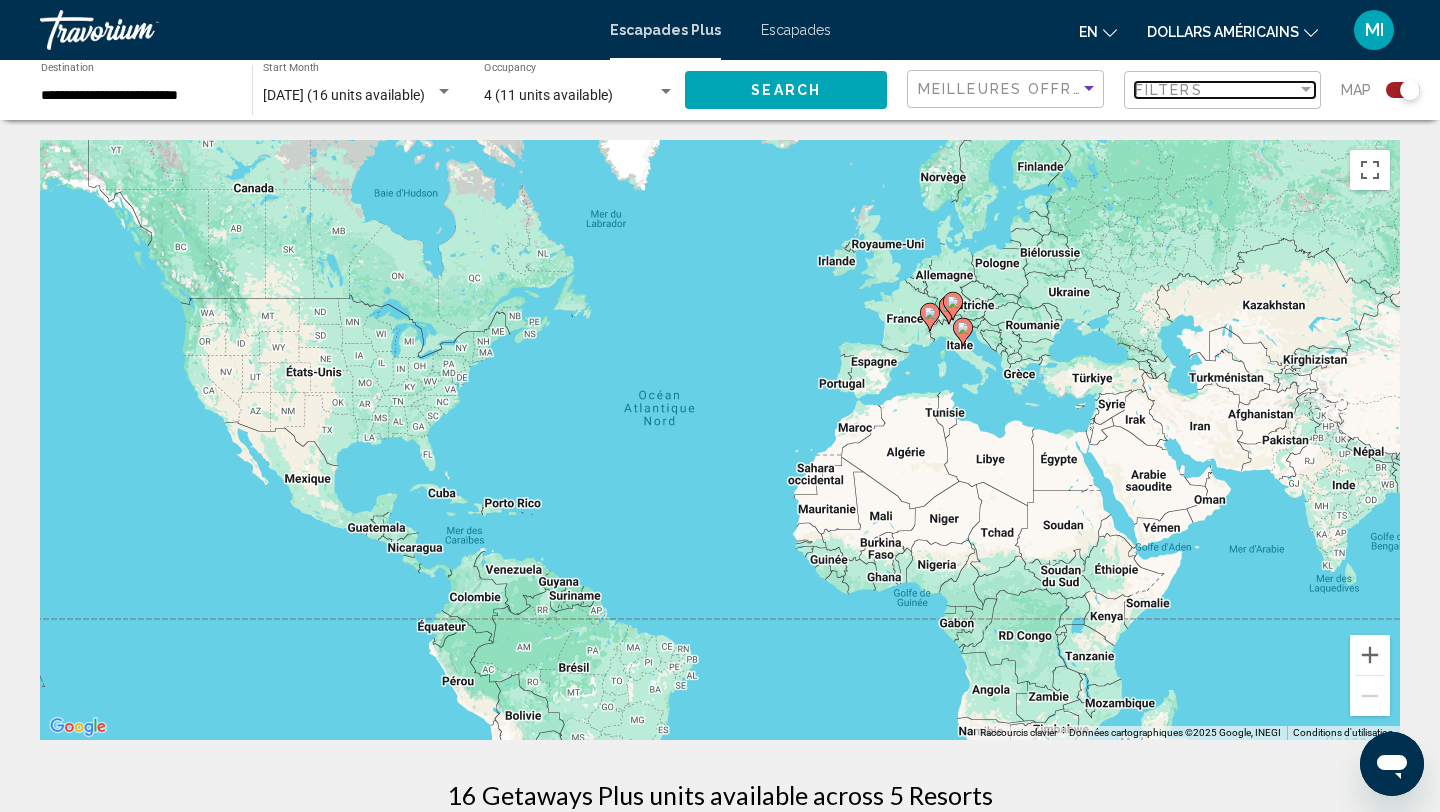 click on "Filters" at bounding box center [1216, 90] 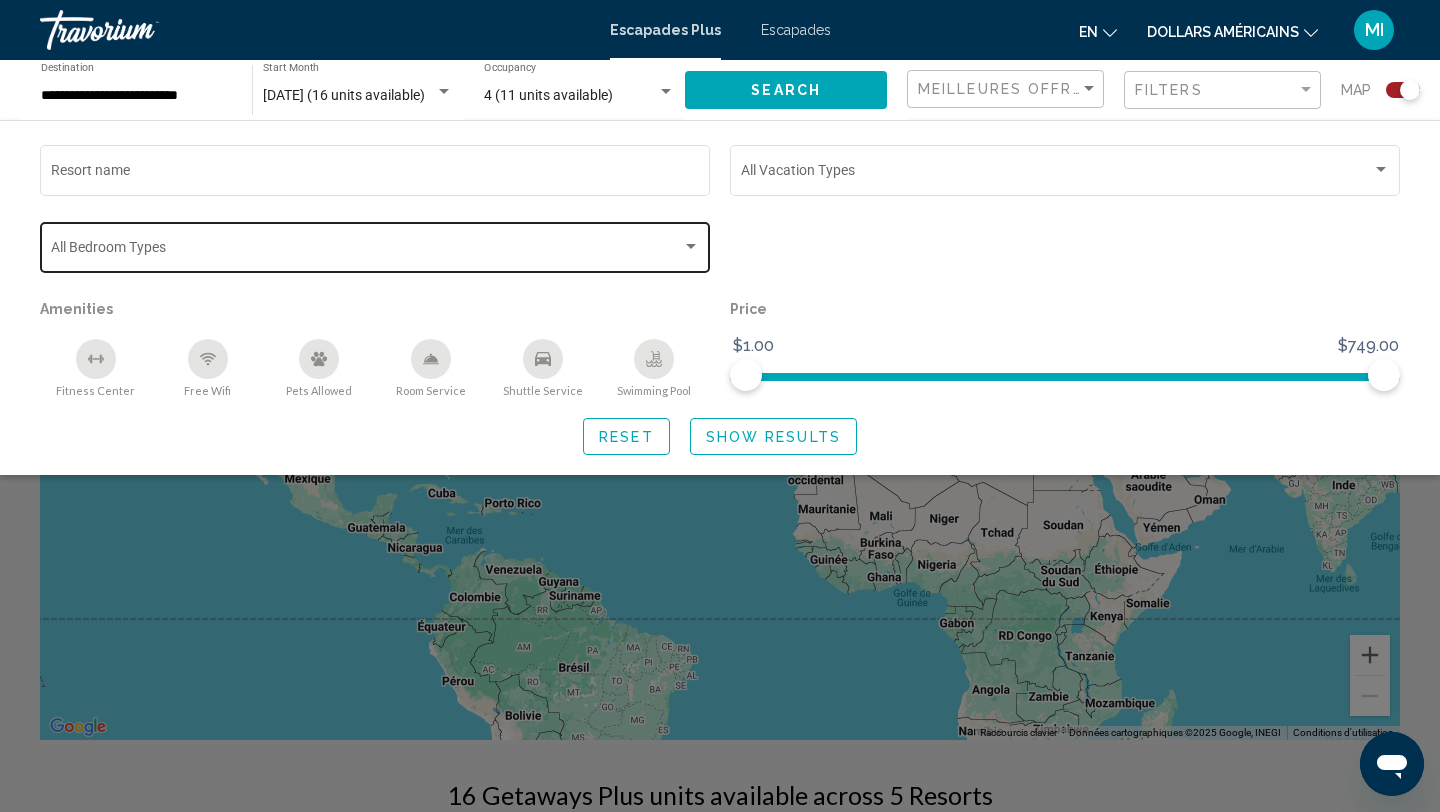 click at bounding box center [691, 247] 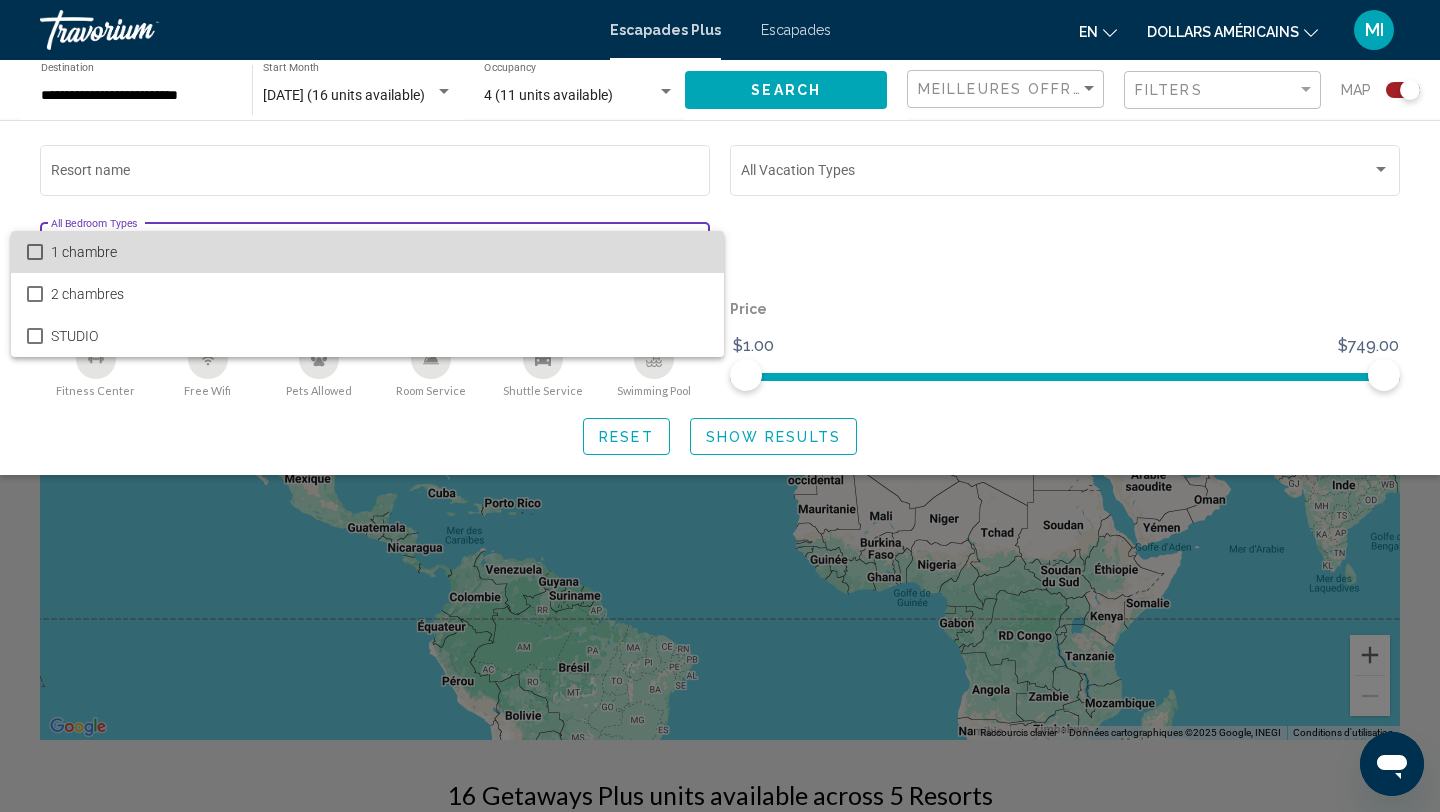 click on "1 chambre" at bounding box center (379, 252) 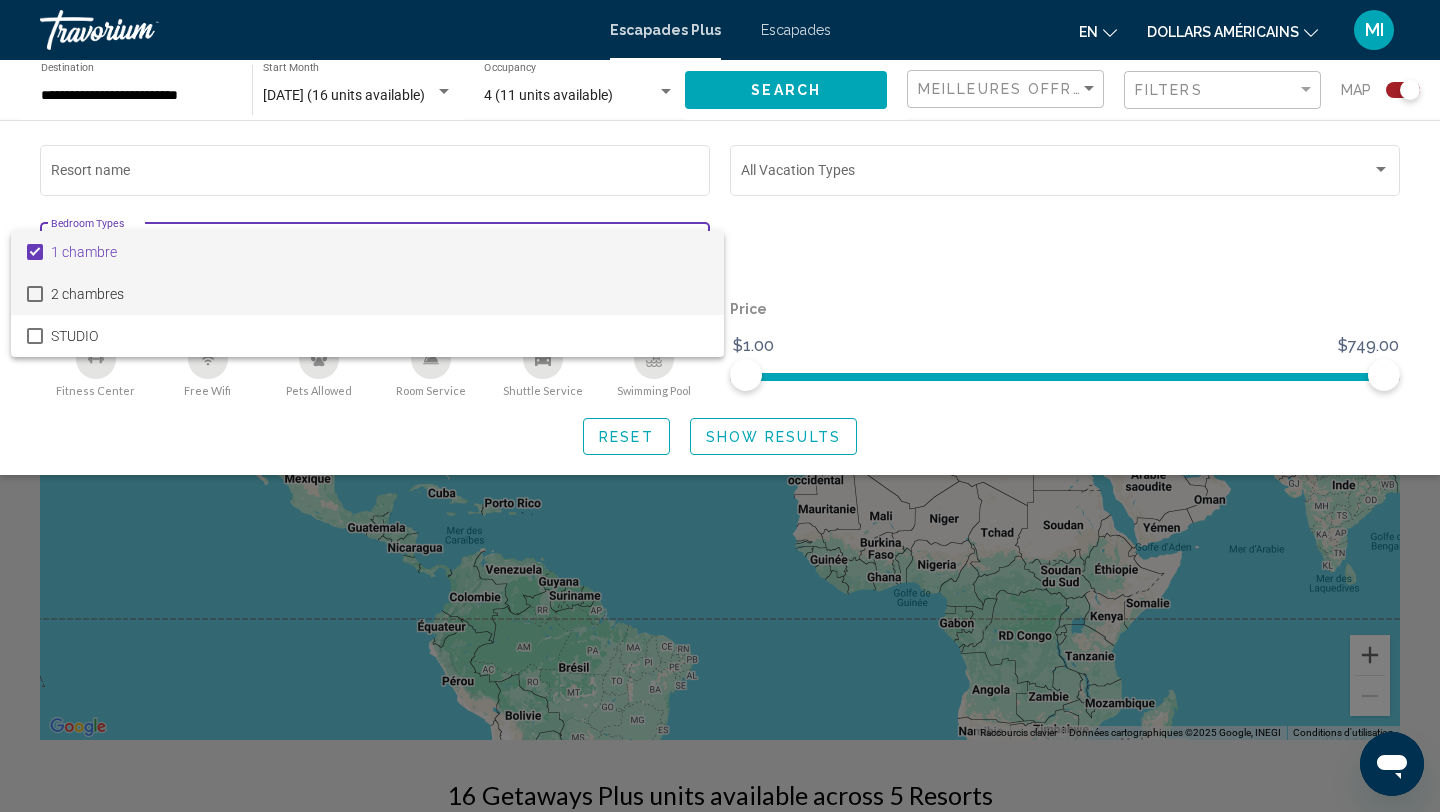 click on "2 chambres" at bounding box center (379, 294) 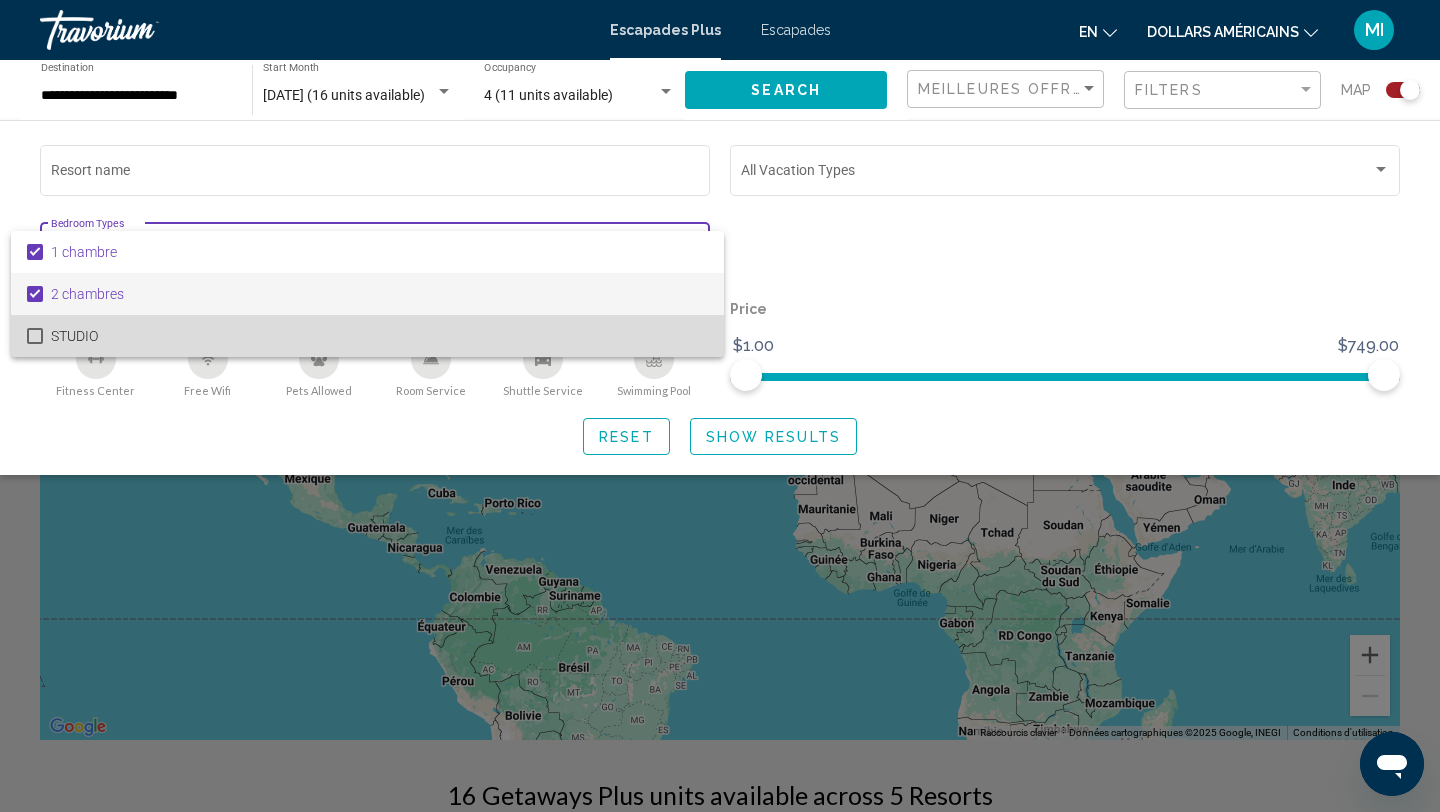 click on "STUDIO" at bounding box center [379, 336] 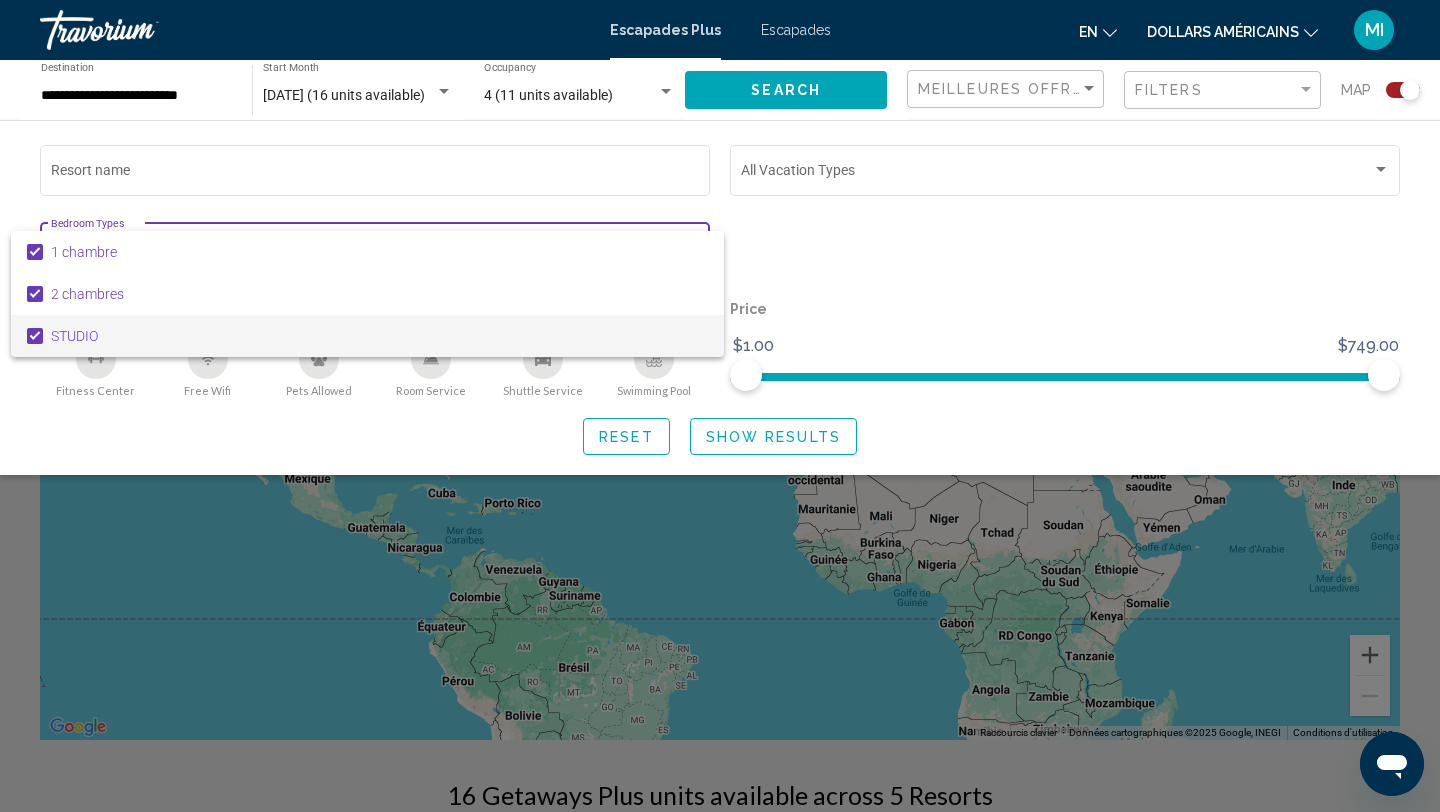 click at bounding box center (720, 406) 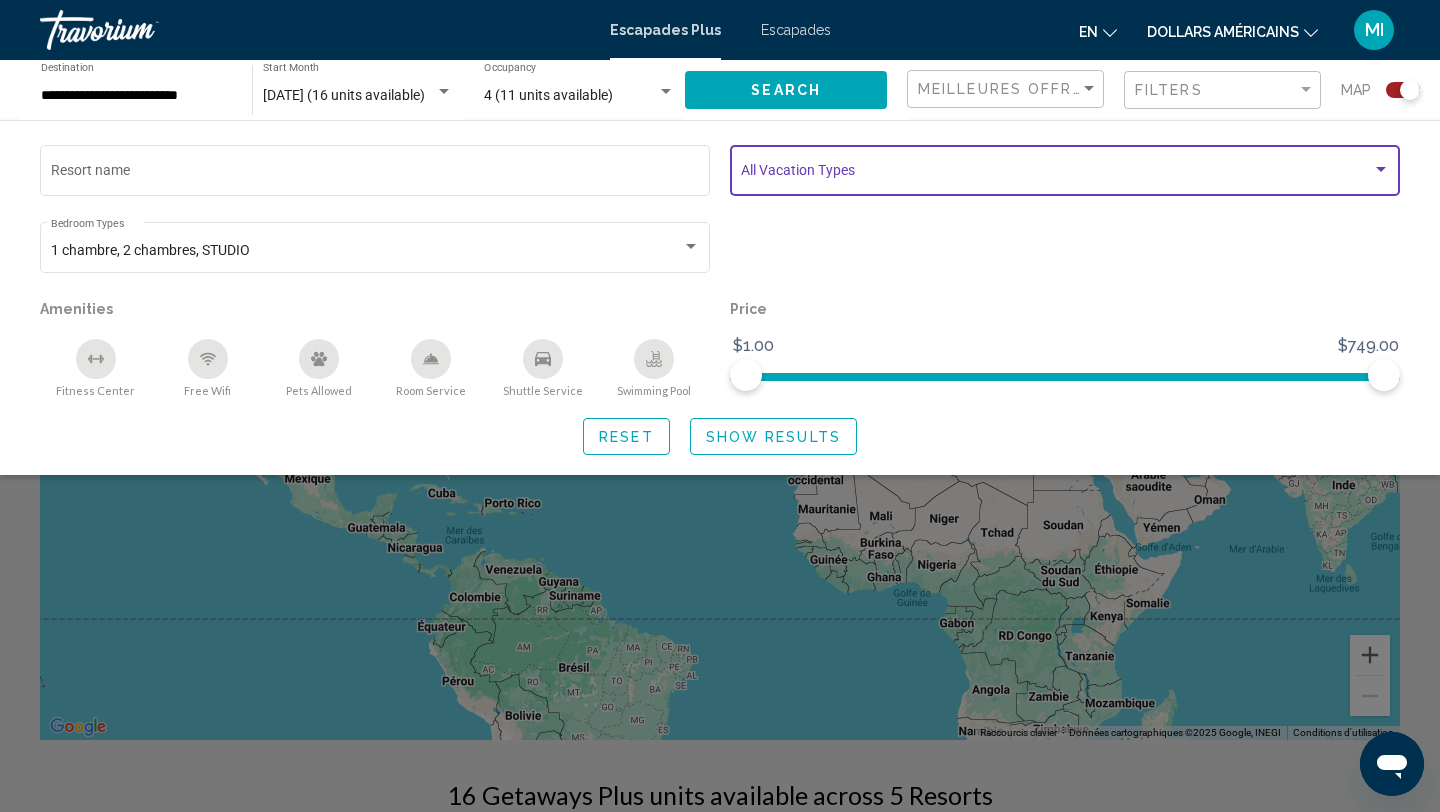 click at bounding box center [1381, 170] 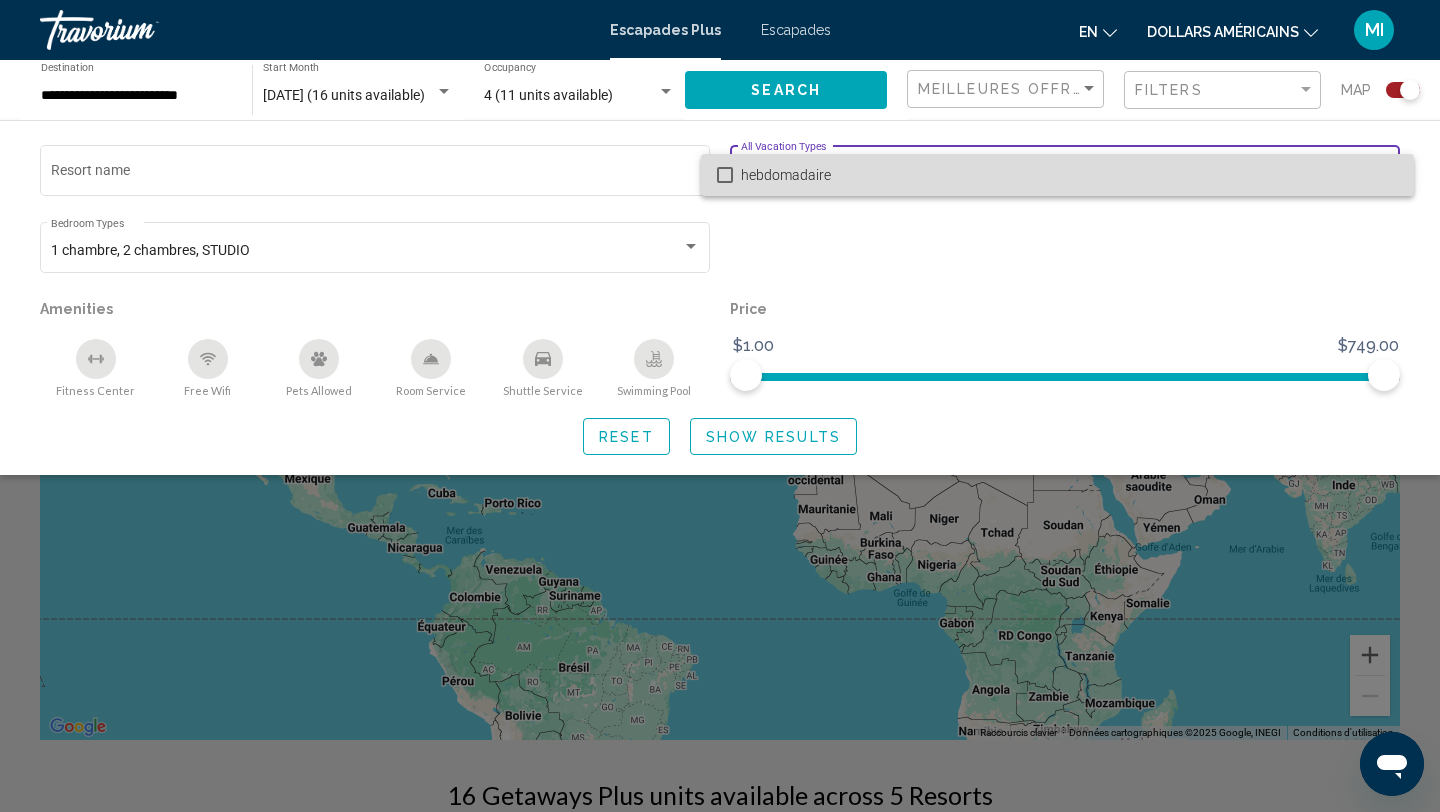 click on "hebdomadaire" at bounding box center [1069, 175] 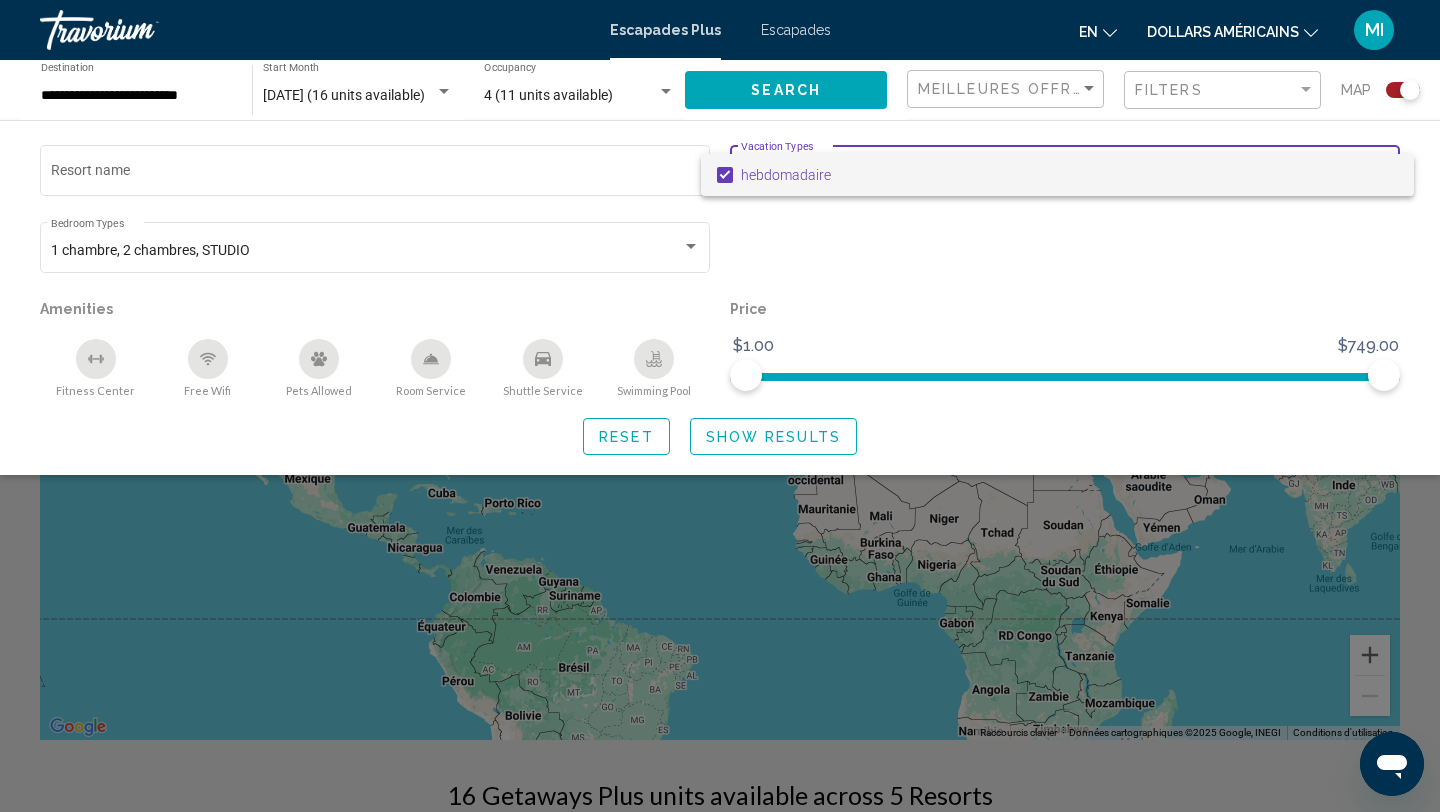 click at bounding box center (720, 406) 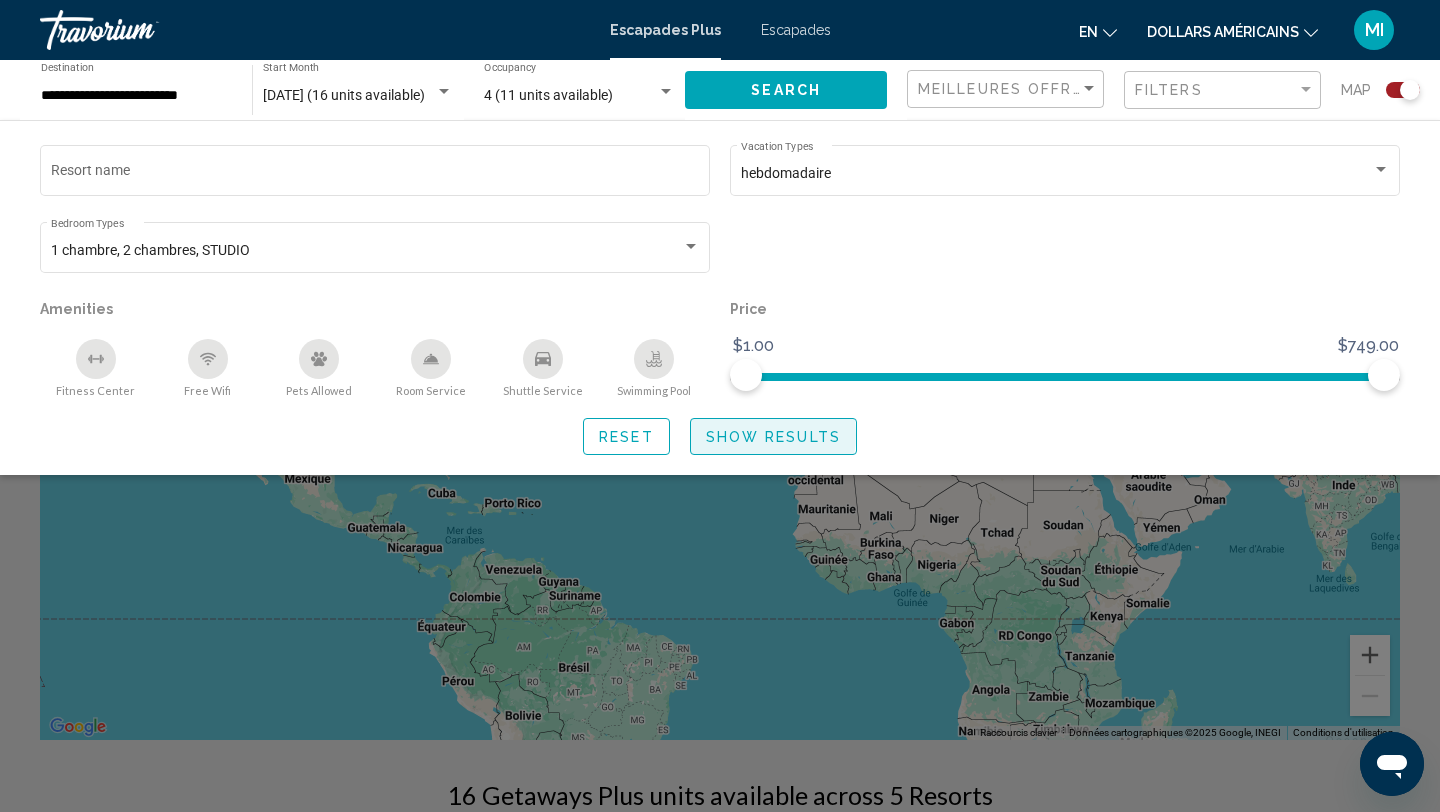 click on "Show Results" 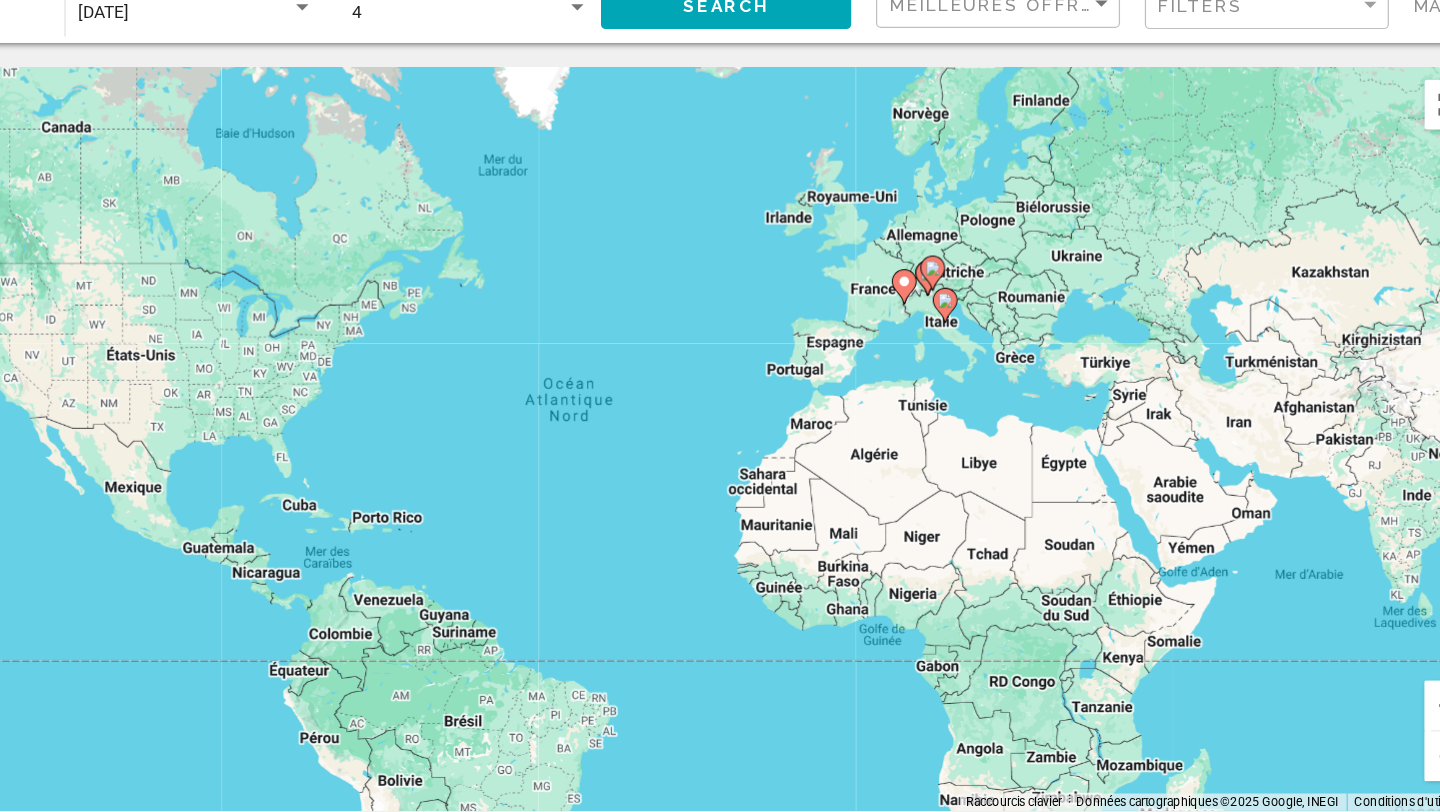 click on "Pour naviguer, appuyez sur les touches fléchées. Pour activer le glissement avec le clavier, appuyez sur Alt+Entrée. Une fois ce mode activé, utilisez les touches fléchées pour déplacer le repère. Pour valider le déplacement, appuyez sur Entrée. Pour annuler, appuyez sur Échap." at bounding box center (720, 440) 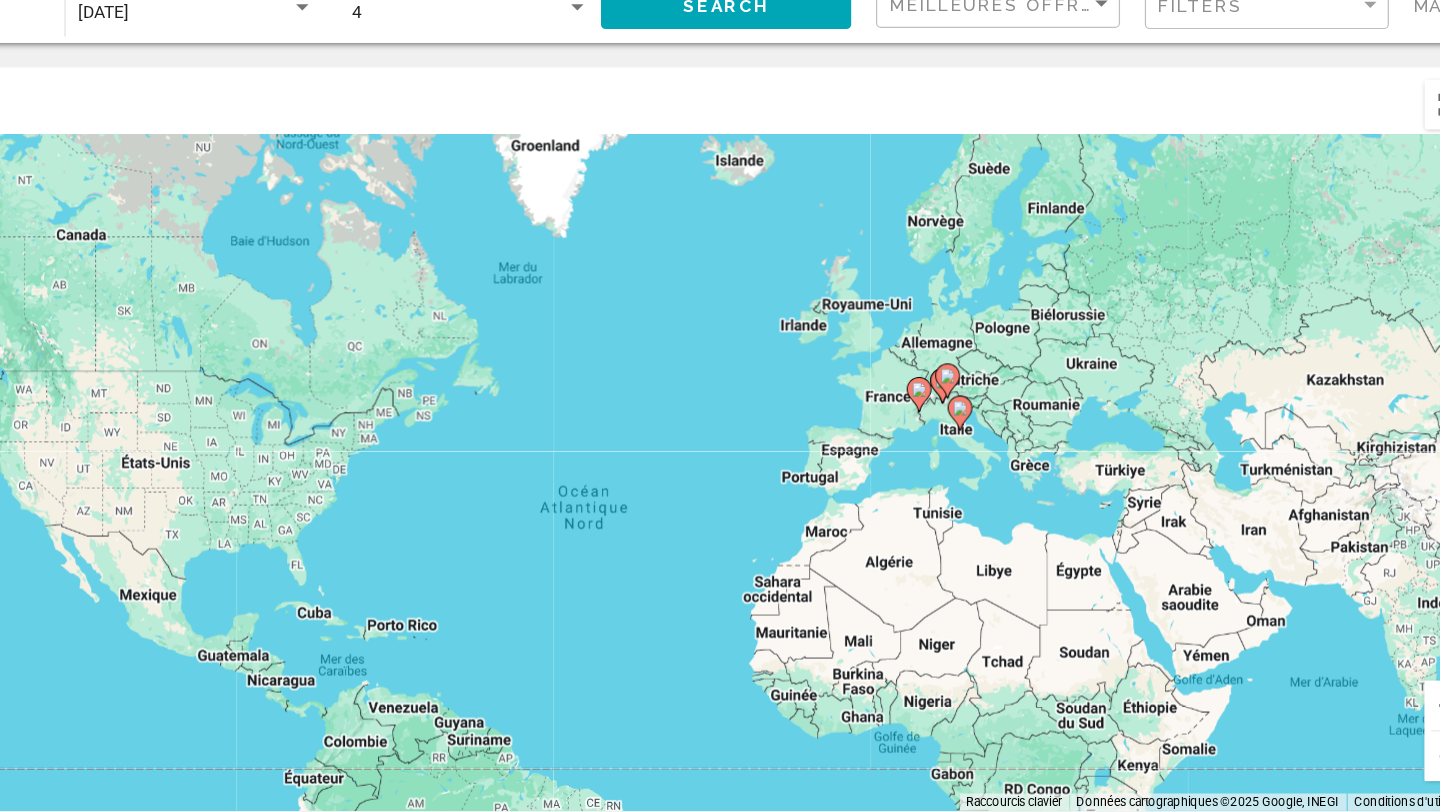drag, startPoint x: 938, startPoint y: 339, endPoint x: 931, endPoint y: 462, distance: 123.19903 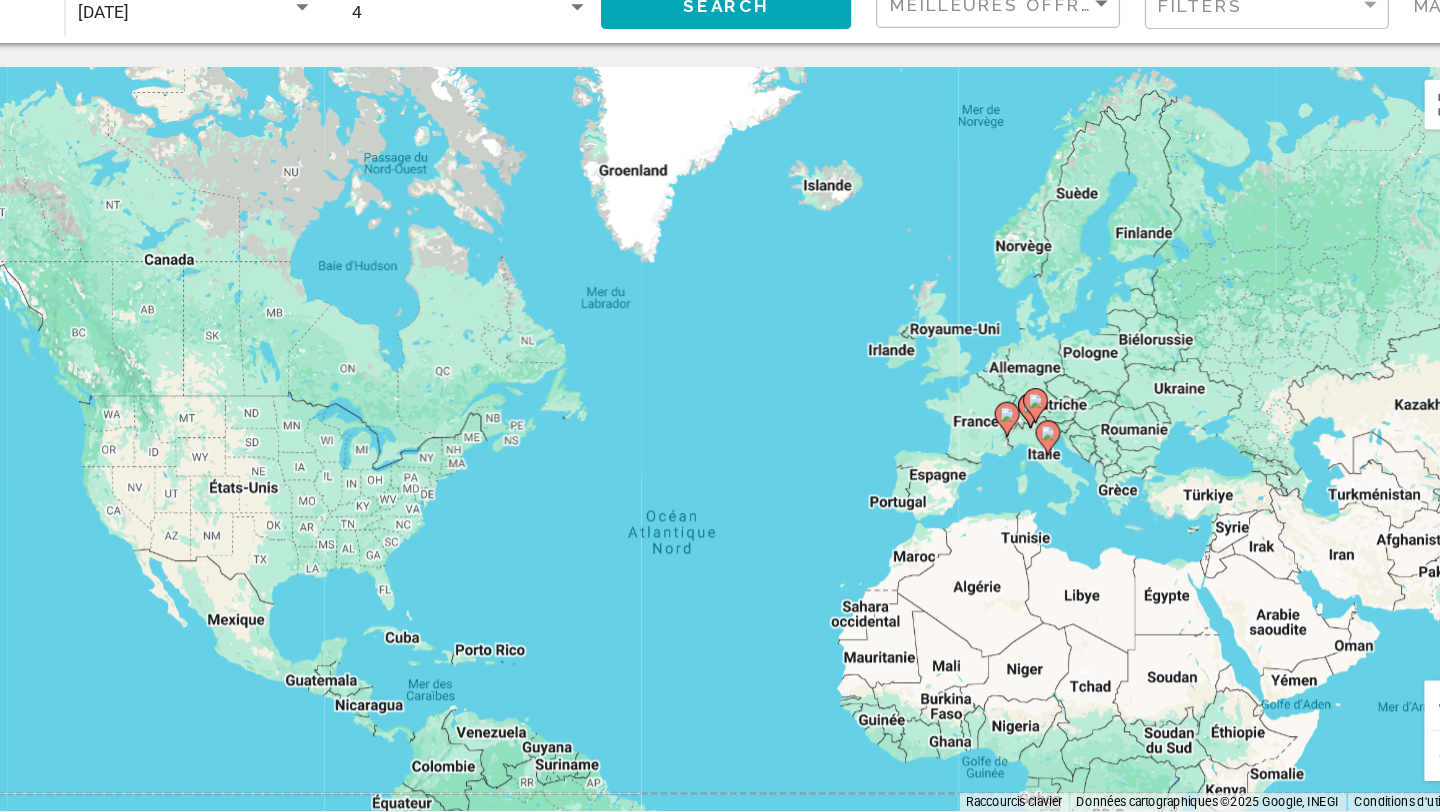 drag, startPoint x: 931, startPoint y: 462, endPoint x: 1004, endPoint y: 441, distance: 75.96052 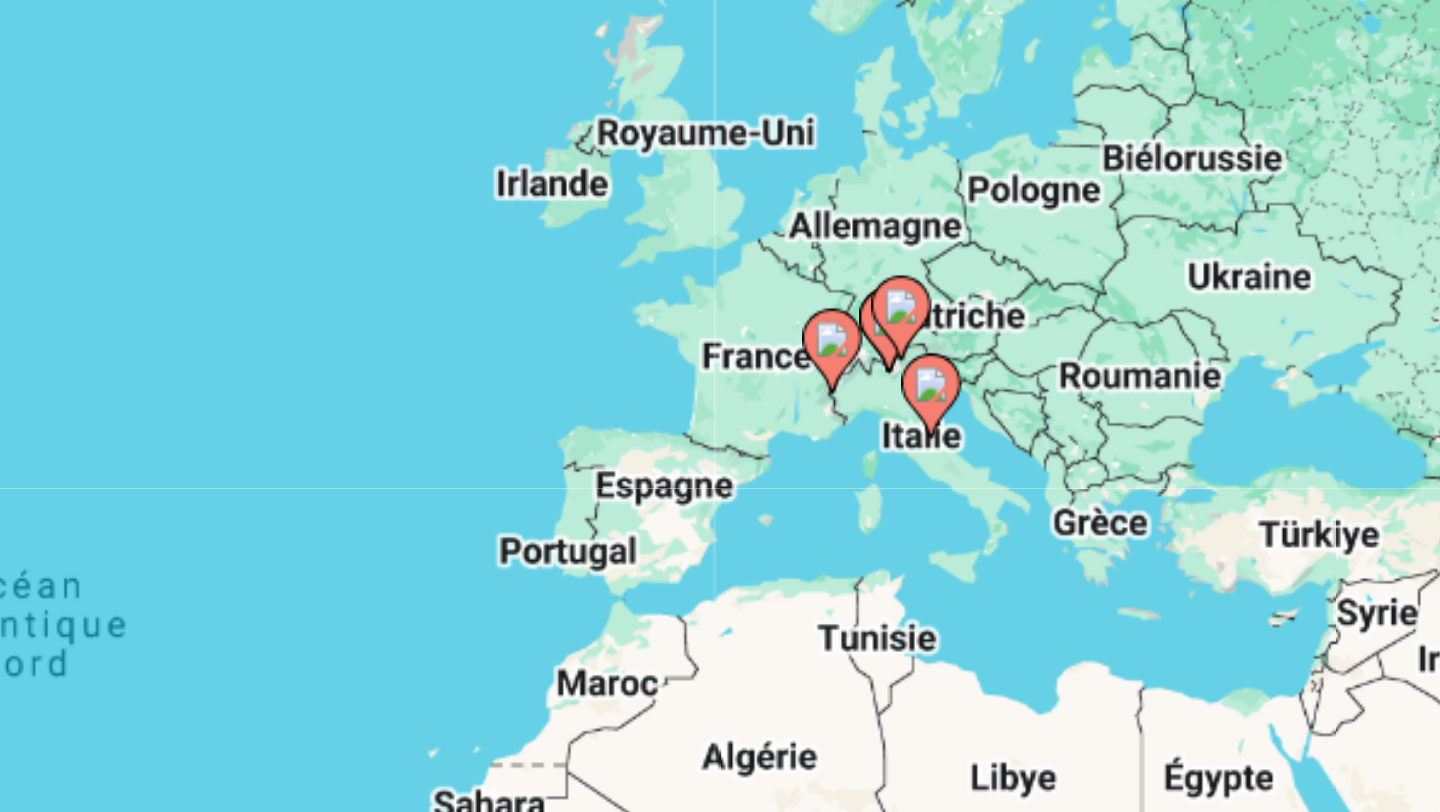 drag, startPoint x: 1037, startPoint y: 479, endPoint x: 998, endPoint y: 463, distance: 42.154476 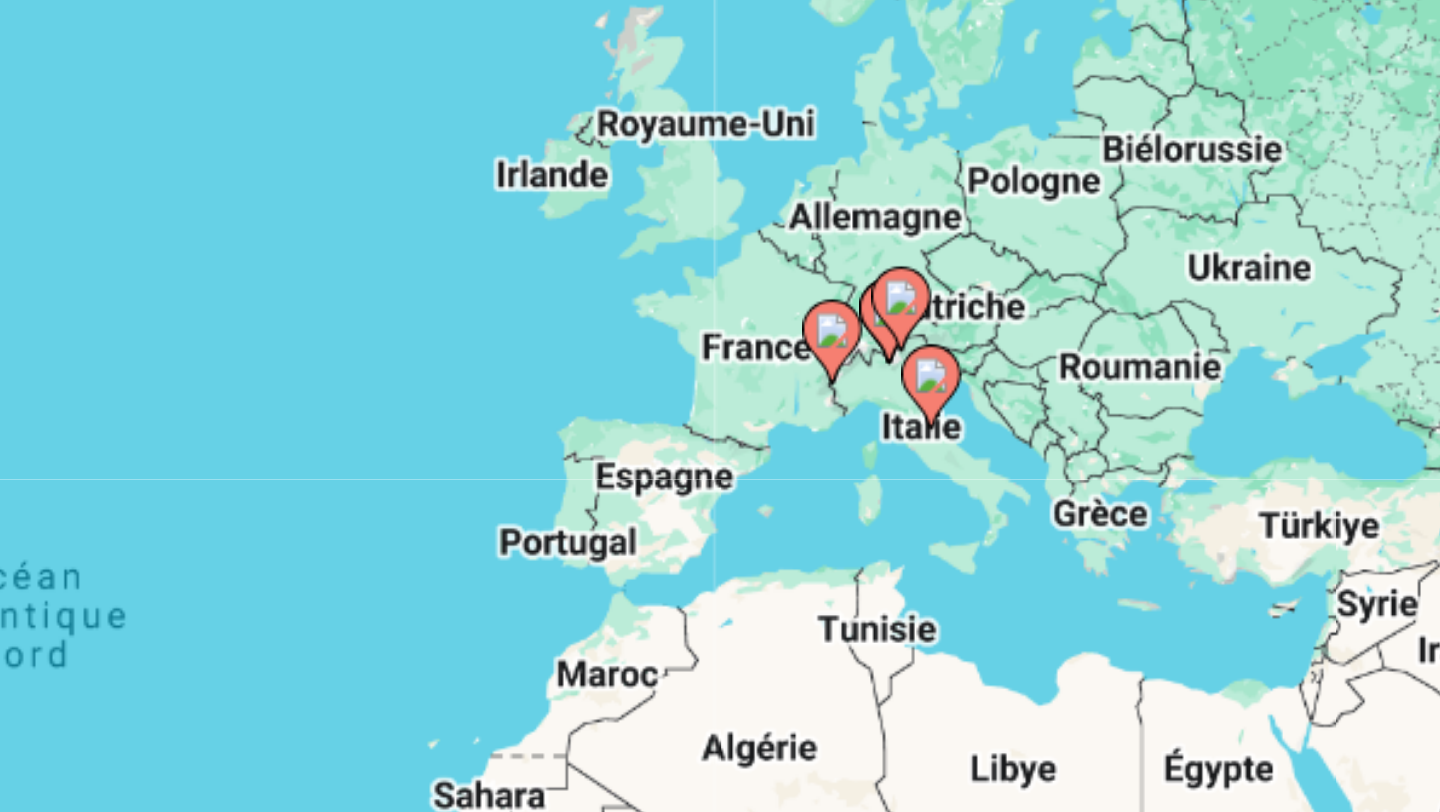 click 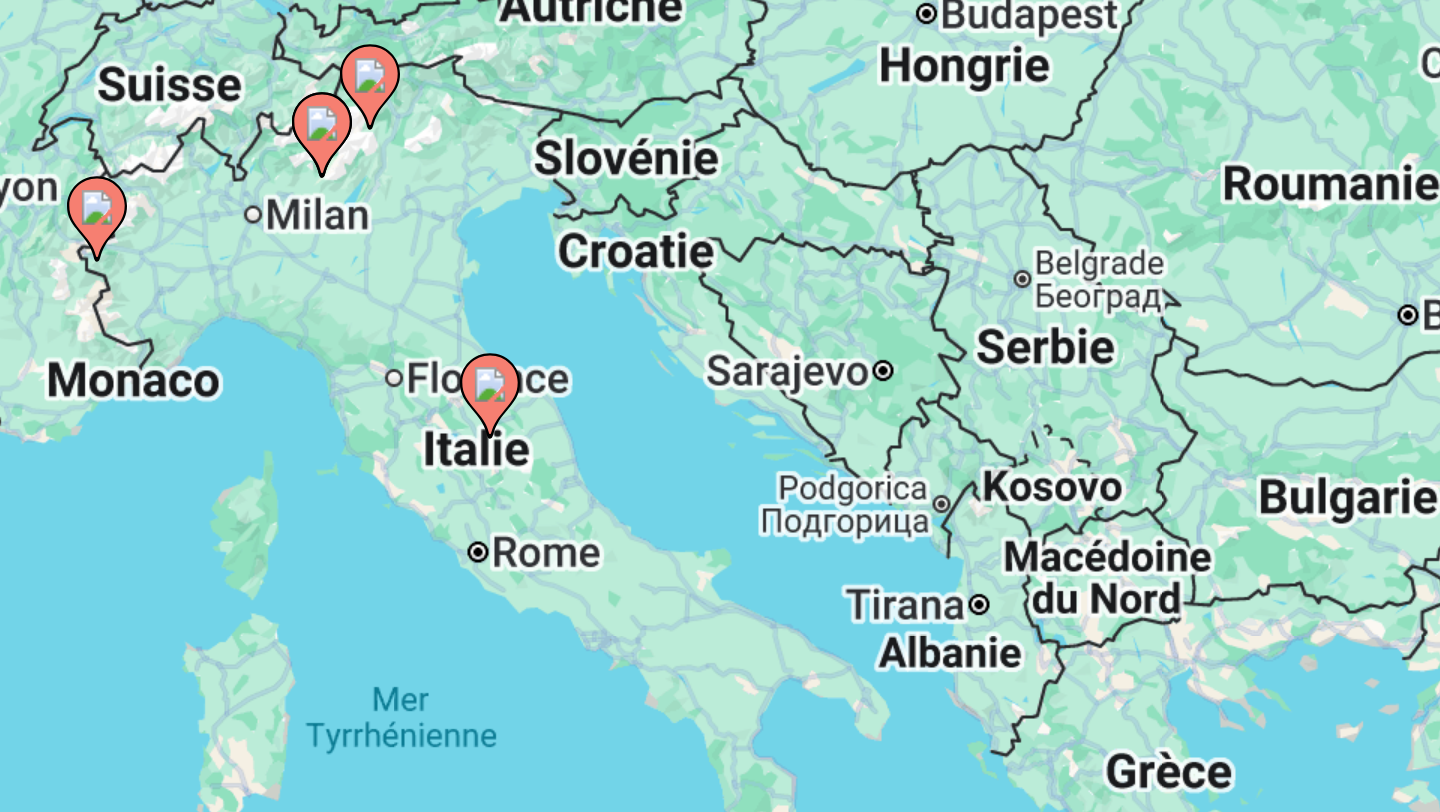 drag, startPoint x: 693, startPoint y: 400, endPoint x: 808, endPoint y: 401, distance: 115.00435 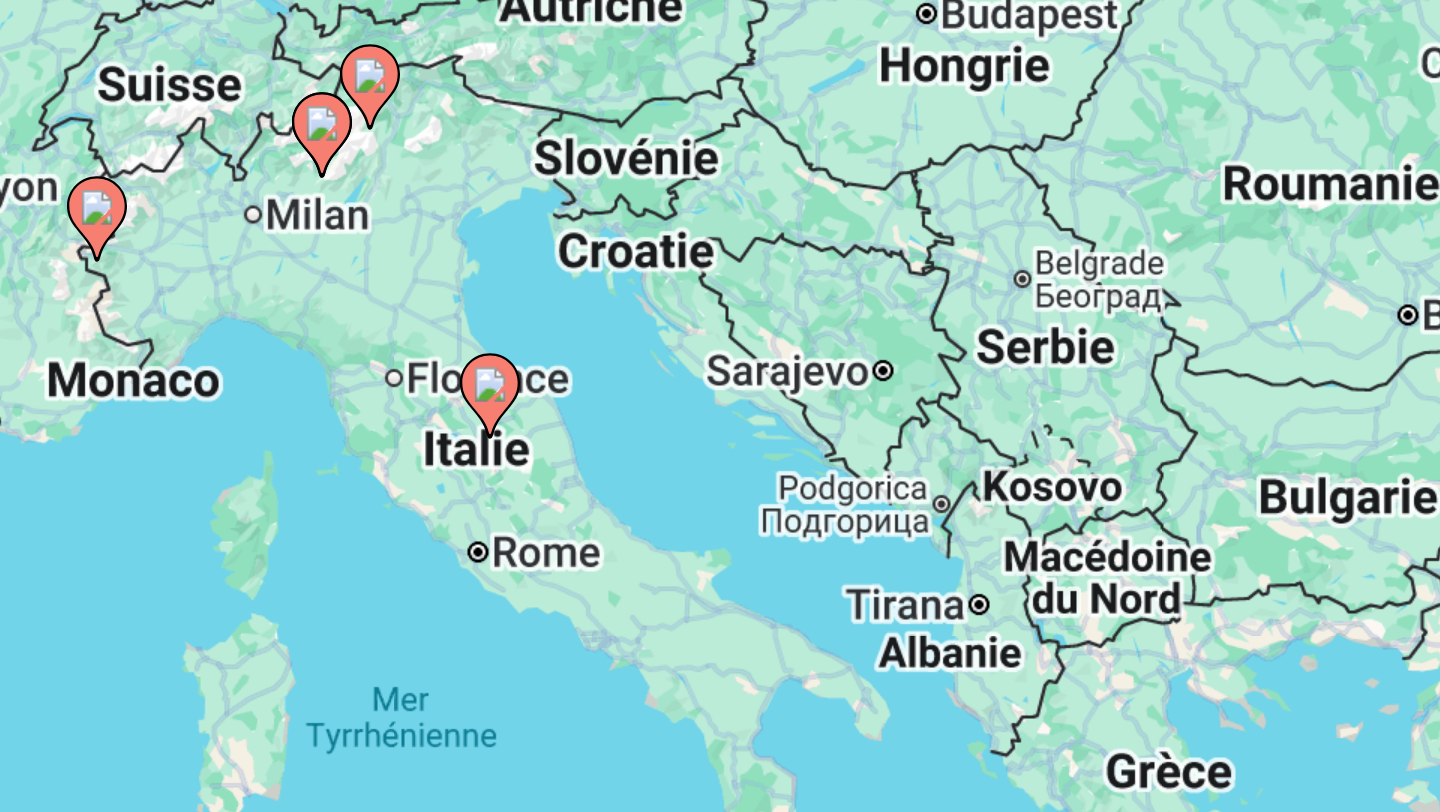 click 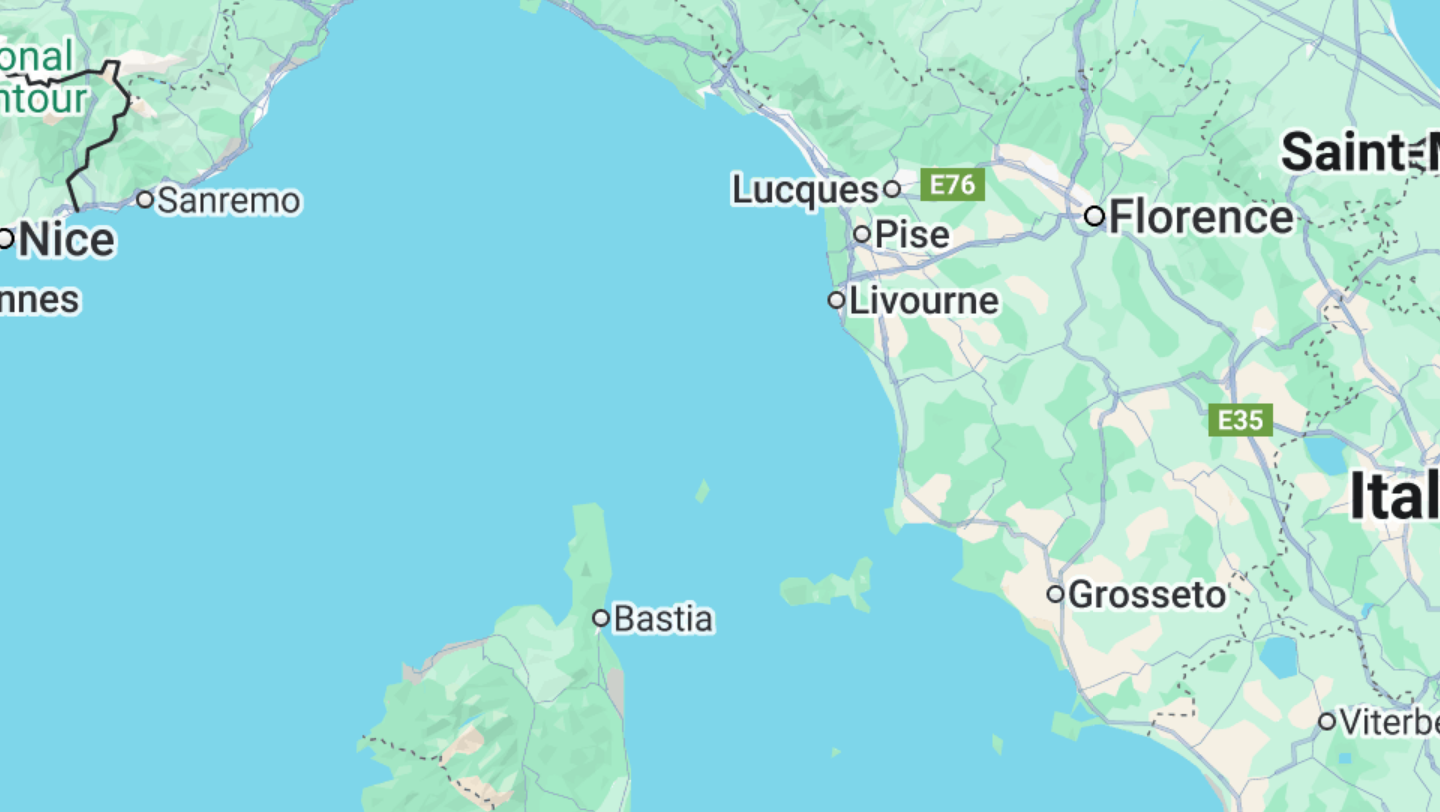 click on "Pour naviguer, appuyez sur les touches fléchées. Pour activer le glissement avec le clavier, appuyez sur Alt+Entrée. Une fois ce mode activé, utilisez les touches fléchées pour déplacer le repère. Pour valider le déplacement, appuyez sur Entrée. Pour annuler, appuyez sur Échap." at bounding box center (720, 440) 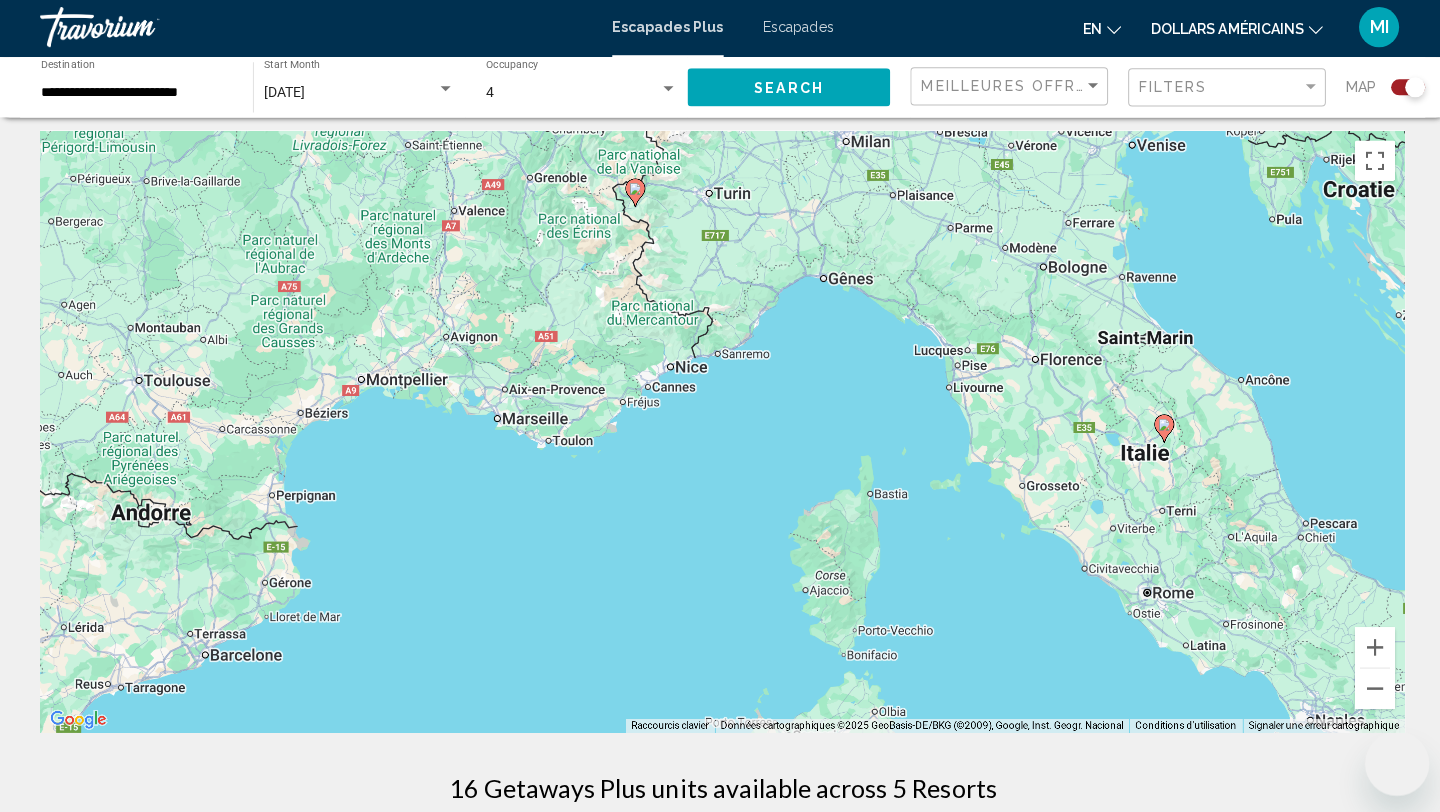 scroll, scrollTop: 10, scrollLeft: 0, axis: vertical 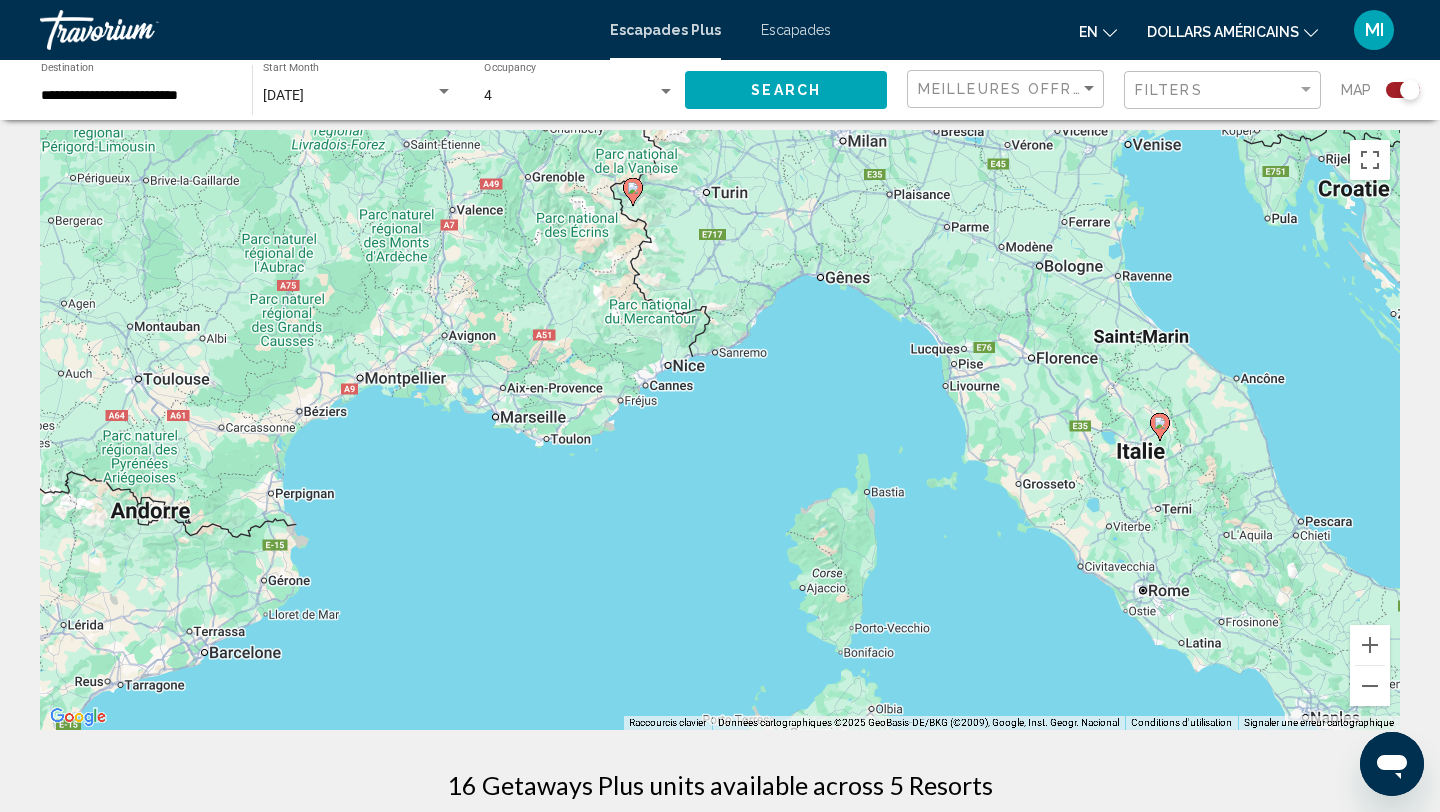 click 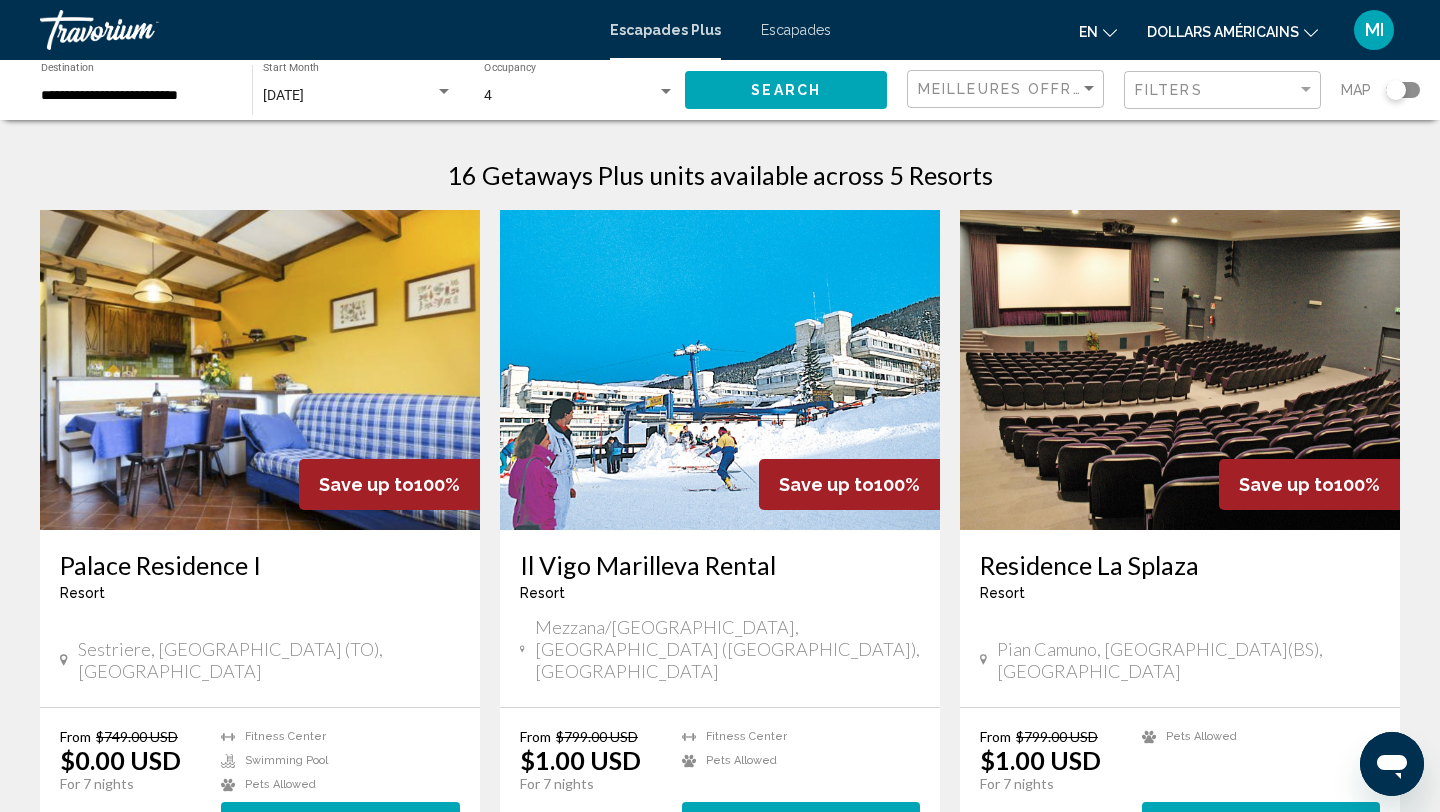 click on "July 2025" at bounding box center [349, 96] 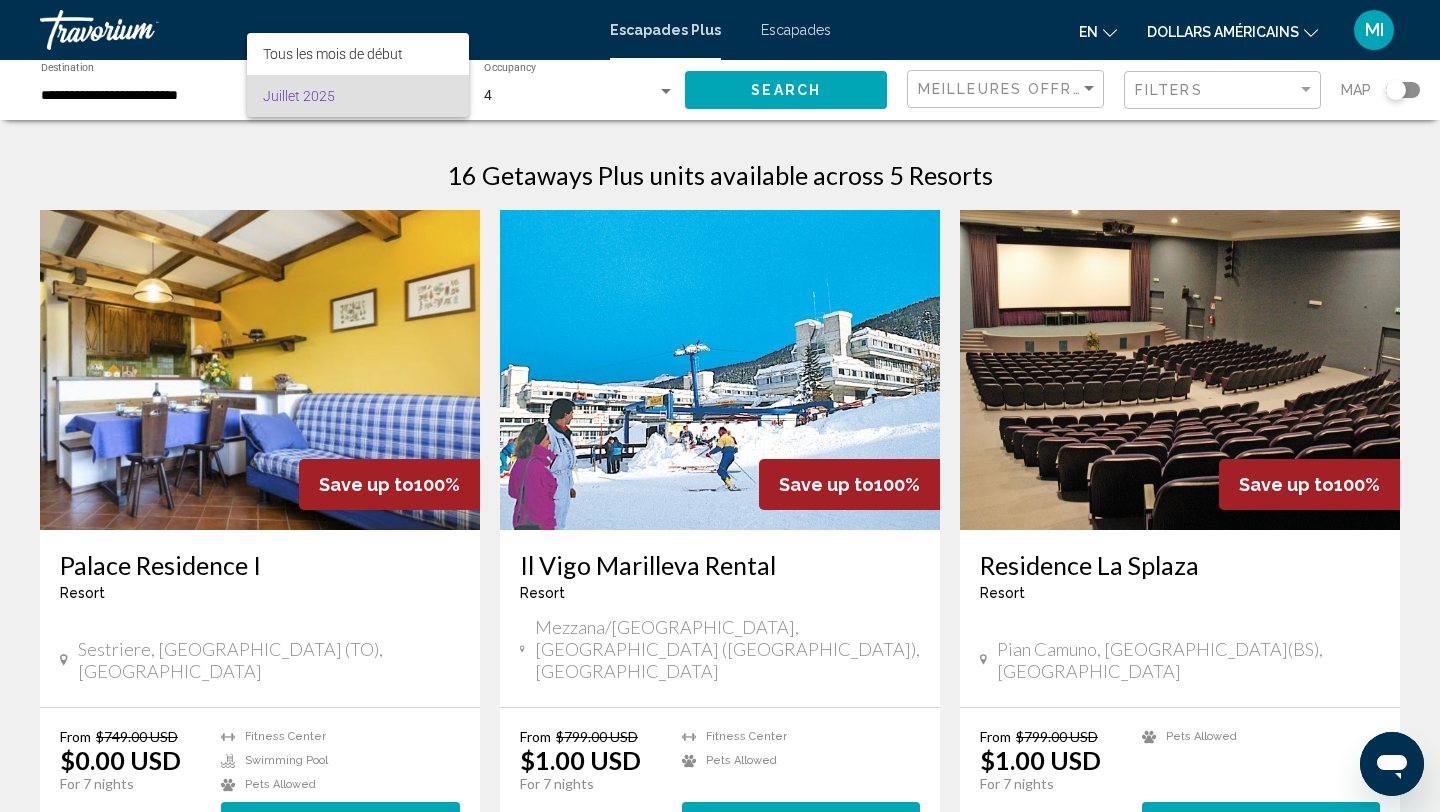 click at bounding box center [720, 406] 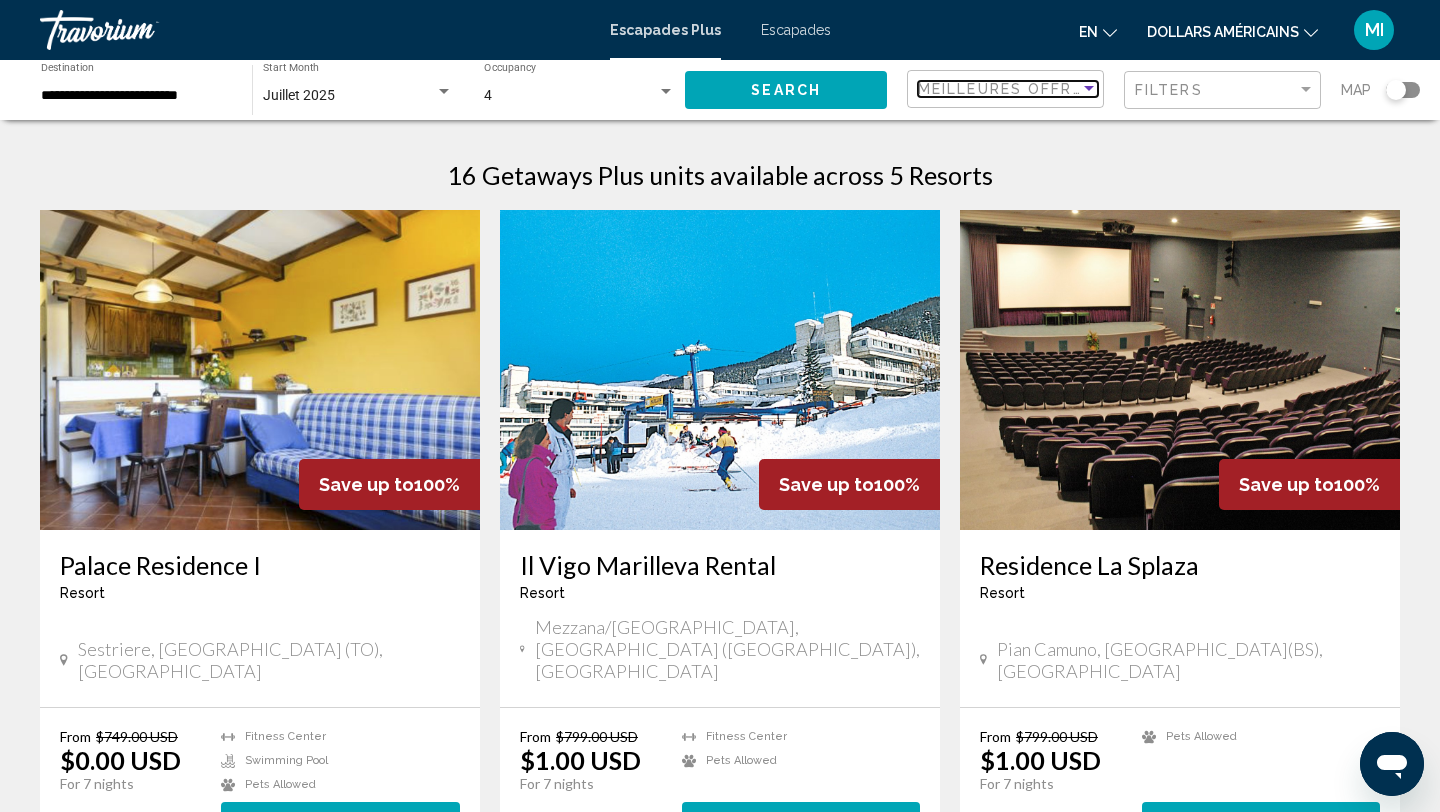 click on "Meilleures offres" at bounding box center [1006, 89] 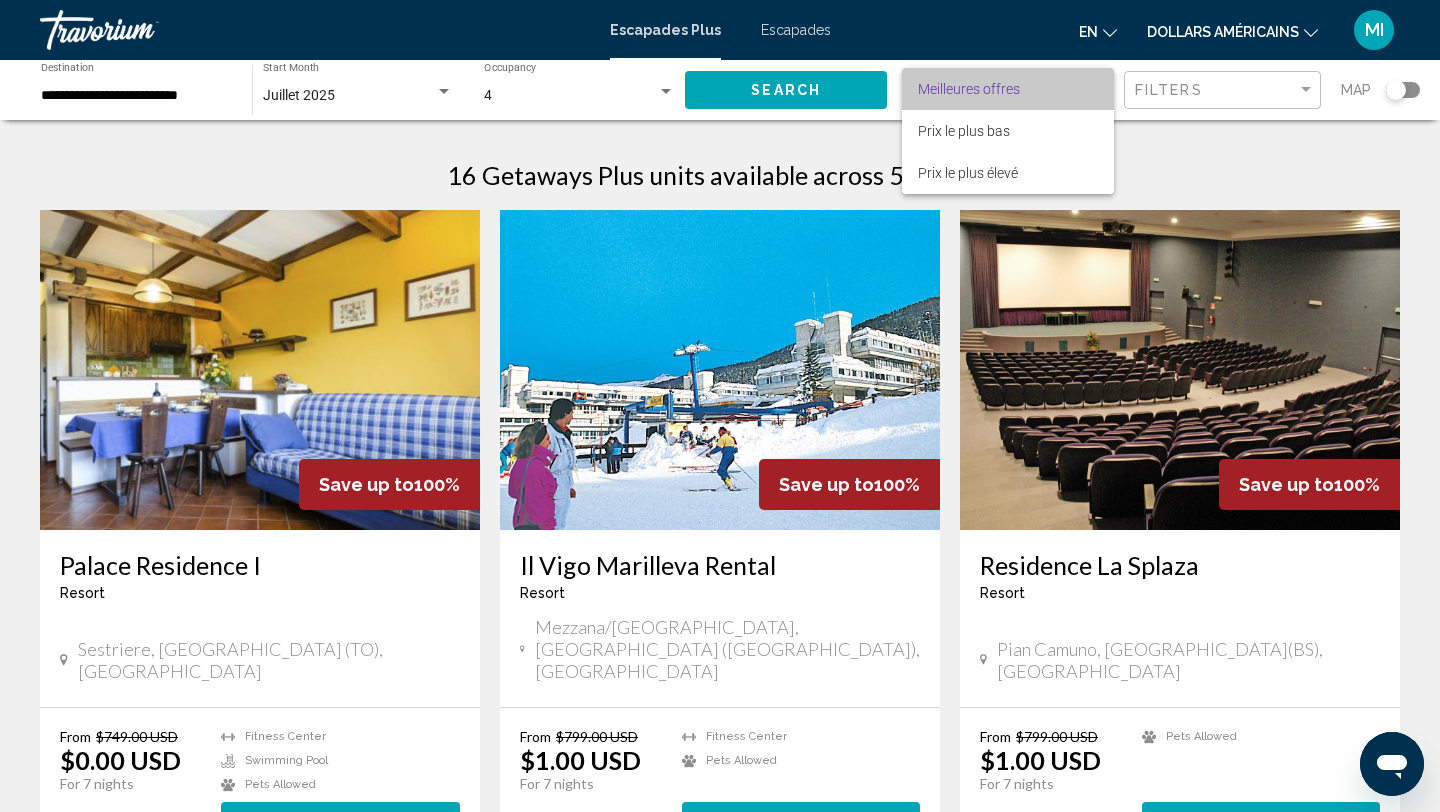 click on "Meilleures offres" at bounding box center (969, 89) 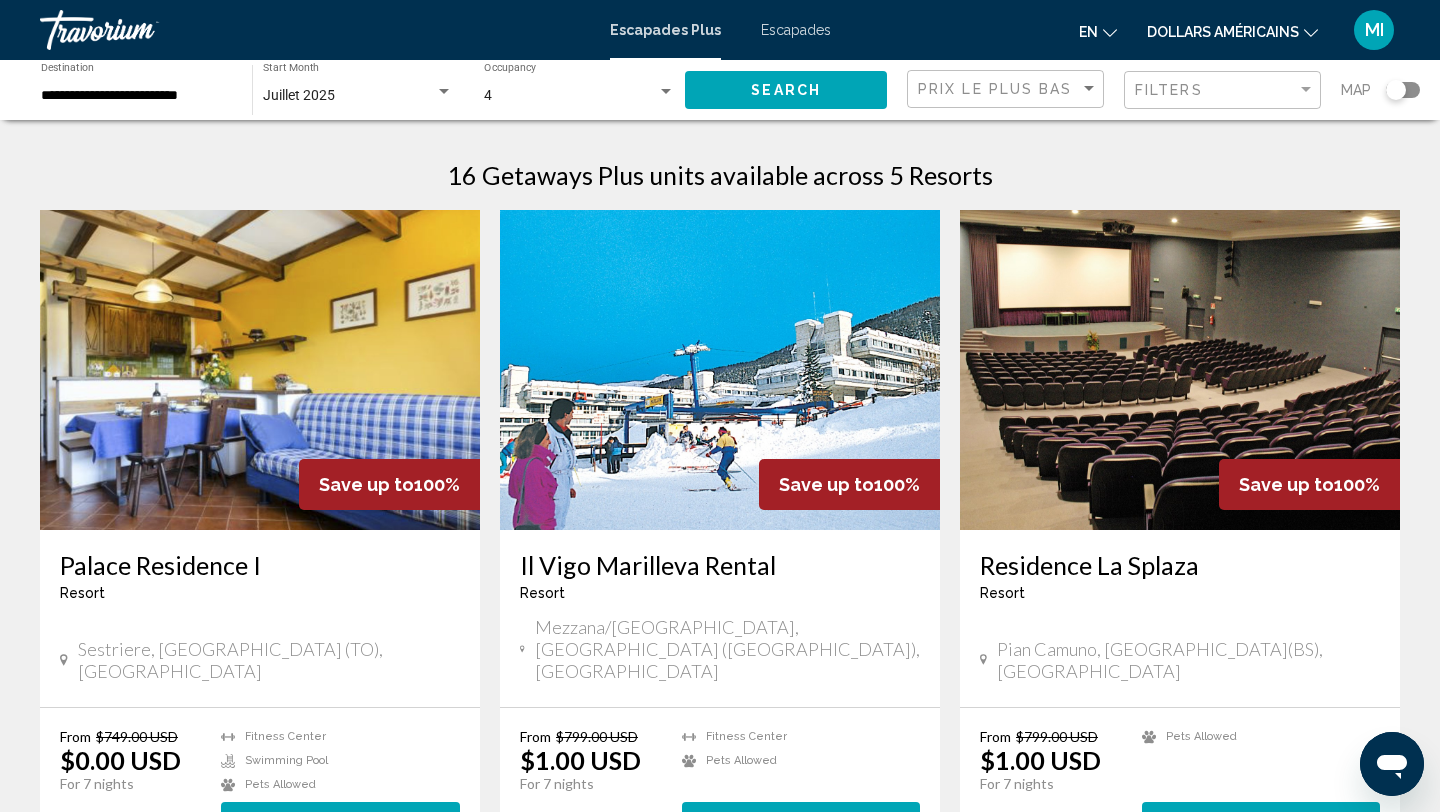 click on "← Déplacement vers la gauche → Déplacement vers la droite ↑ Déplacement vers le haut ↓ Déplacement vers le bas + Zoom avant - Zoom arrière Accueil Déplacement de 75 % vers la gauche Fin Déplacement de 75 % vers la droite Page précédente Déplacement de 75 % vers le haut Page suivante Déplacement de 75 % vers le bas Pour naviguer, appuyez sur les touches fléchées. Pour activer le glissement avec le clavier, appuyez sur Alt+Entrée. Une fois ce mode activé, utilisez les touches fléchées pour déplacer le repère. Pour valider le déplacement, appuyez sur Entrée. Pour annuler, appuyez sur Échap. Raccourcis clavier Données cartographiques Données cartographiques ©2025 GeoBasis-DE/BKG (©2009), Google, Inst. Geogr. Nacional Données cartographiques ©2025 GeoBasis-DE/BKG (©2009), Google, Inst. Geogr. Nacional 50 km  Cliquez pour basculer entre les unités métriques et impériales Conditions d'utilisation Signaler une erreur cartographique Save up to  100%   Palace Residence I" at bounding box center (720, 888) 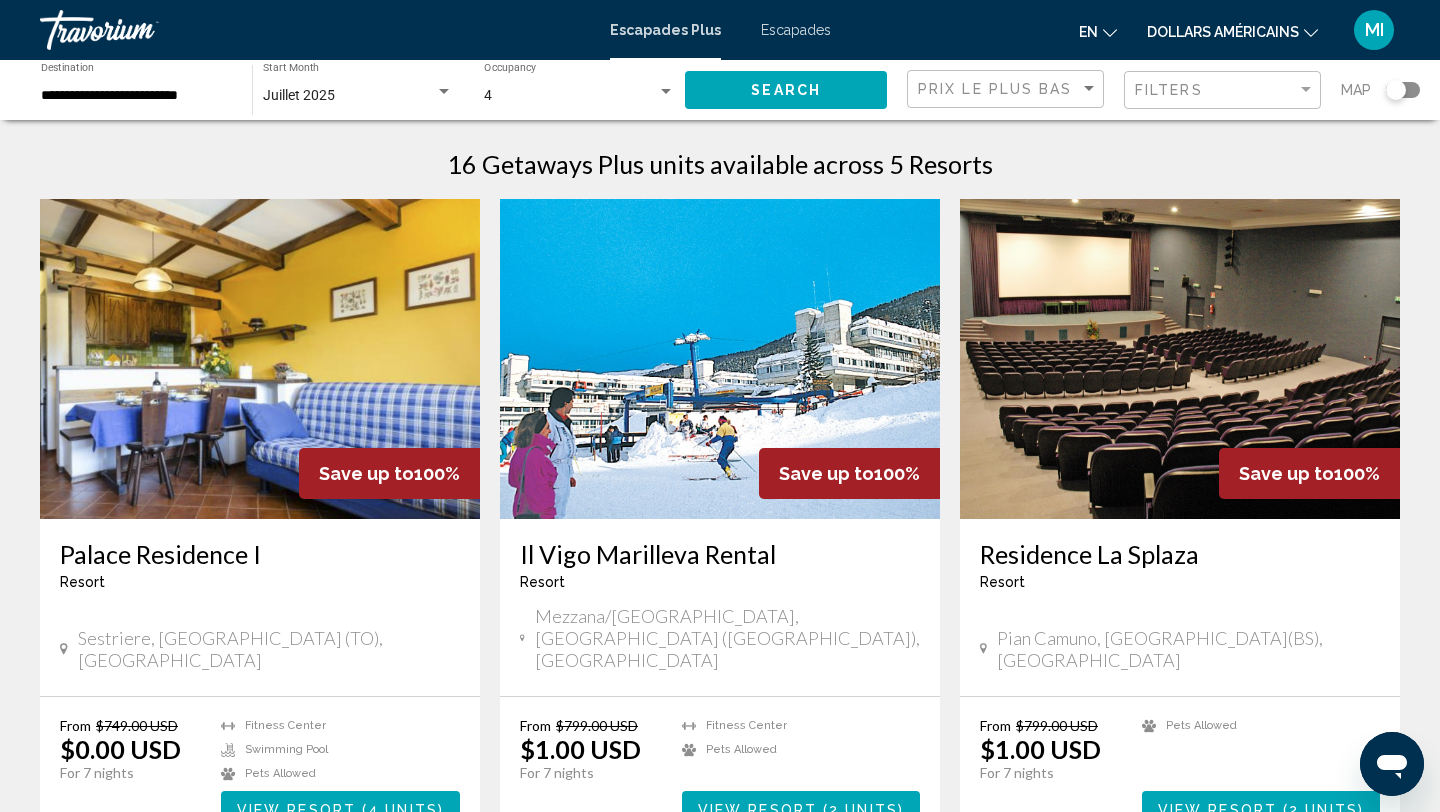 scroll, scrollTop: 0, scrollLeft: 0, axis: both 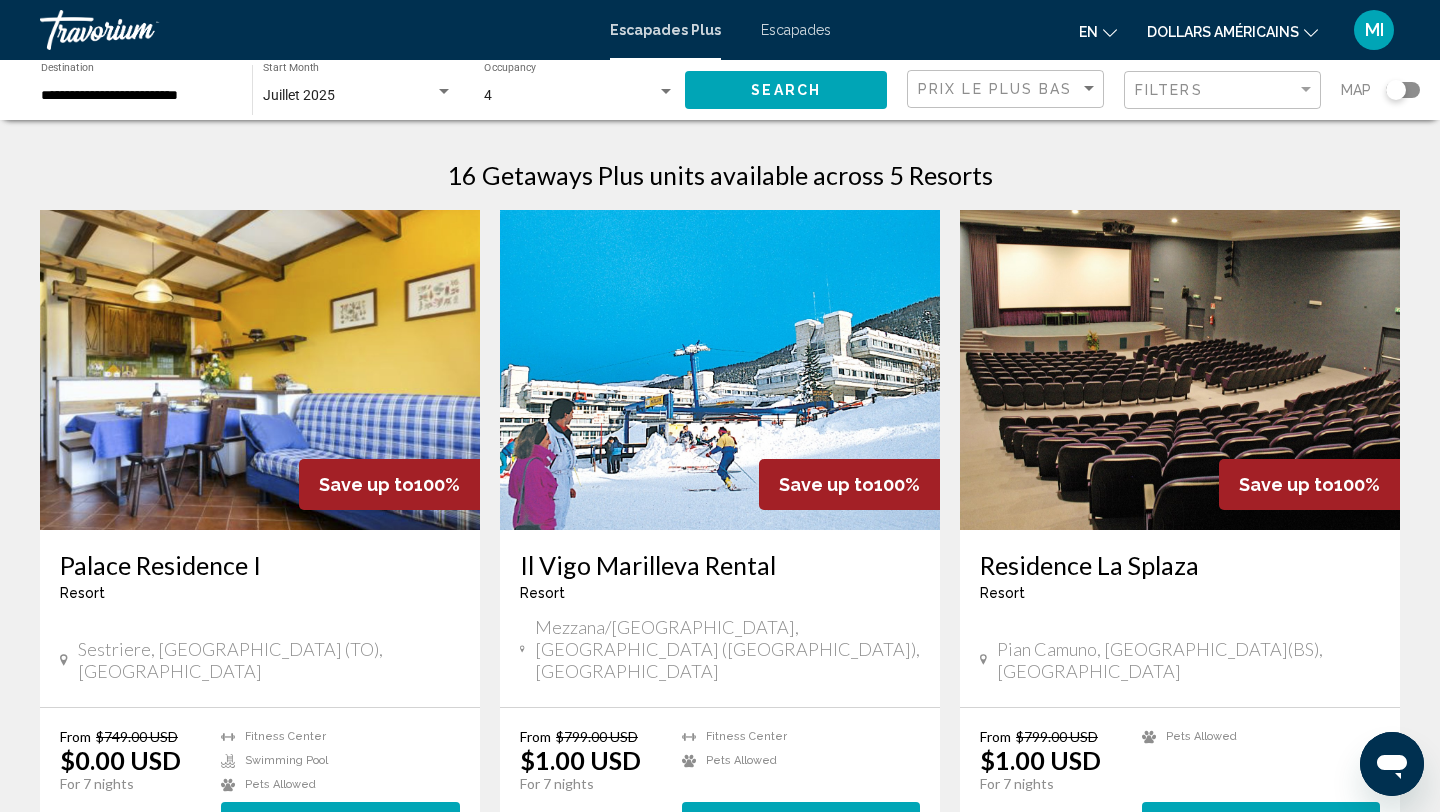 click 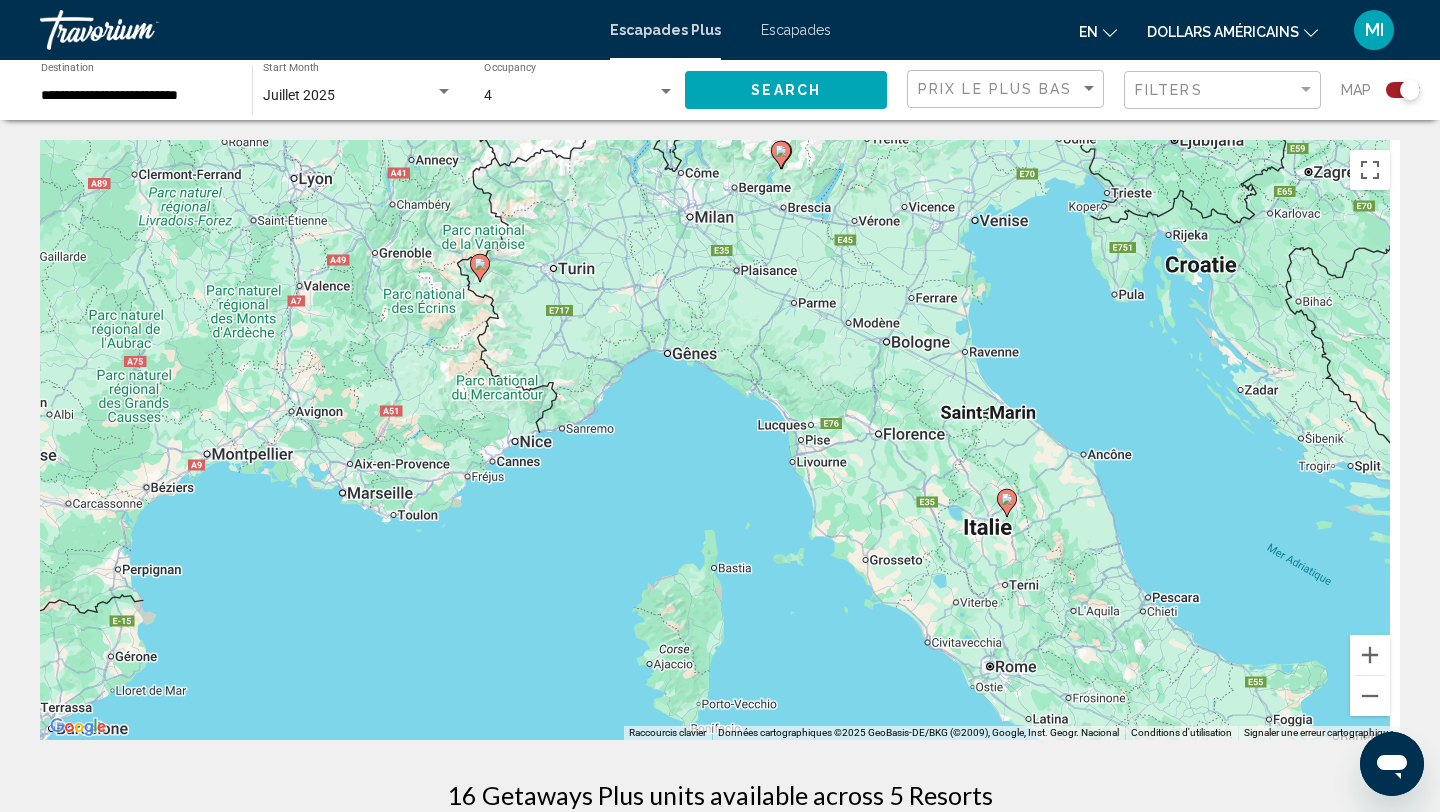 drag, startPoint x: 1126, startPoint y: 495, endPoint x: 979, endPoint y: 551, distance: 157.30544 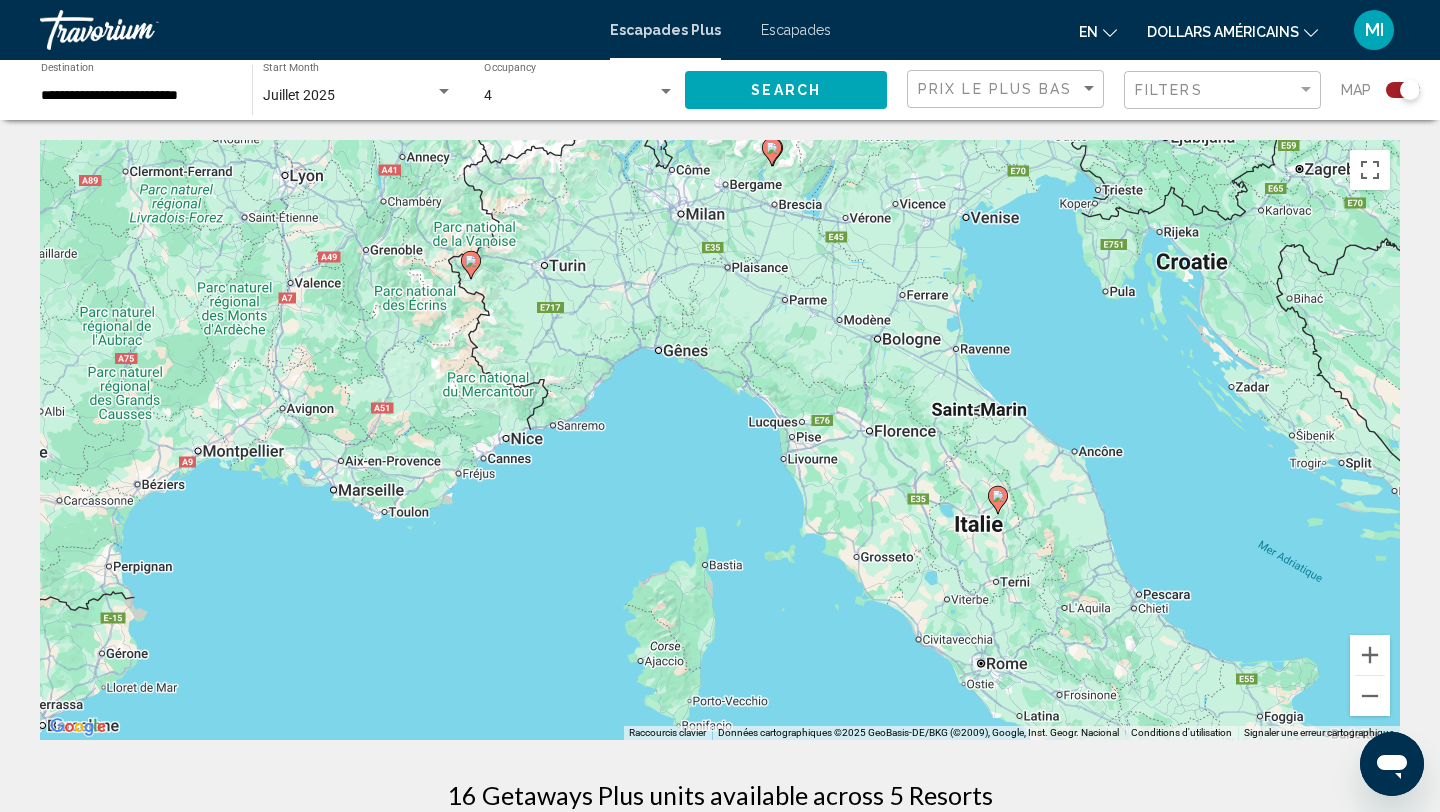 click at bounding box center (998, 500) 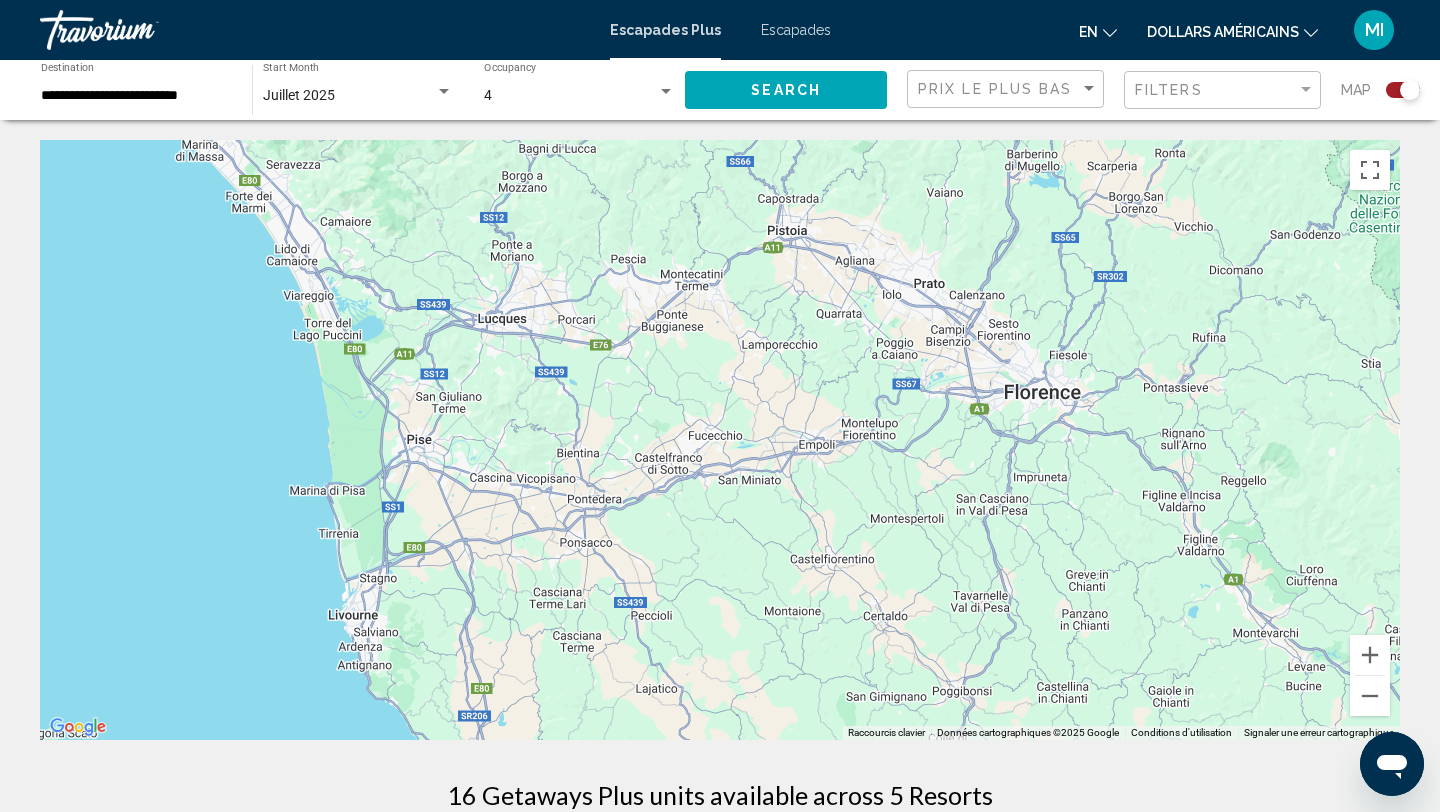 drag, startPoint x: 1321, startPoint y: 419, endPoint x: 433, endPoint y: 439, distance: 888.2252 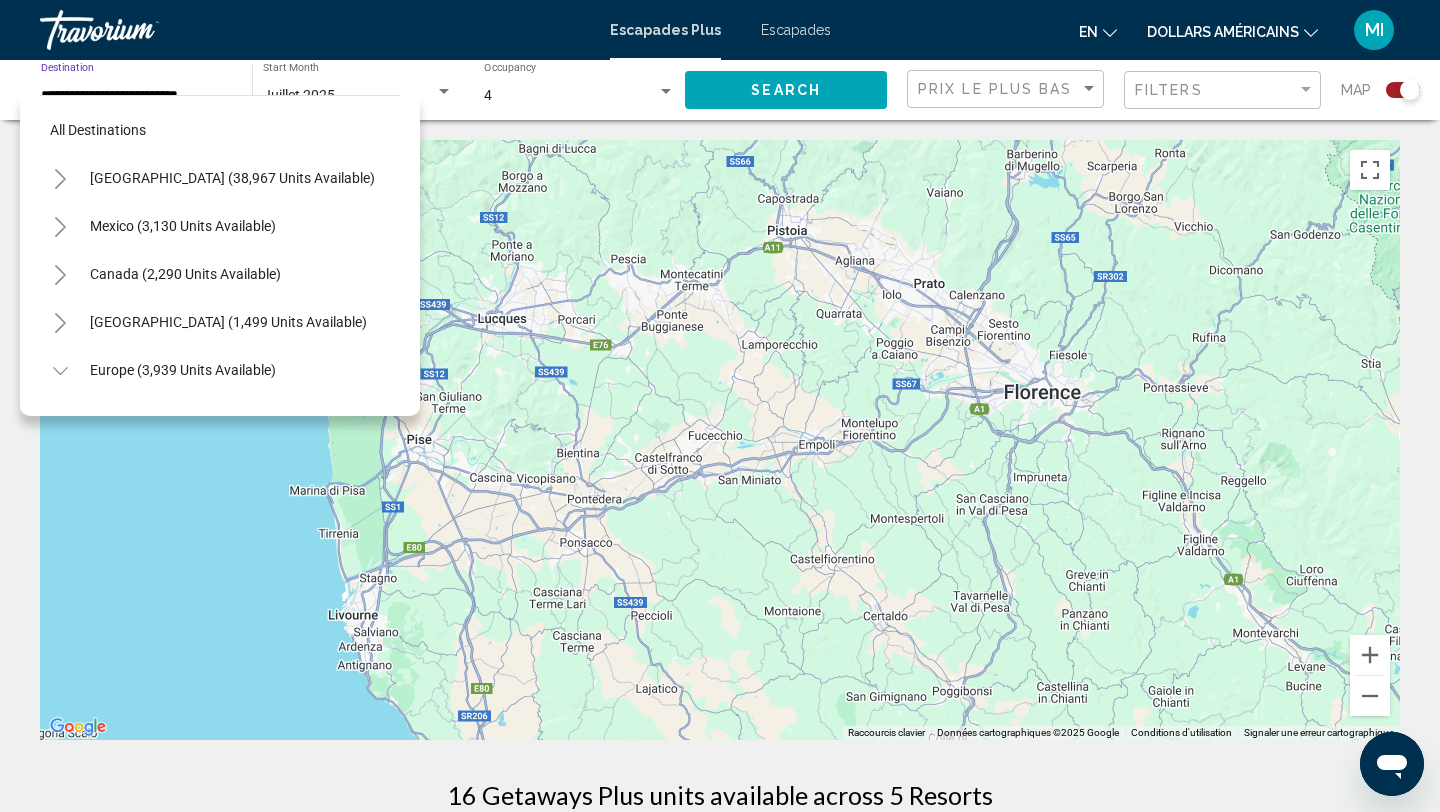 scroll, scrollTop: 455, scrollLeft: 0, axis: vertical 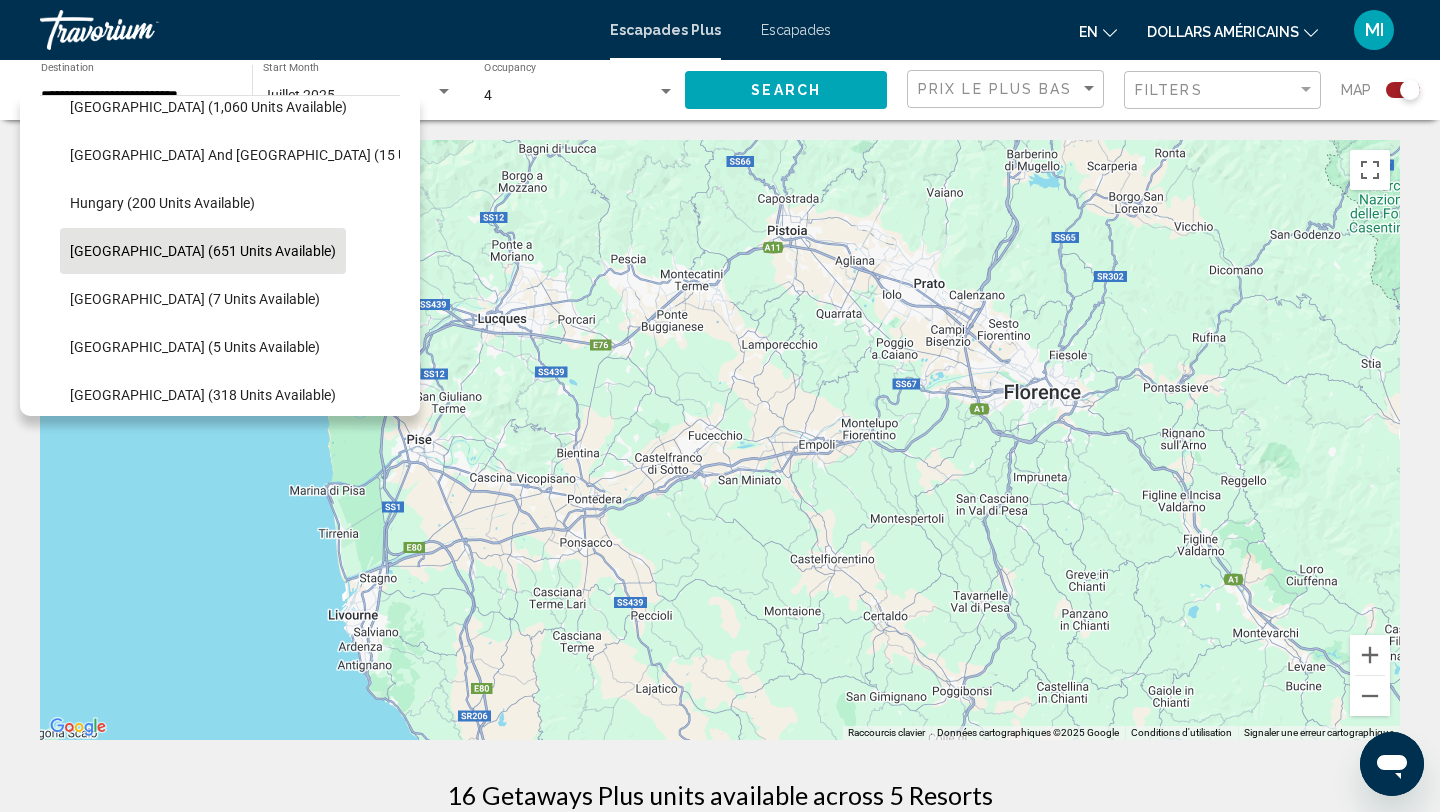click on "**********" 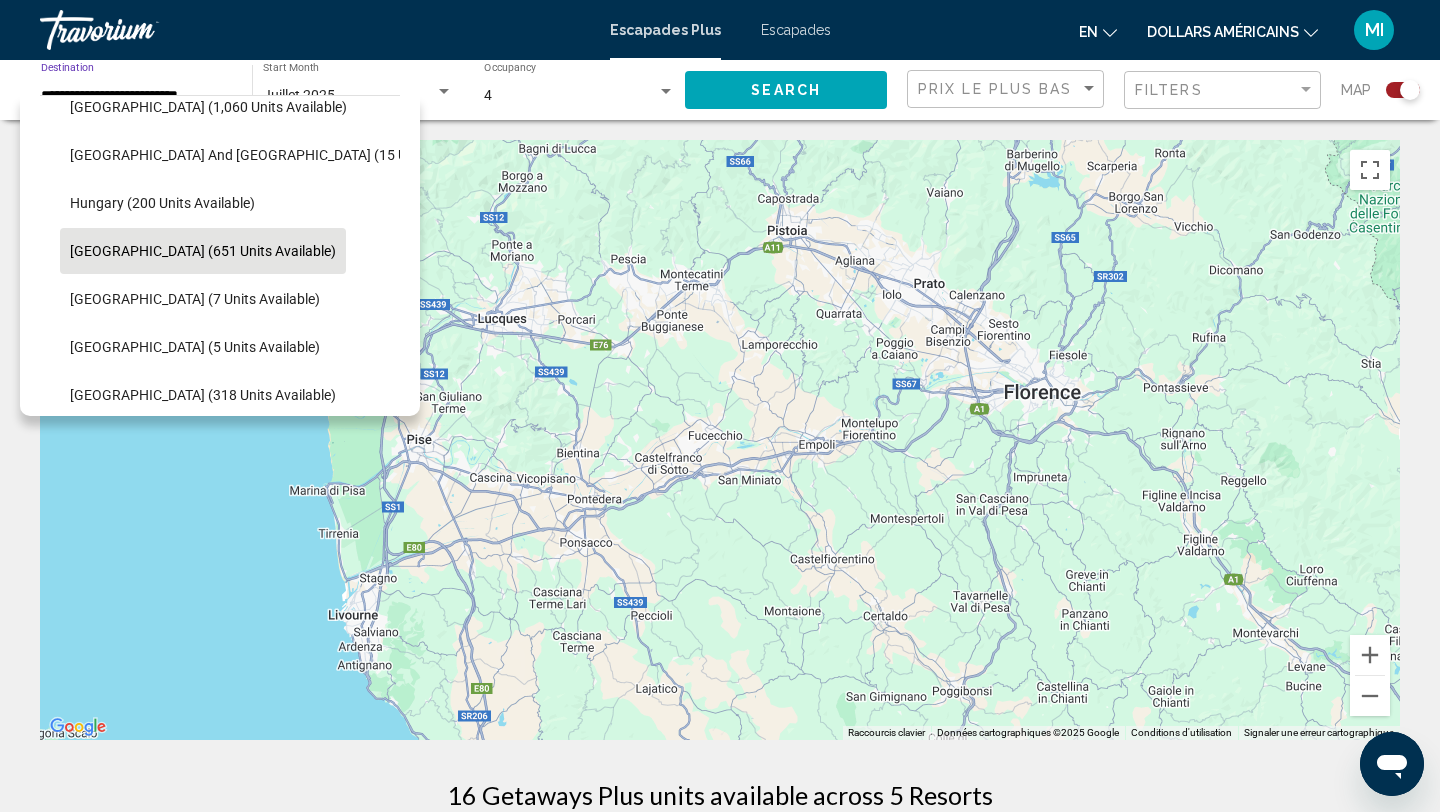 click on "**********" at bounding box center [720, 1148] 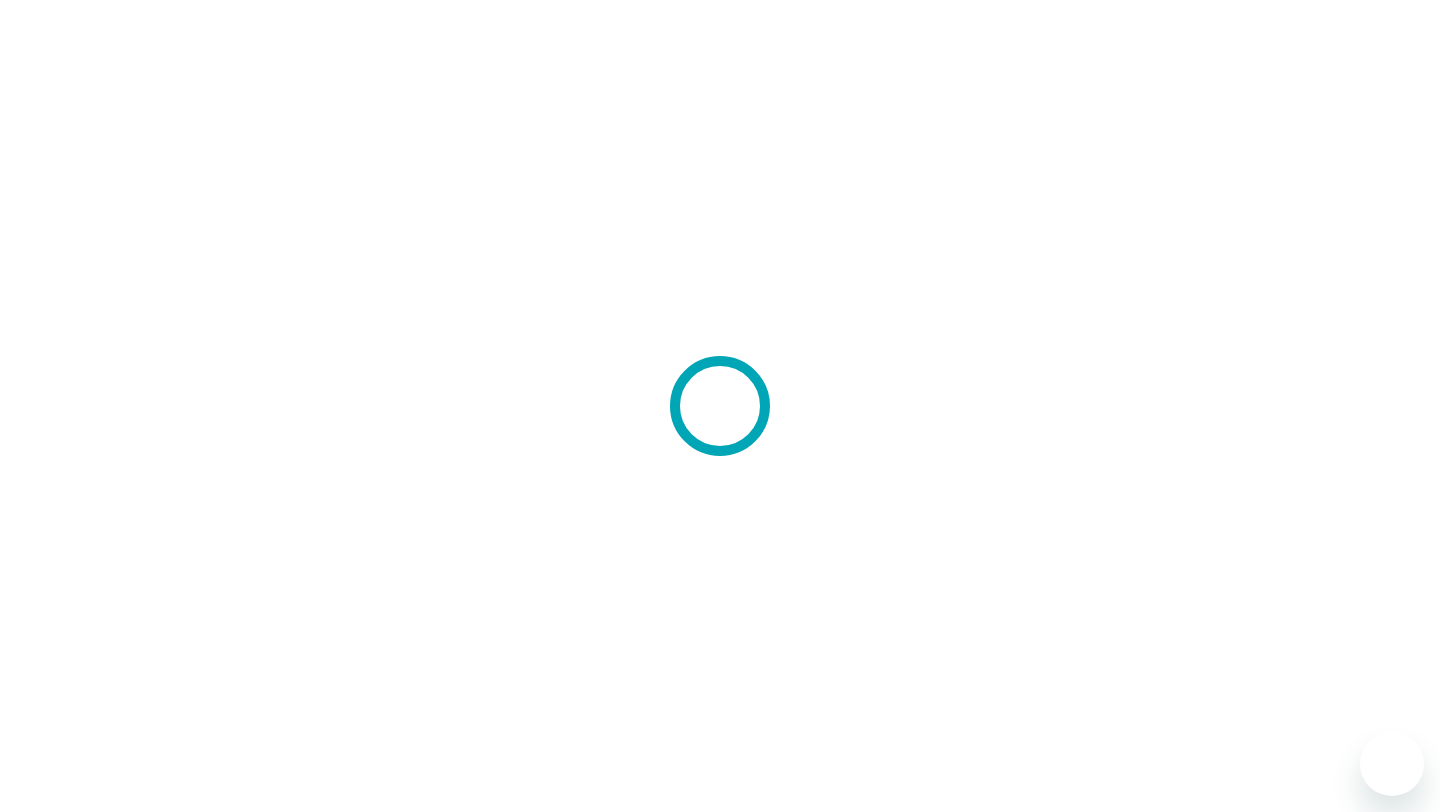 scroll, scrollTop: 0, scrollLeft: 0, axis: both 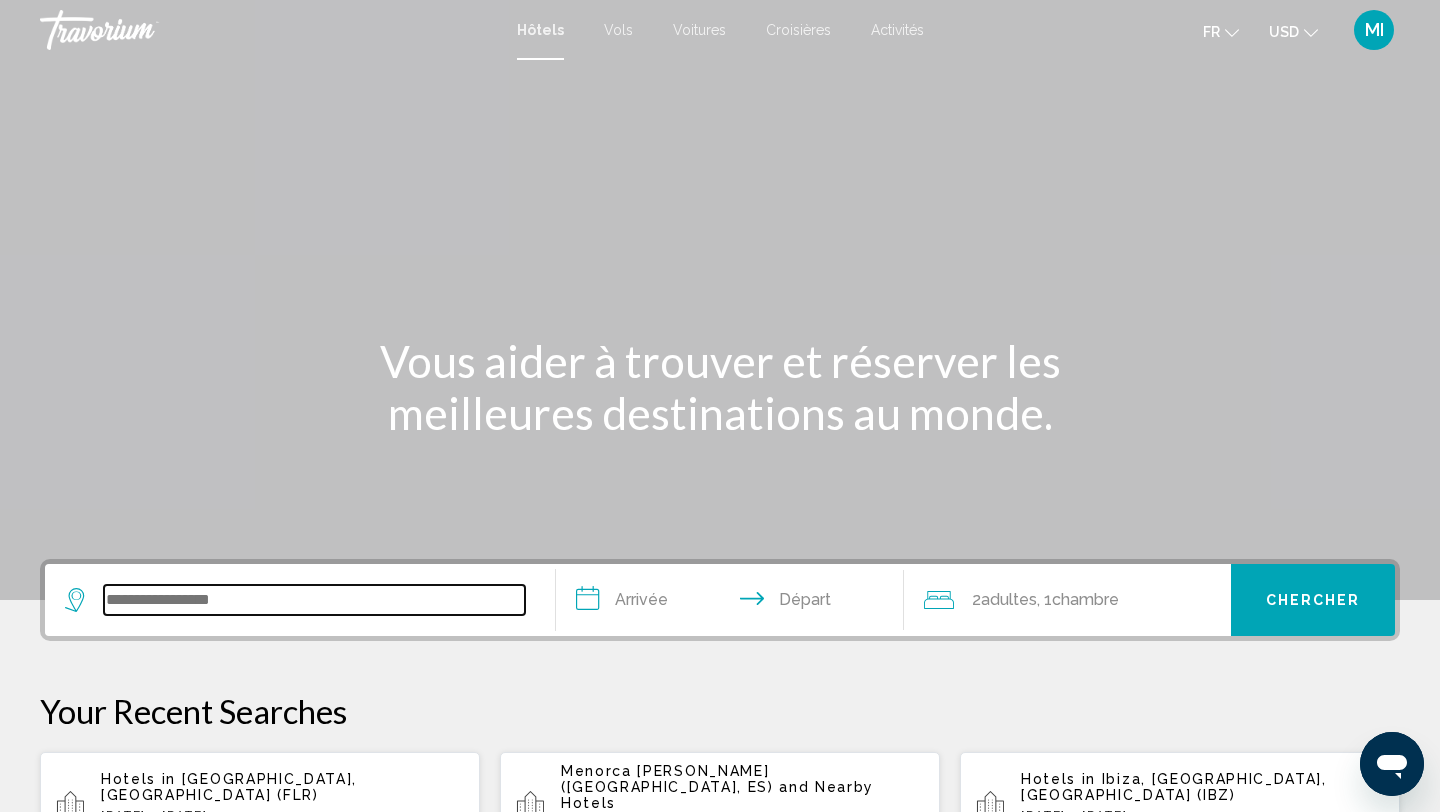 click at bounding box center (314, 600) 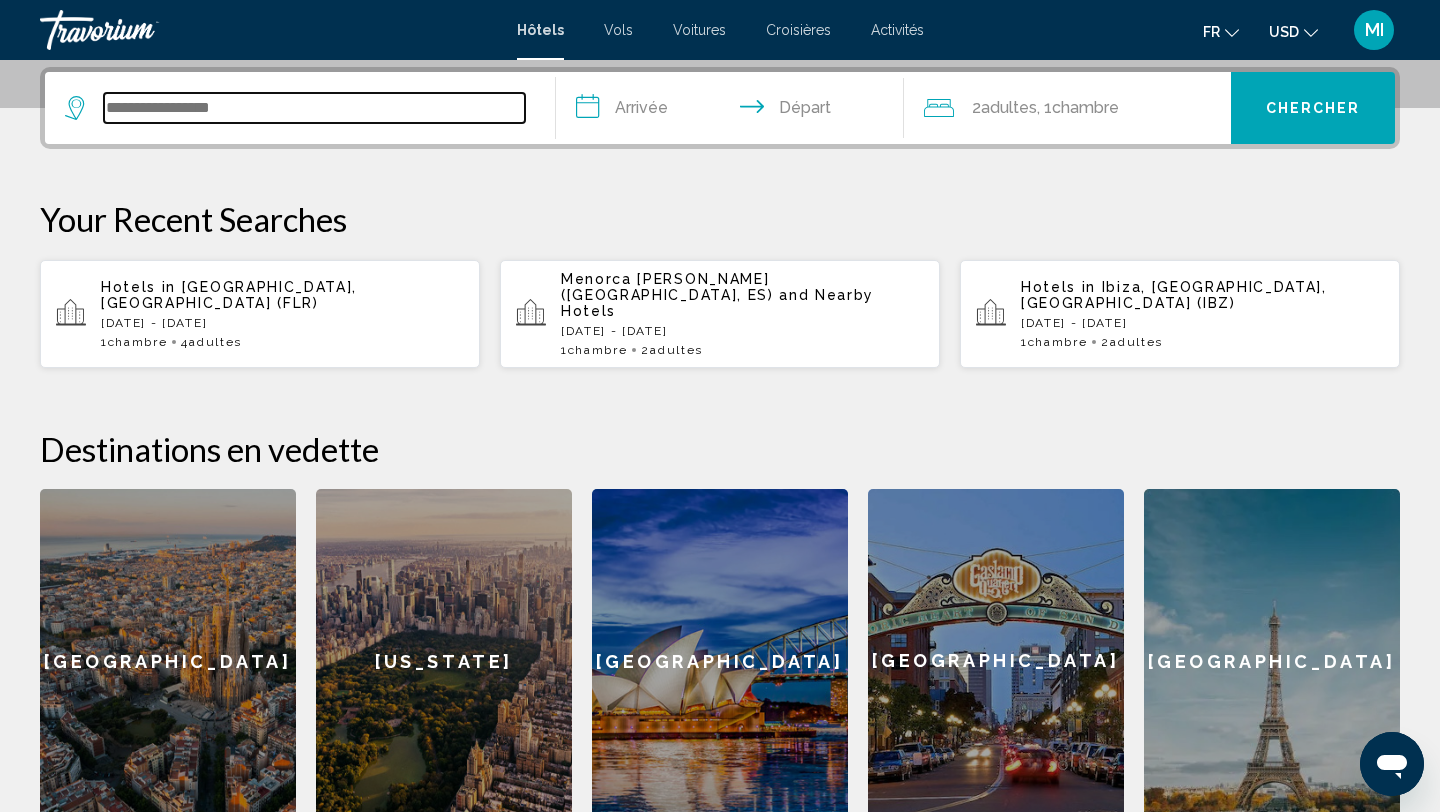scroll, scrollTop: 494, scrollLeft: 0, axis: vertical 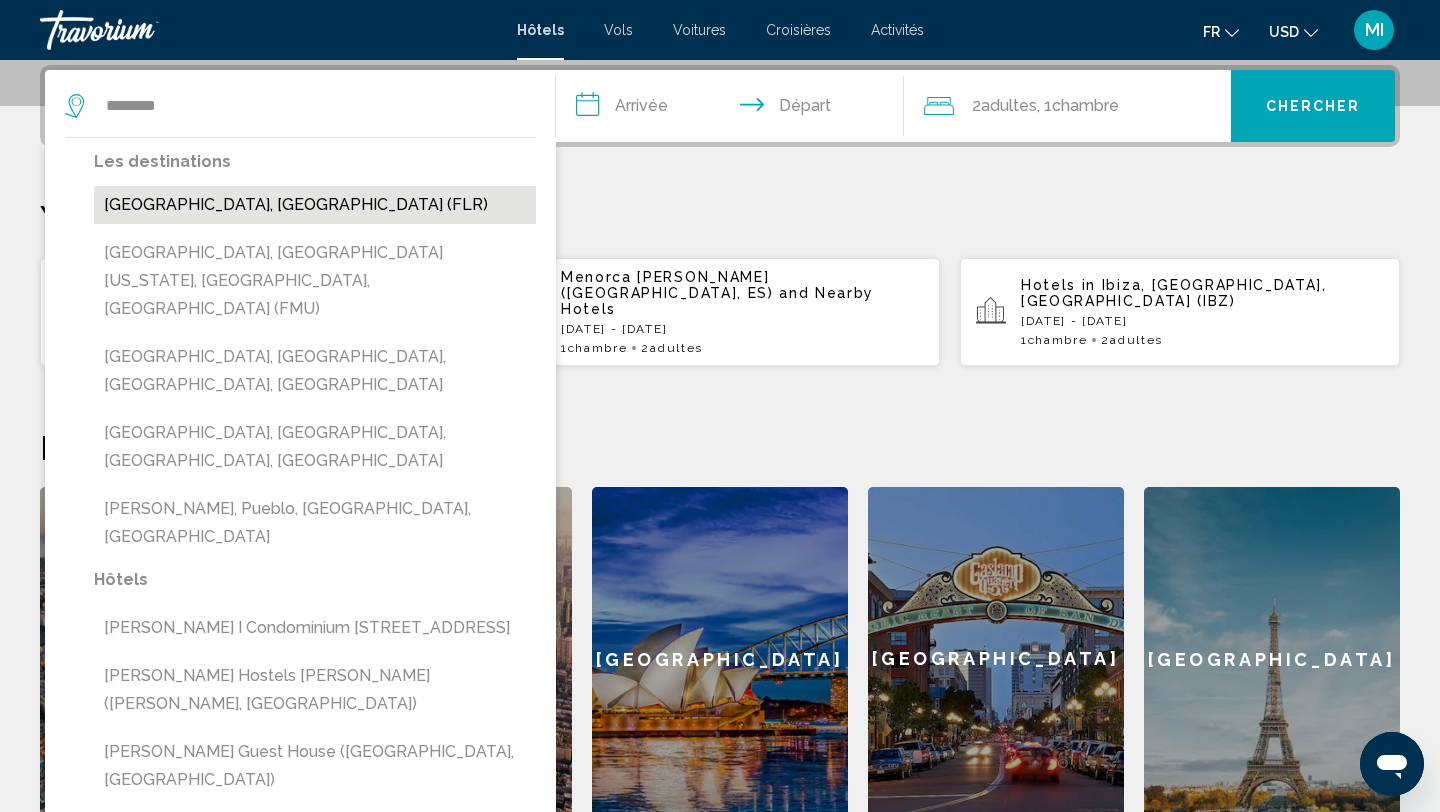 click on "[GEOGRAPHIC_DATA], [GEOGRAPHIC_DATA] (FLR)" at bounding box center [315, 205] 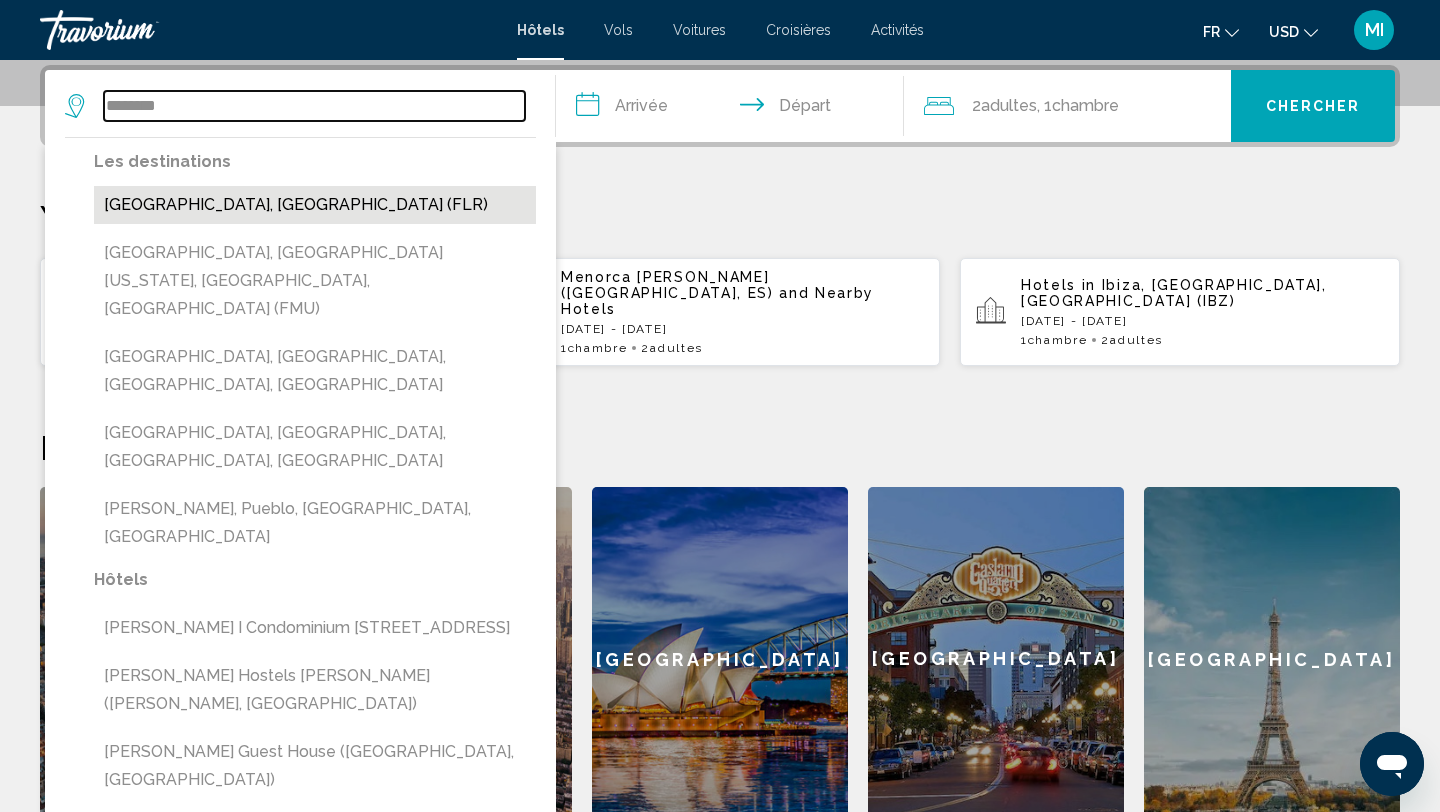 type on "**********" 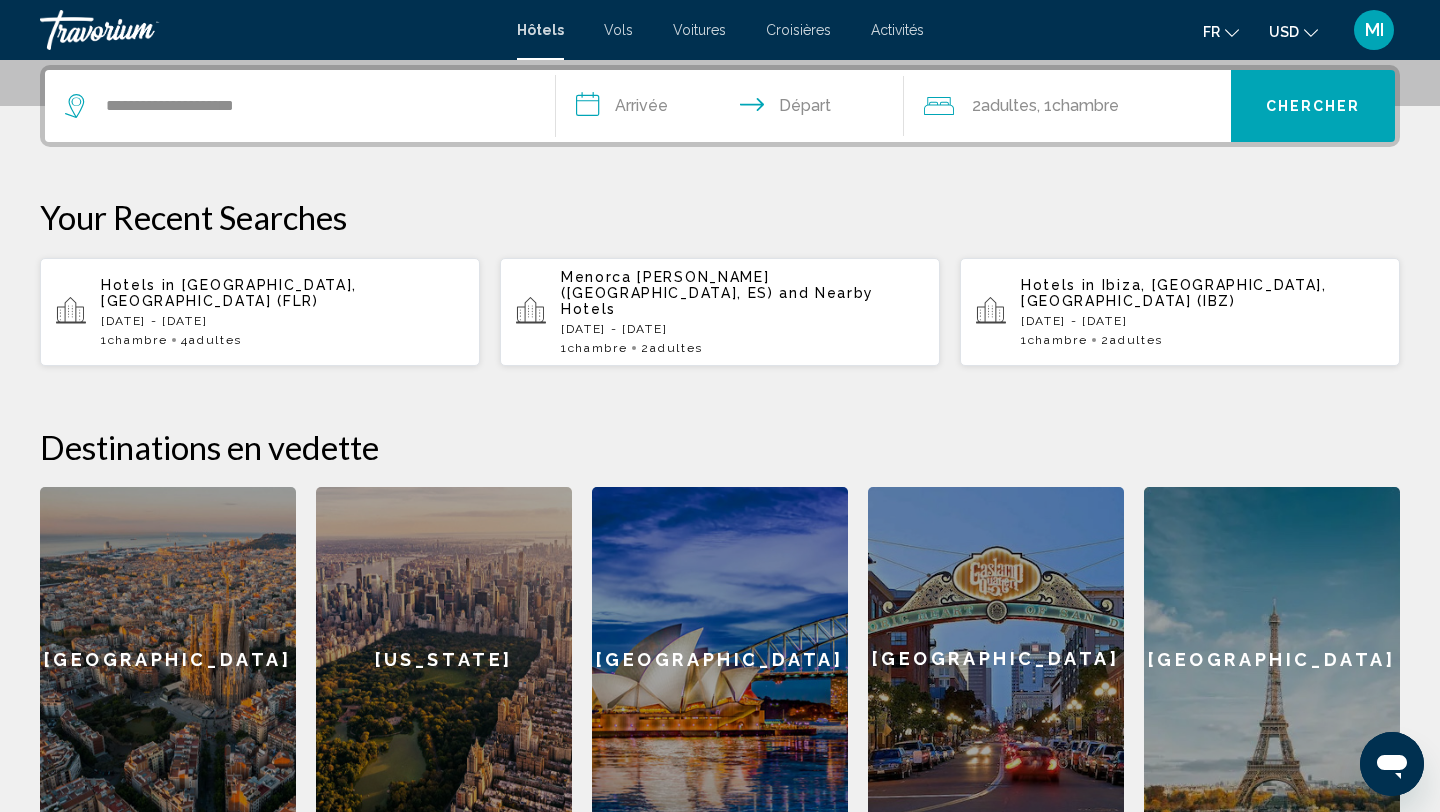 click on "**********" at bounding box center (734, 109) 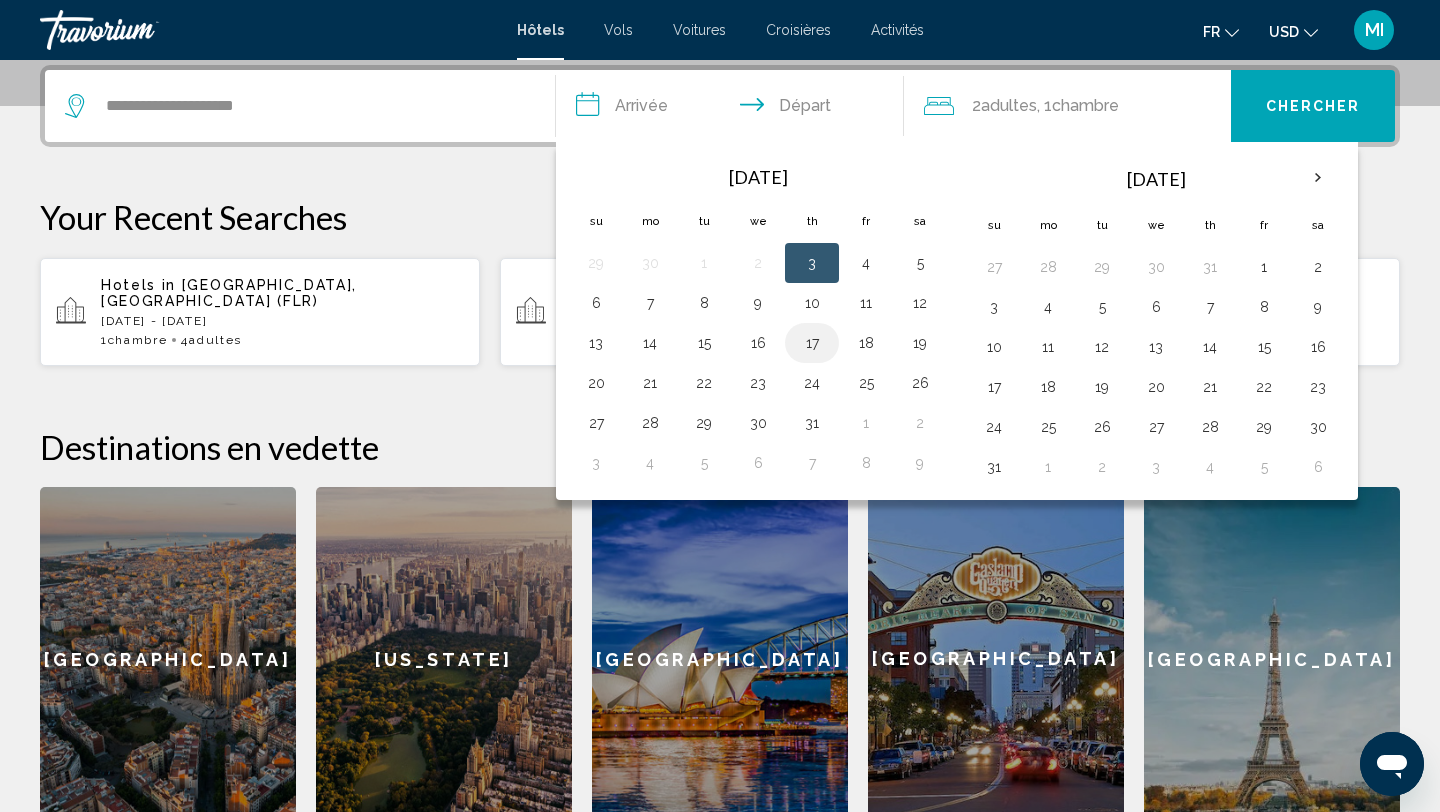 click on "17" at bounding box center [812, 343] 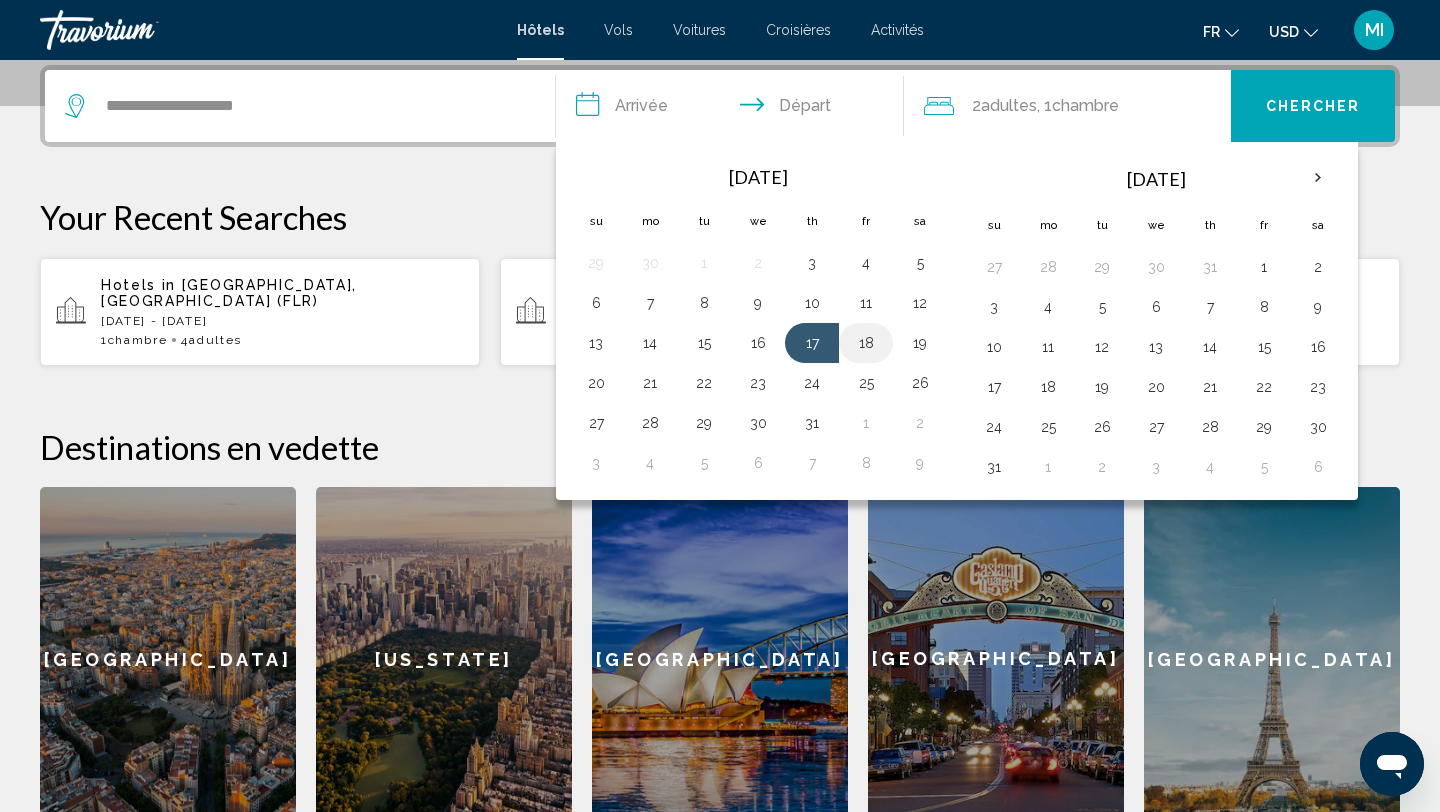 click on "18" at bounding box center (866, 343) 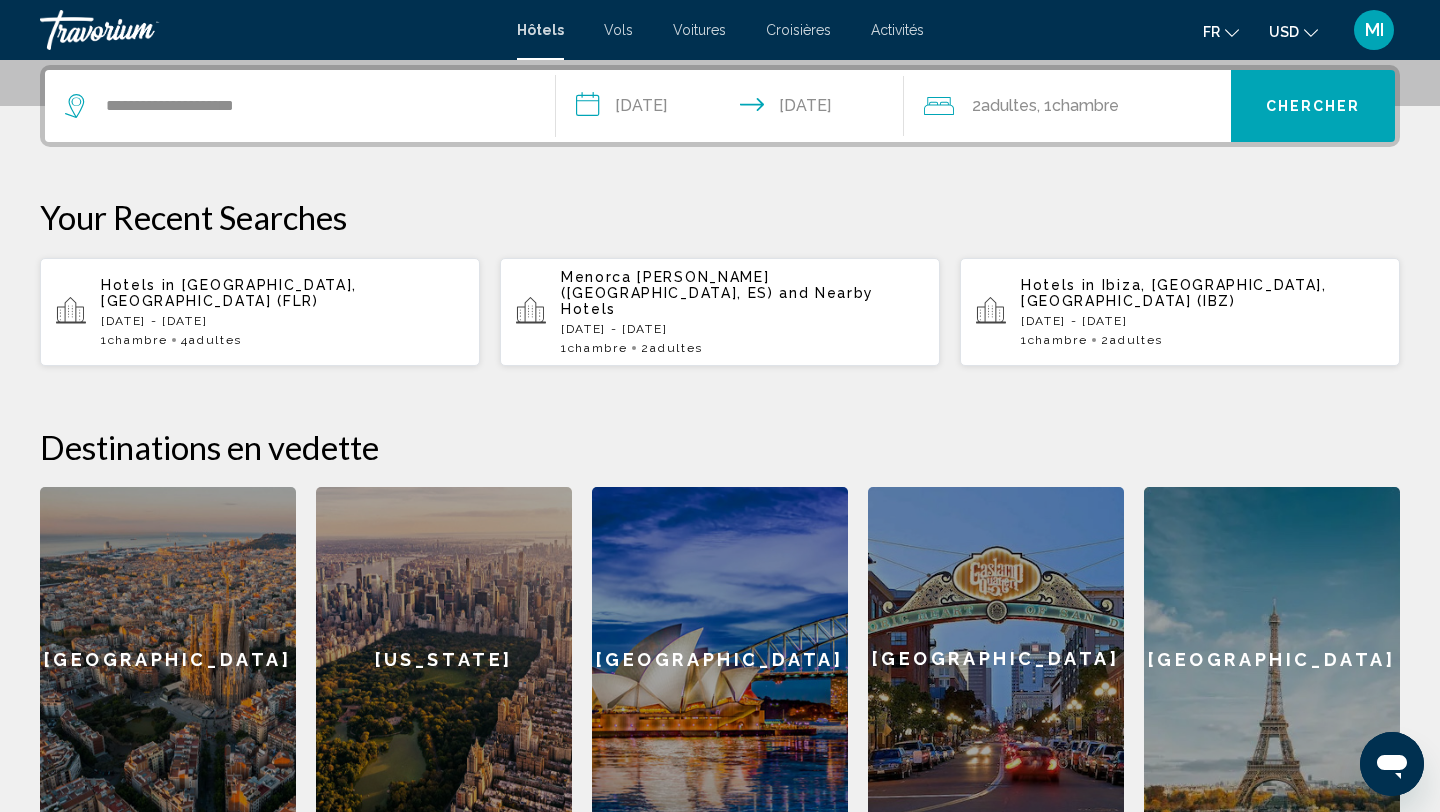click on "2  Adulte Adultes , 1  Chambre pièces" 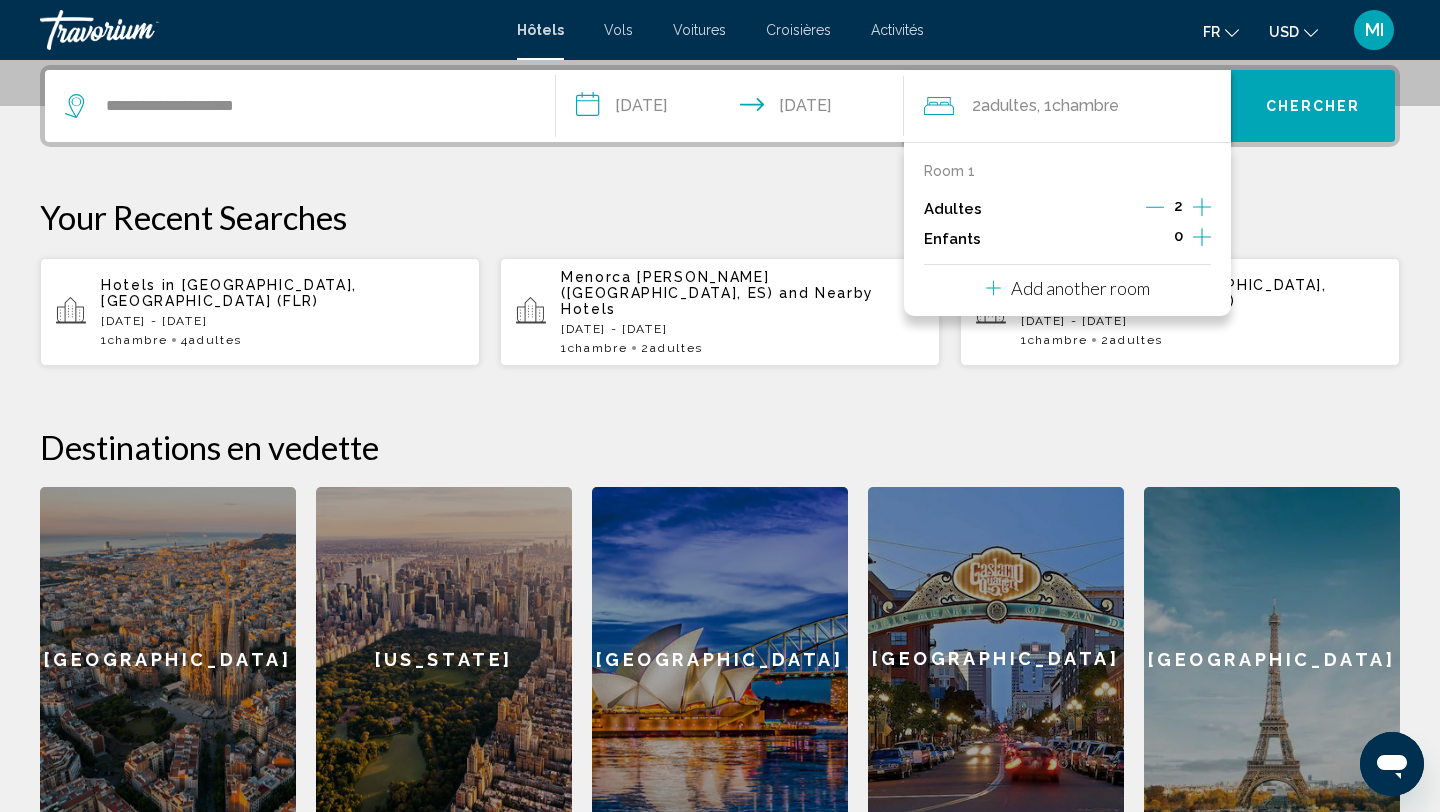 click 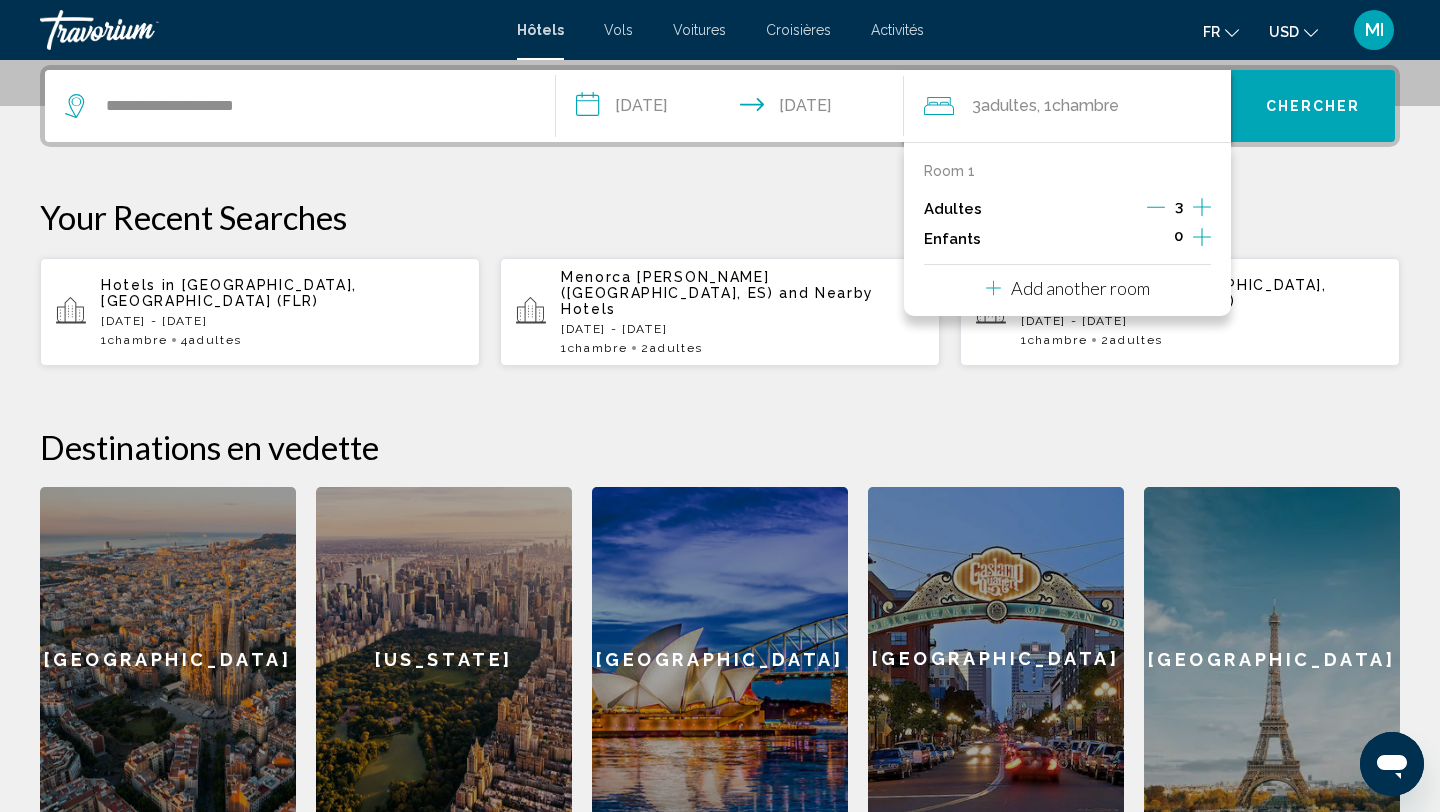 click 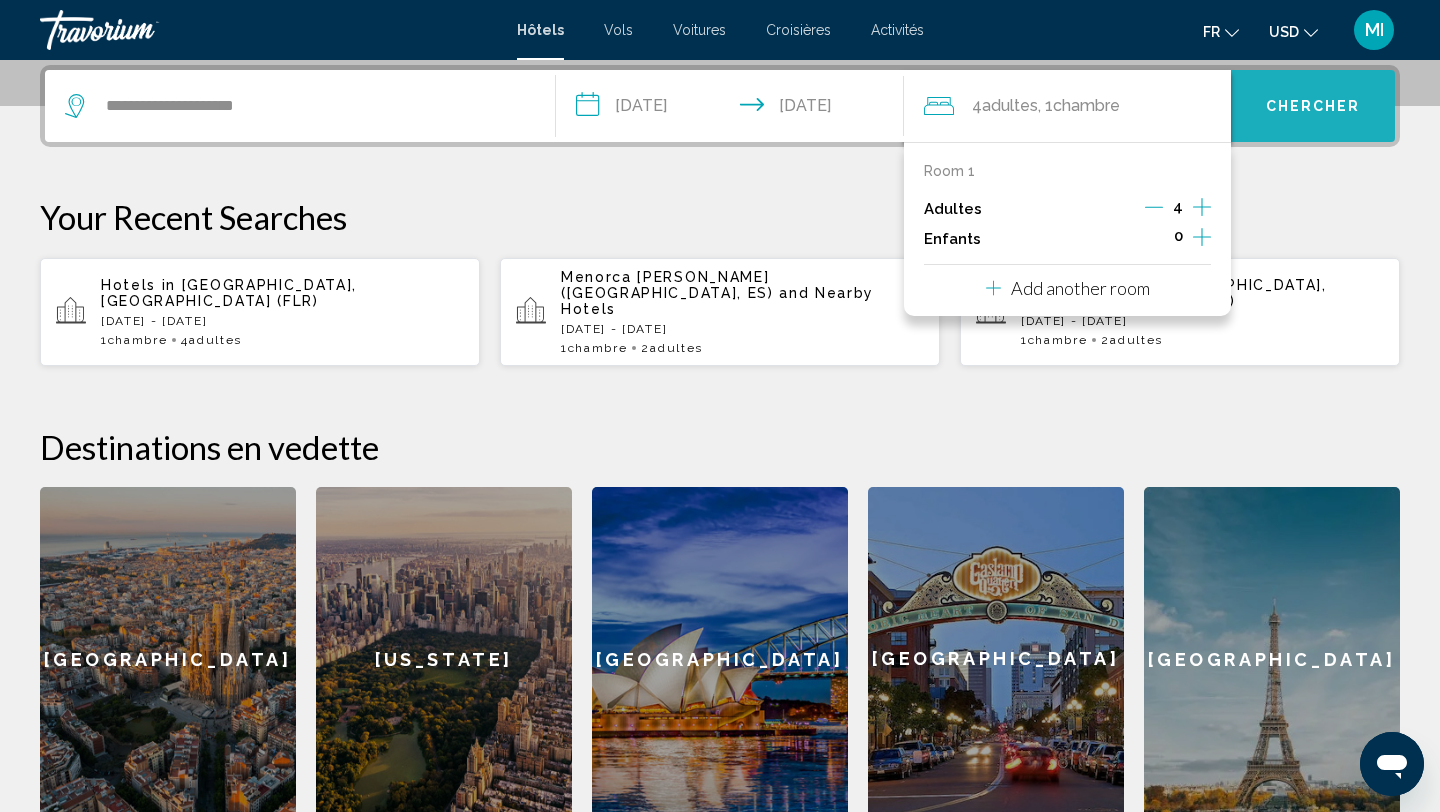 click on "Chercher" at bounding box center [1313, 107] 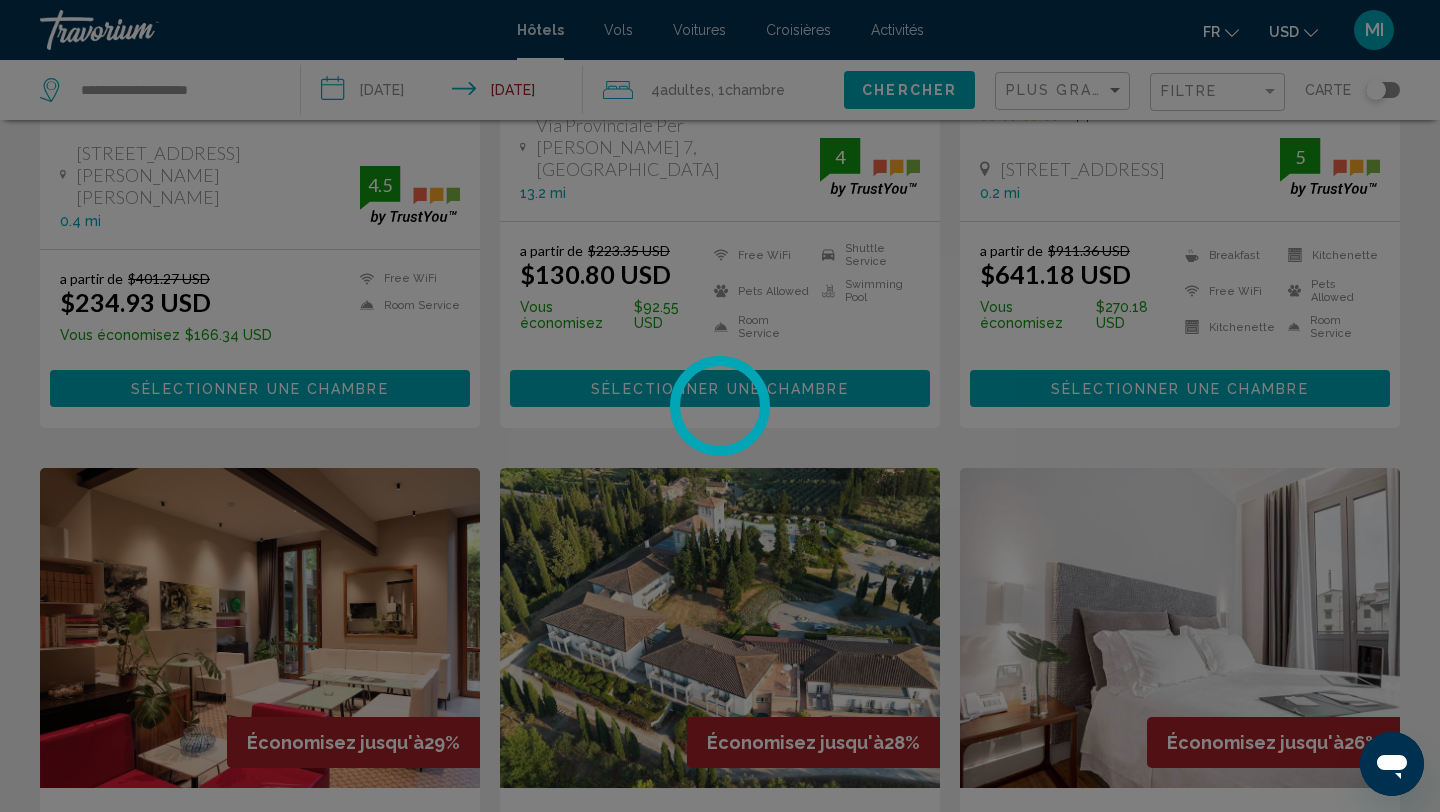 scroll, scrollTop: 0, scrollLeft: 0, axis: both 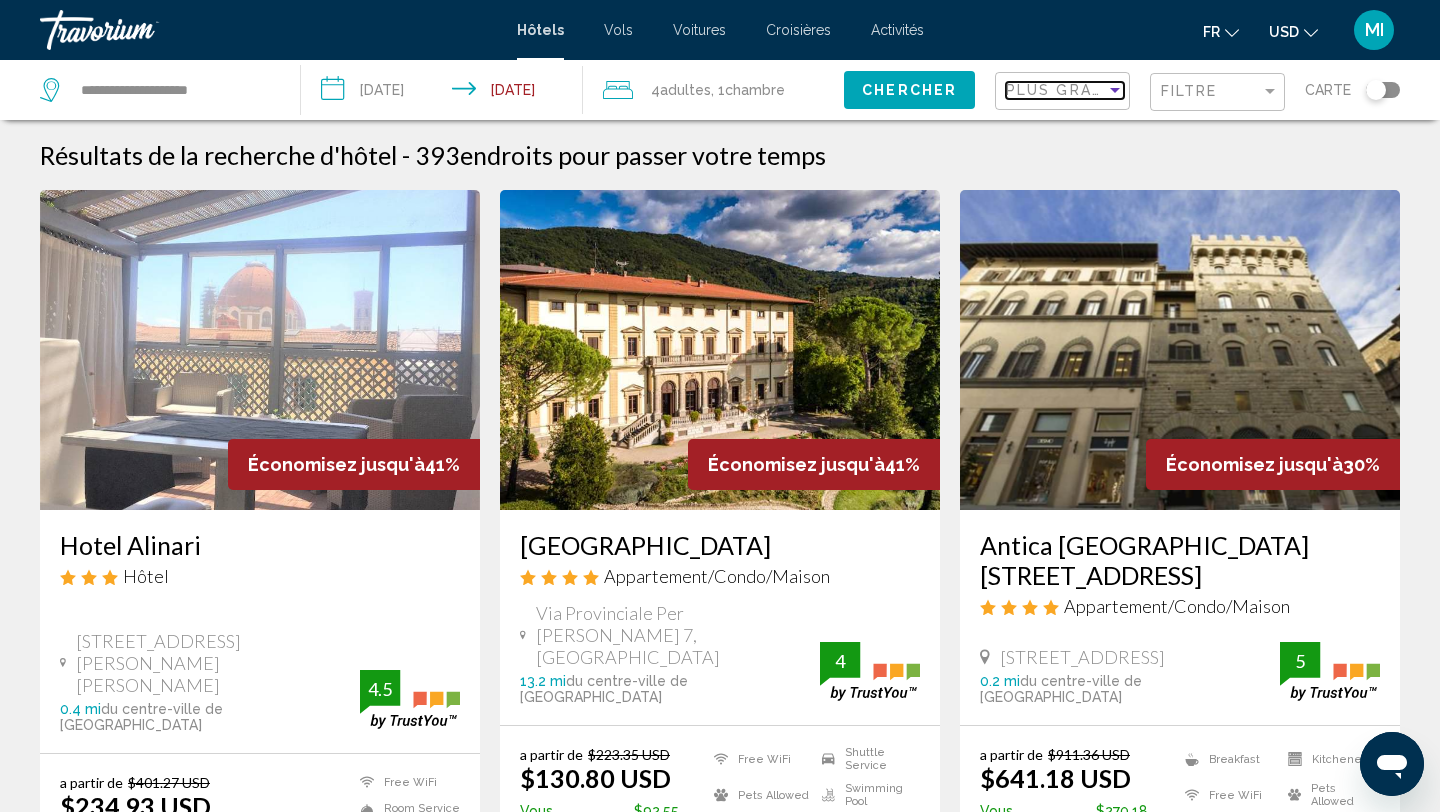 click on "Plus grandes économies" at bounding box center [1125, 90] 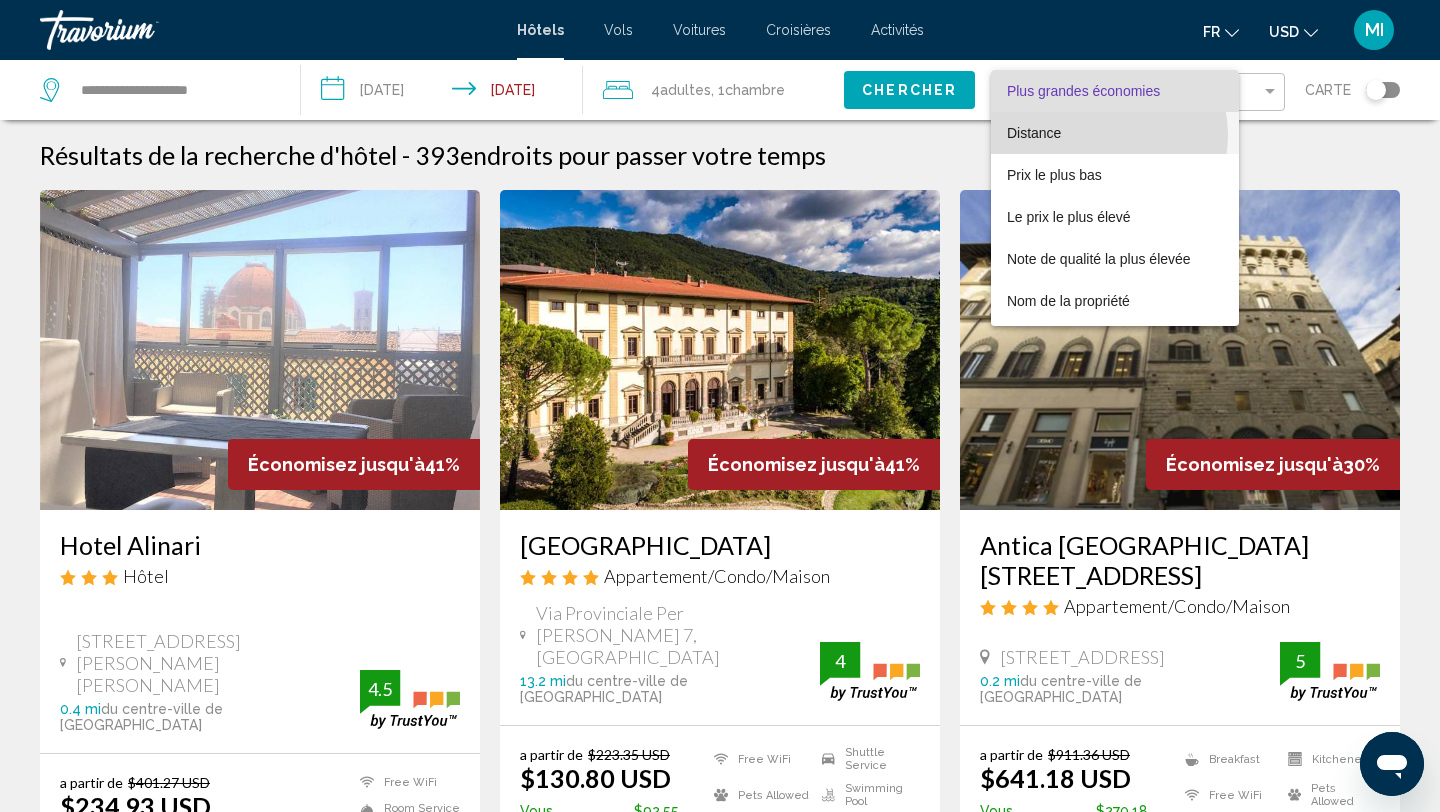 click on "Distance" at bounding box center [1115, 133] 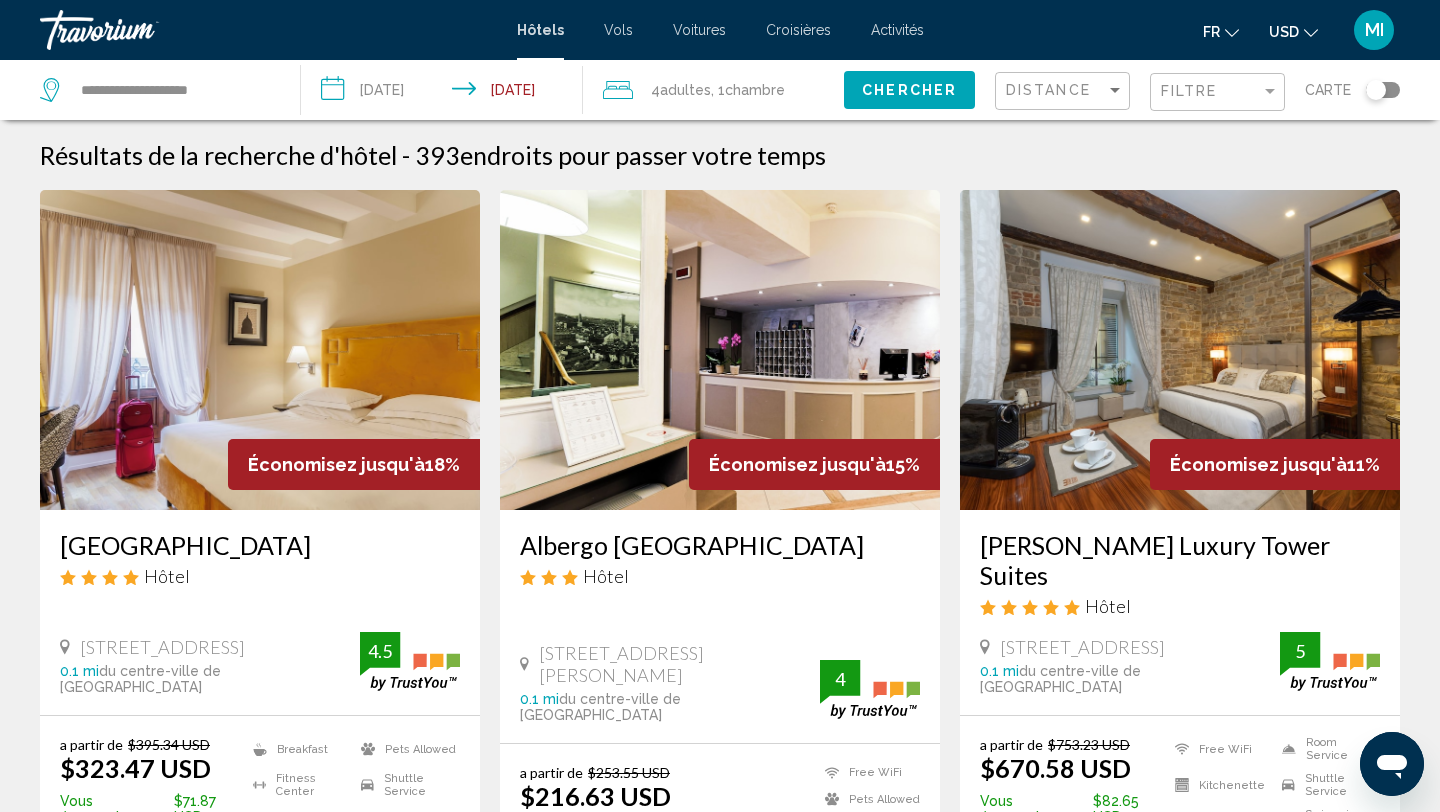 click 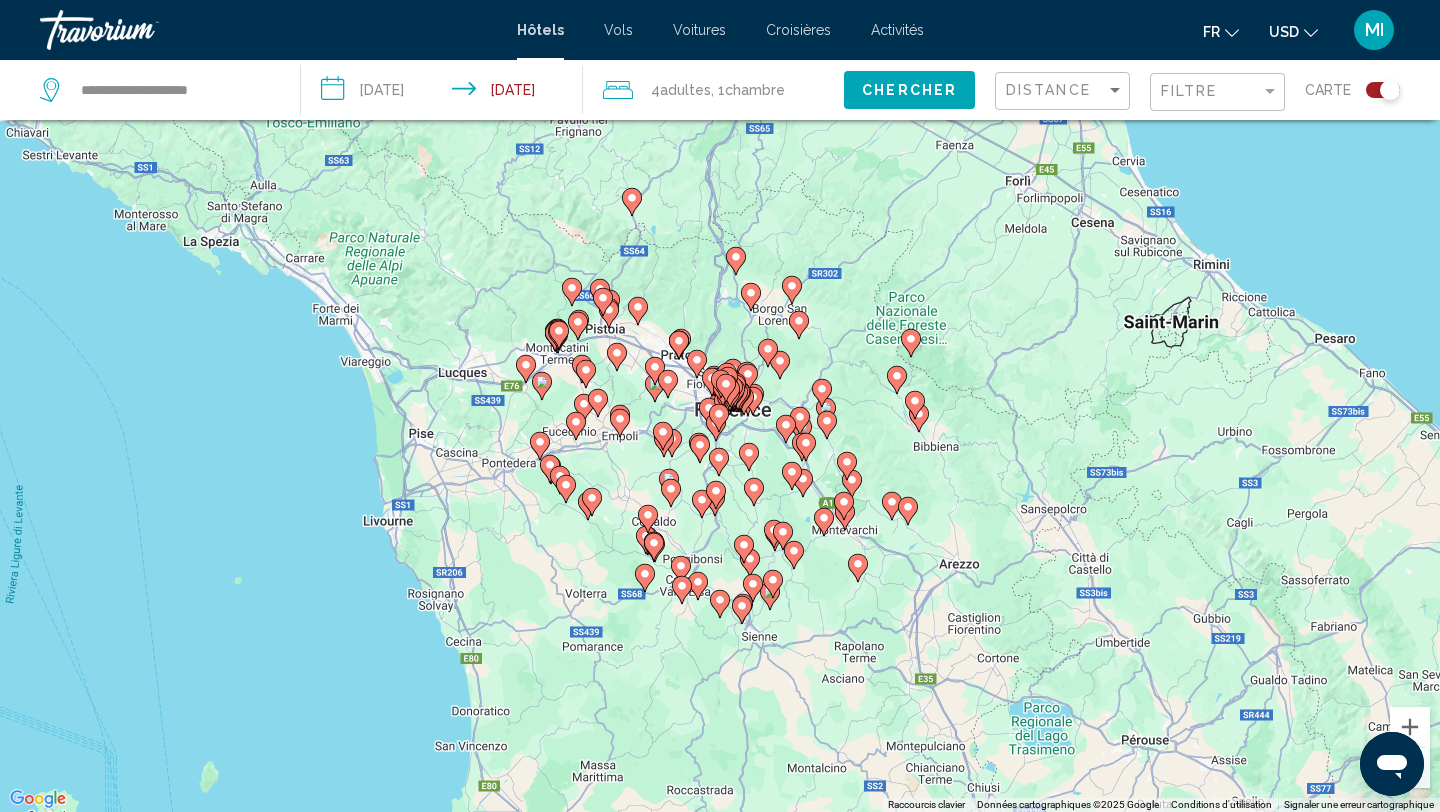 drag, startPoint x: 706, startPoint y: 418, endPoint x: 753, endPoint y: 434, distance: 49.648766 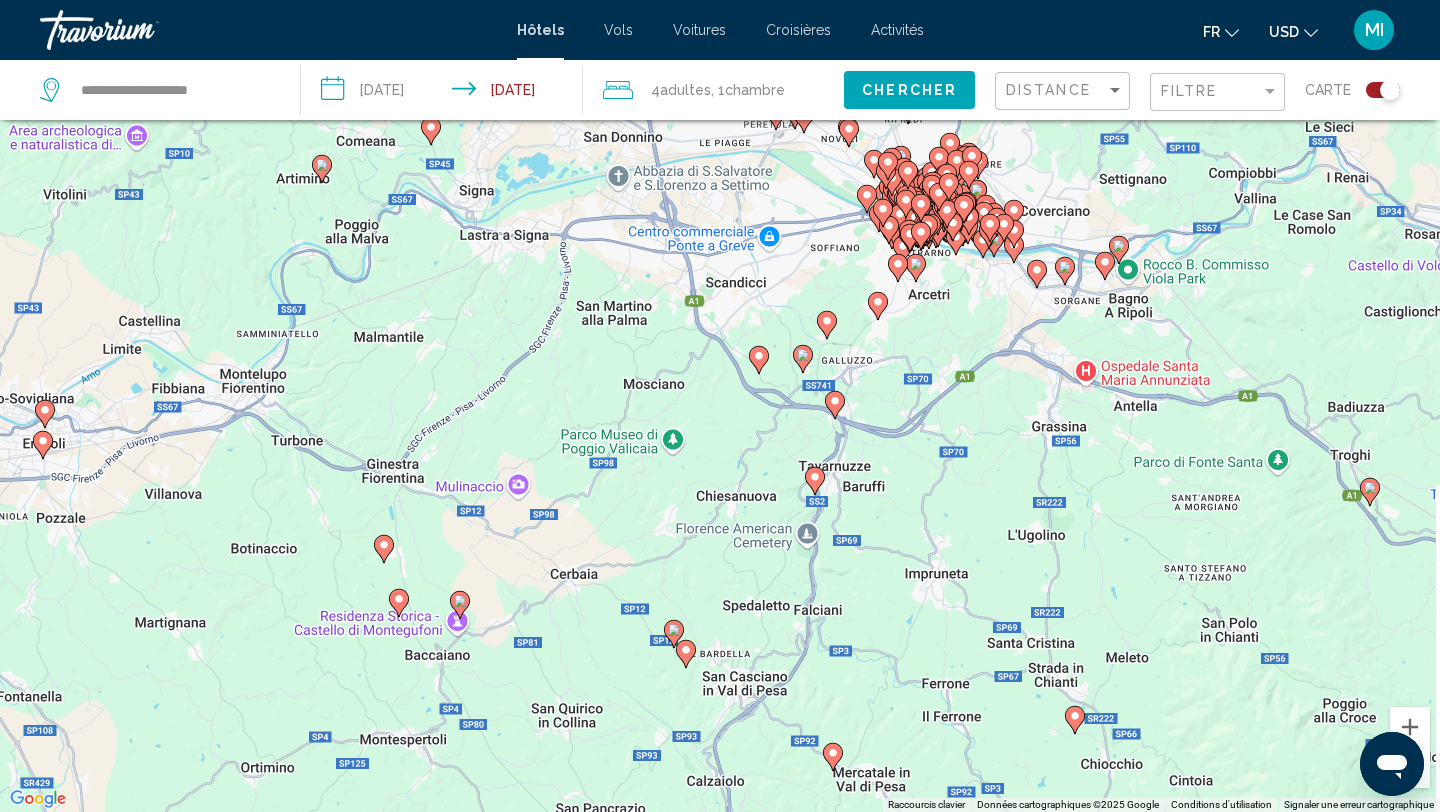 drag, startPoint x: 746, startPoint y: 438, endPoint x: 735, endPoint y: 438, distance: 11 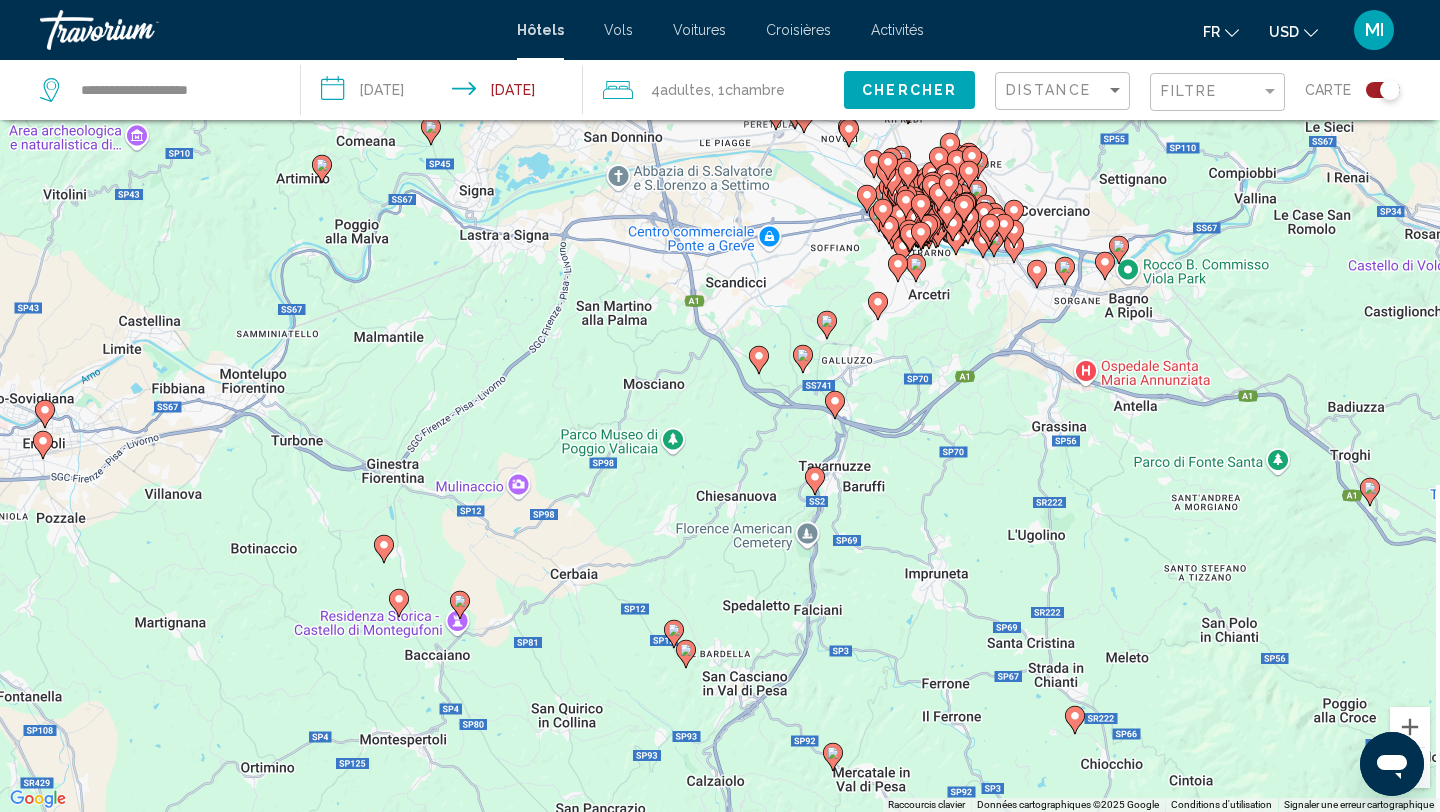 click on "Pour naviguer, appuyez sur les touches fléchées. Pour activer le glissement avec le clavier, appuyez sur Alt+Entrée. Une fois ce mode activé, utilisez les touches fléchées pour déplacer le repère. Pour valider le déplacement, appuyez sur Entrée. Pour annuler, appuyez sur Échap." at bounding box center (720, 406) 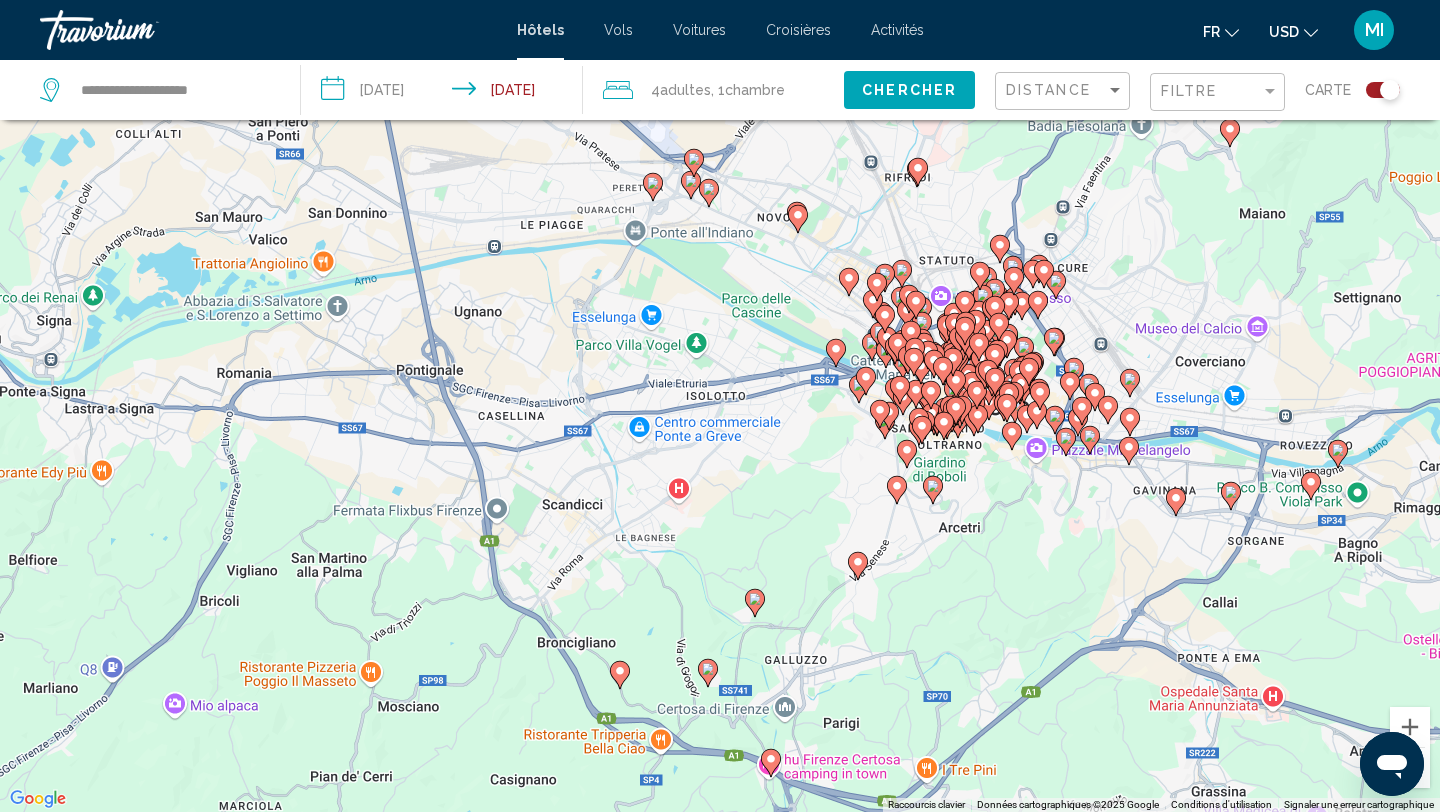 drag, startPoint x: 1110, startPoint y: 253, endPoint x: 907, endPoint y: 634, distance: 431.70593 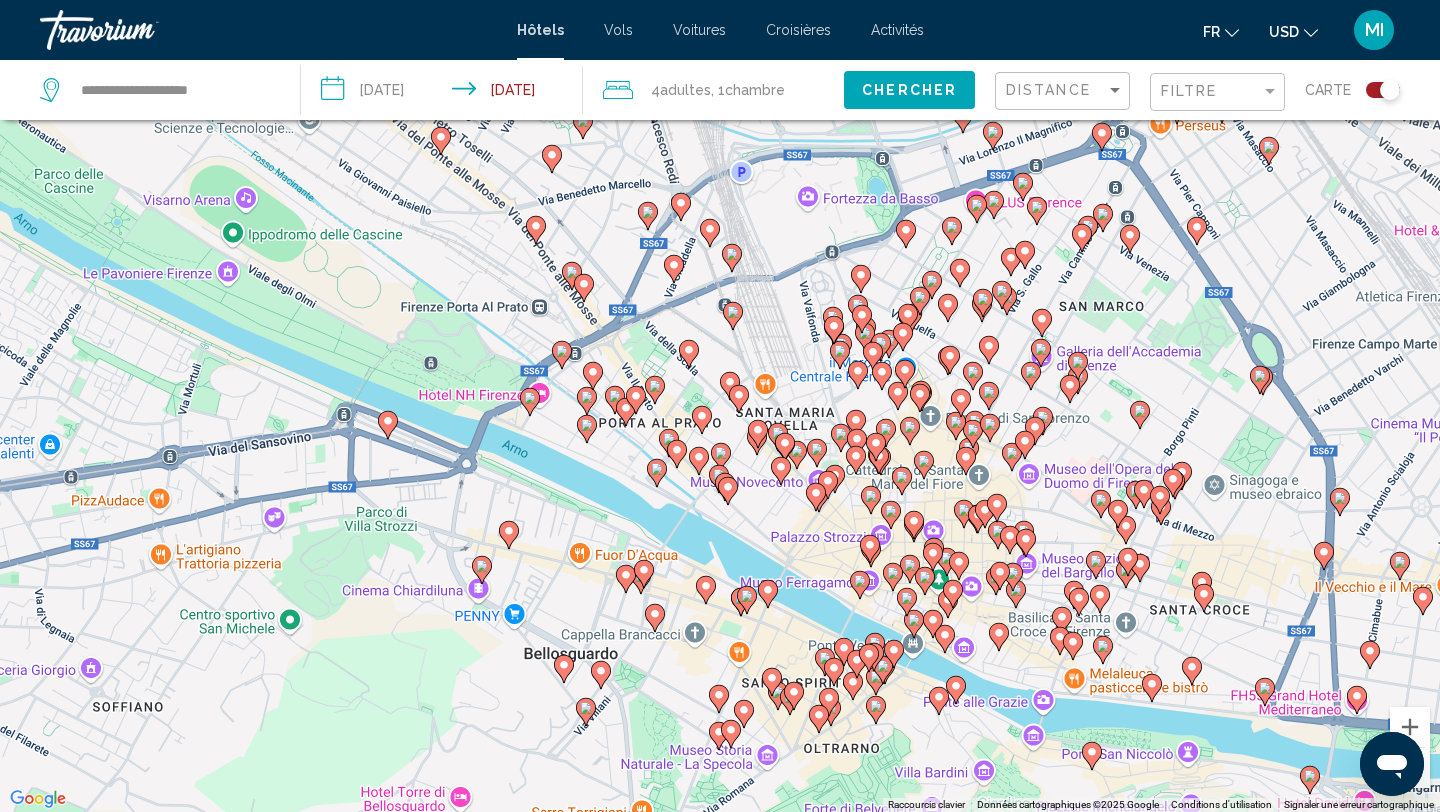 drag, startPoint x: 1075, startPoint y: 235, endPoint x: 774, endPoint y: 534, distance: 424.26642 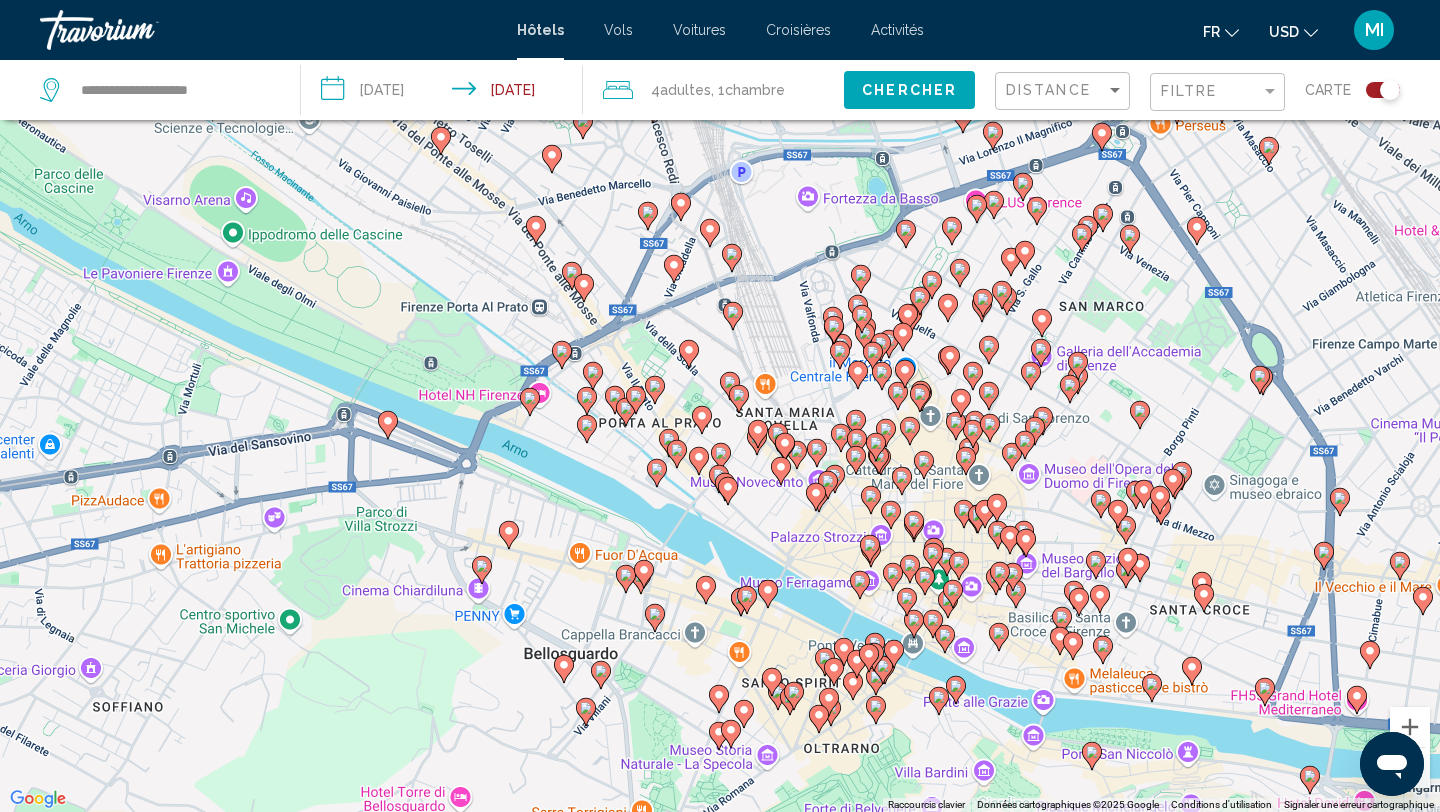 click on "Pour naviguer, appuyez sur les touches fléchées. Pour activer le glissement avec le clavier, appuyez sur Alt+Entrée. Une fois ce mode activé, utilisez les touches fléchées pour déplacer le repère. Pour valider le déplacement, appuyez sur Entrée. Pour annuler, appuyez sur Échap." at bounding box center [720, 406] 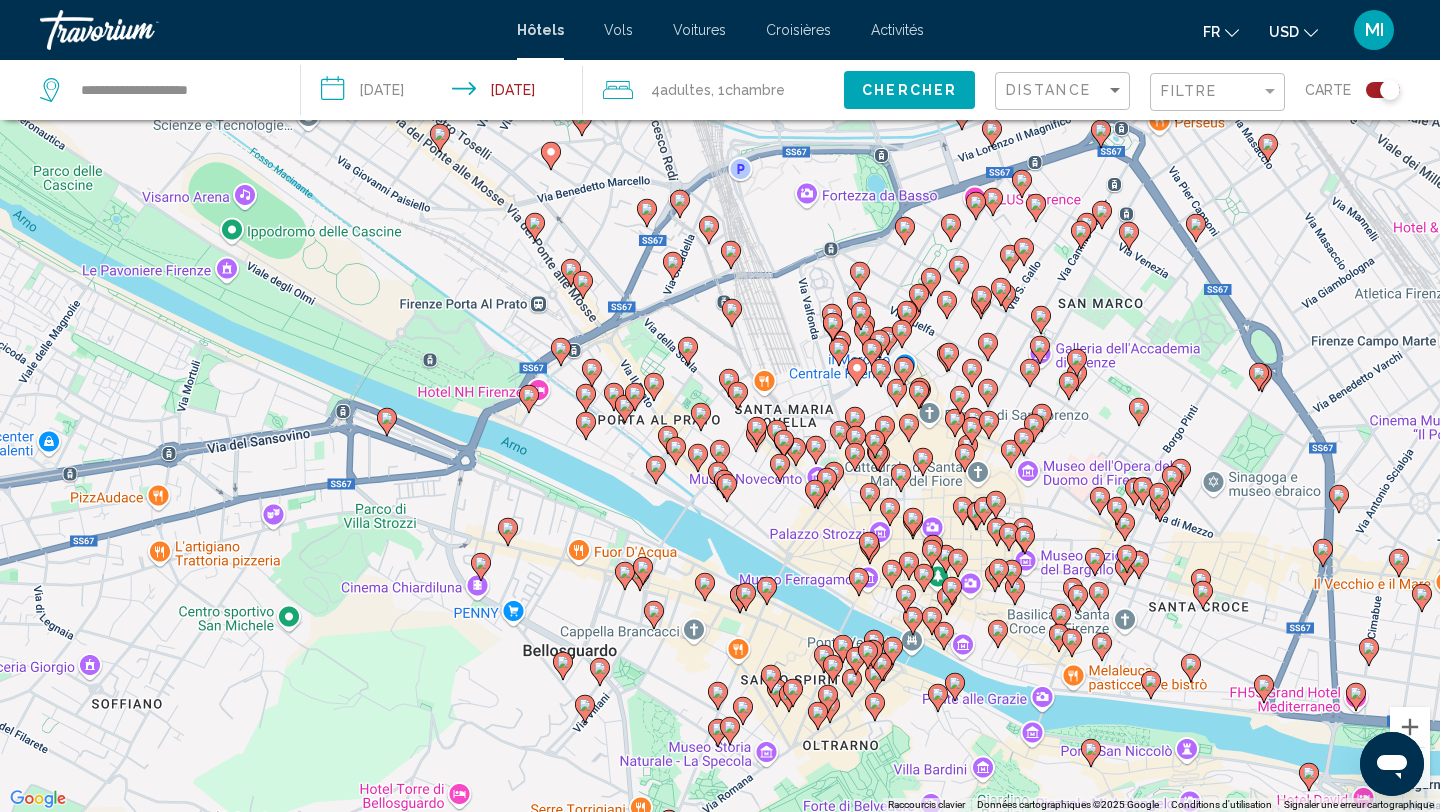 click 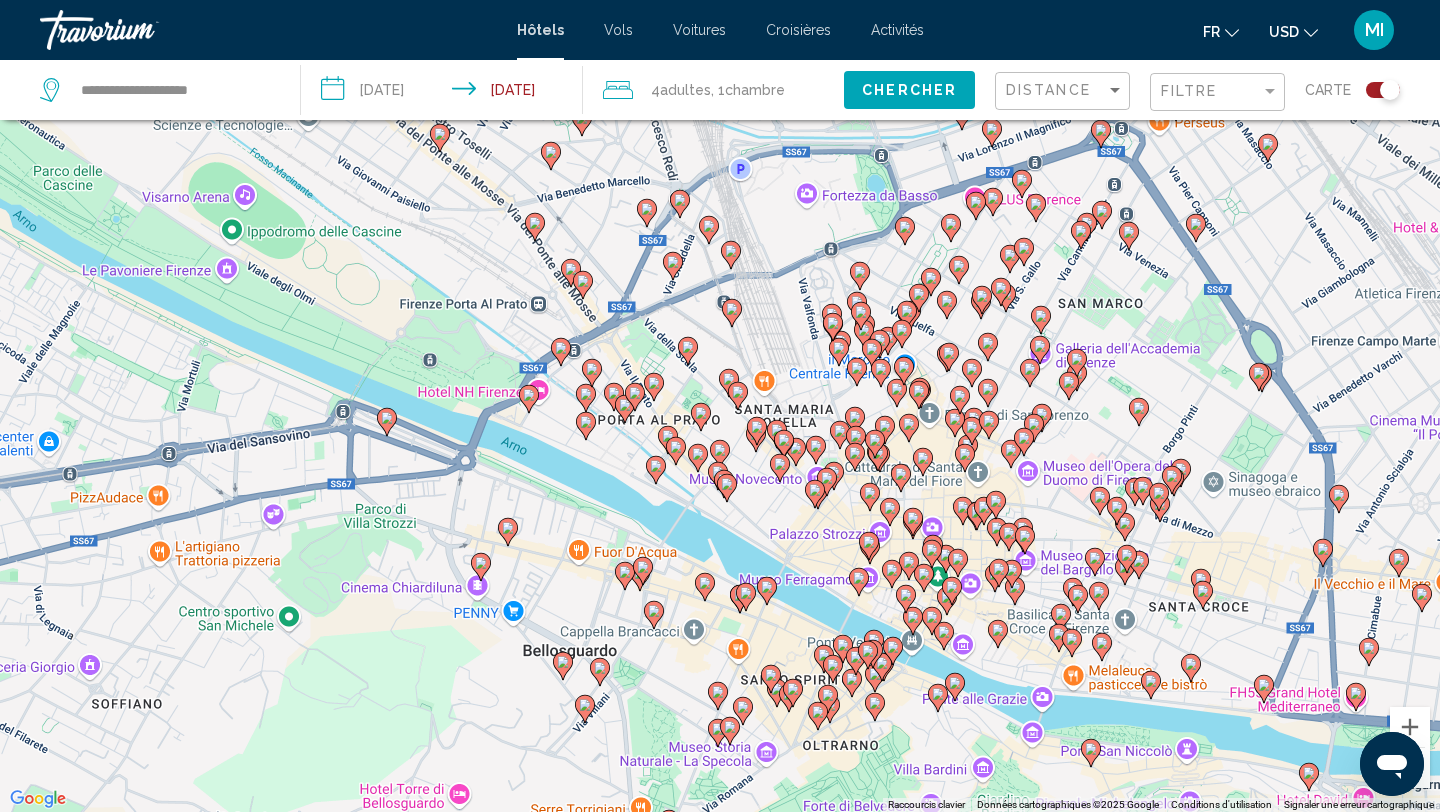scroll, scrollTop: 140, scrollLeft: 0, axis: vertical 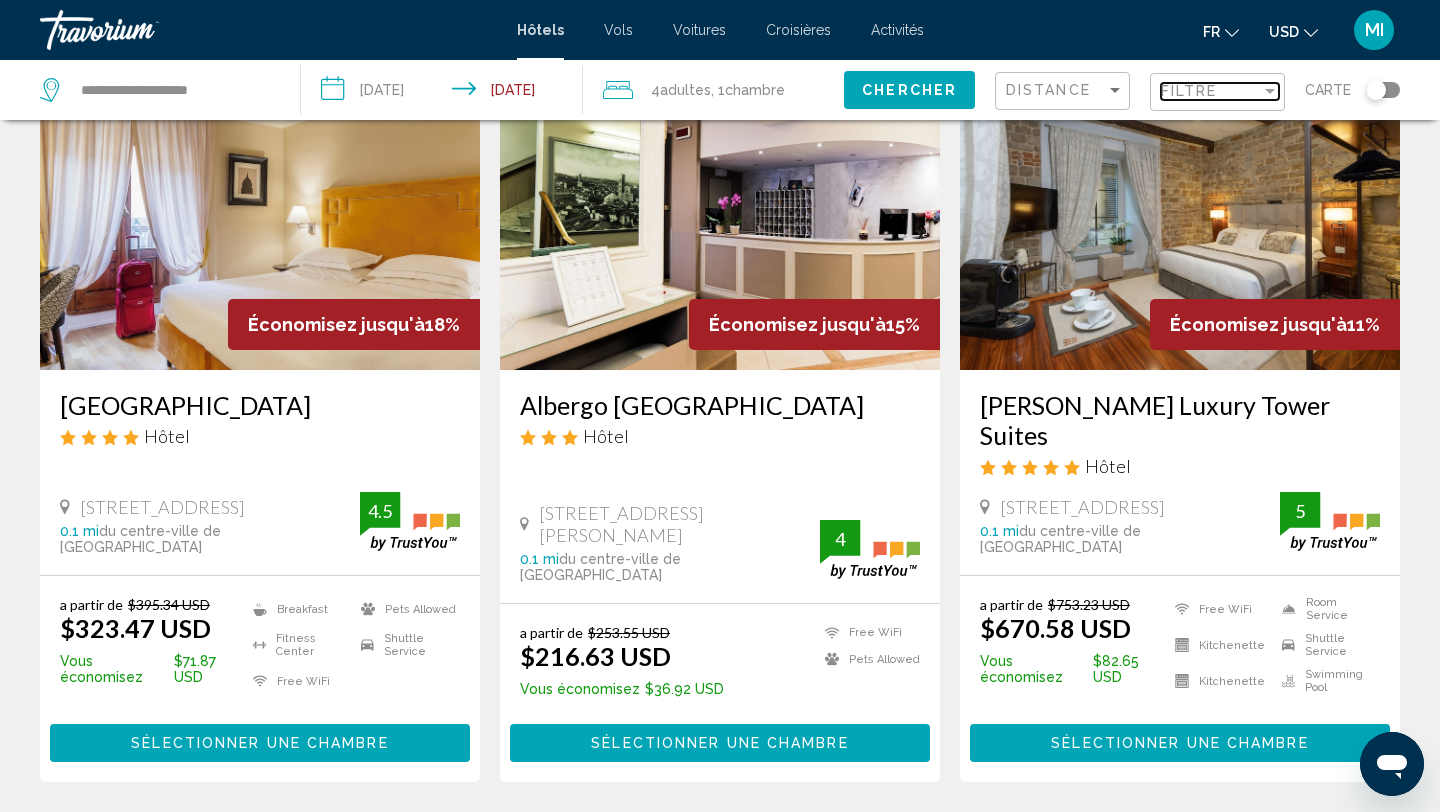 click on "Filtre" at bounding box center [1211, 91] 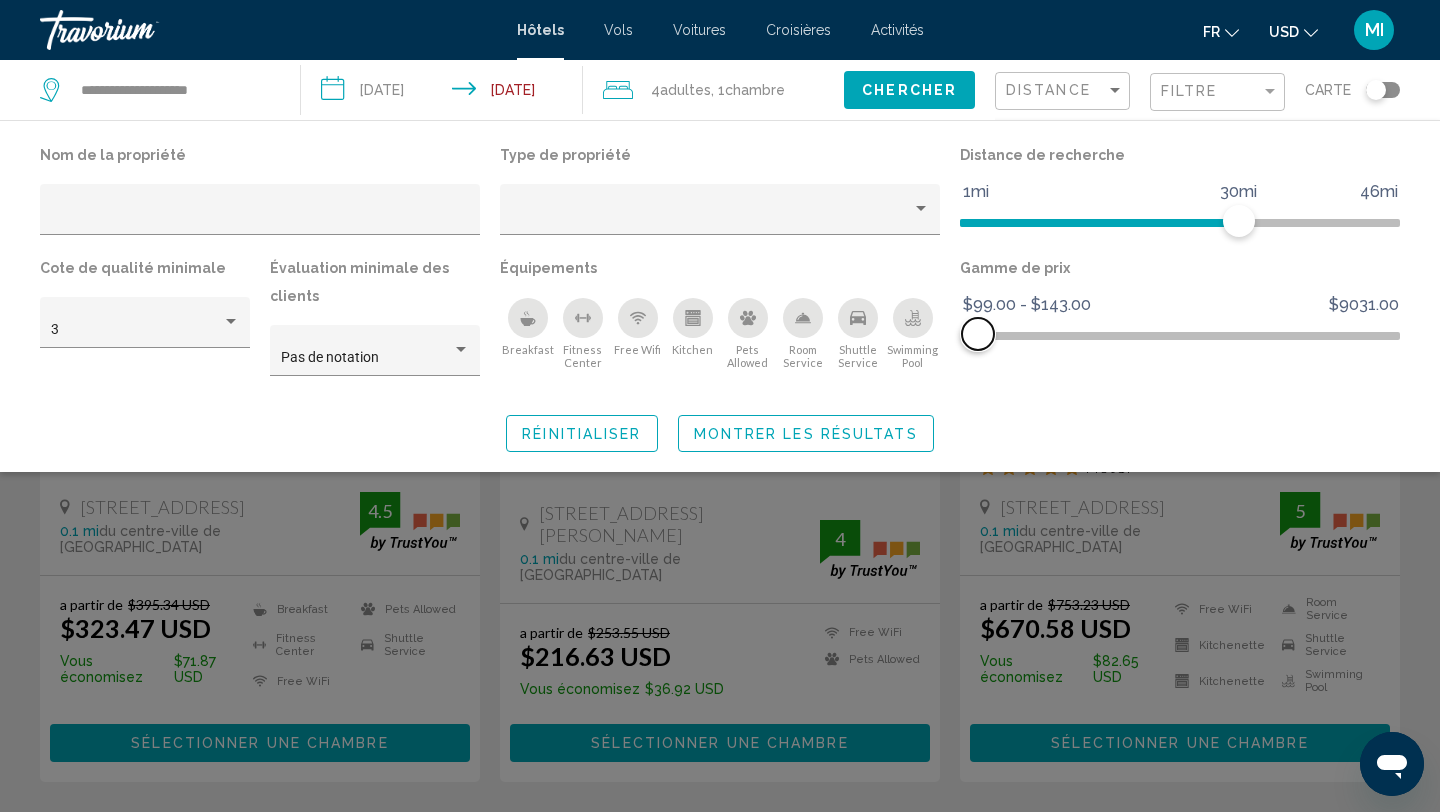 drag, startPoint x: 1373, startPoint y: 332, endPoint x: 978, endPoint y: 344, distance: 395.18225 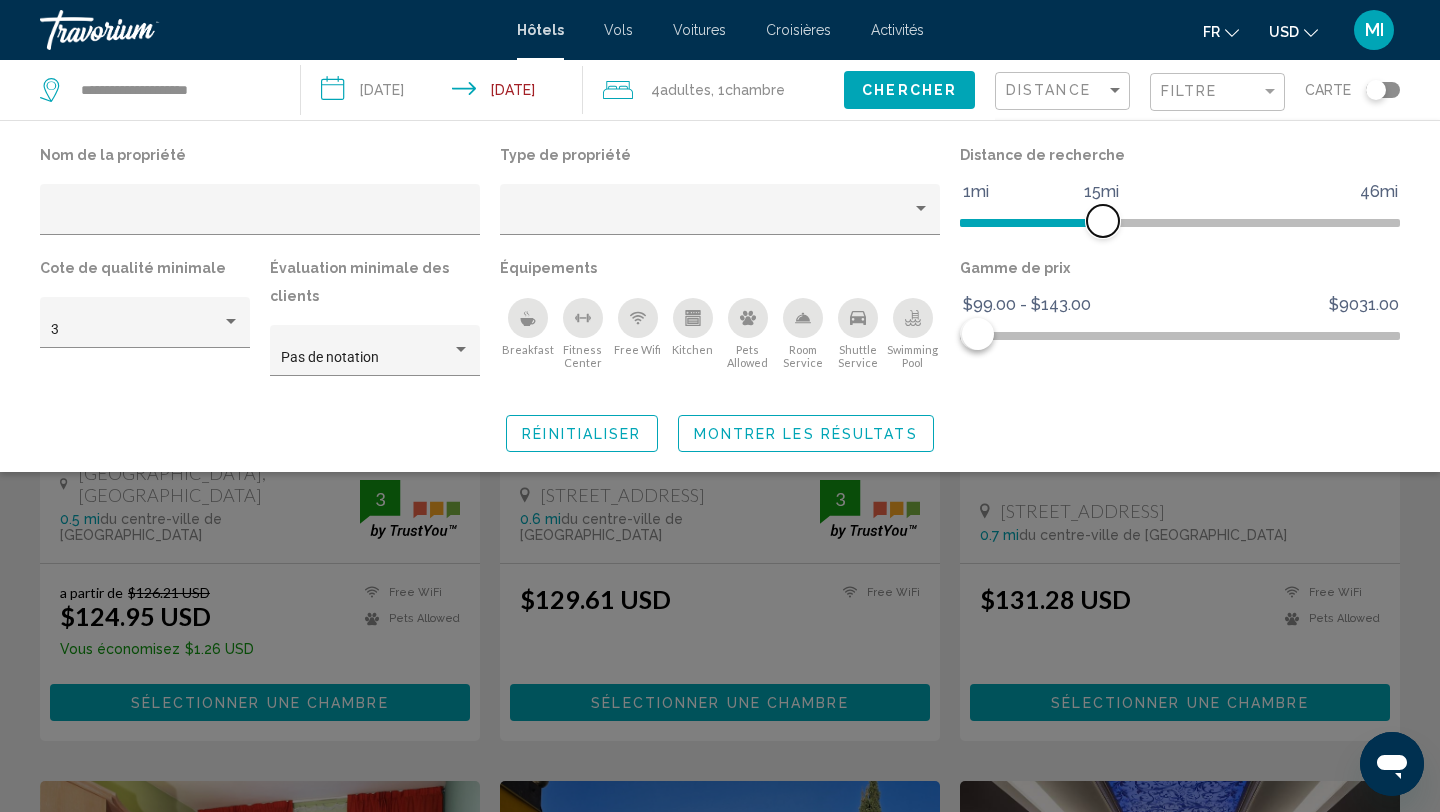 drag, startPoint x: 1234, startPoint y: 217, endPoint x: 1099, endPoint y: 245, distance: 137.87312 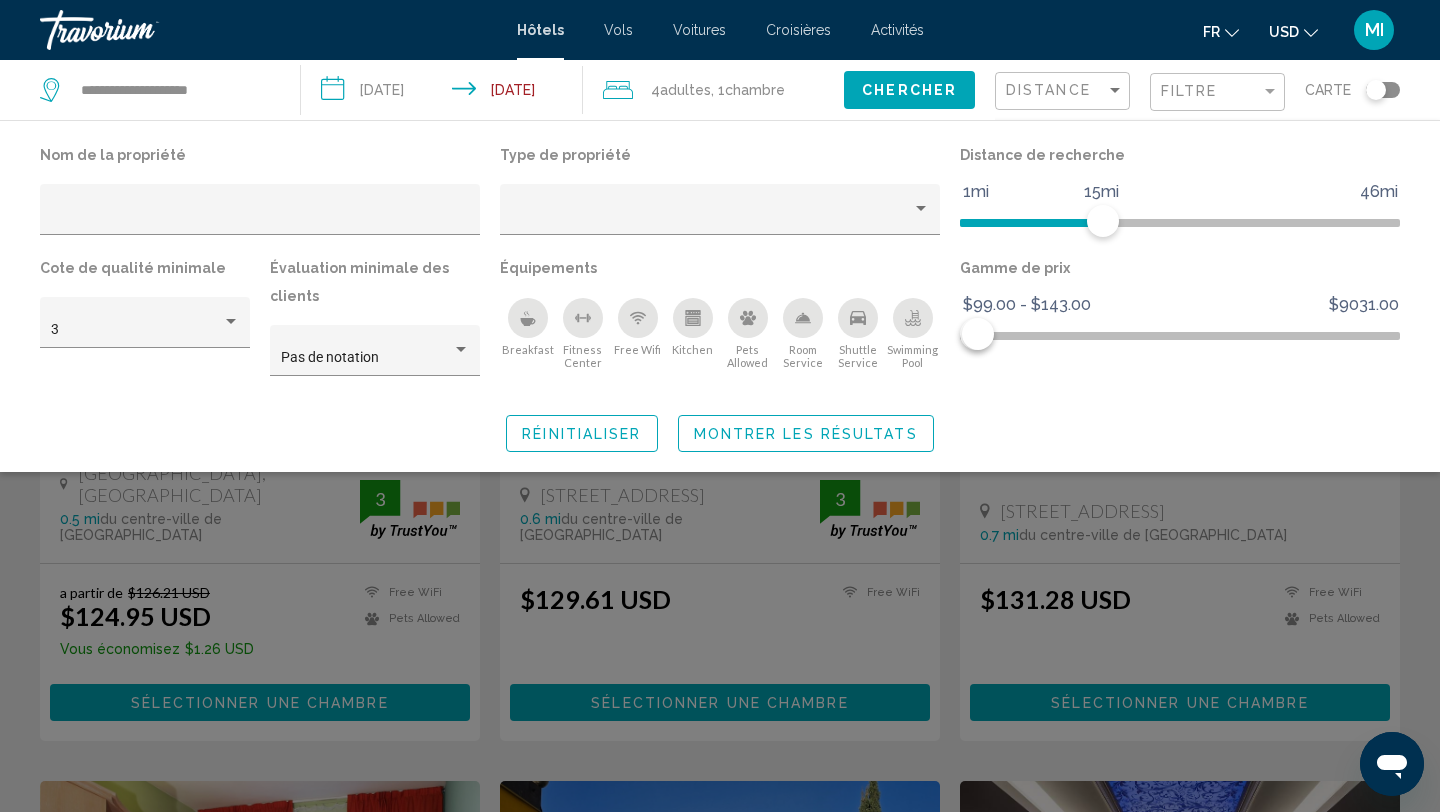 click on "Montrer les résultats" 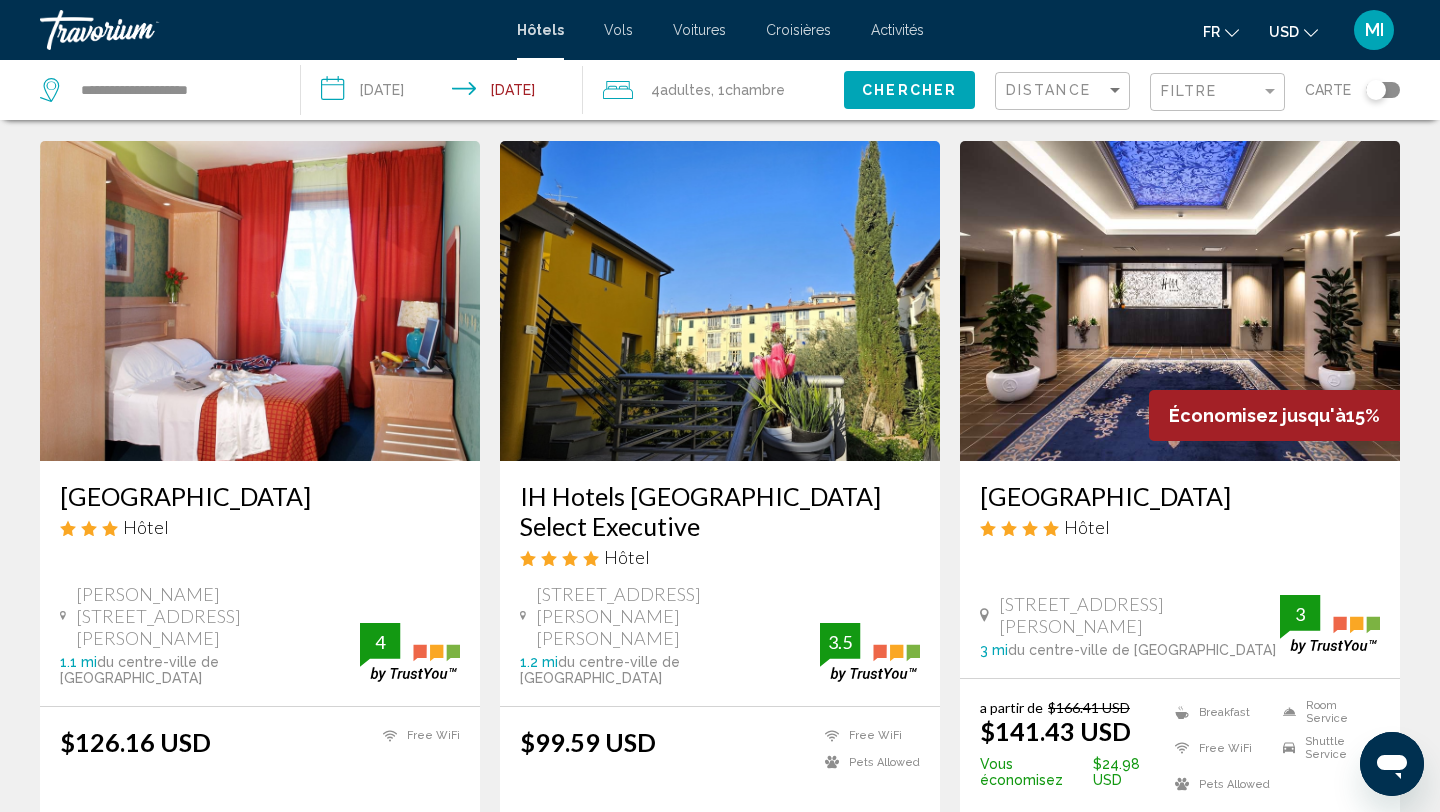 scroll, scrollTop: 740, scrollLeft: 0, axis: vertical 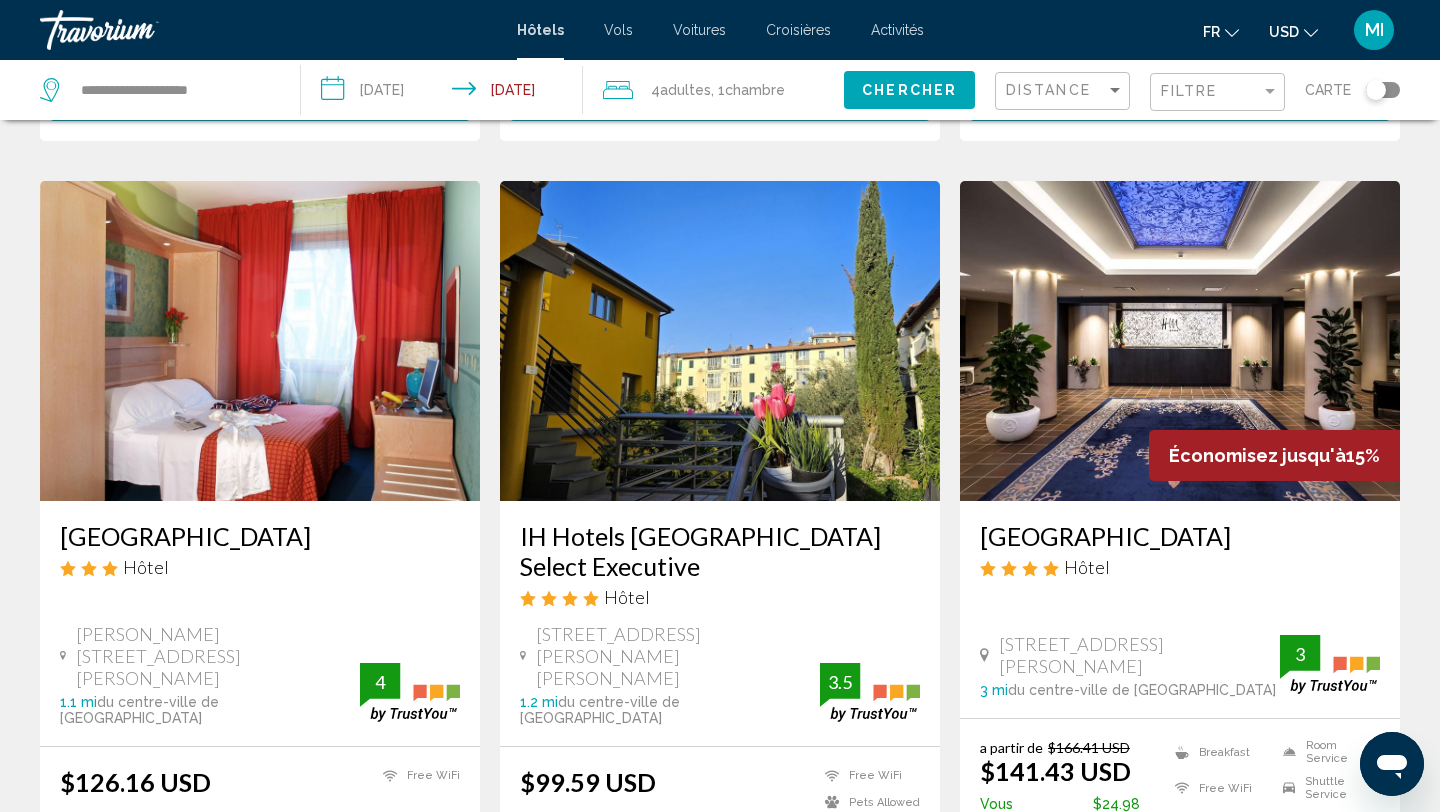 click at bounding box center [720, 341] 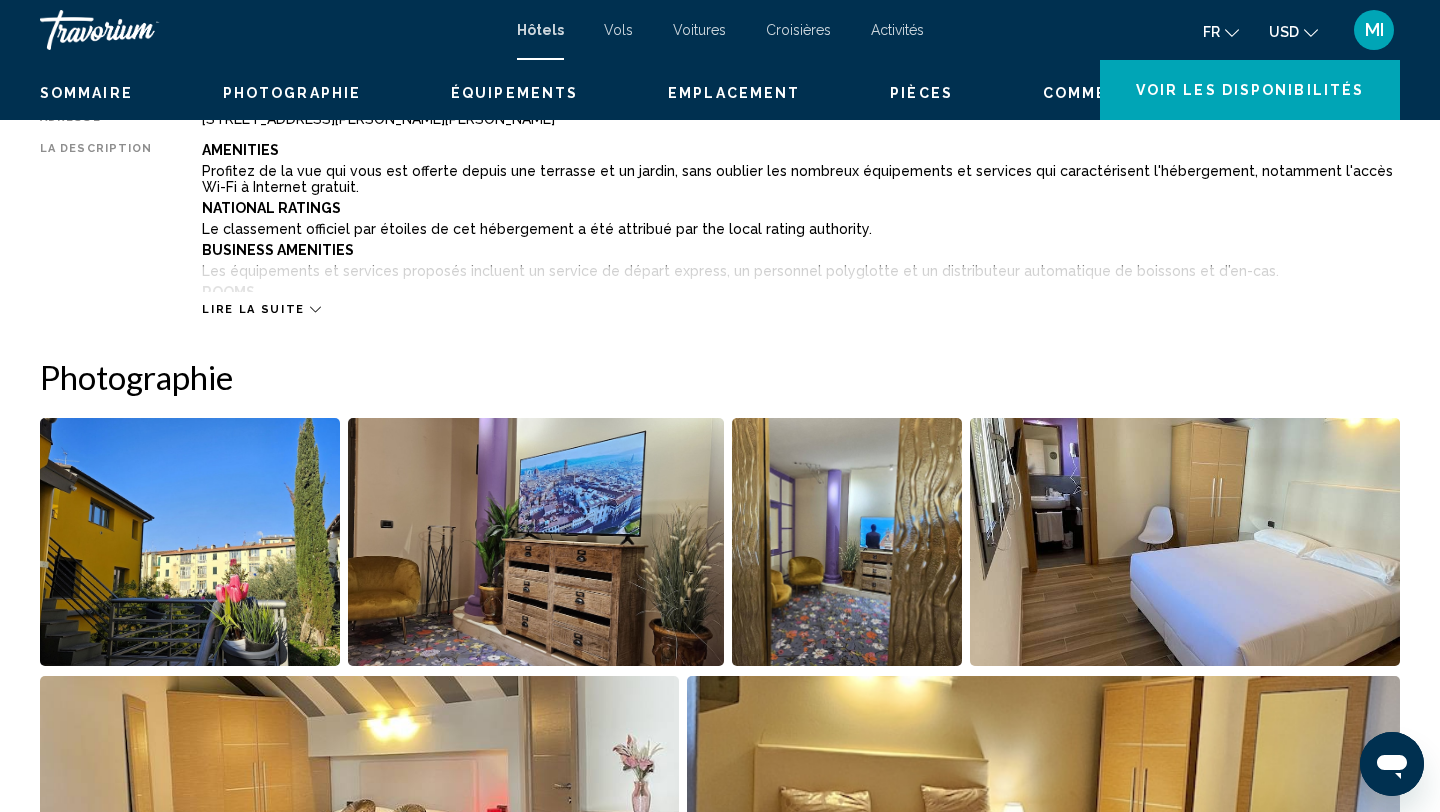 scroll, scrollTop: 0, scrollLeft: 0, axis: both 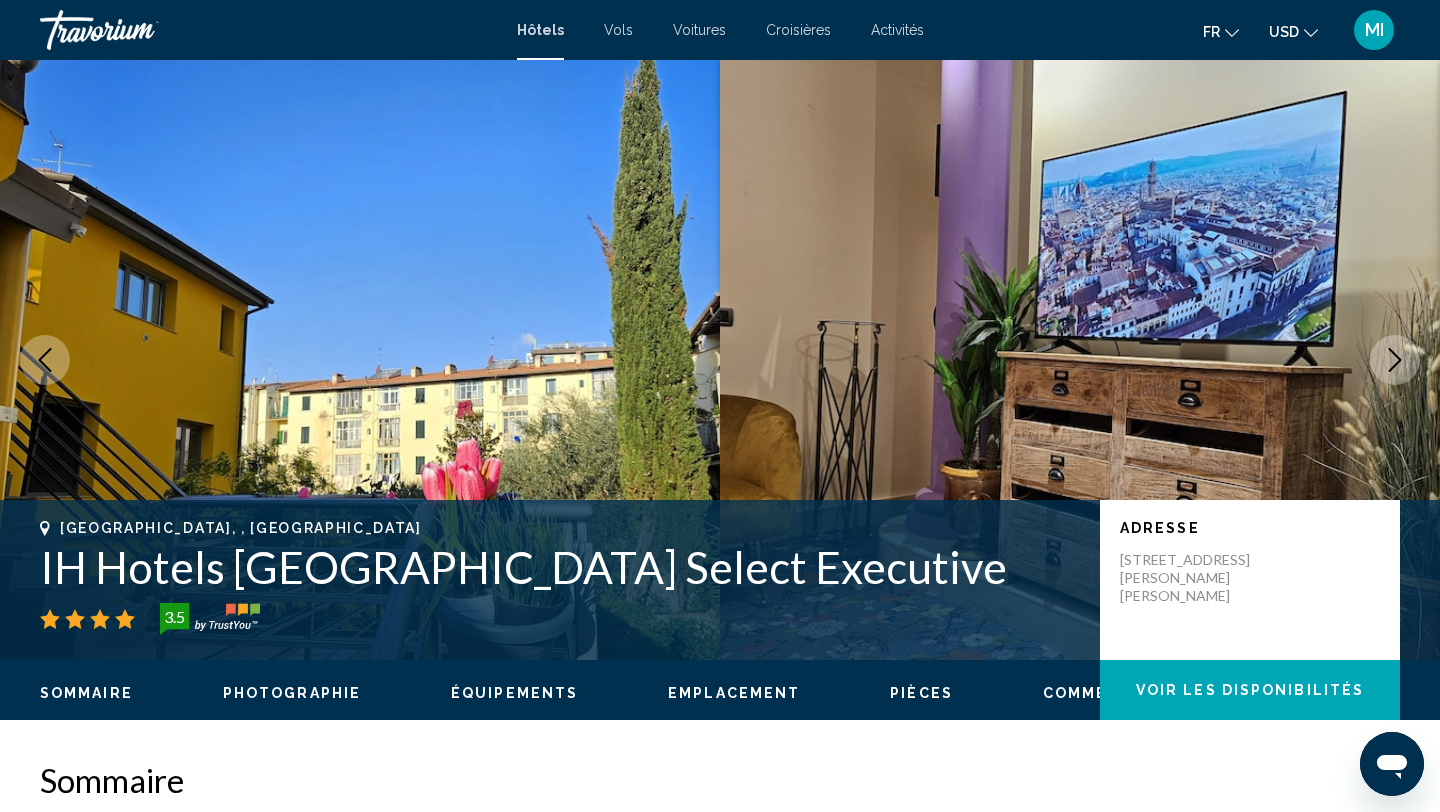 click 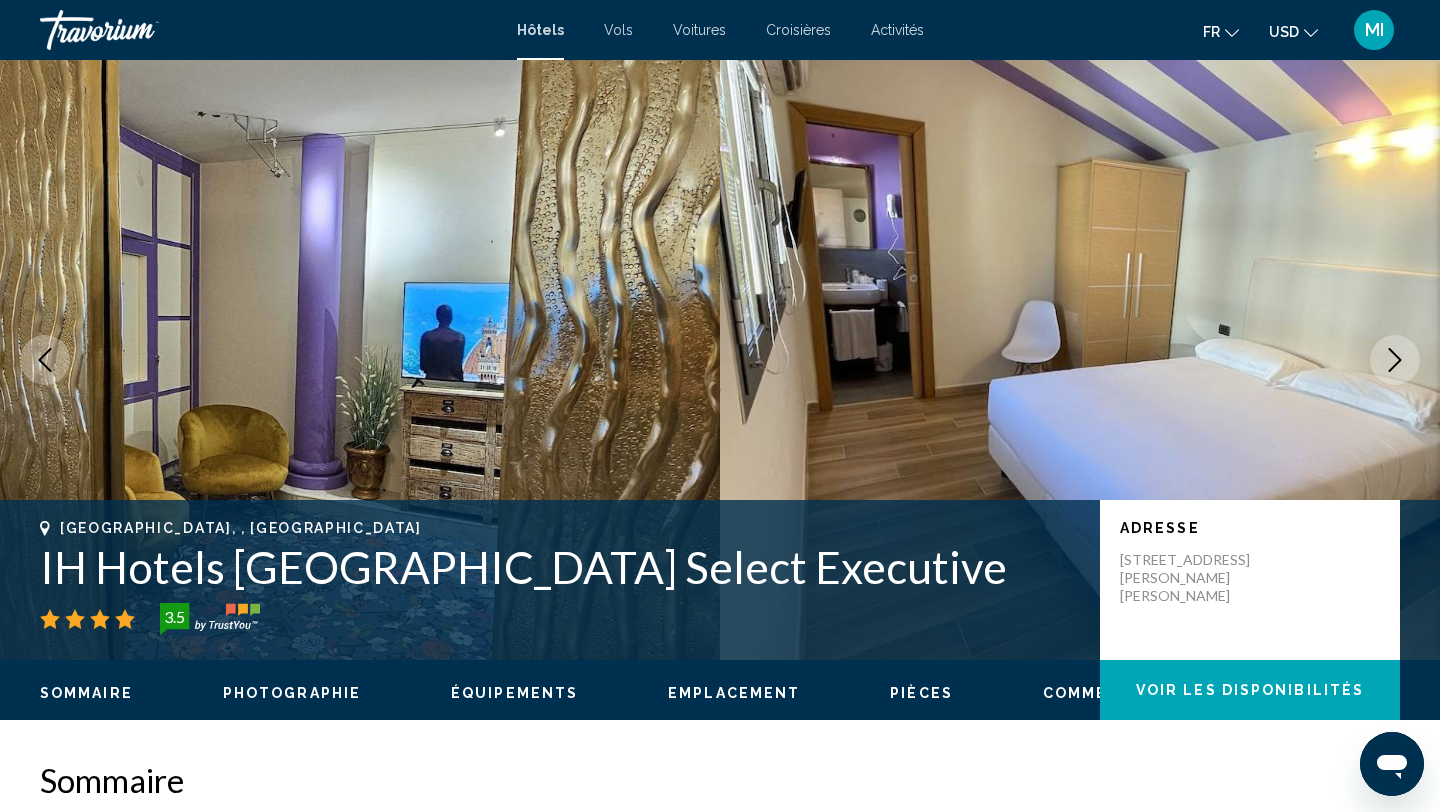 click 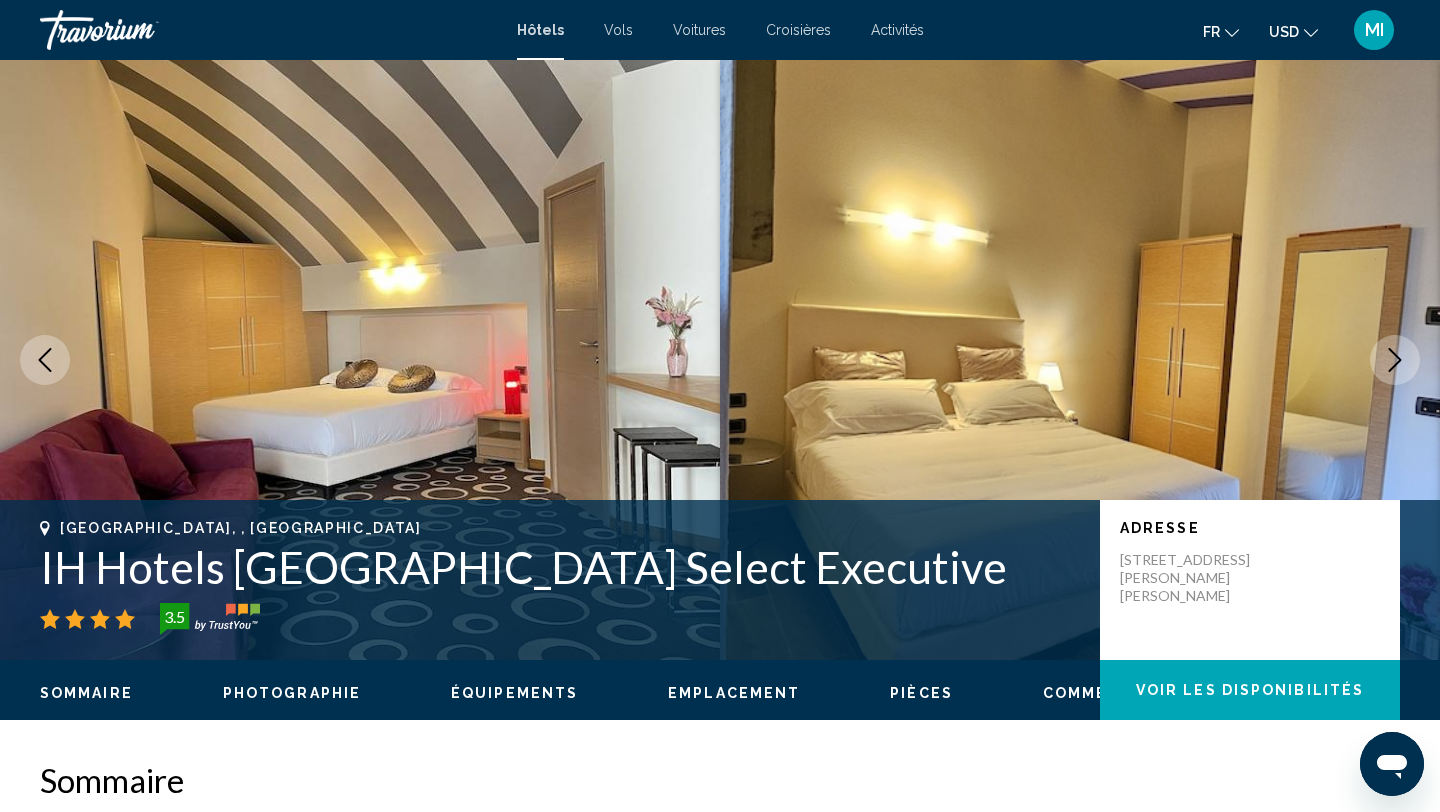 click 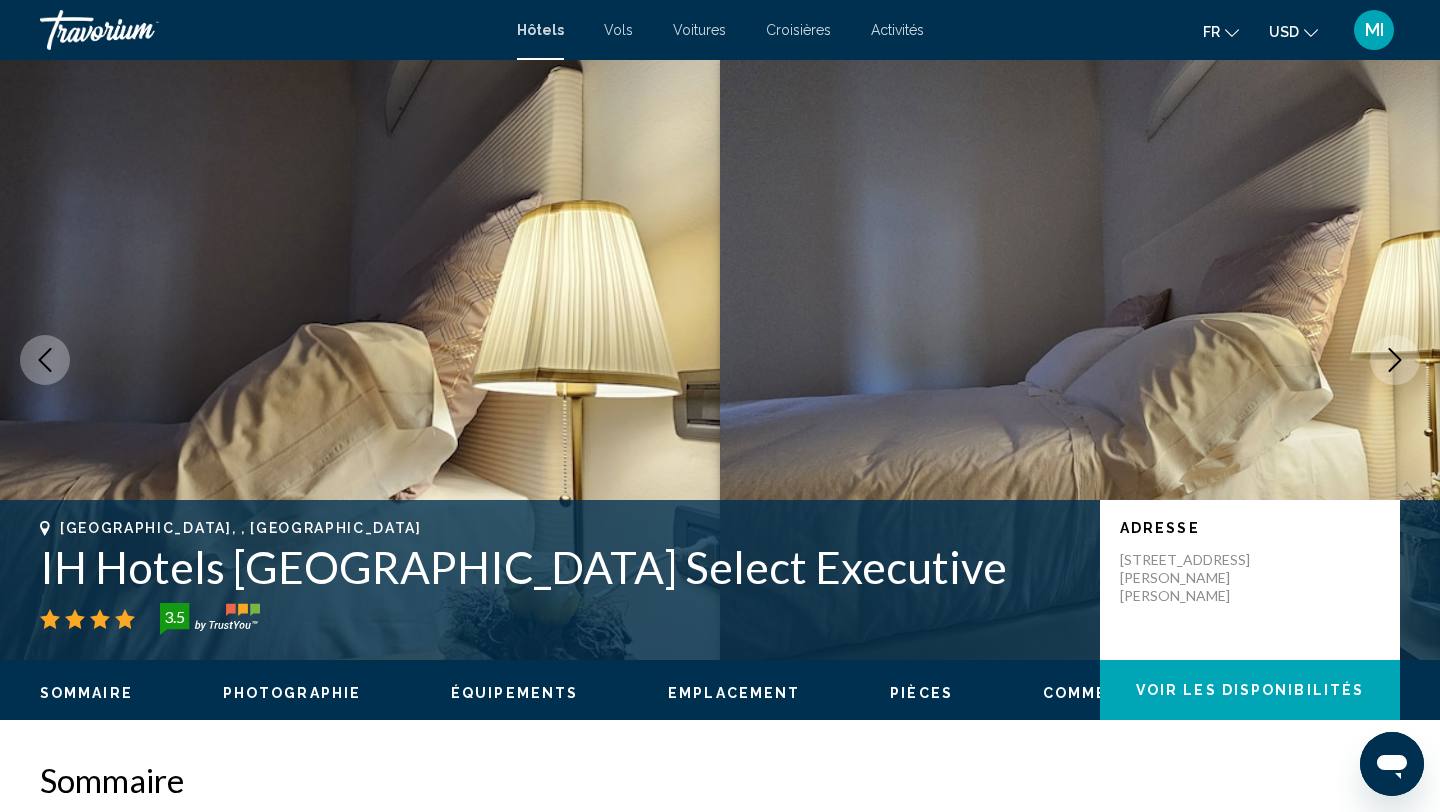 click 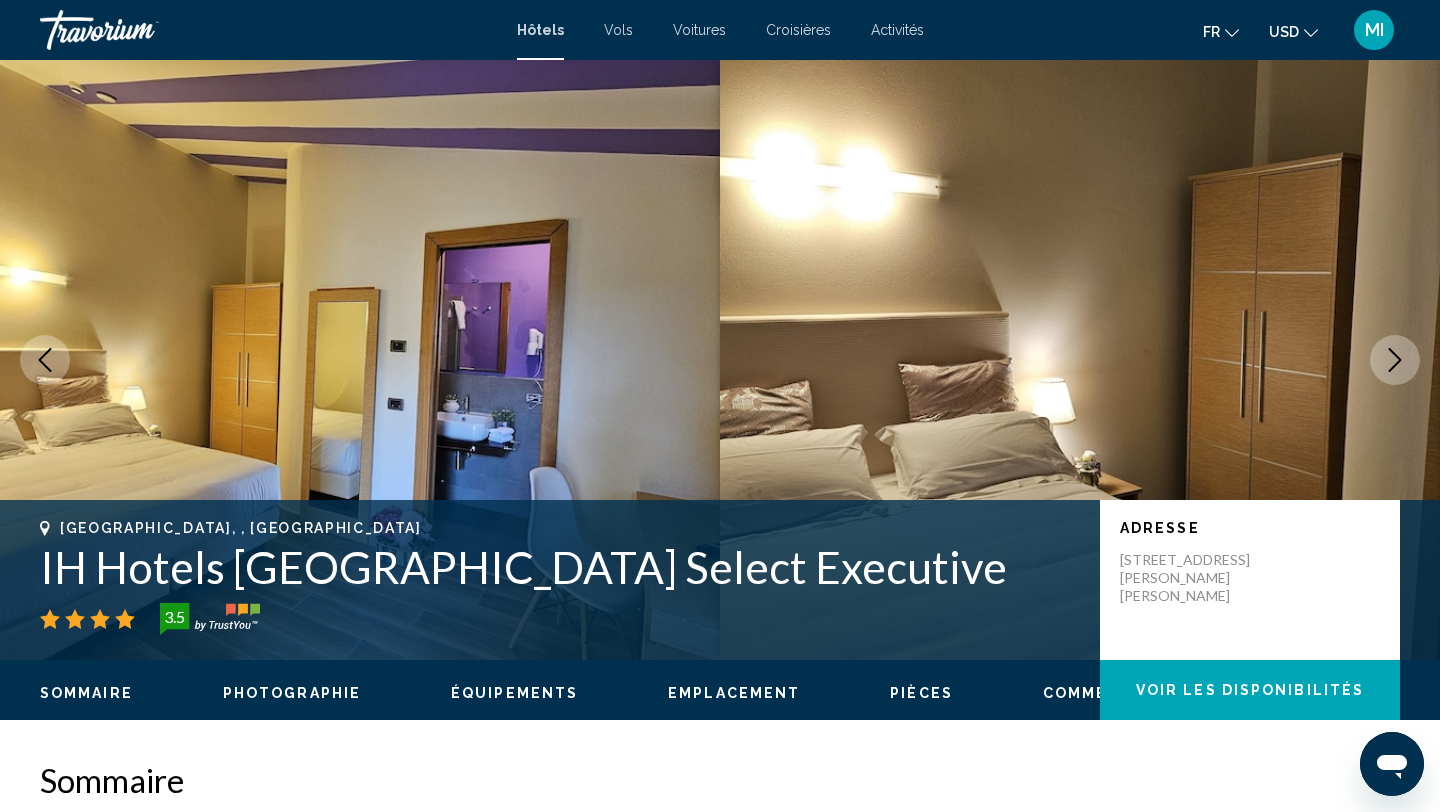 click 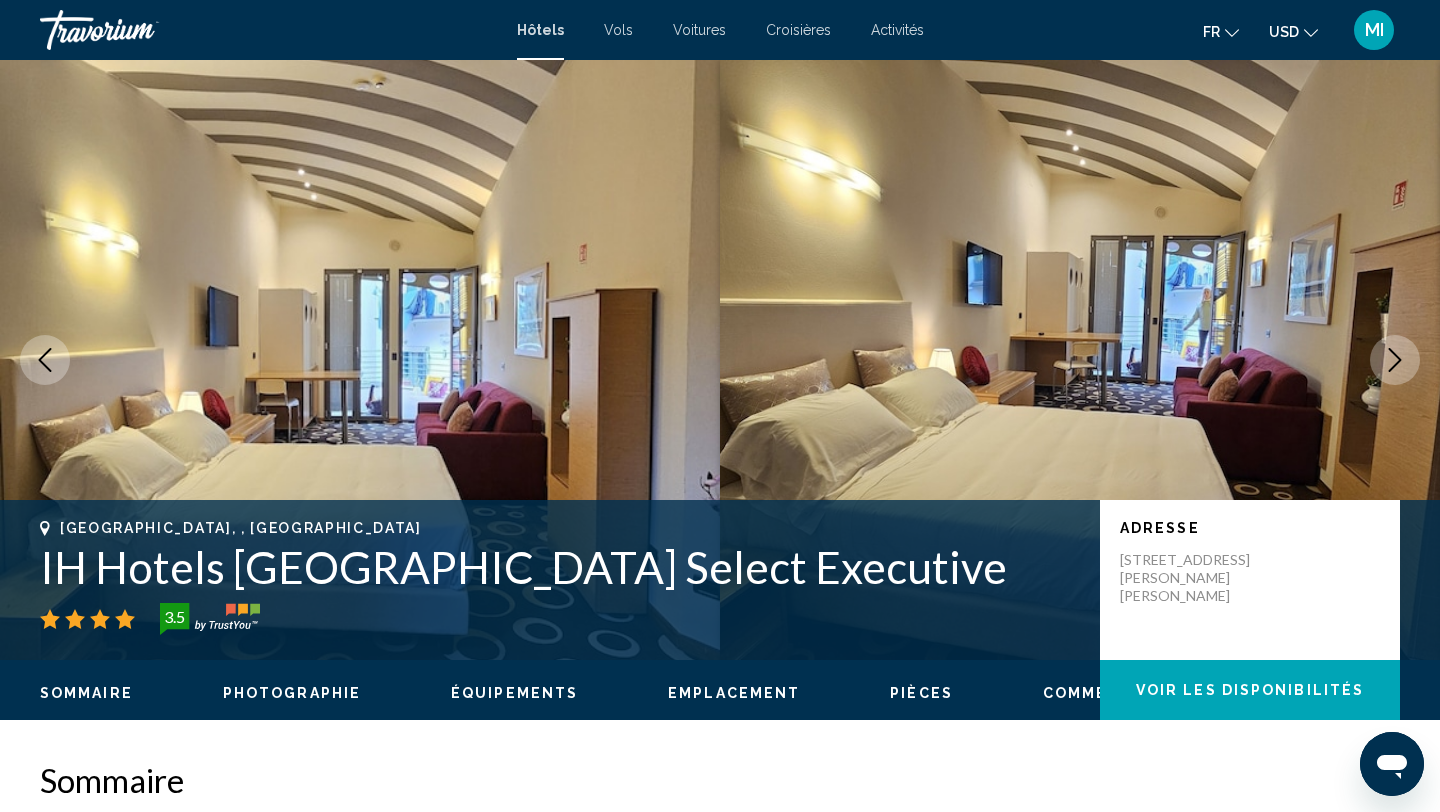 click 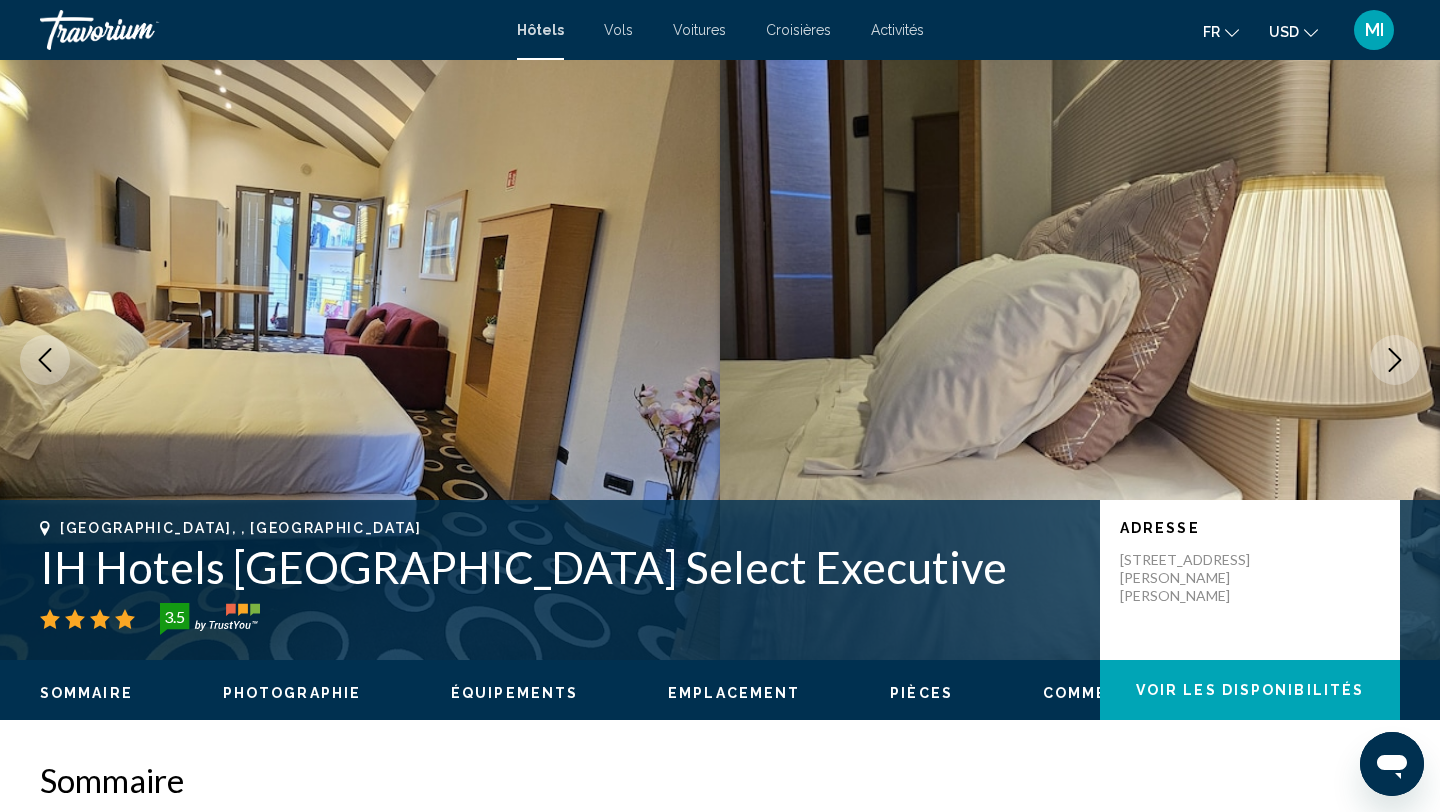 click 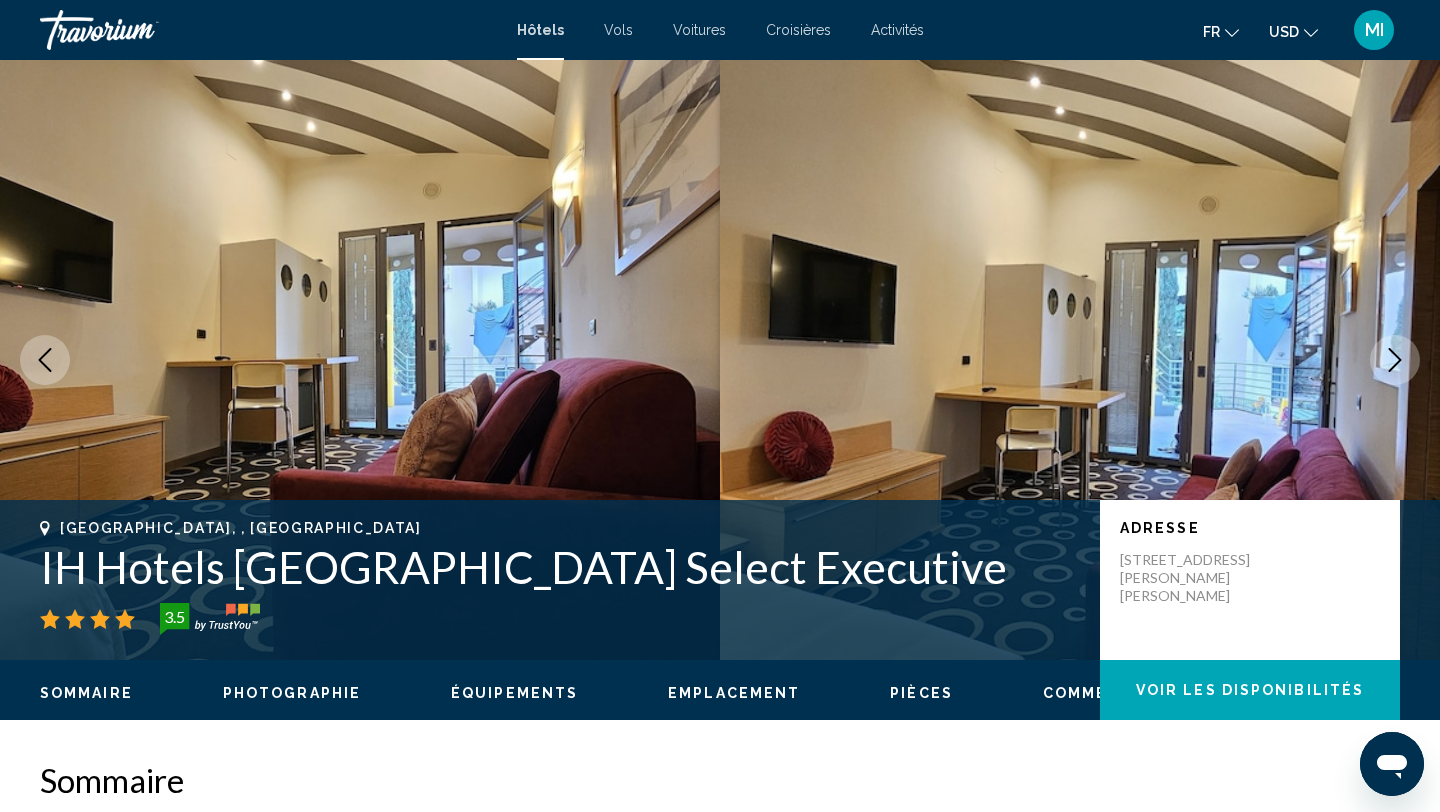 click 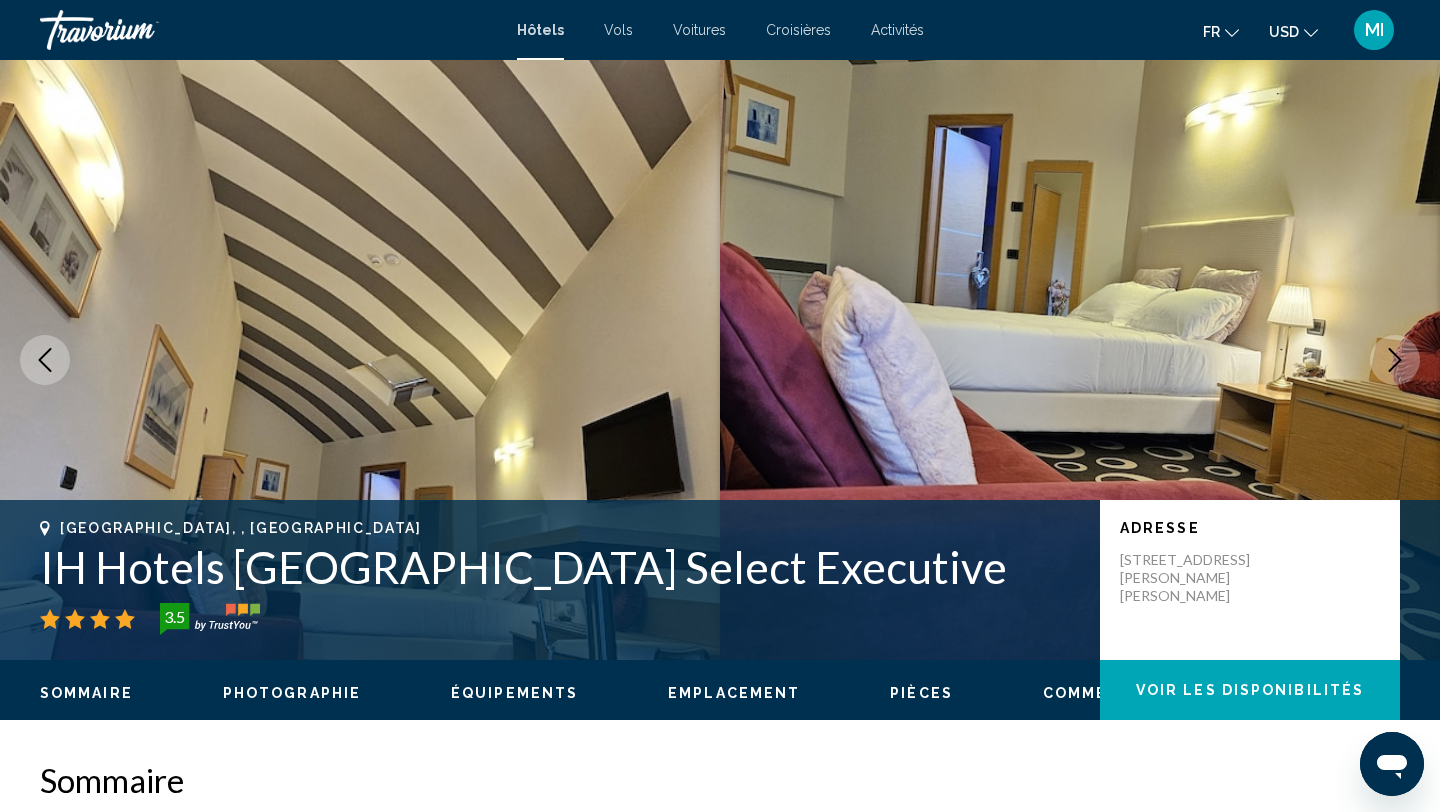 click 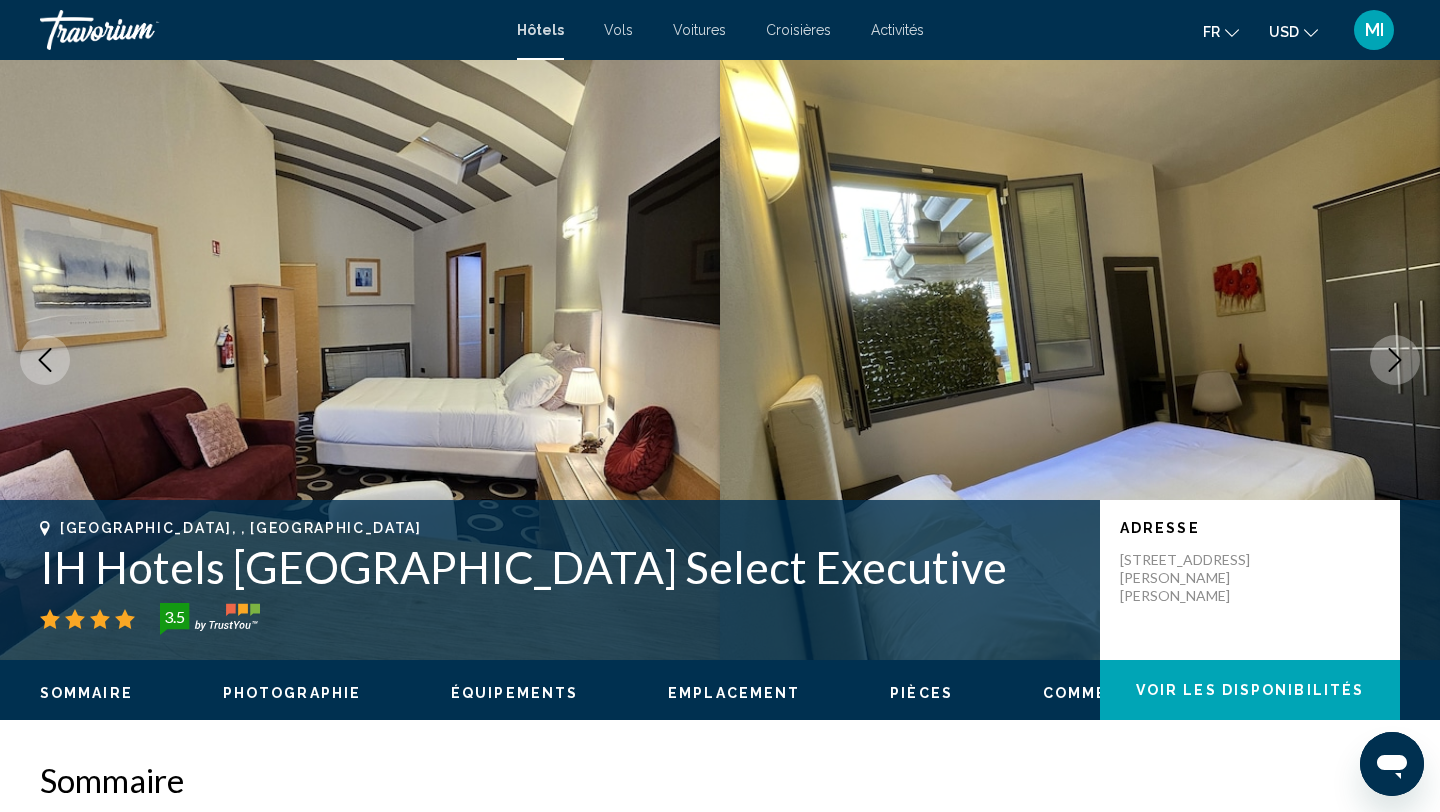 click 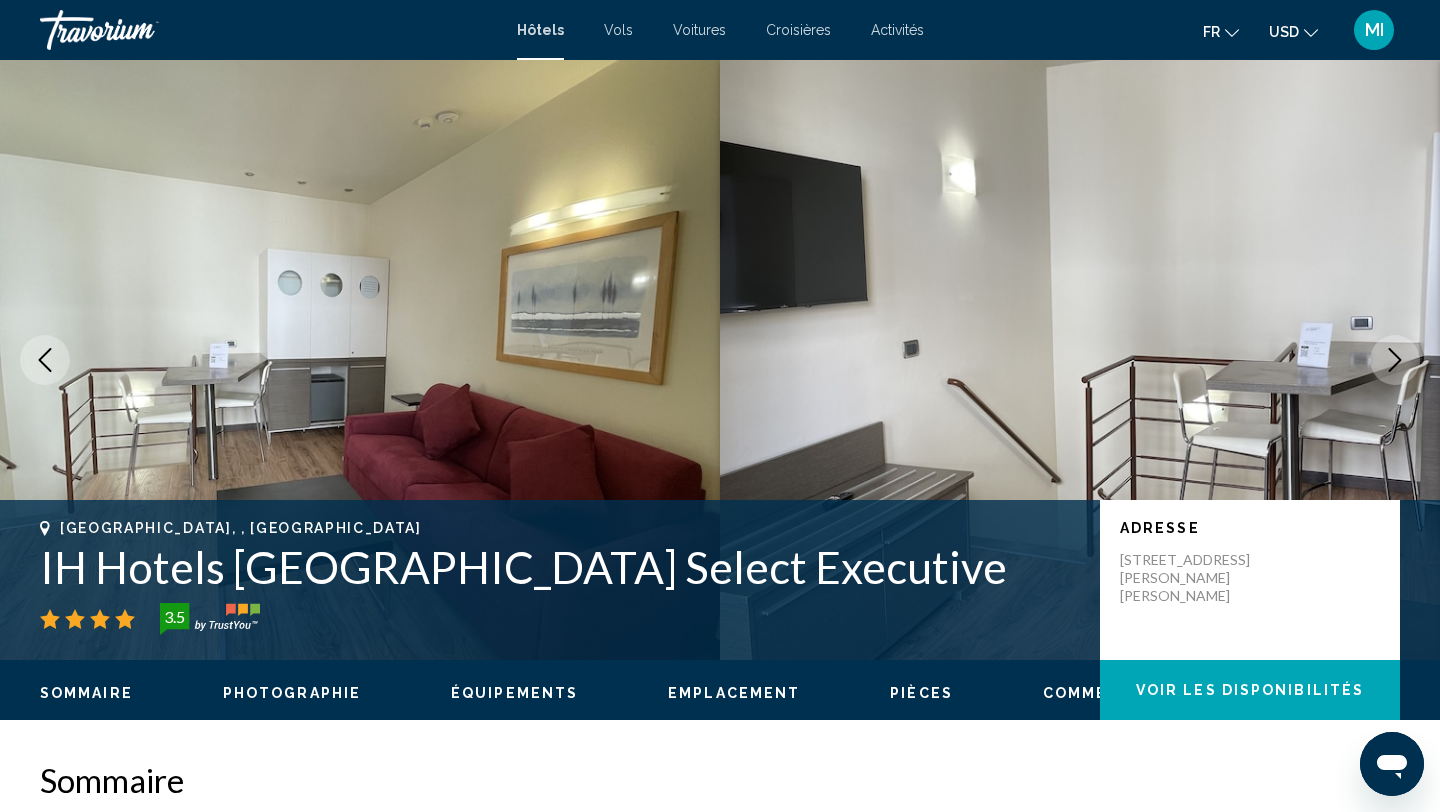 click 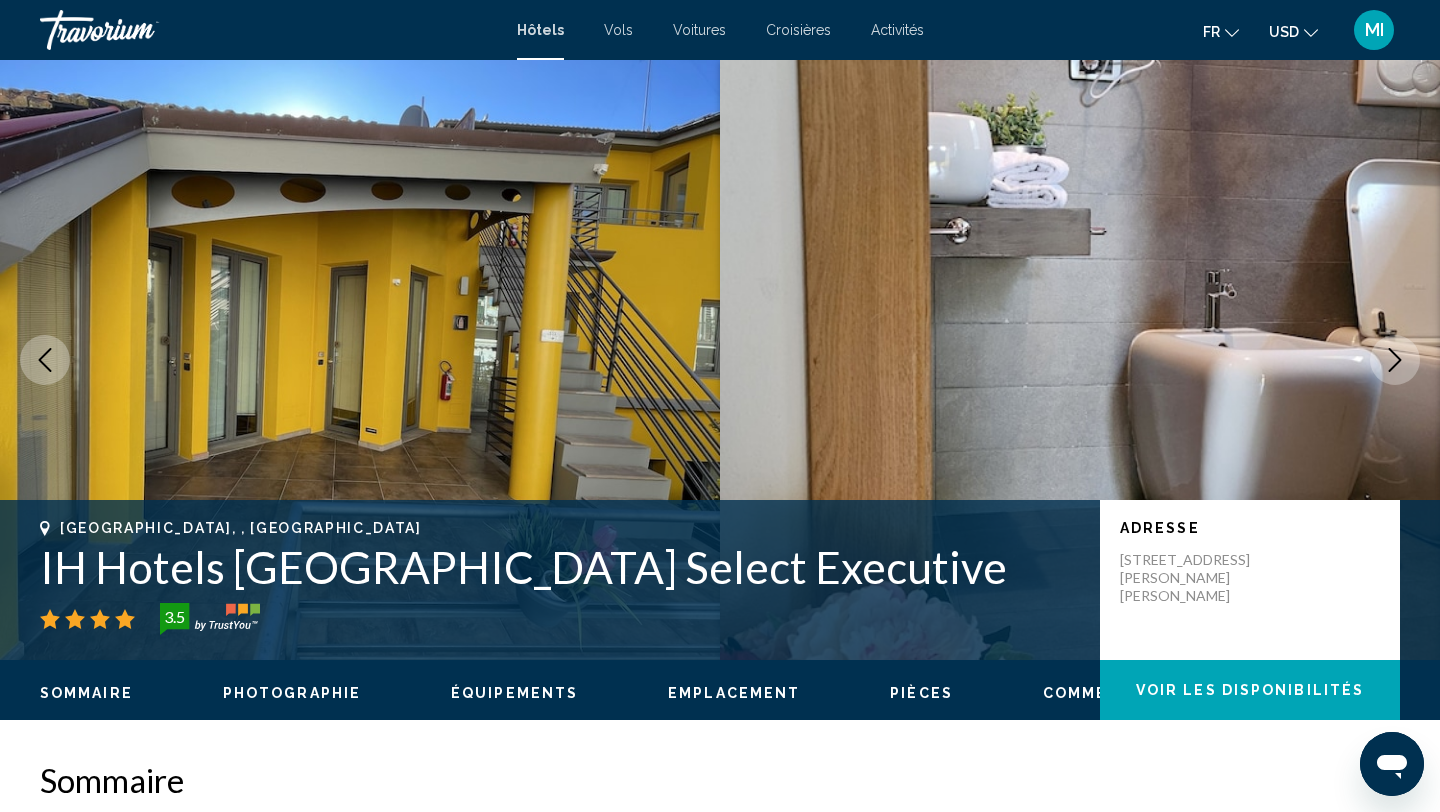 click 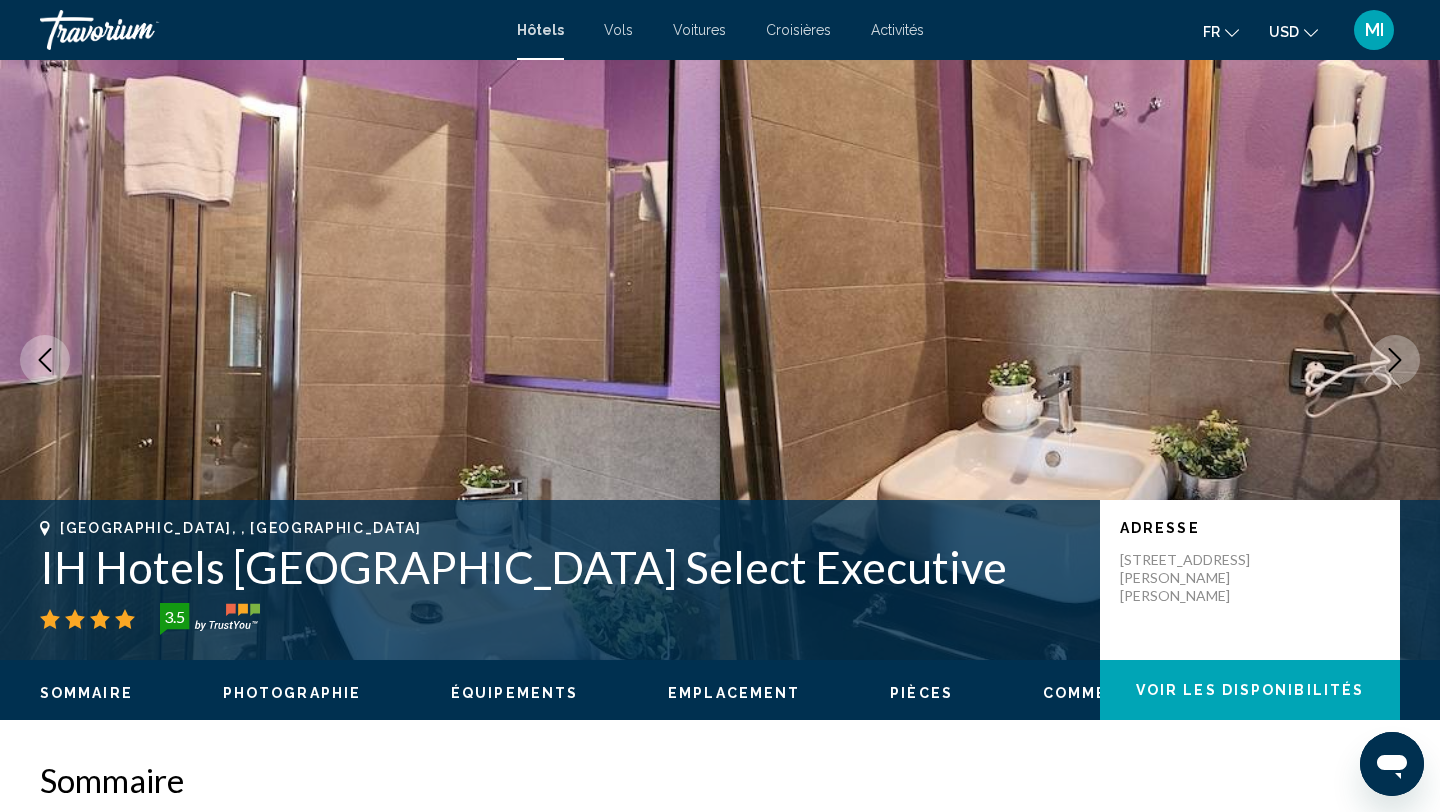 click 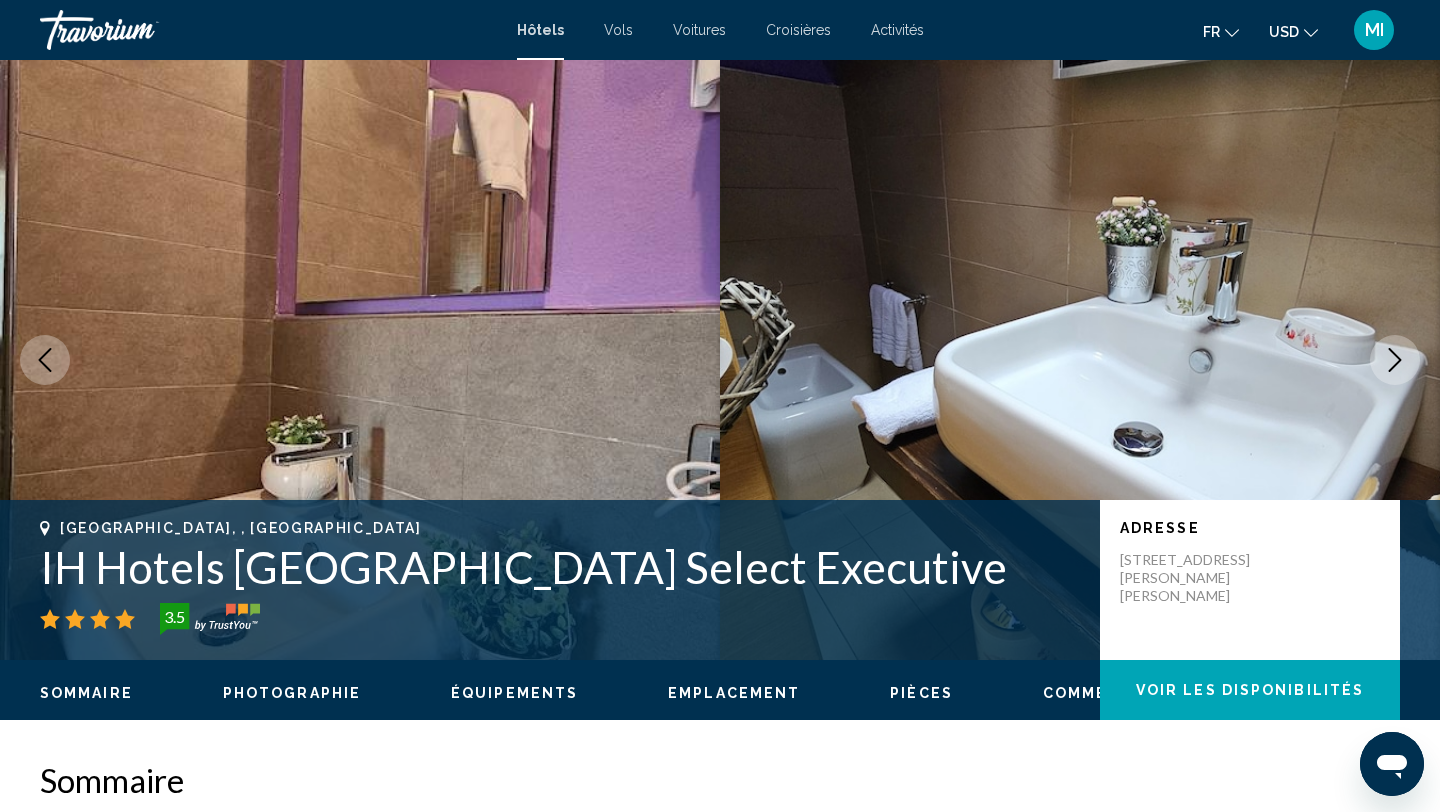type 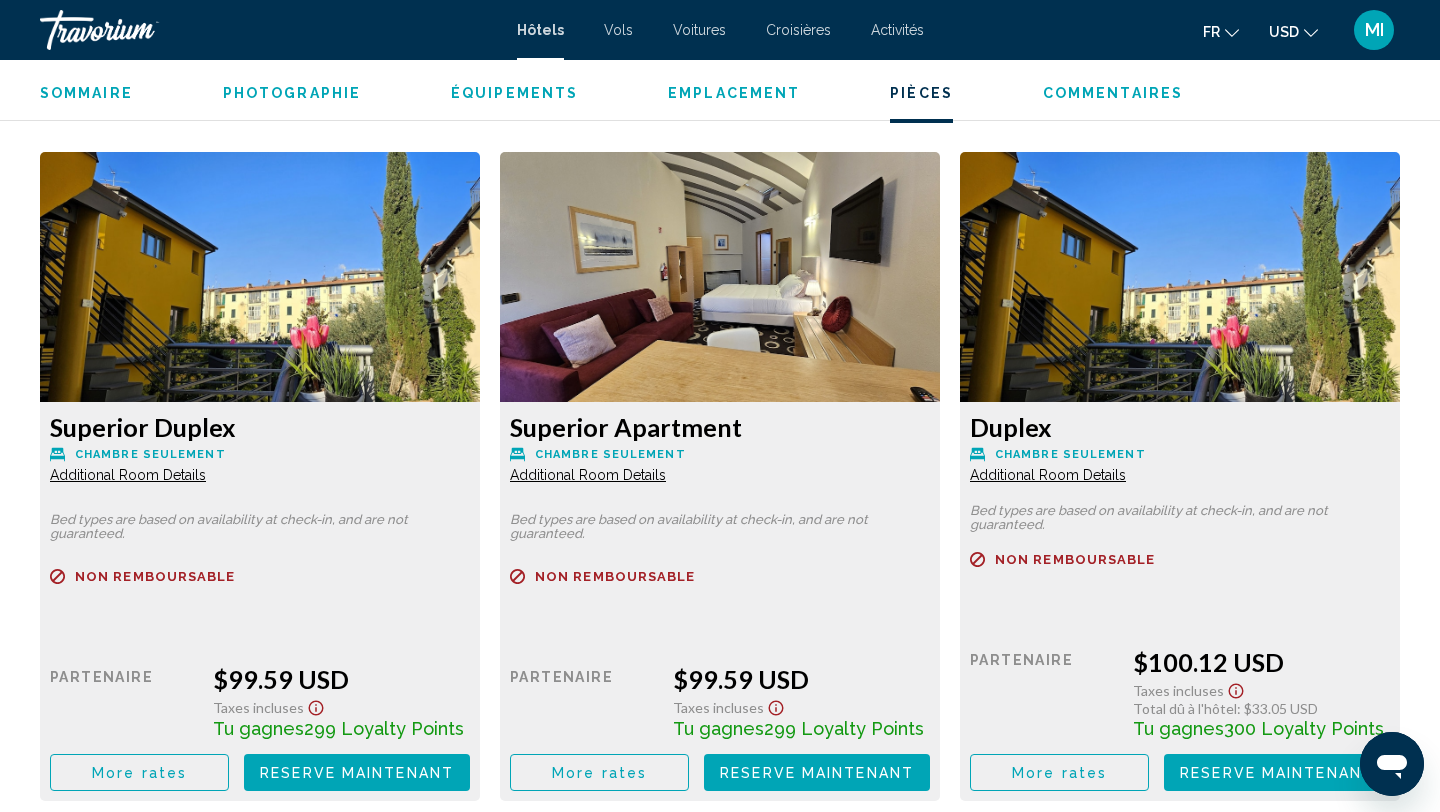 scroll, scrollTop: 2680, scrollLeft: 0, axis: vertical 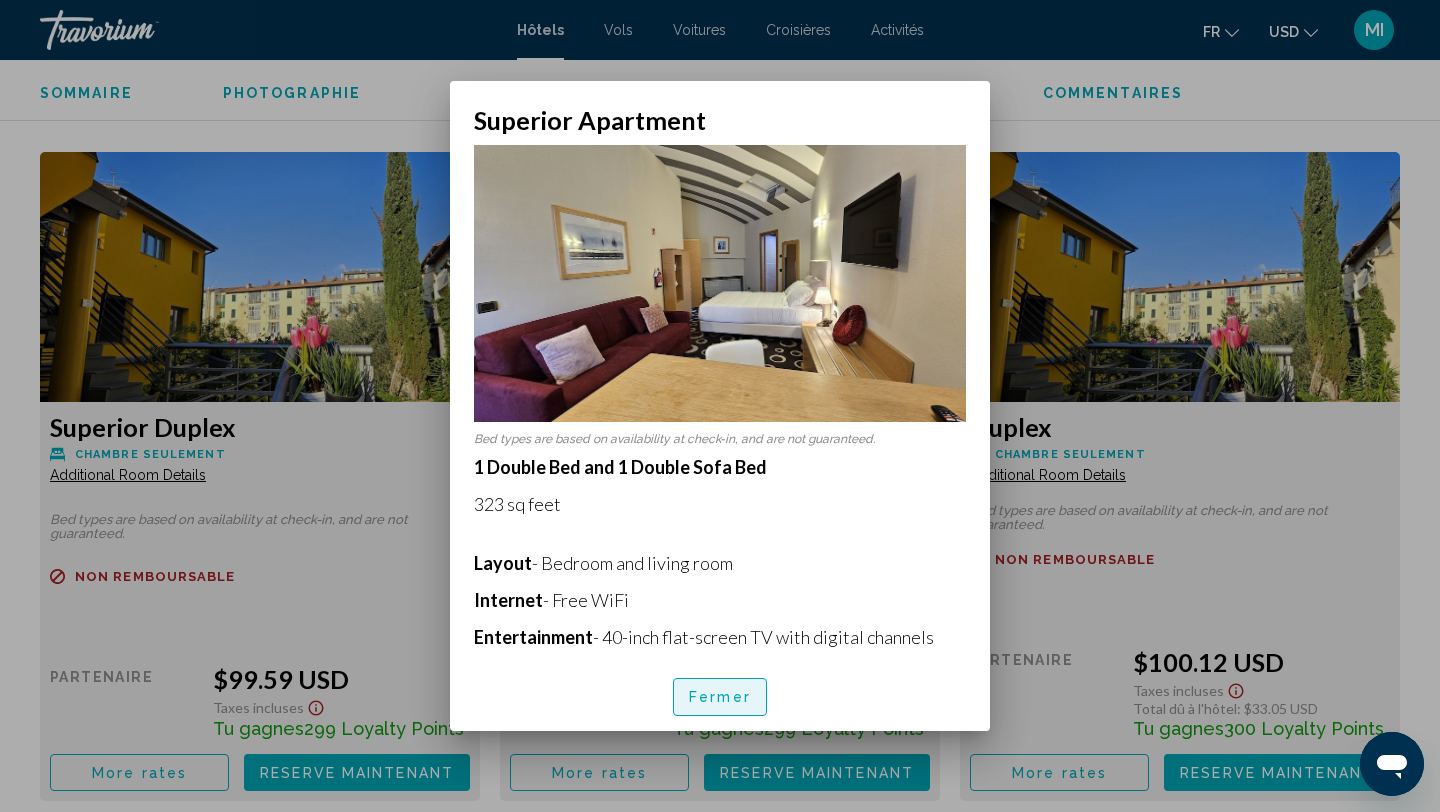 click on "Fermer" at bounding box center [720, 698] 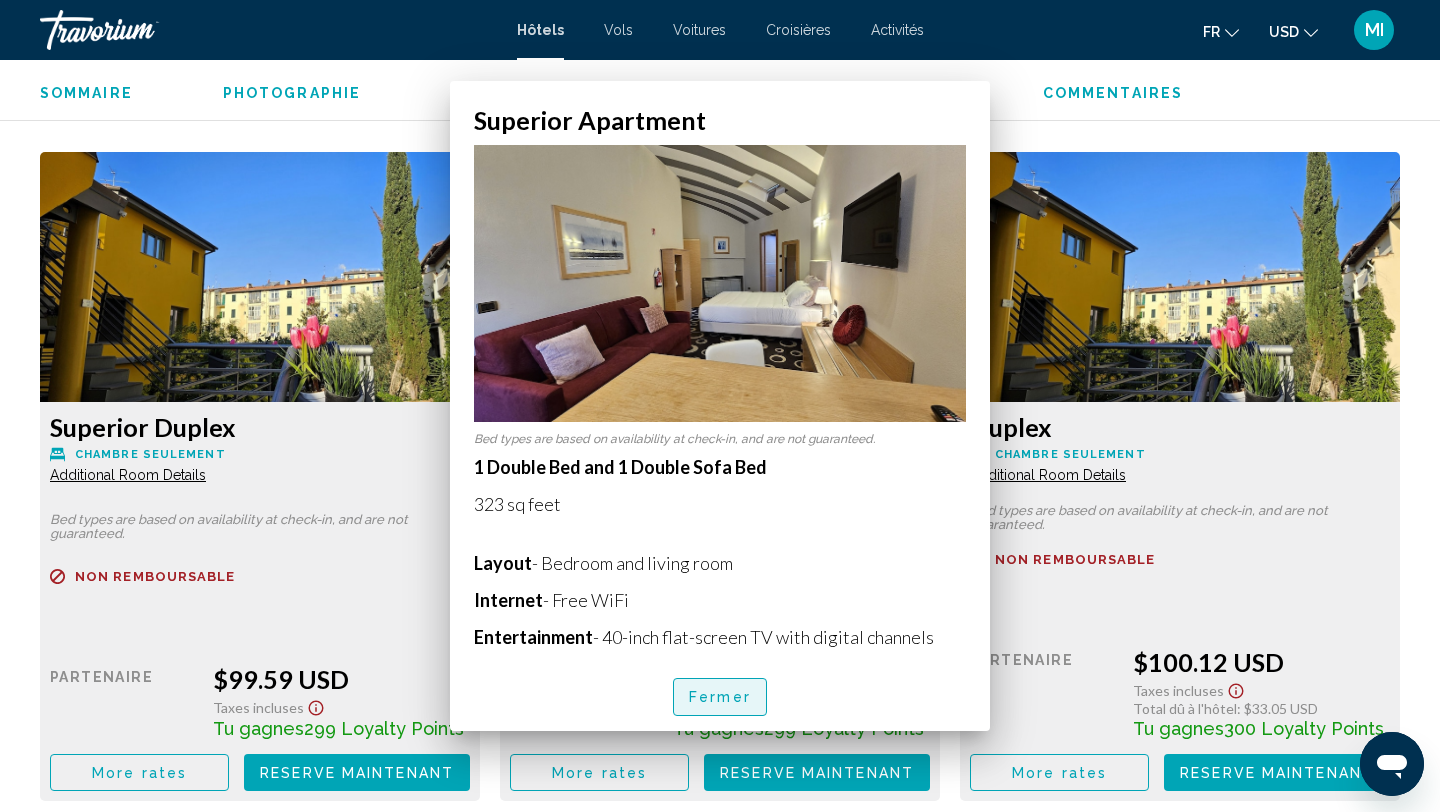 scroll, scrollTop: 2680, scrollLeft: 0, axis: vertical 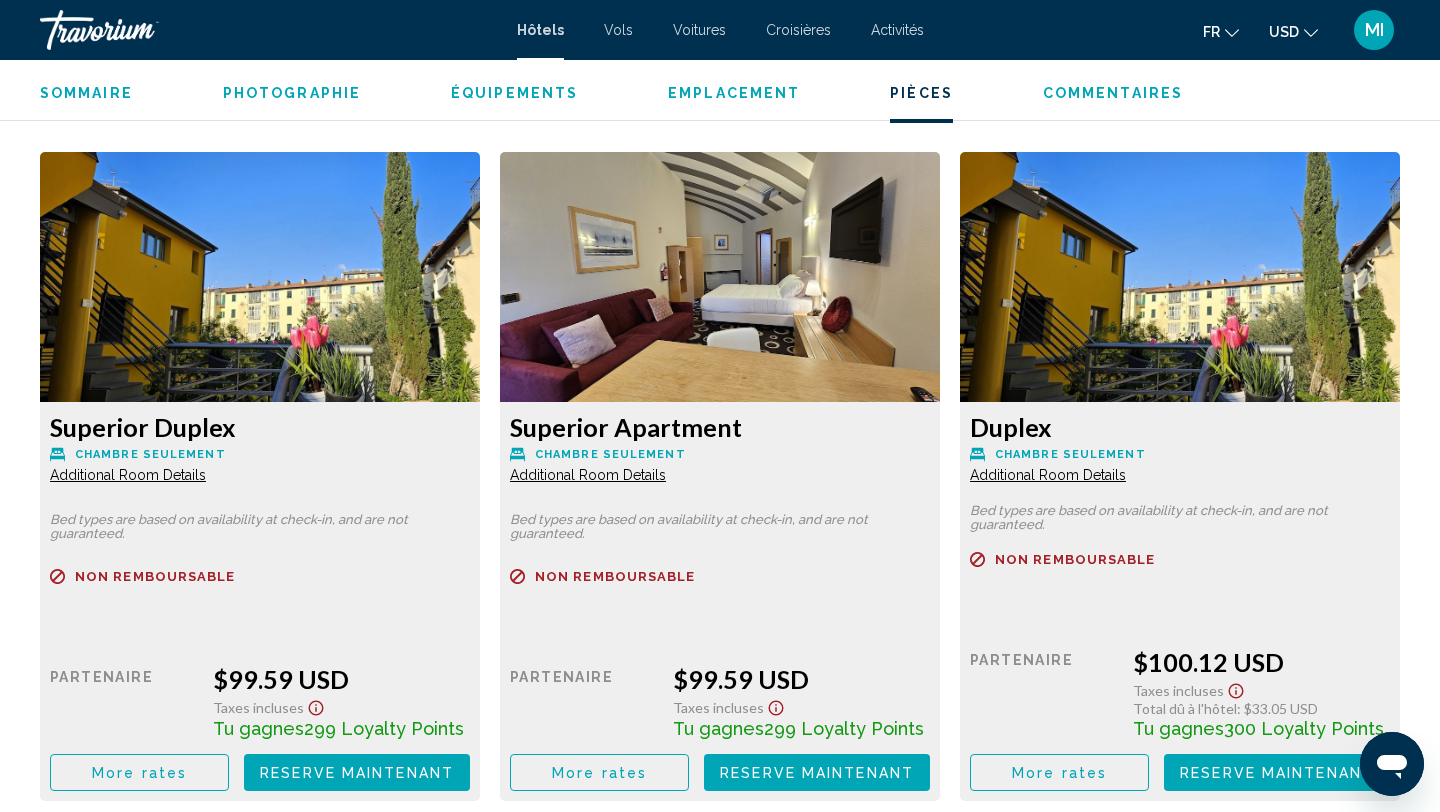 click on "Additional Room Details" at bounding box center (128, 475) 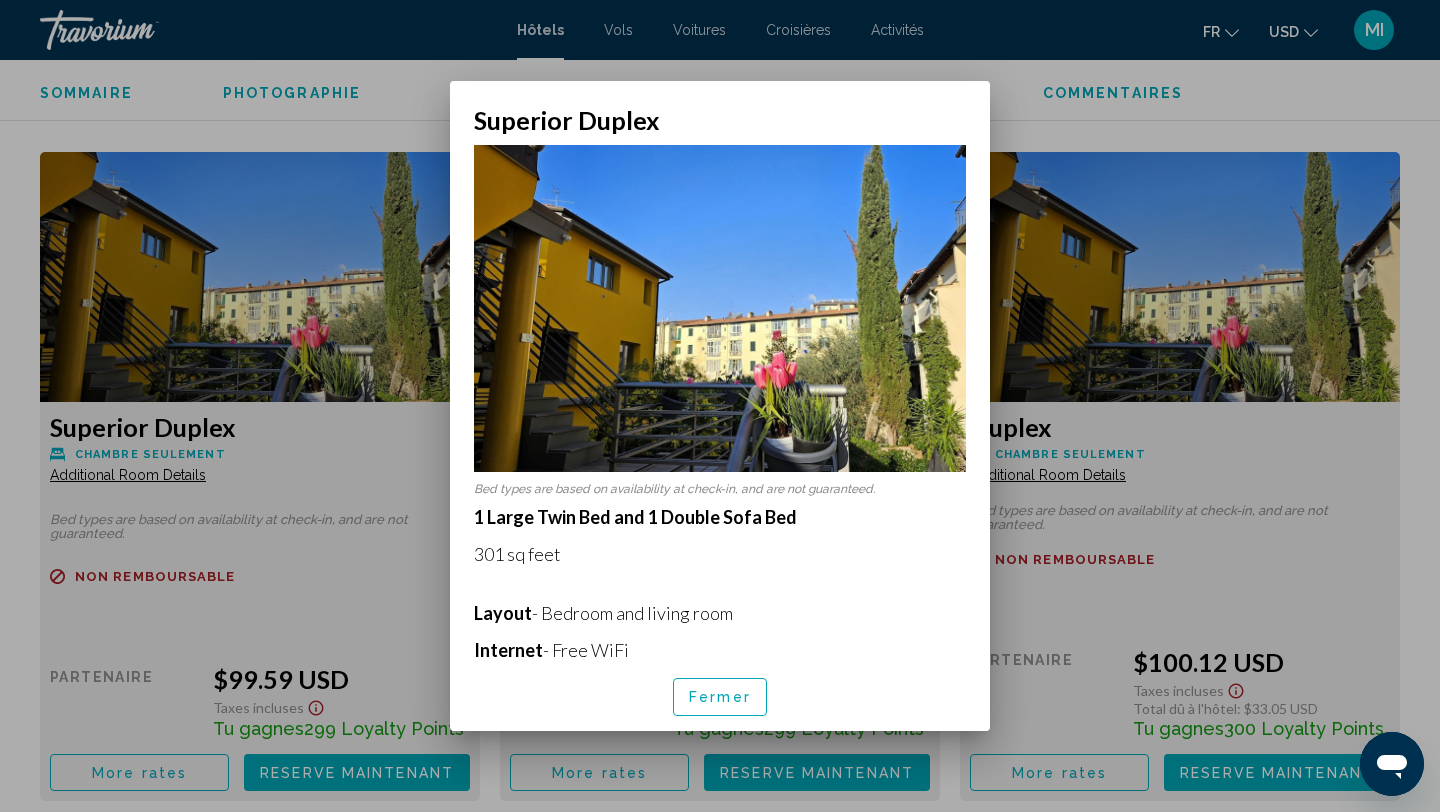 click on "Fermer" at bounding box center (720, 698) 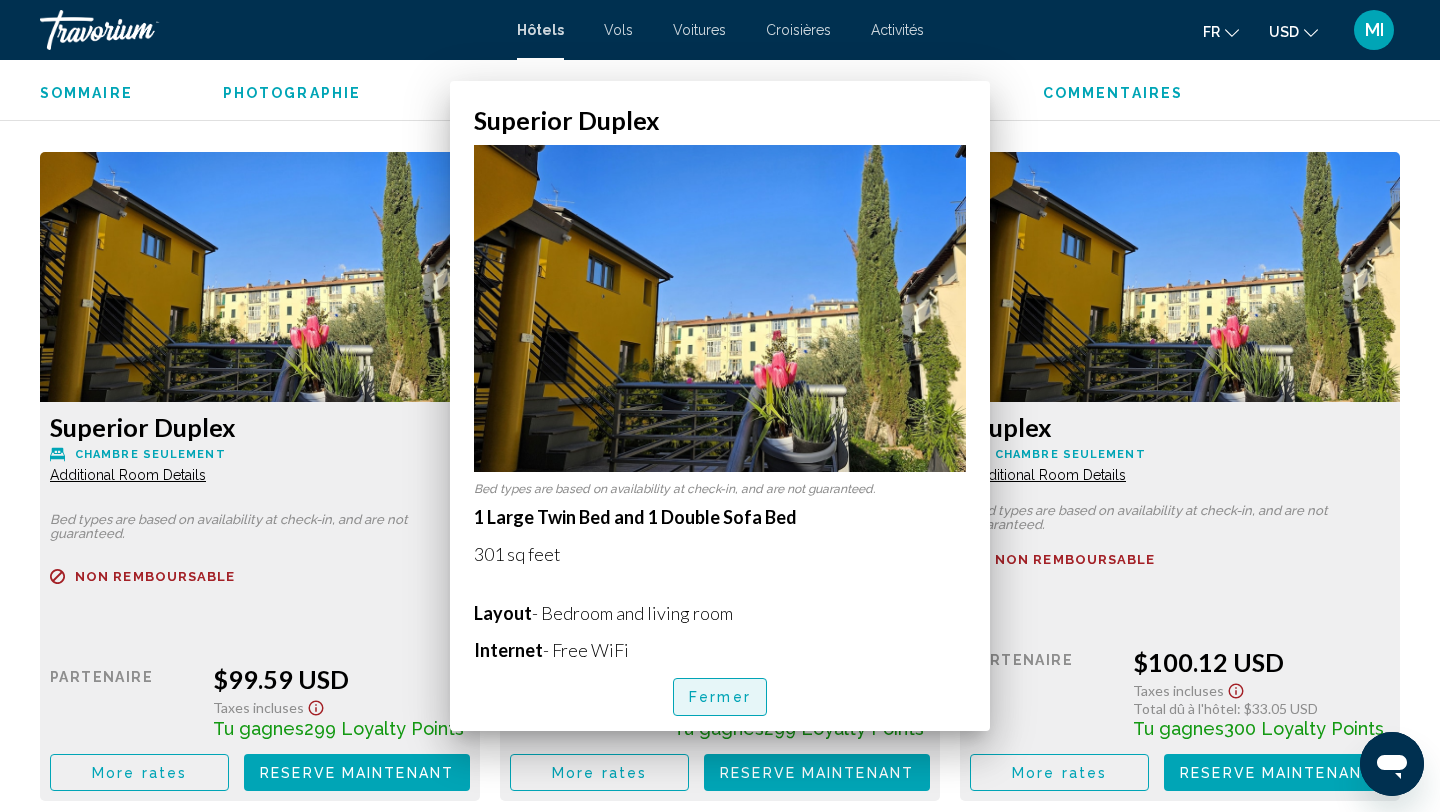 scroll, scrollTop: 2680, scrollLeft: 0, axis: vertical 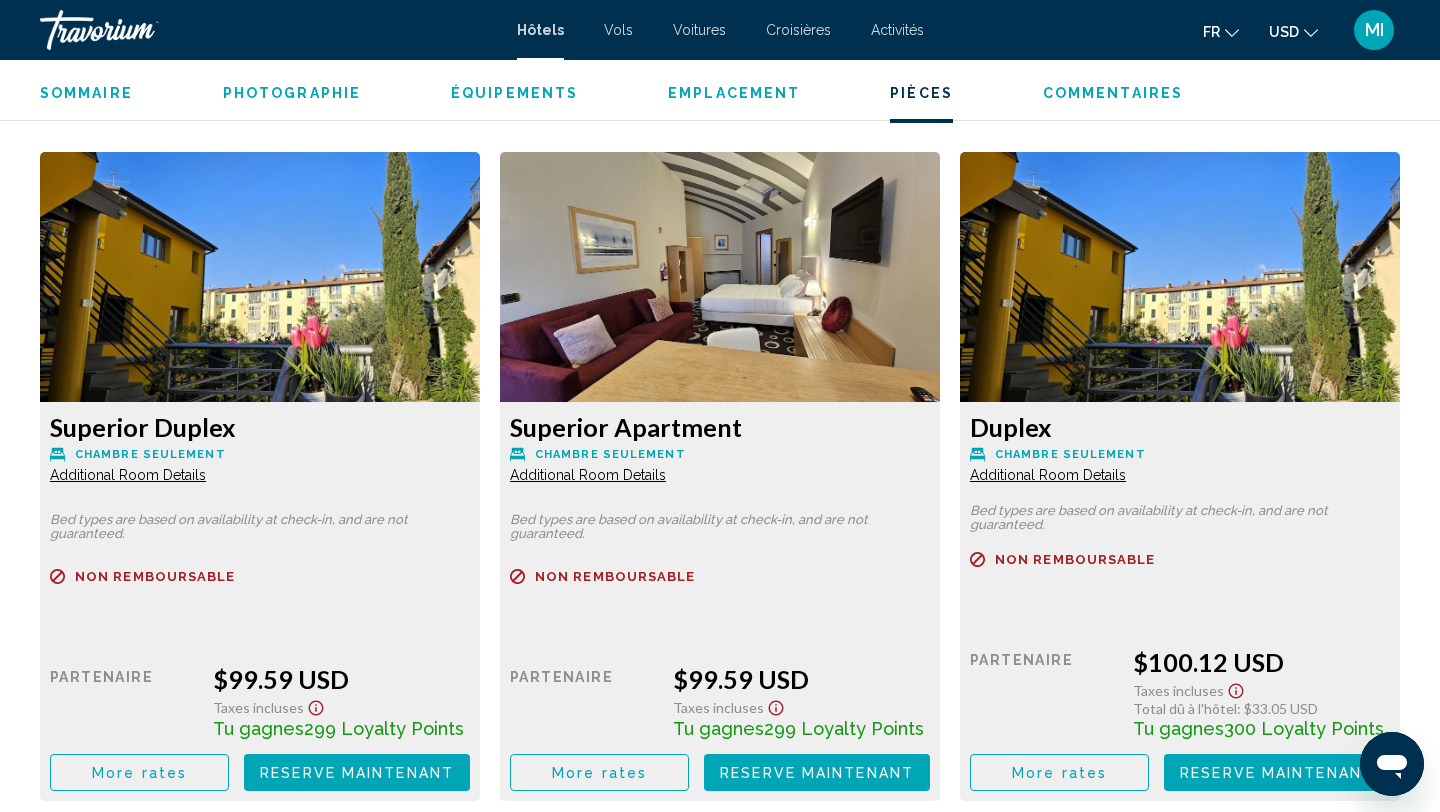 click on "Additional Room Details" at bounding box center (128, 475) 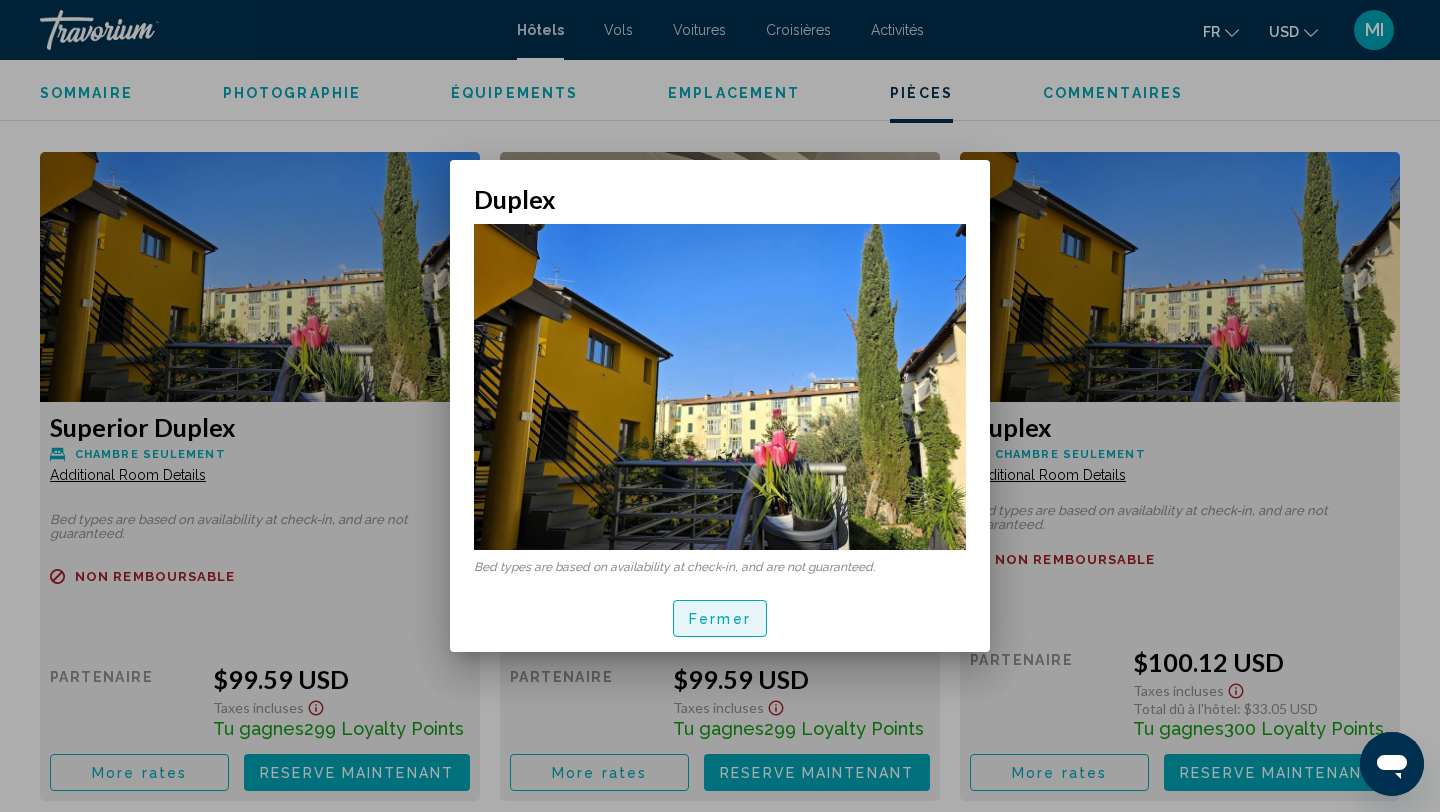 click on "Fermer" at bounding box center [720, 619] 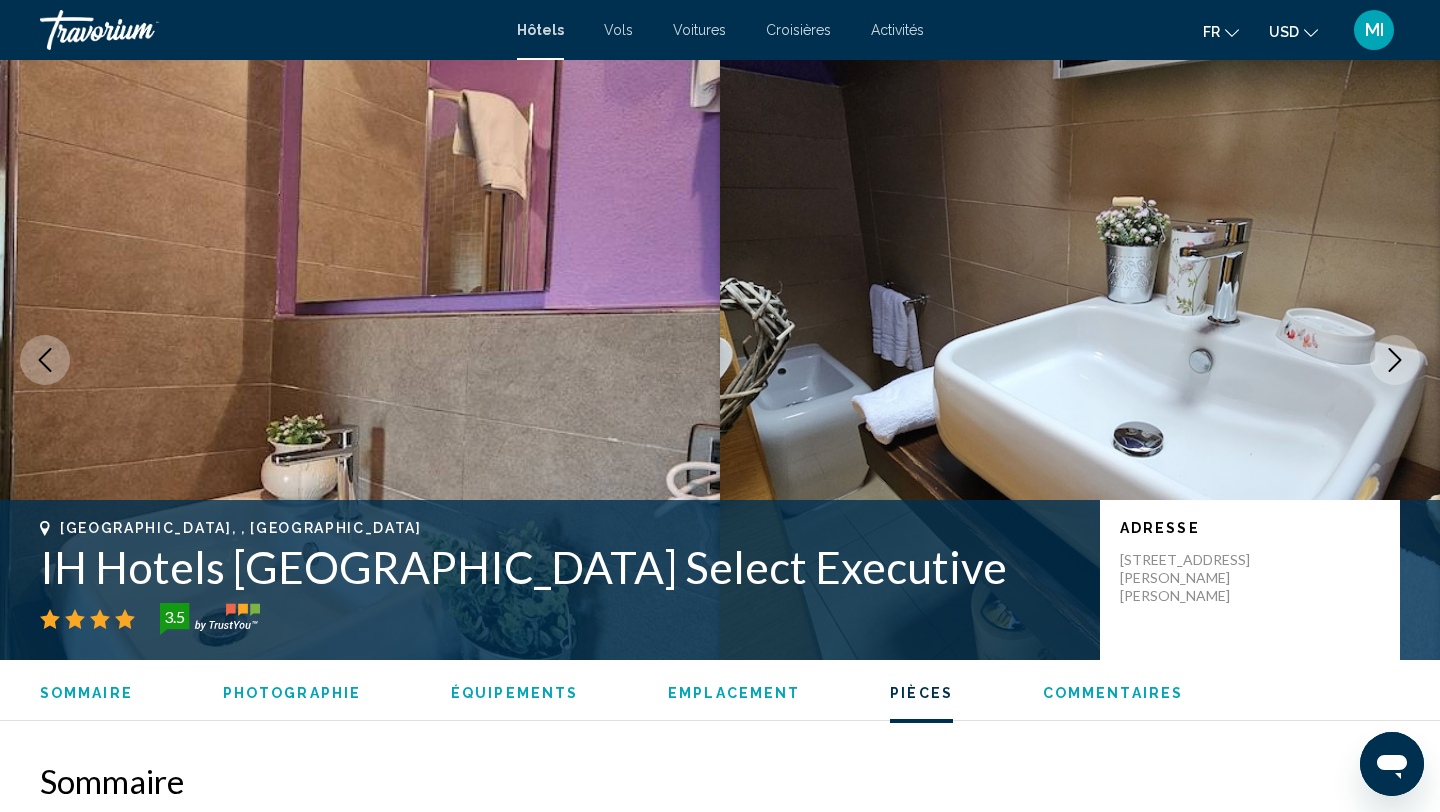 scroll, scrollTop: 2680, scrollLeft: 0, axis: vertical 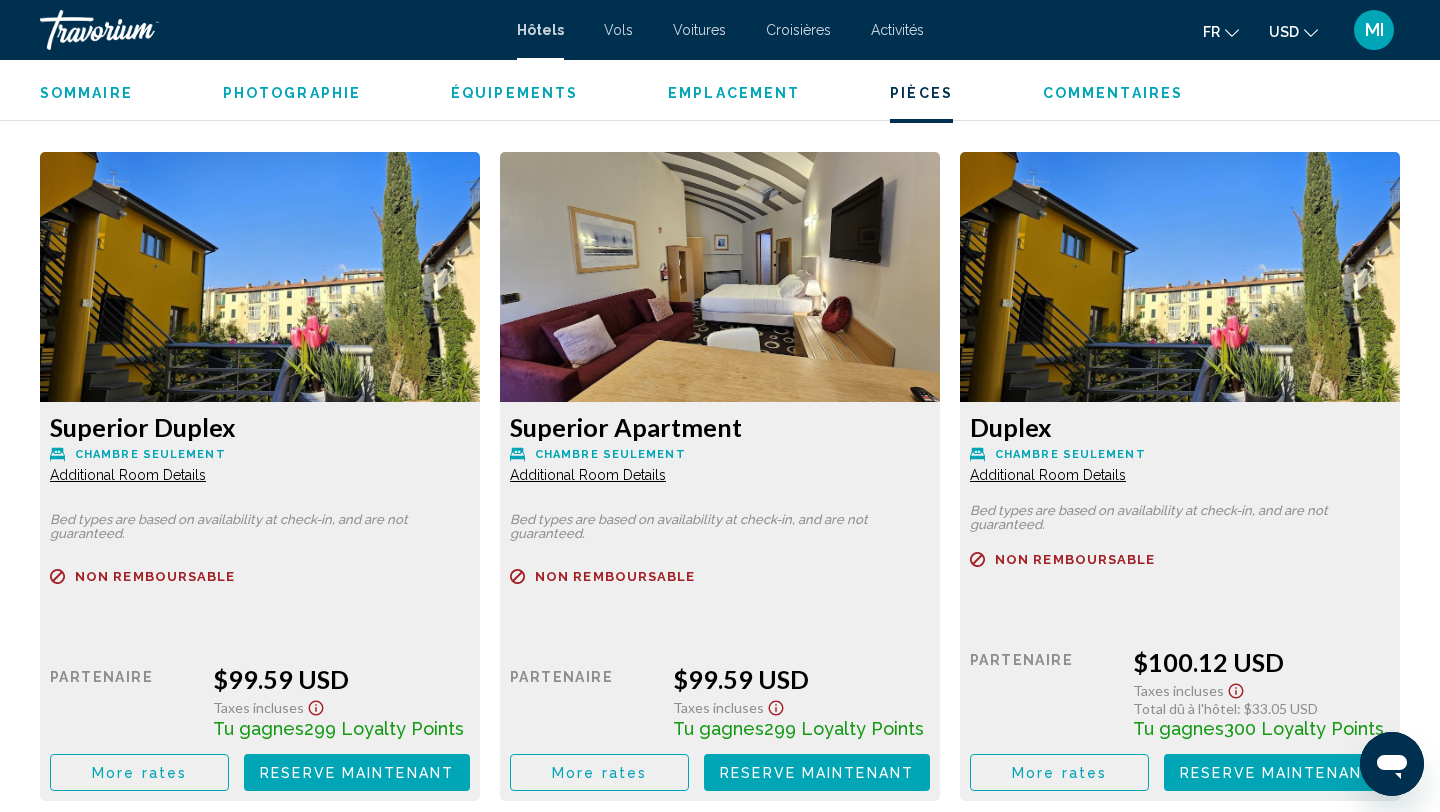 click on "Remboursable
Non remboursable
Non remboursable     Prix au détail  $0.00  quand vous échangez    Partenaire  $100.12 USD  Taxes incluses
Total dû à l'hôtel : $33.05 USD  Tu gagnes  300 Loyalty Points  More rates Reserve maintenant Plus disponible" at bounding box center (260, 680) 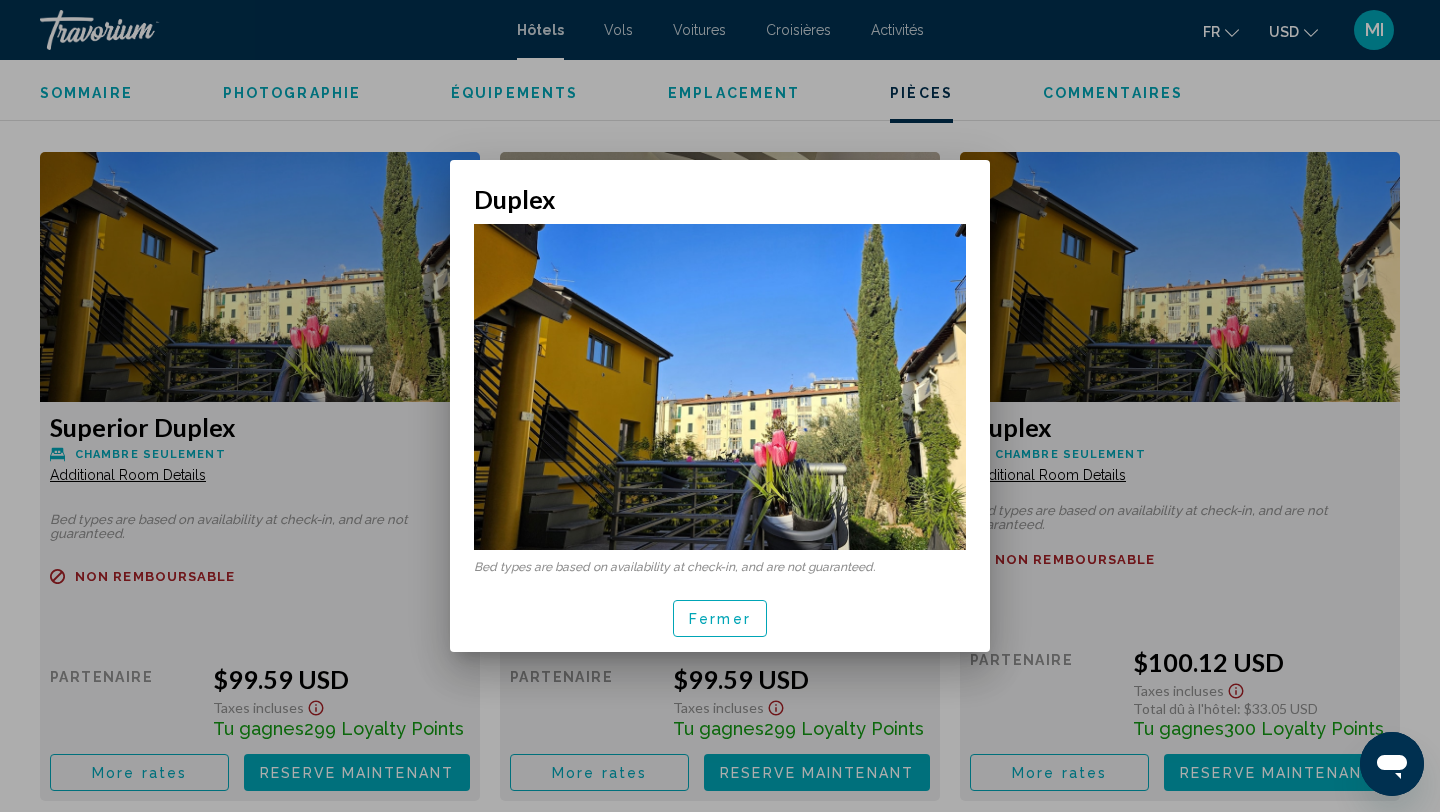 scroll, scrollTop: 0, scrollLeft: 0, axis: both 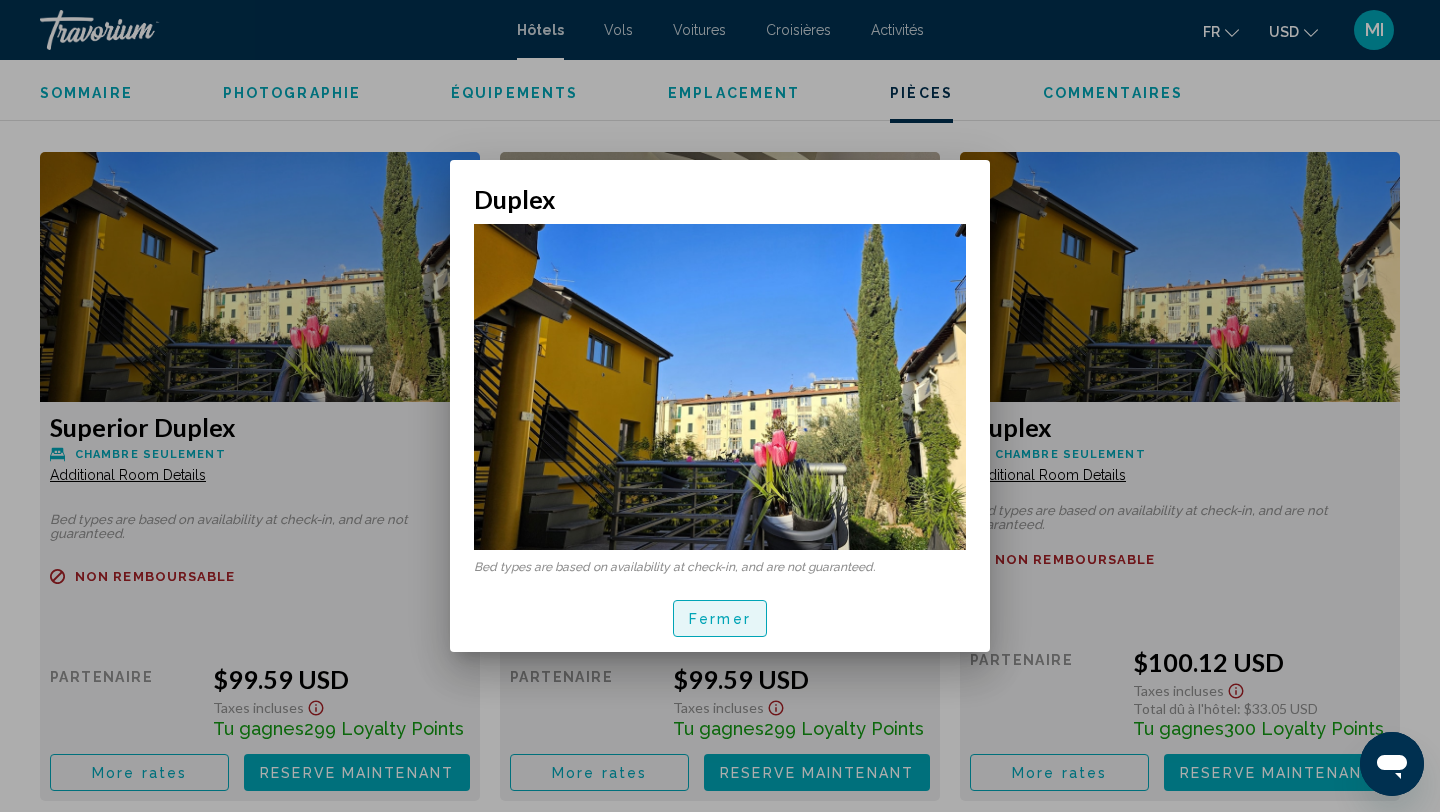 click on "Fermer" at bounding box center [720, 619] 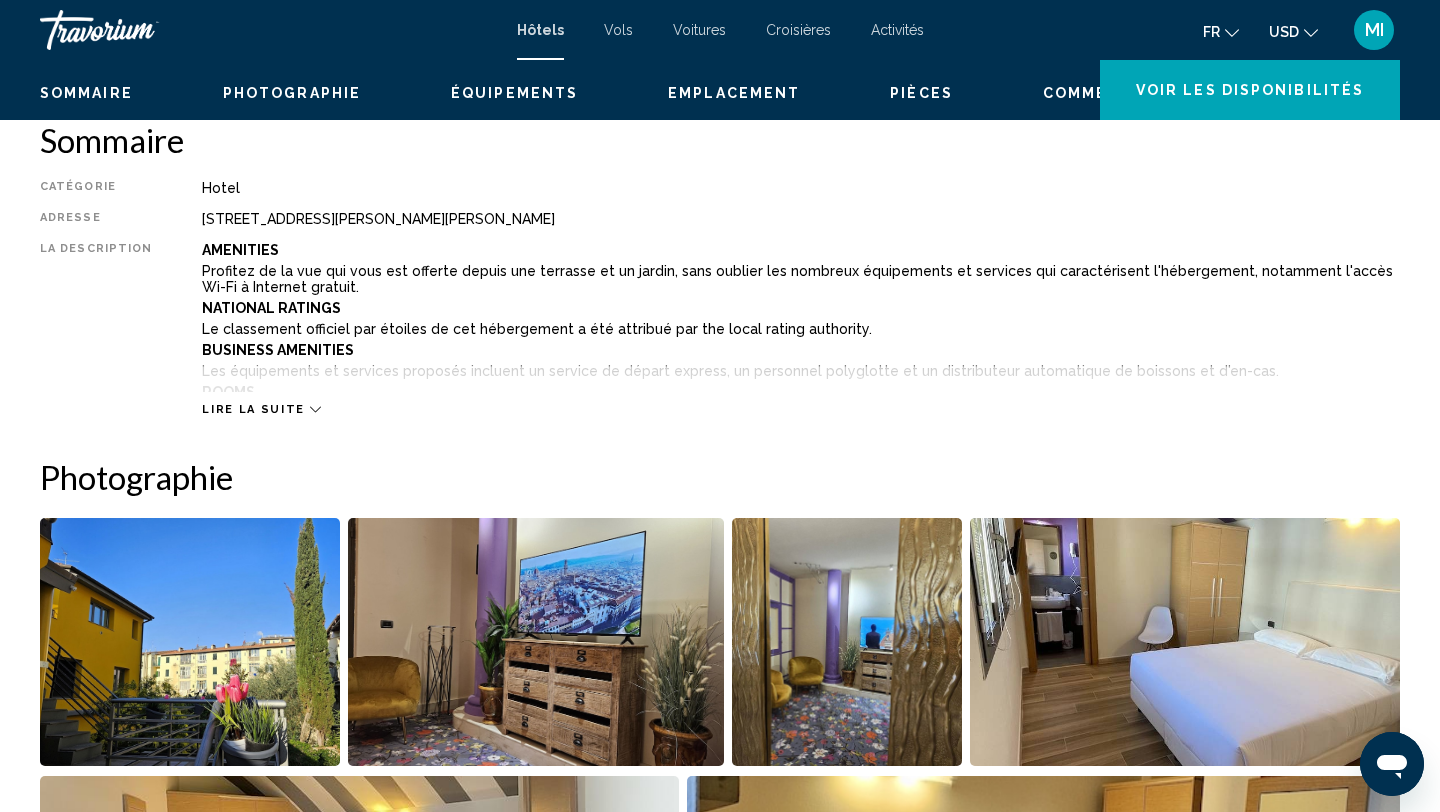 scroll, scrollTop: 578, scrollLeft: 0, axis: vertical 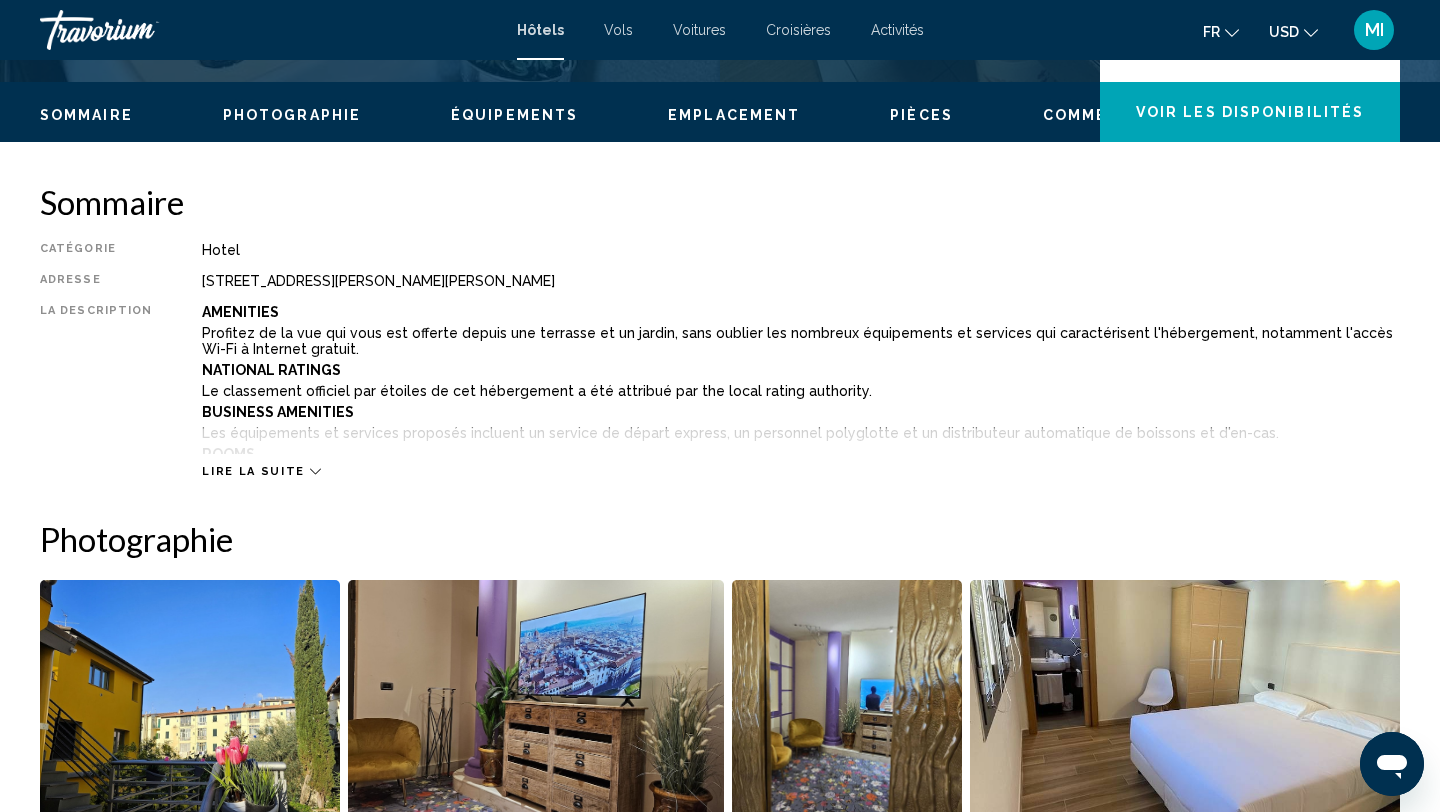 click on "Lire la suite" at bounding box center (253, 471) 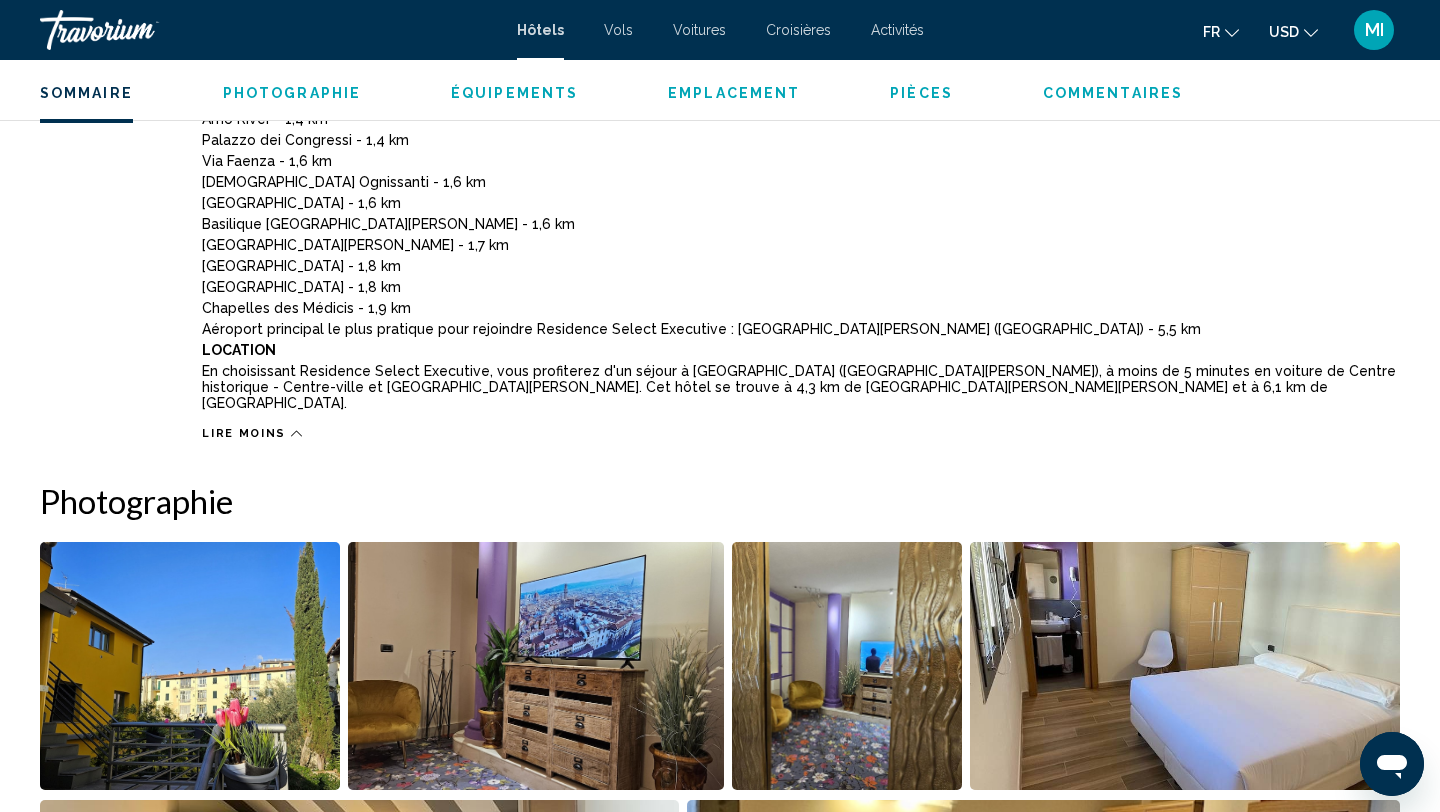 scroll, scrollTop: 1178, scrollLeft: 0, axis: vertical 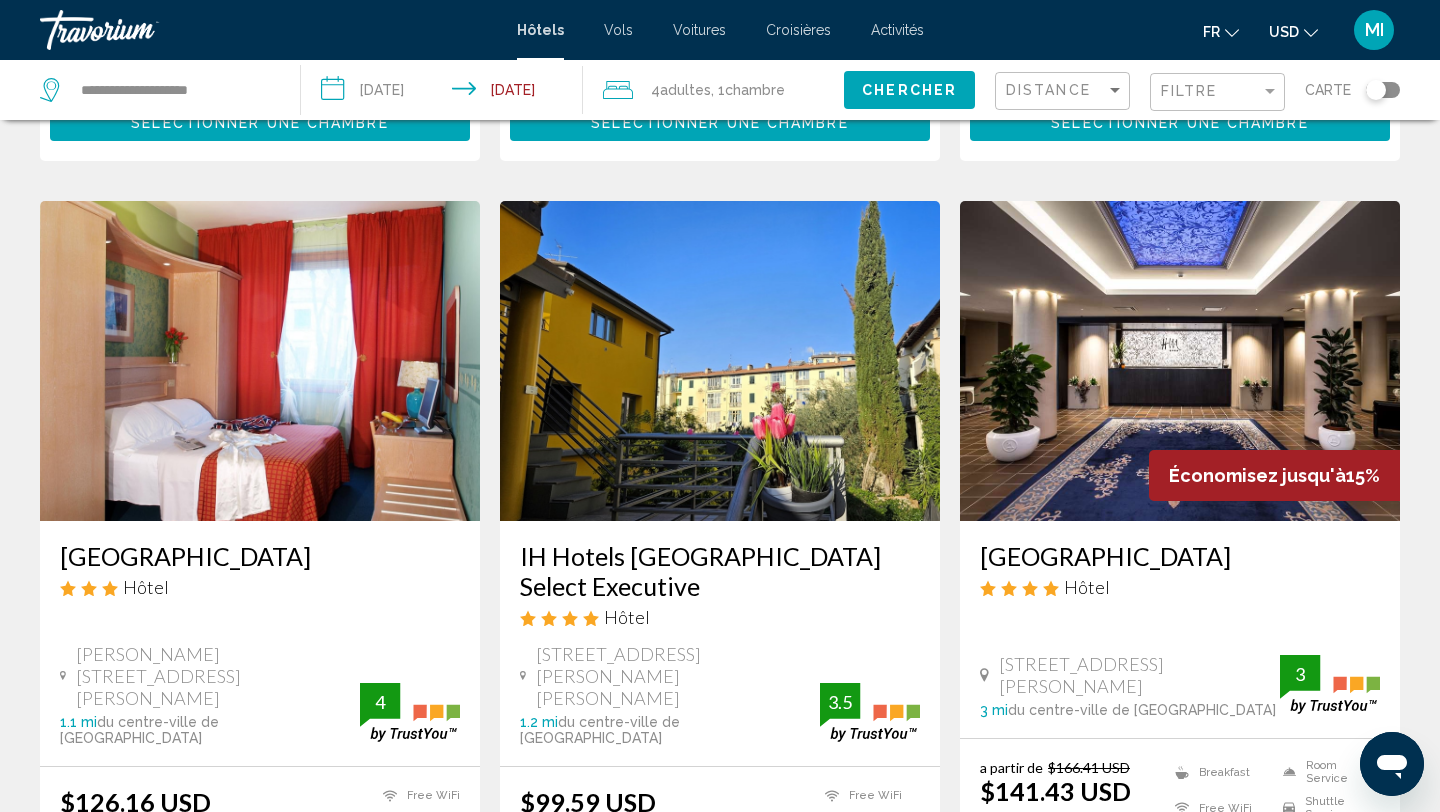 click at bounding box center [1180, 361] 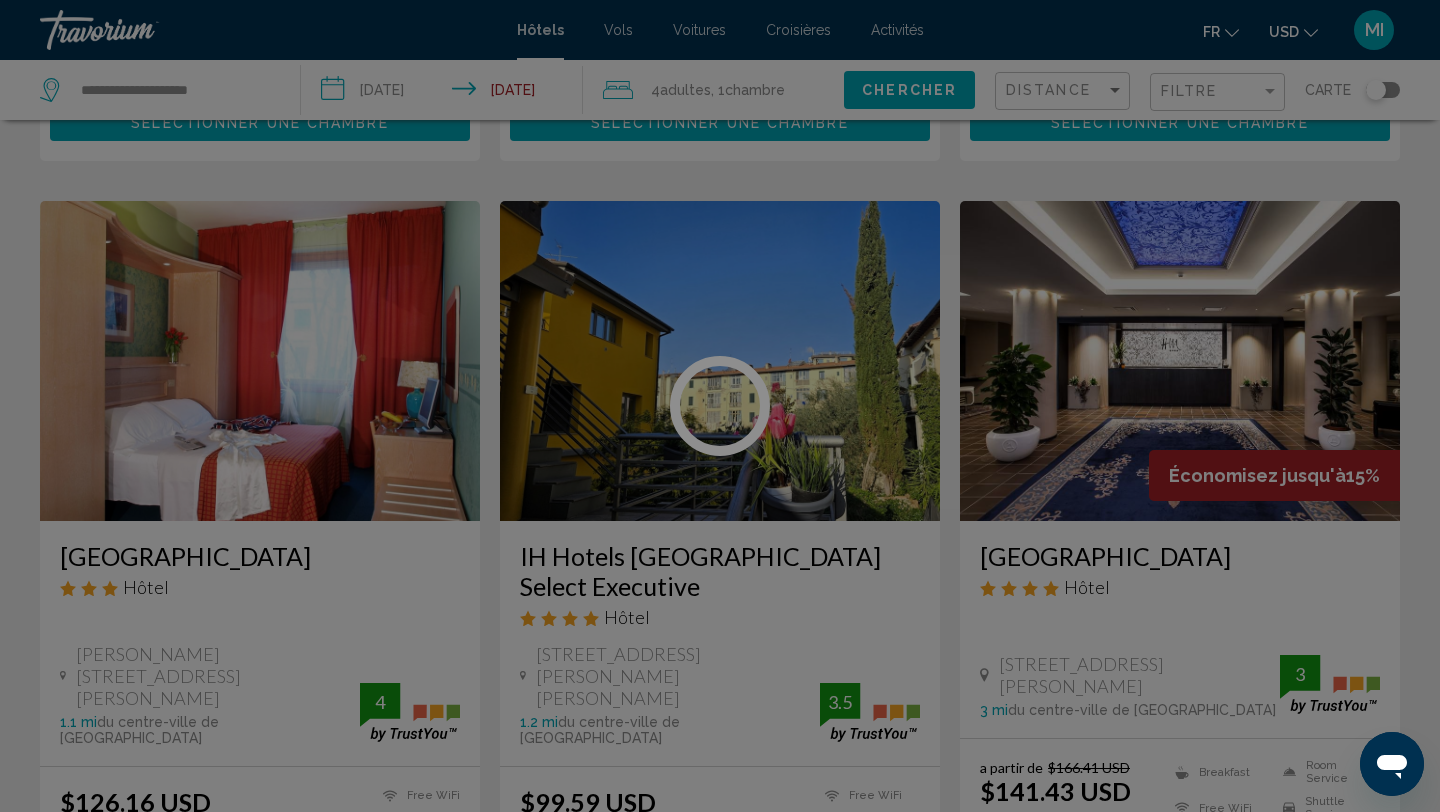 click at bounding box center [720, 406] 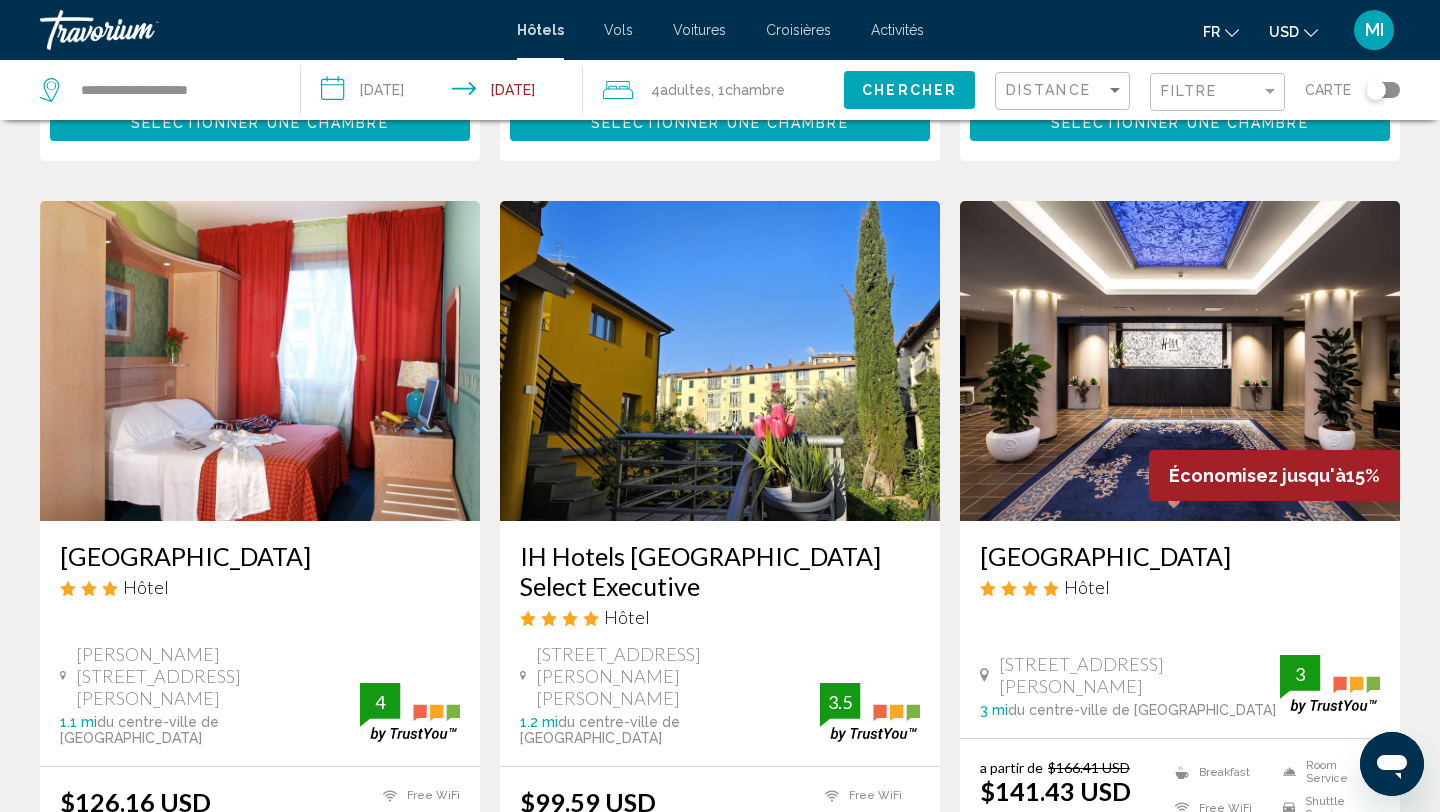 click on "[GEOGRAPHIC_DATA]" at bounding box center (1180, 556) 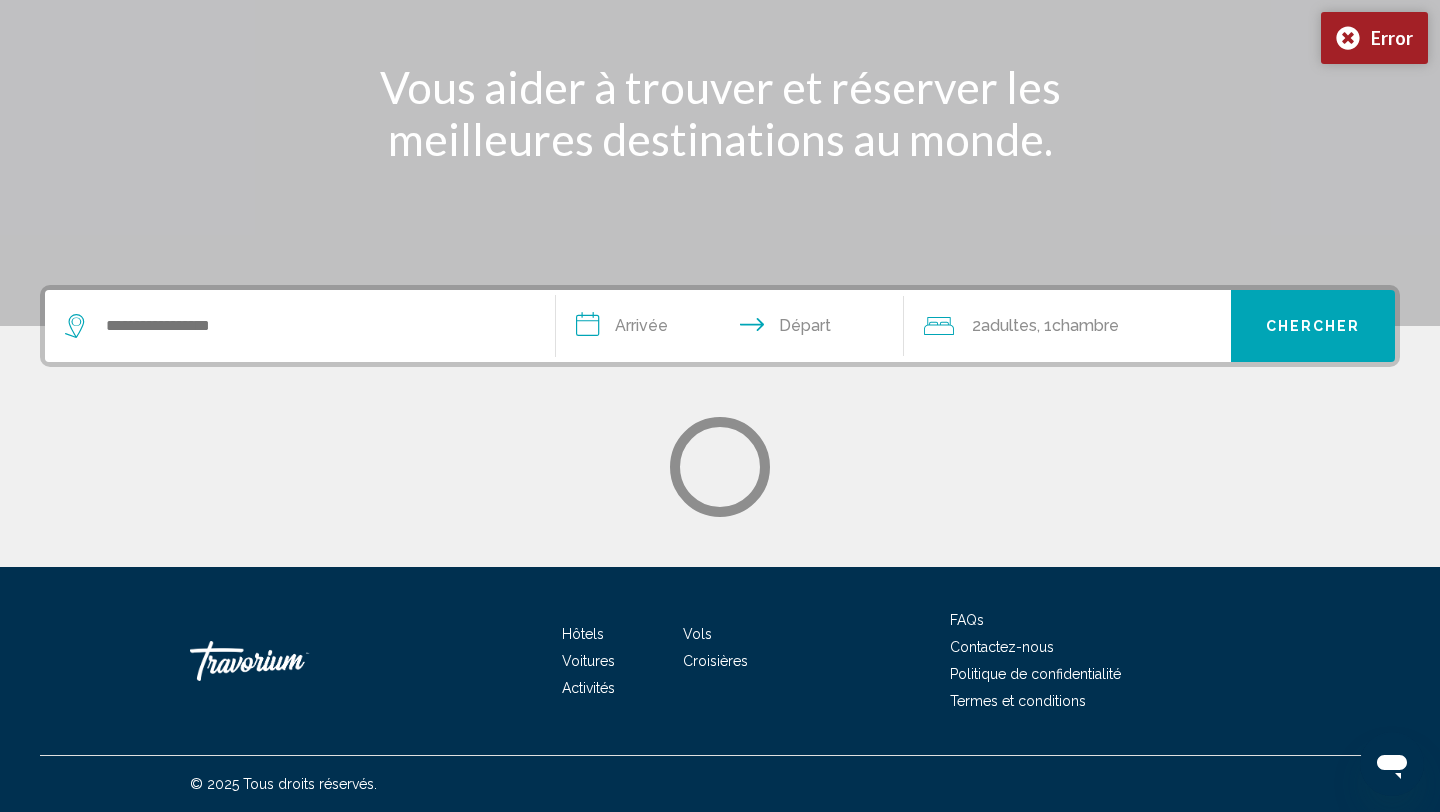 scroll, scrollTop: 0, scrollLeft: 0, axis: both 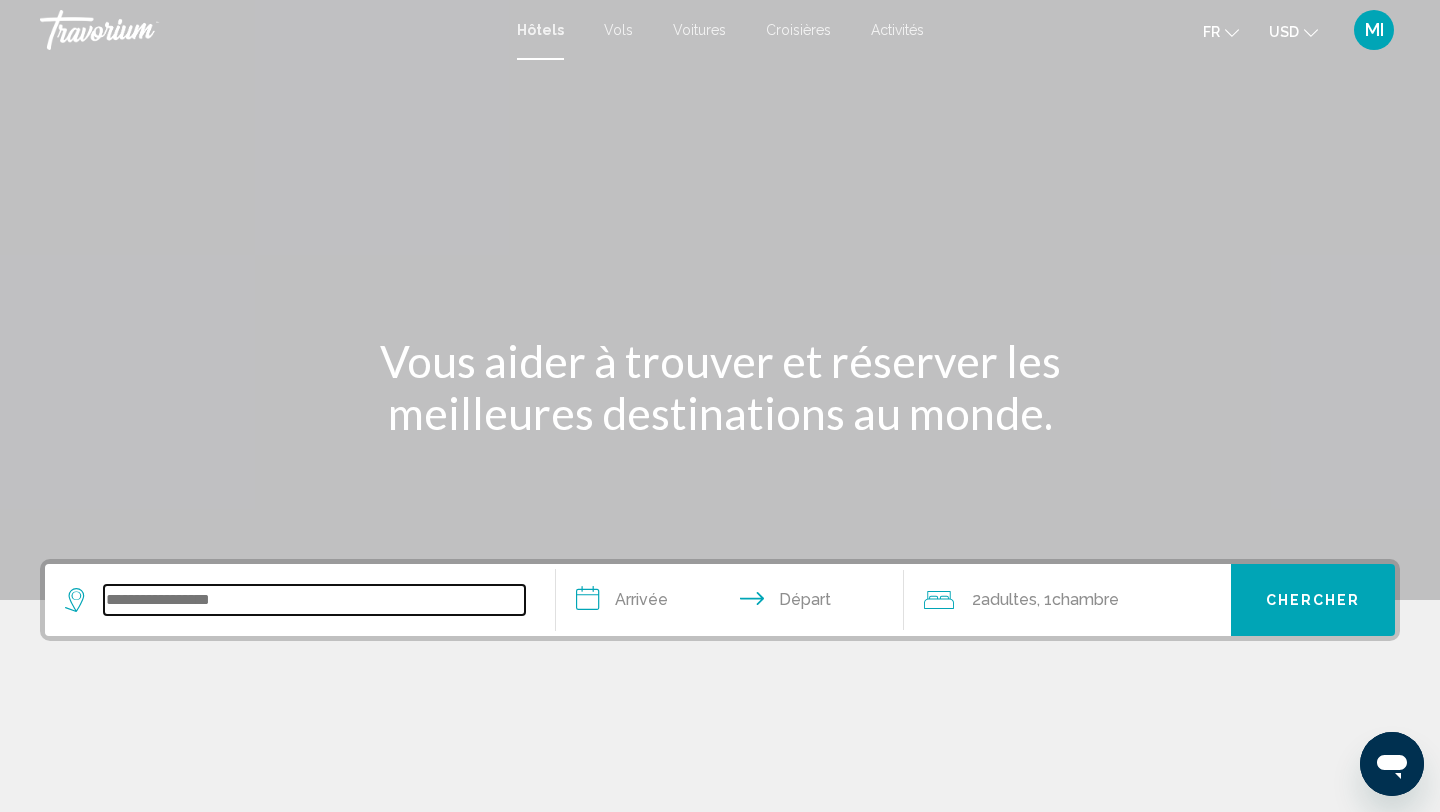 click at bounding box center [314, 600] 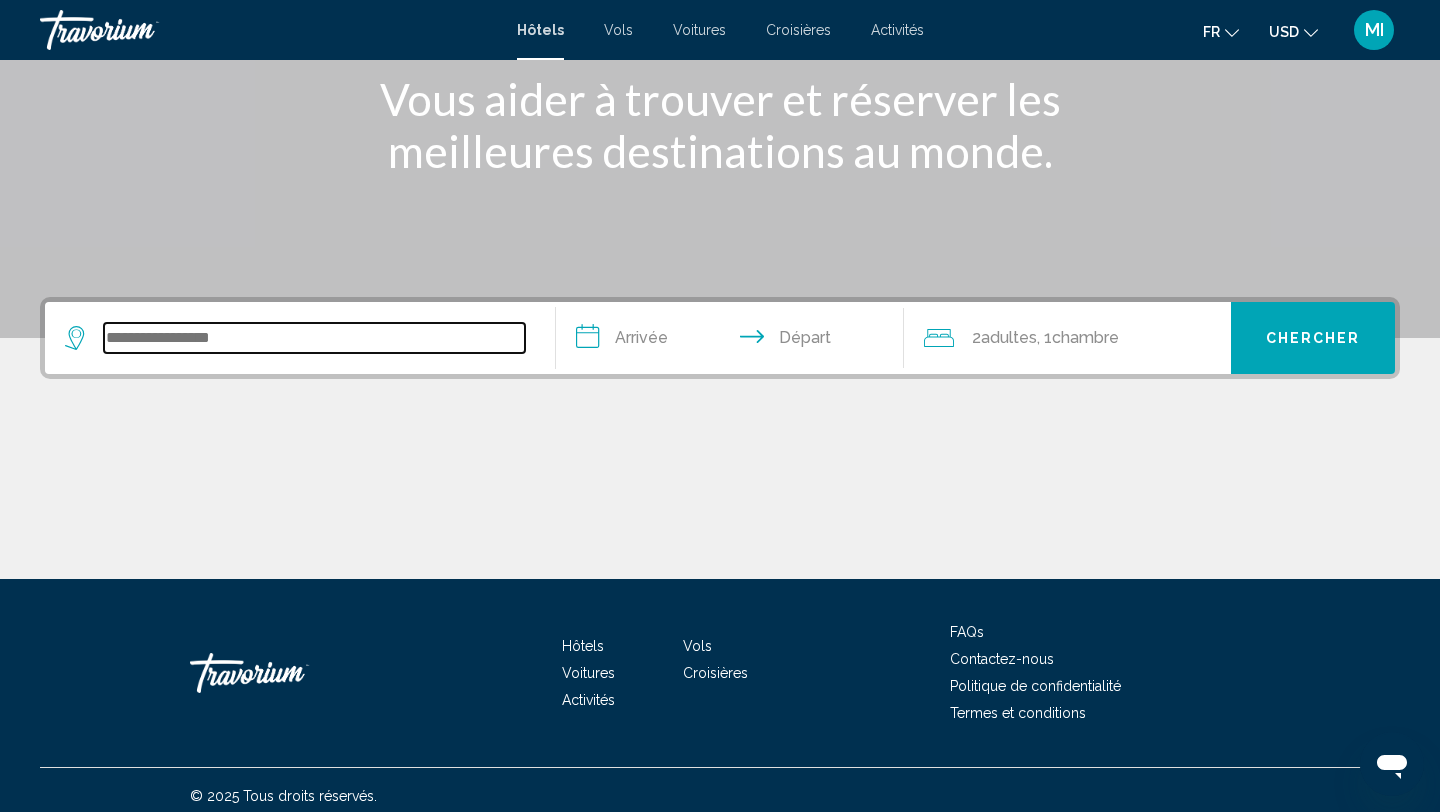 scroll, scrollTop: 274, scrollLeft: 0, axis: vertical 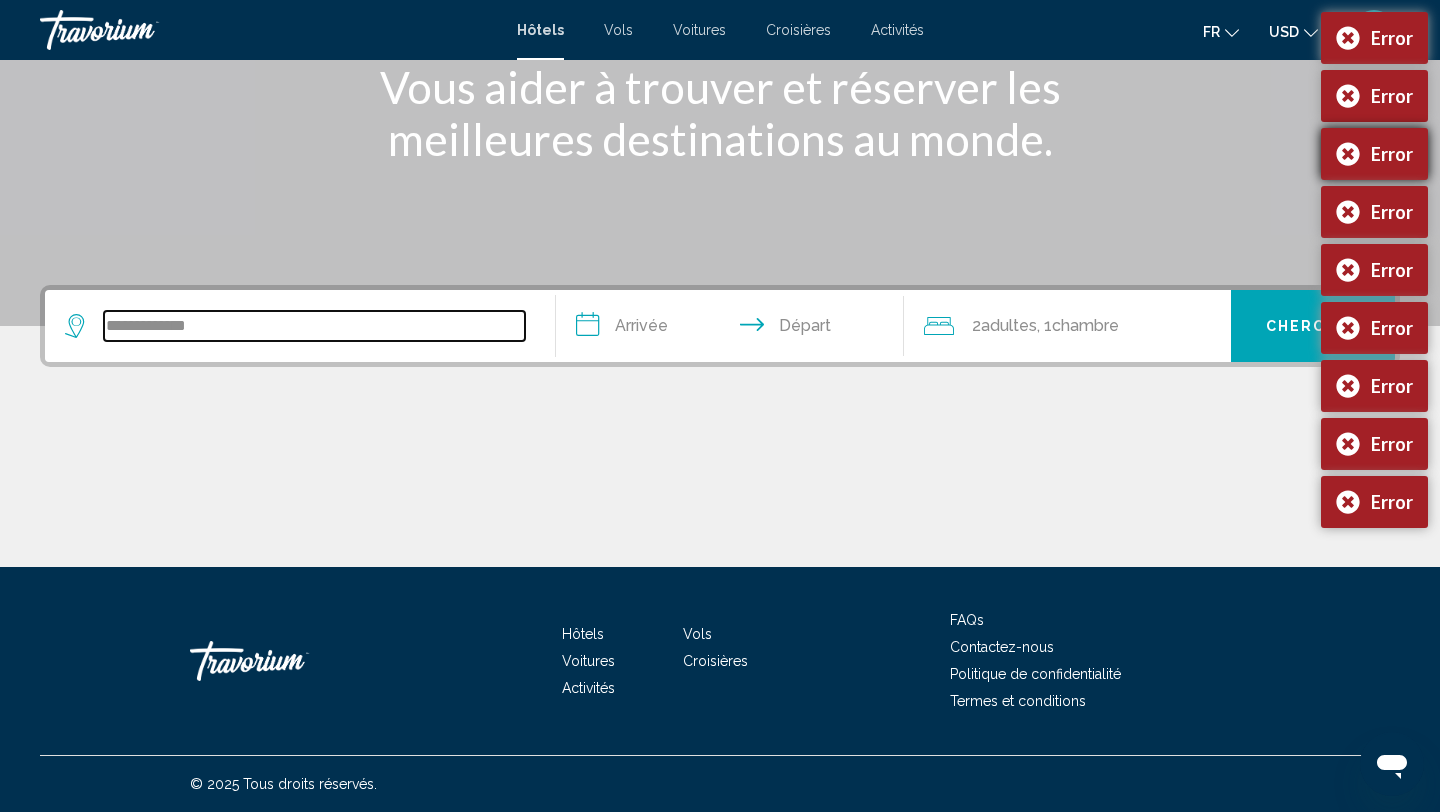 type on "**********" 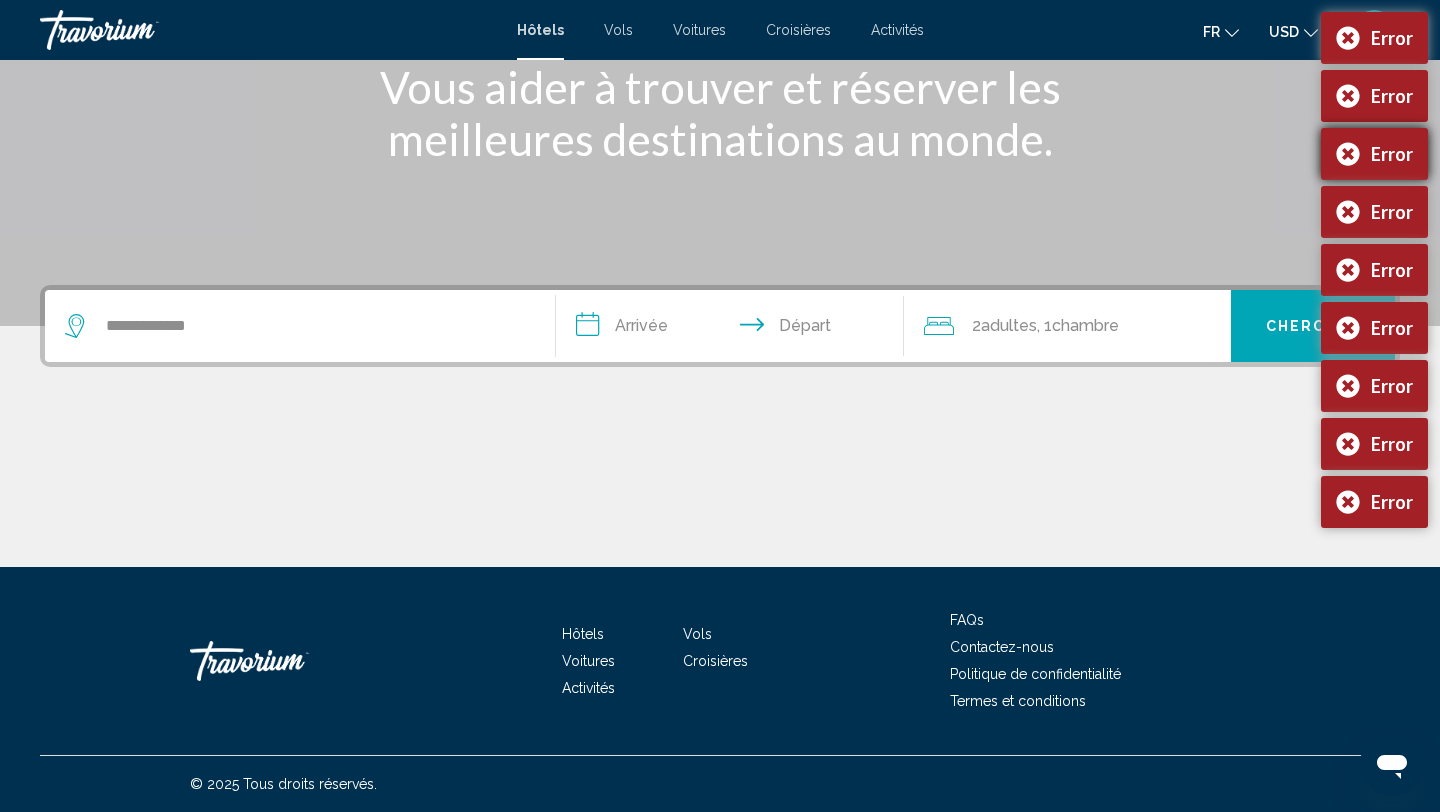 click on "Error" at bounding box center [1374, 154] 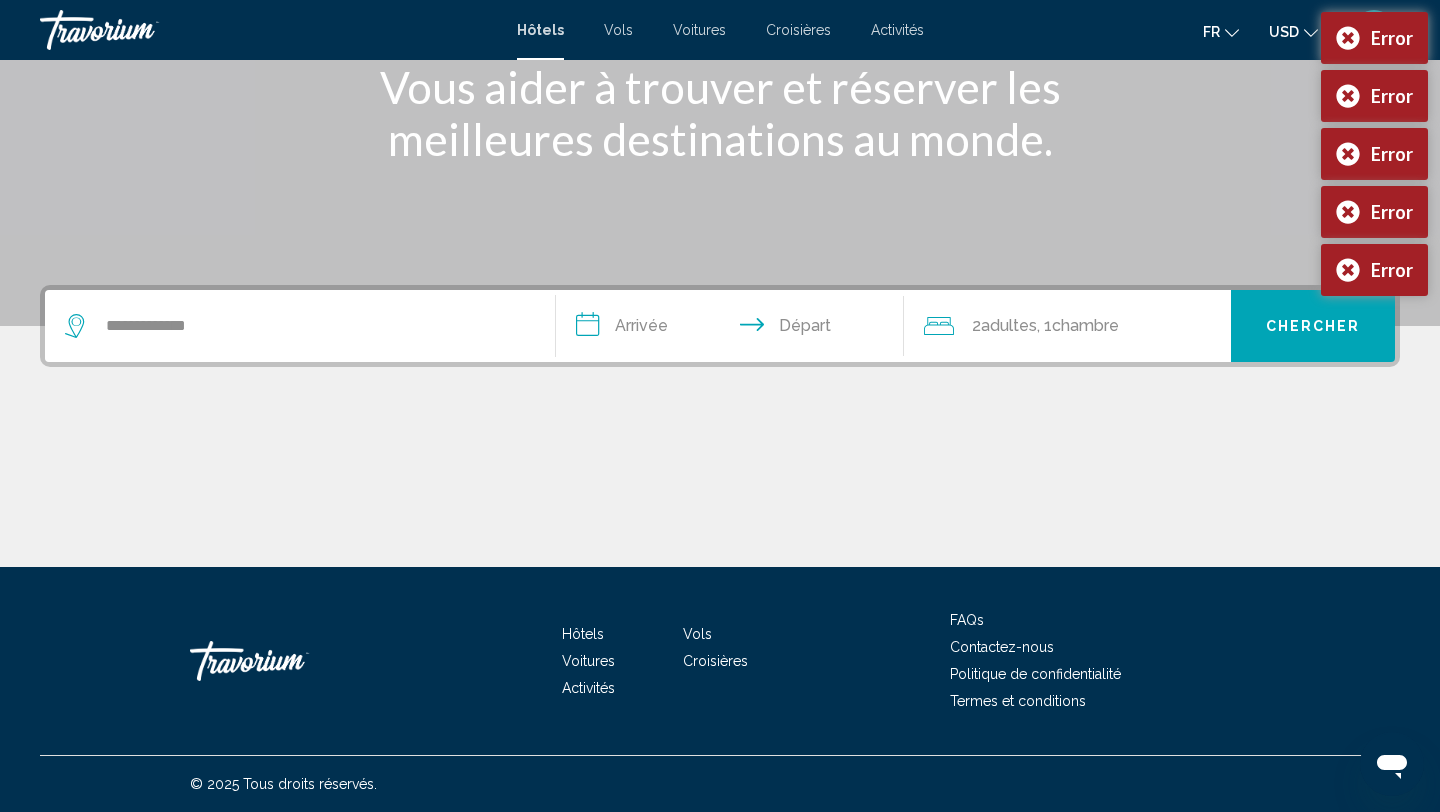 click on "Error" at bounding box center (1374, 154) 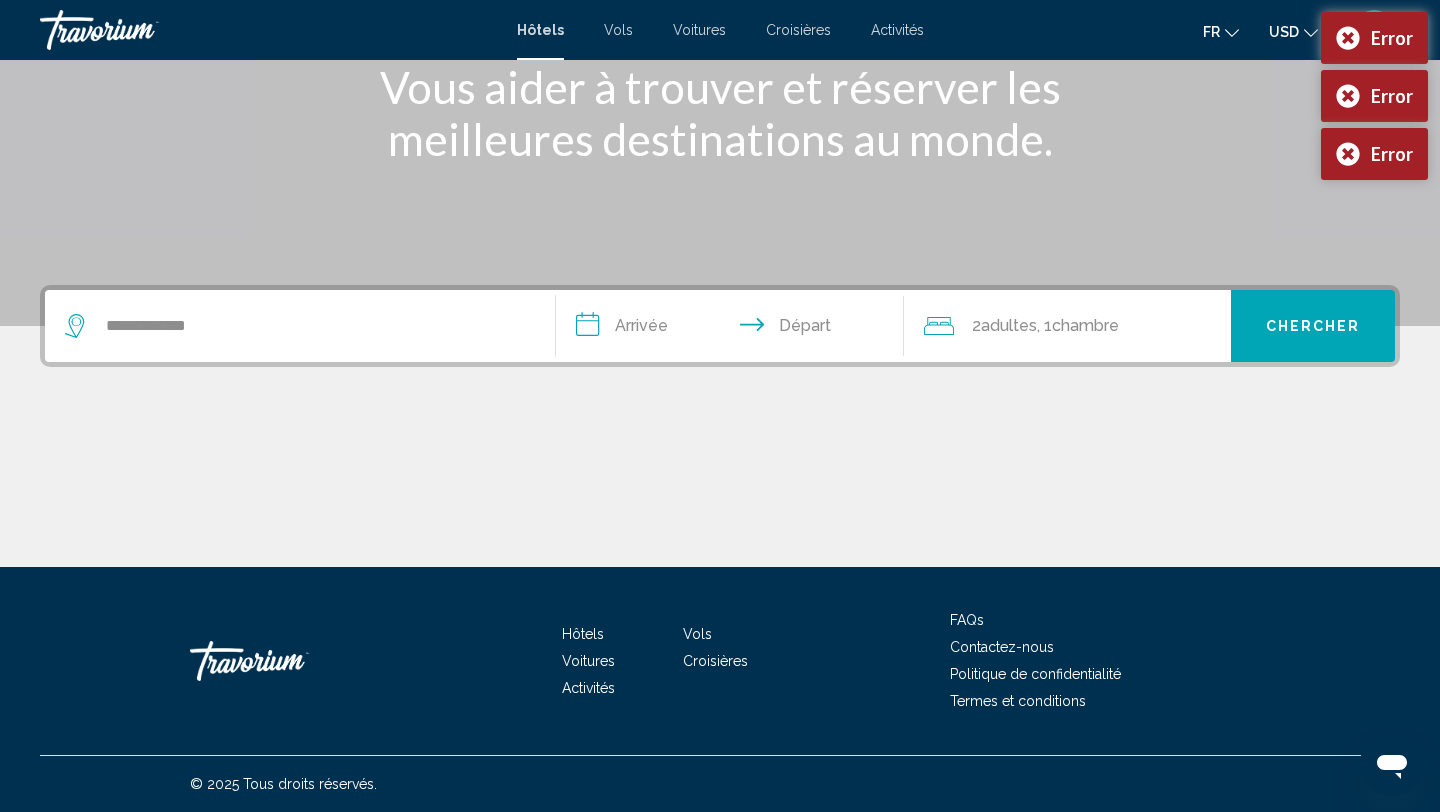 click on "Error" at bounding box center (1374, 154) 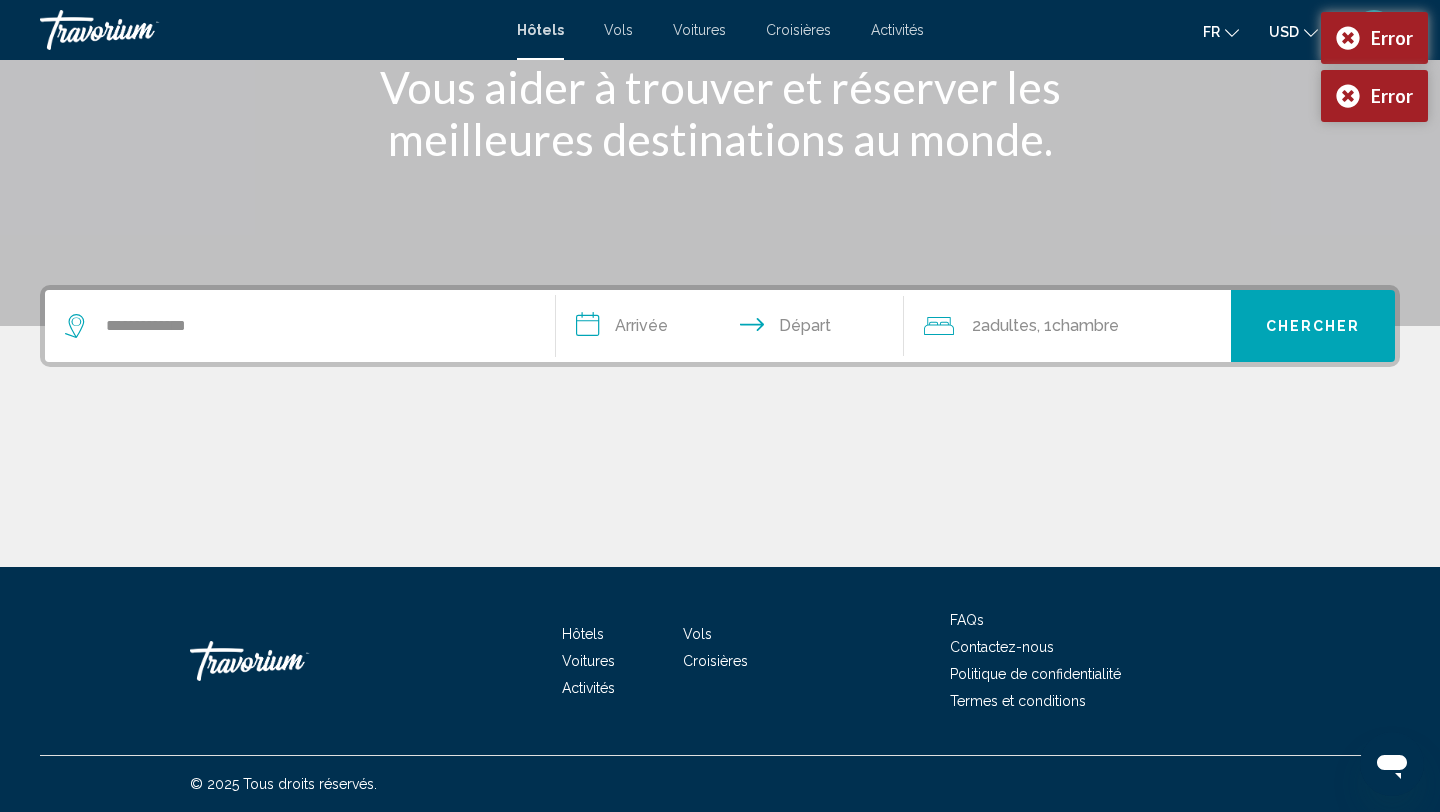 click on "**********" at bounding box center (720, 132) 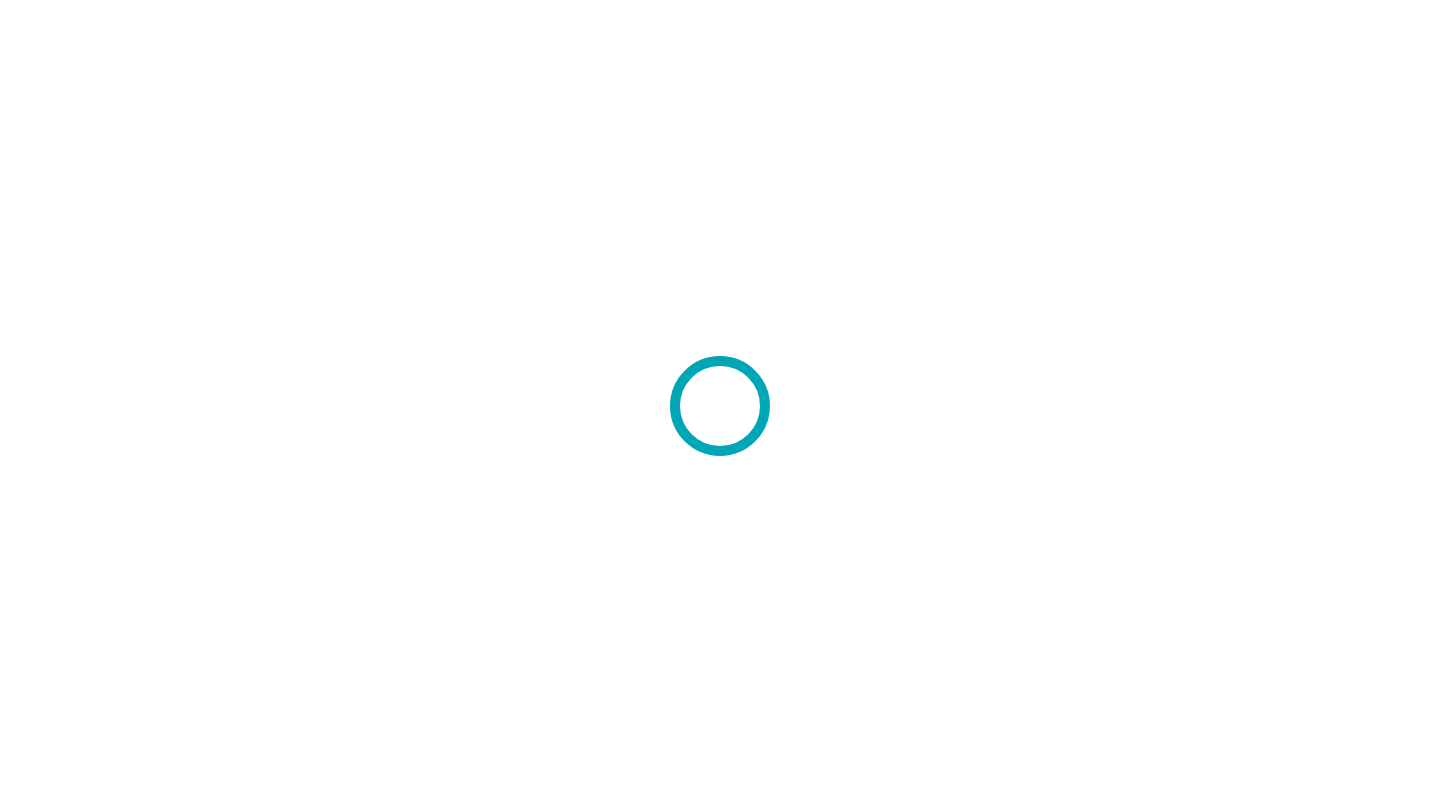 scroll, scrollTop: 0, scrollLeft: 0, axis: both 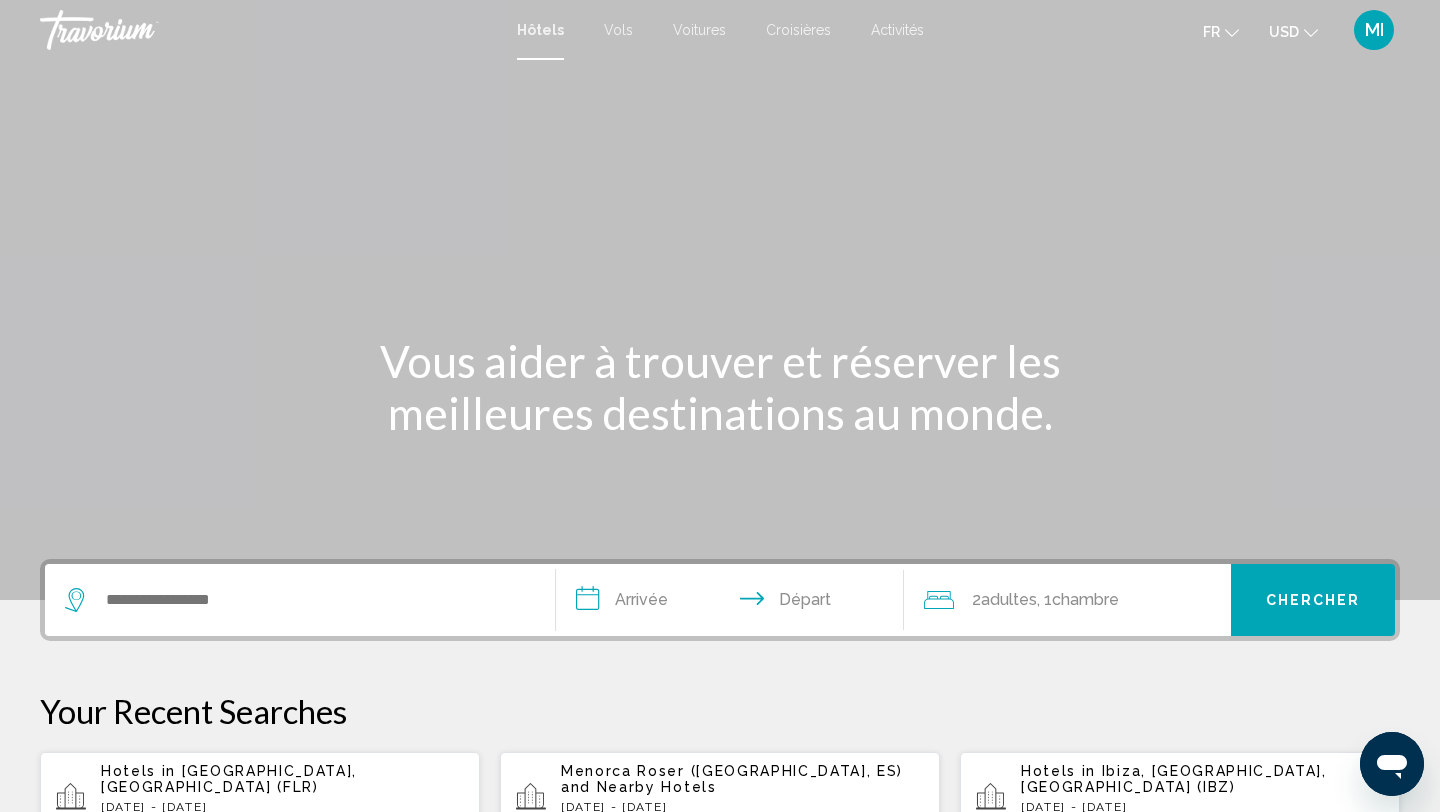 click at bounding box center [300, 600] 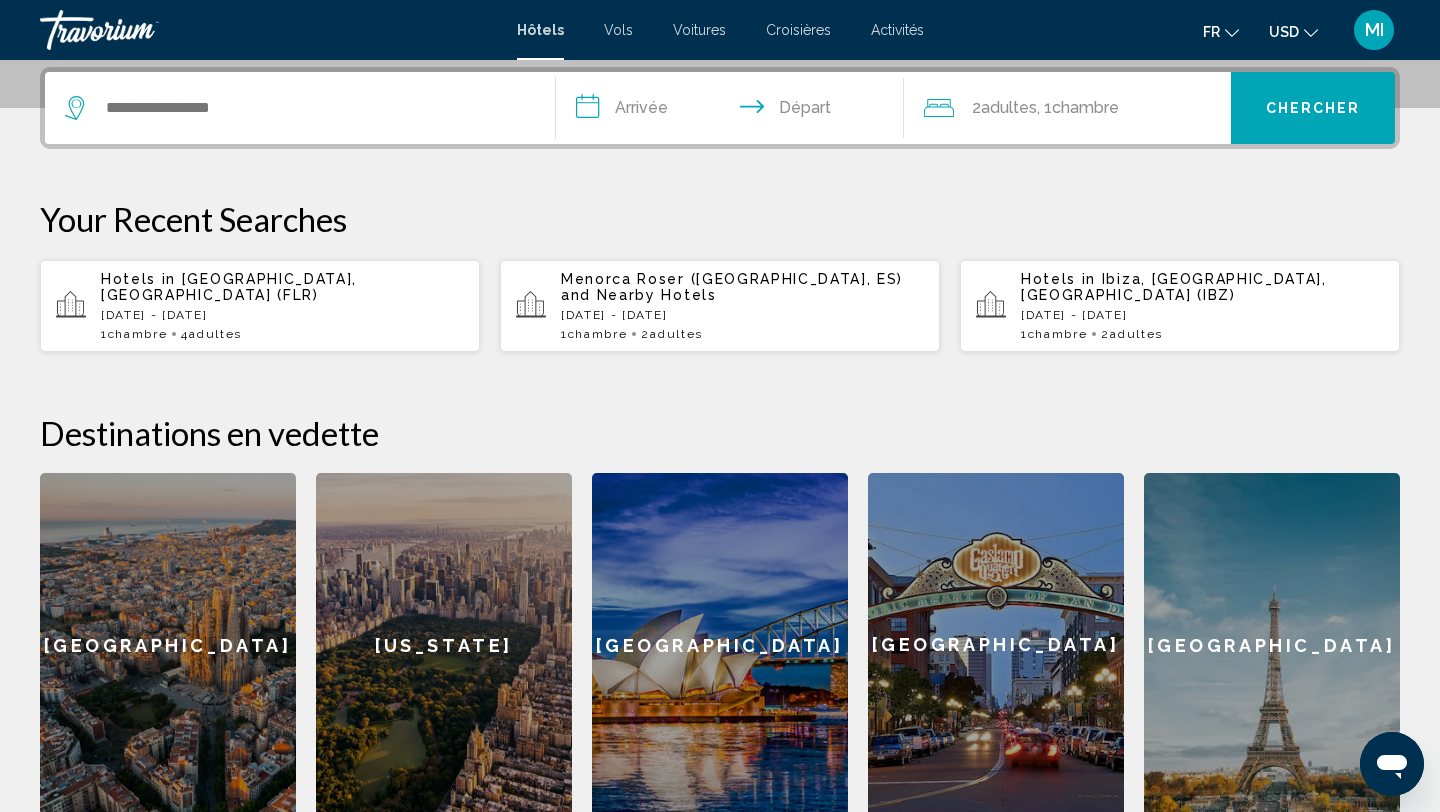 scroll, scrollTop: 494, scrollLeft: 0, axis: vertical 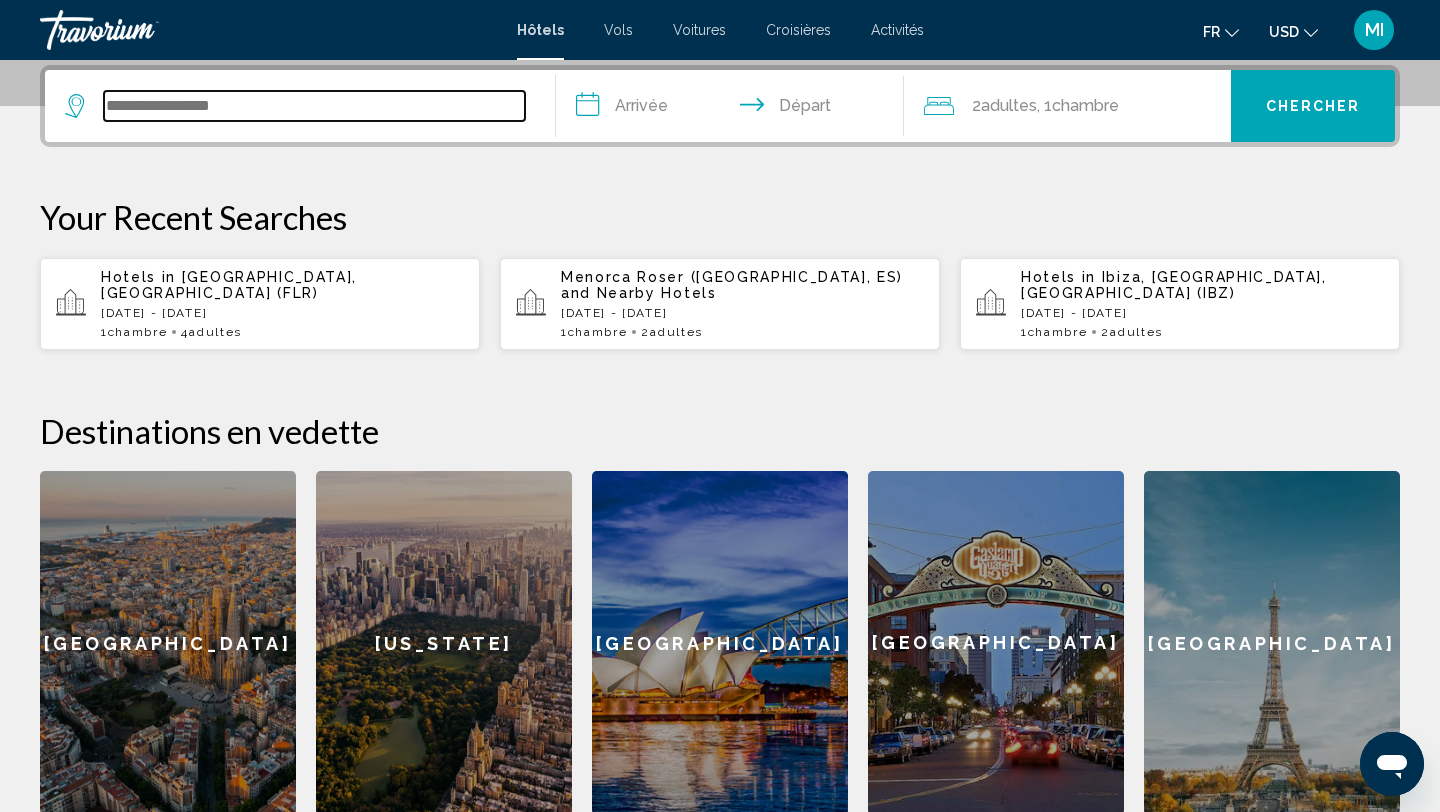 click at bounding box center [314, 106] 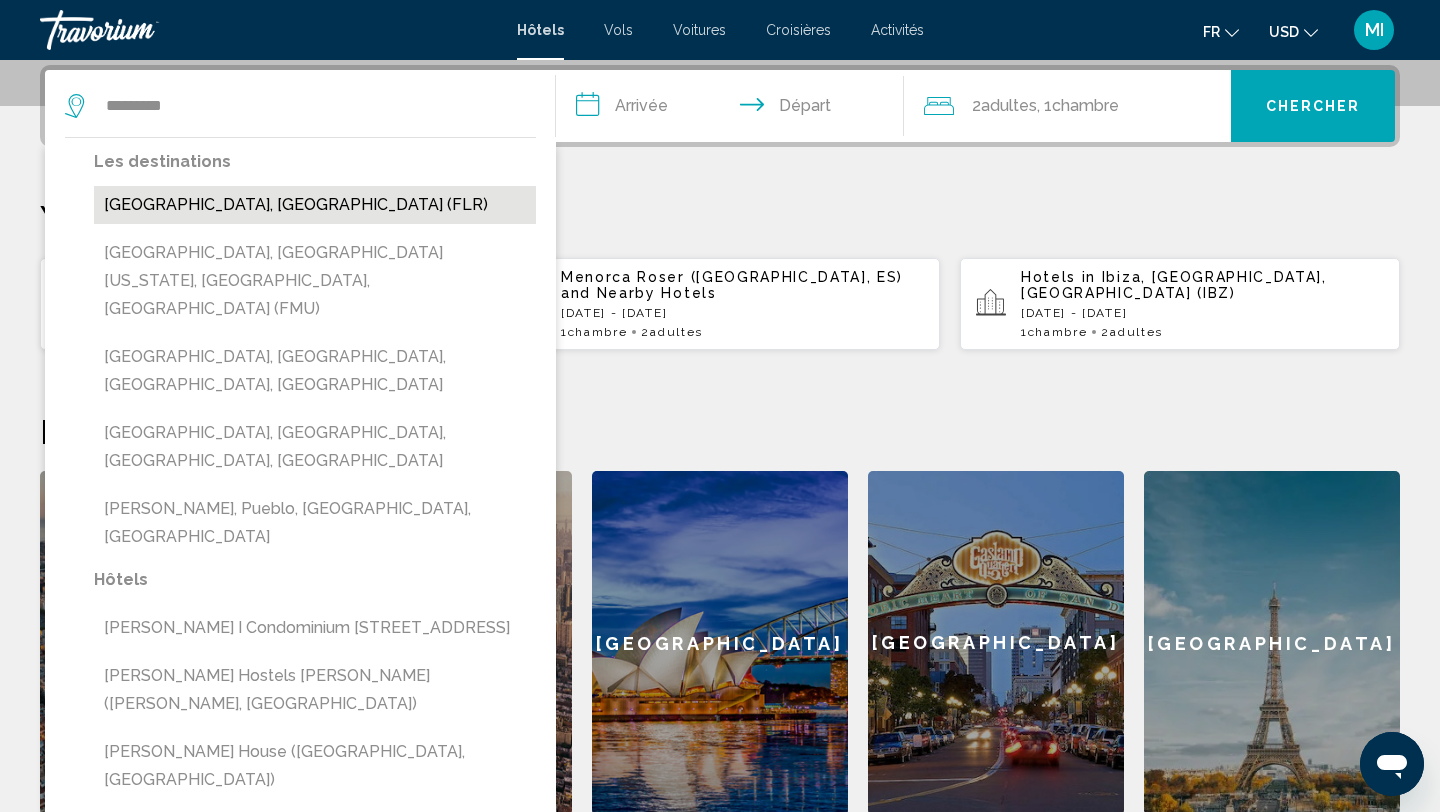 click on "[GEOGRAPHIC_DATA], [GEOGRAPHIC_DATA] (FLR)" at bounding box center (315, 205) 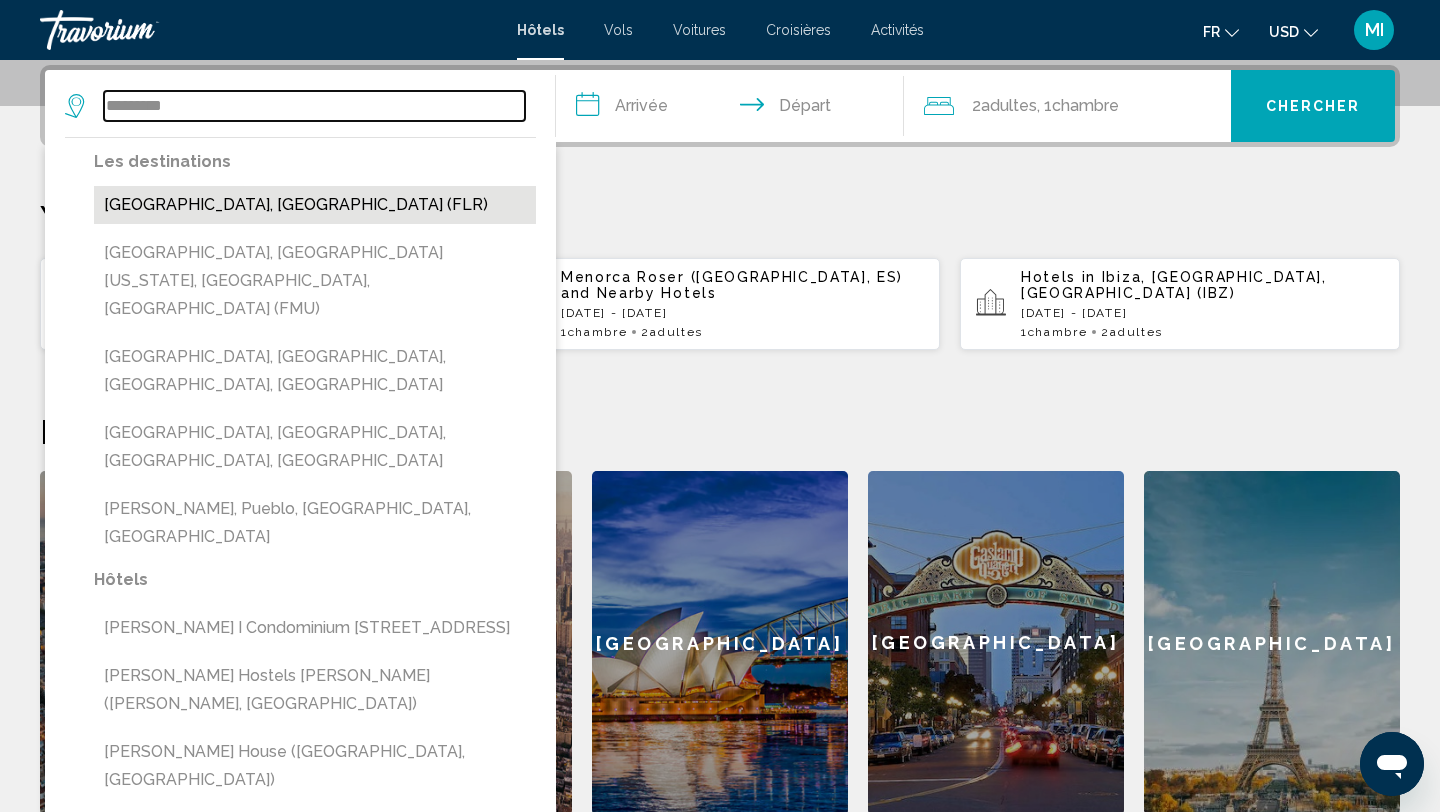 type on "**********" 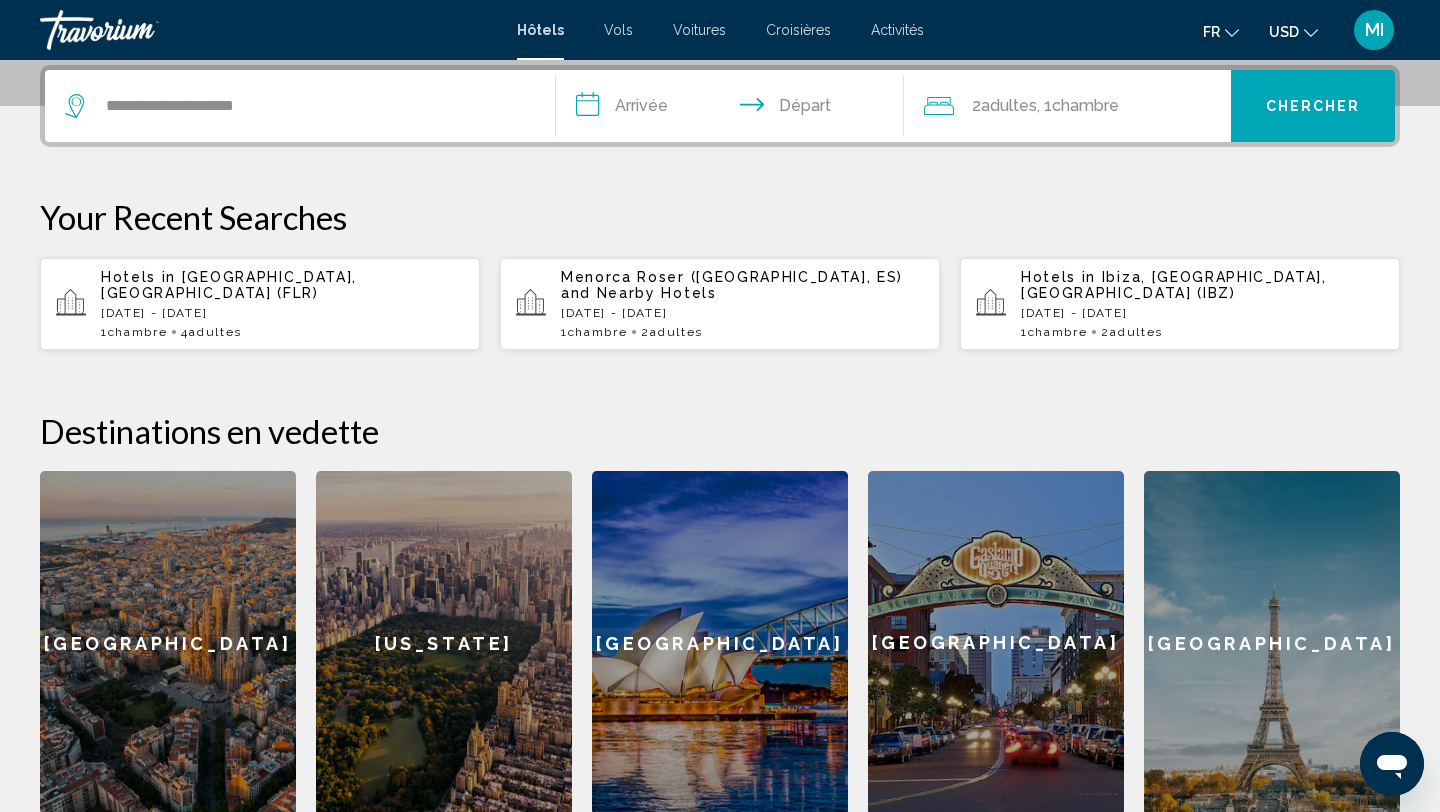click on "**********" at bounding box center [734, 109] 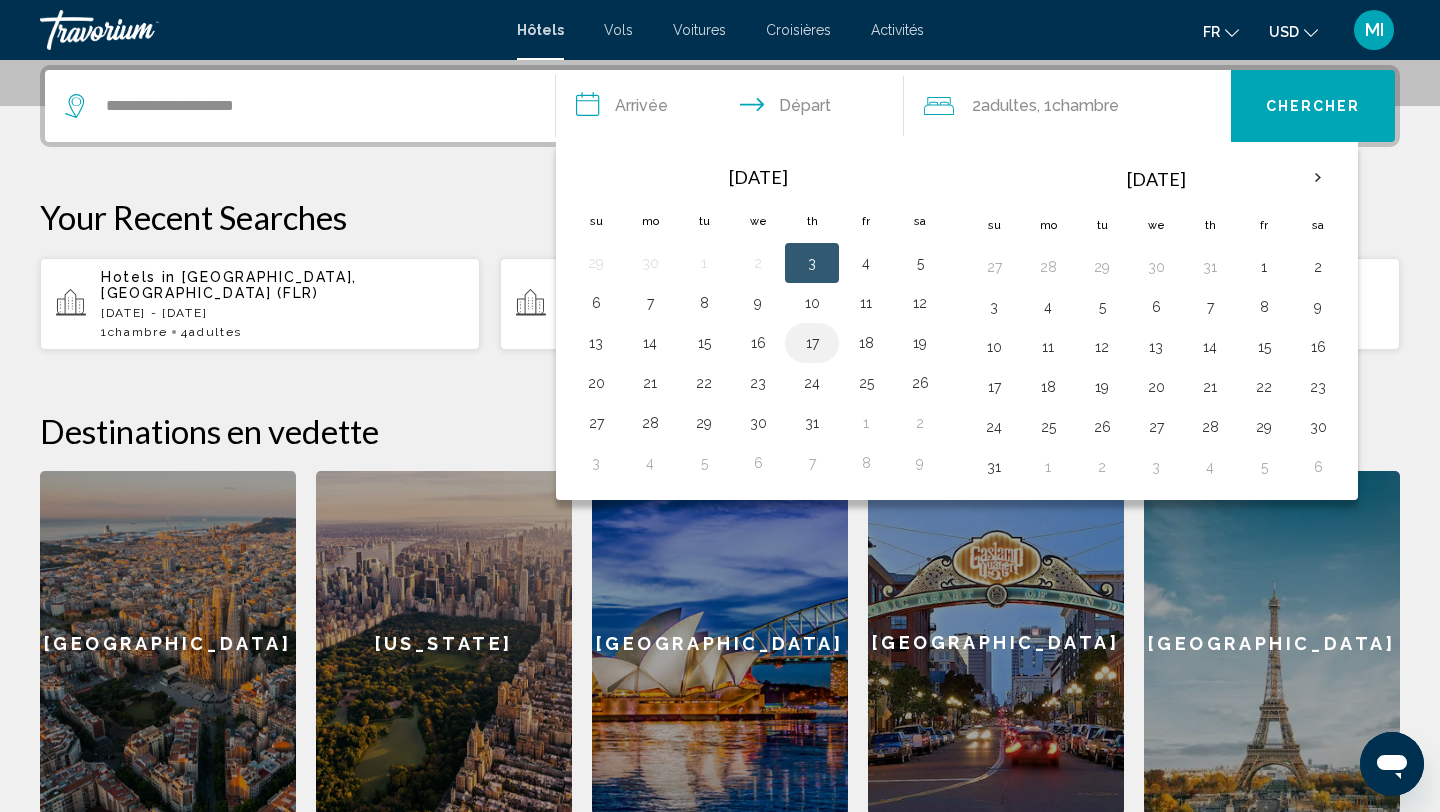 click on "17" at bounding box center [812, 343] 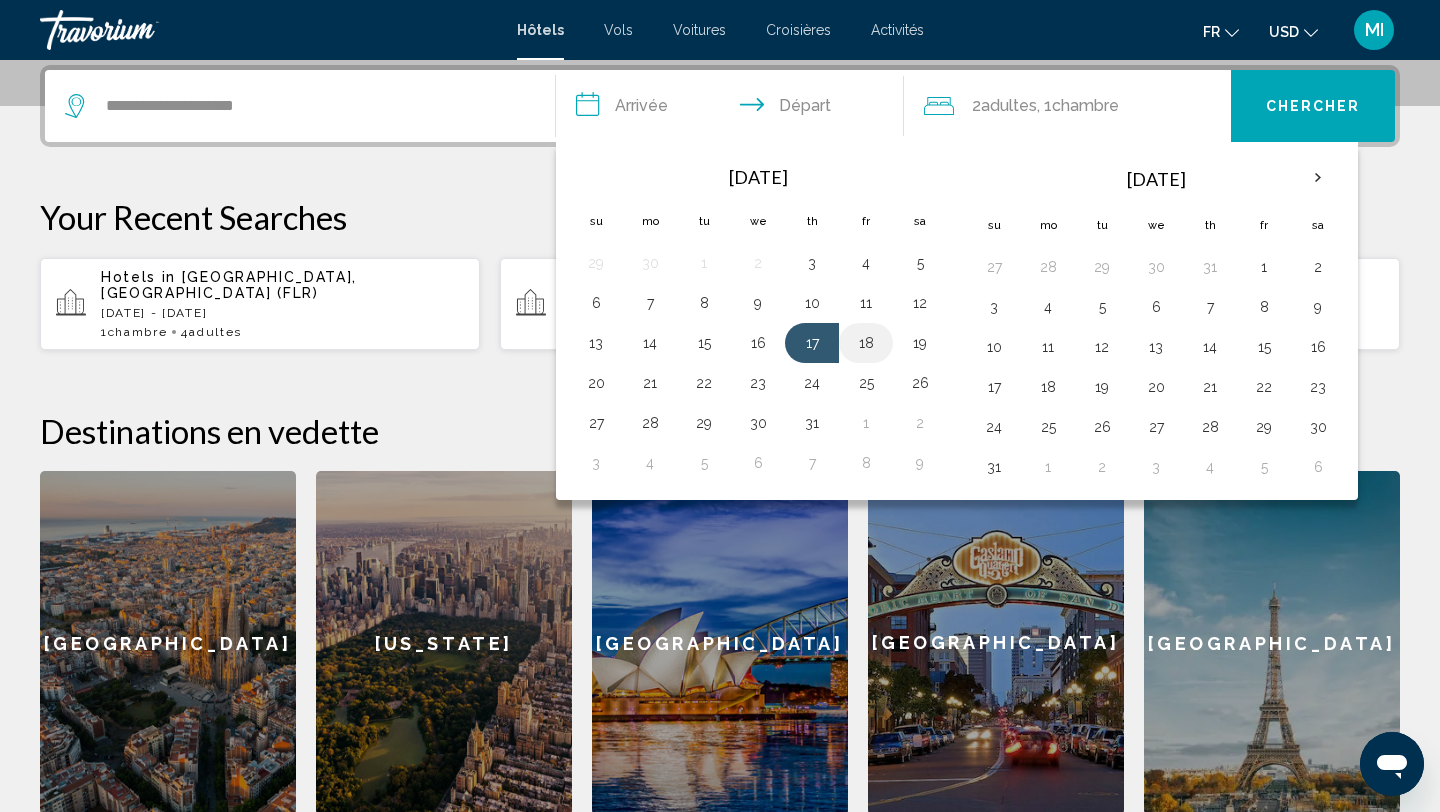 click on "18" at bounding box center (866, 343) 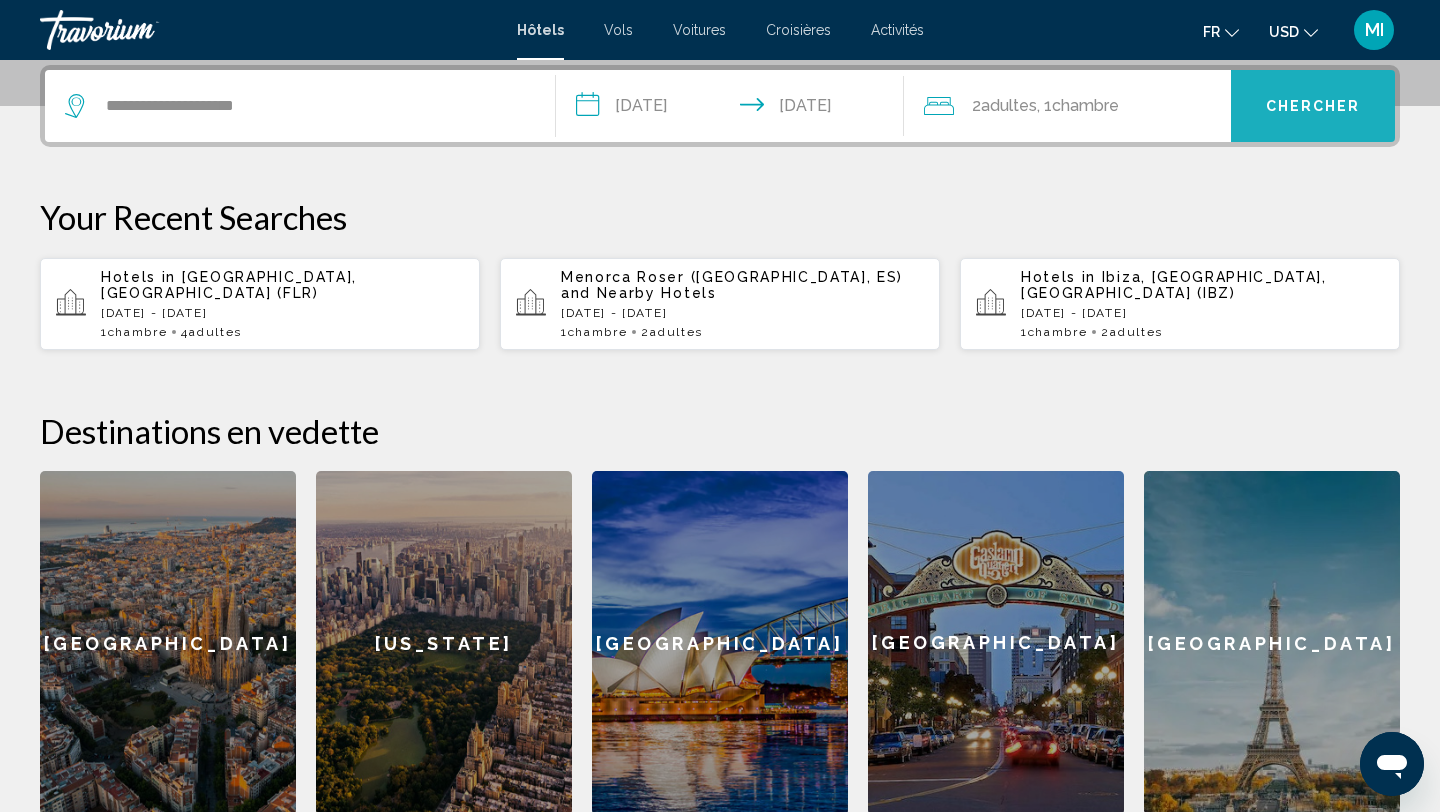 click on "Chercher" at bounding box center (1313, 107) 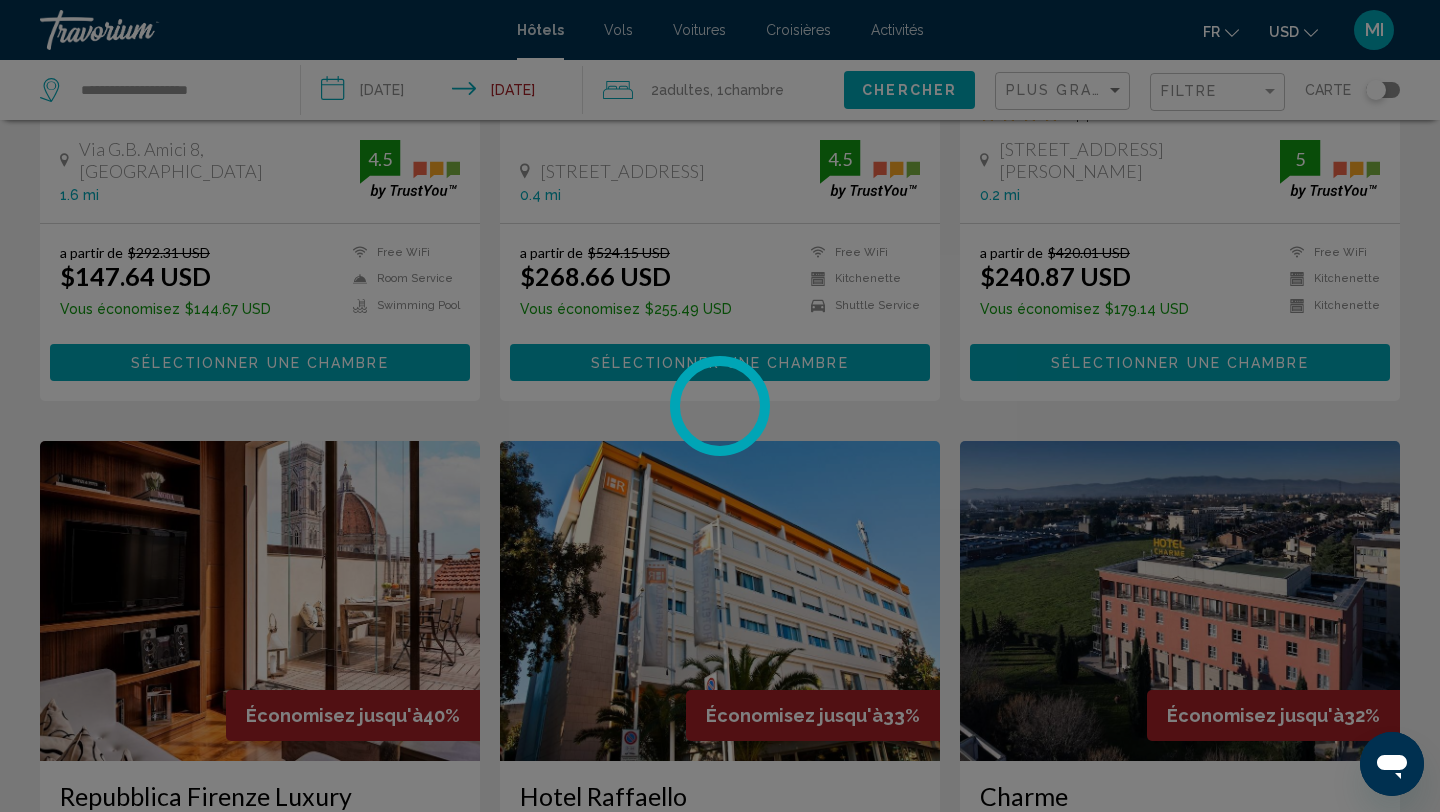 scroll, scrollTop: 0, scrollLeft: 0, axis: both 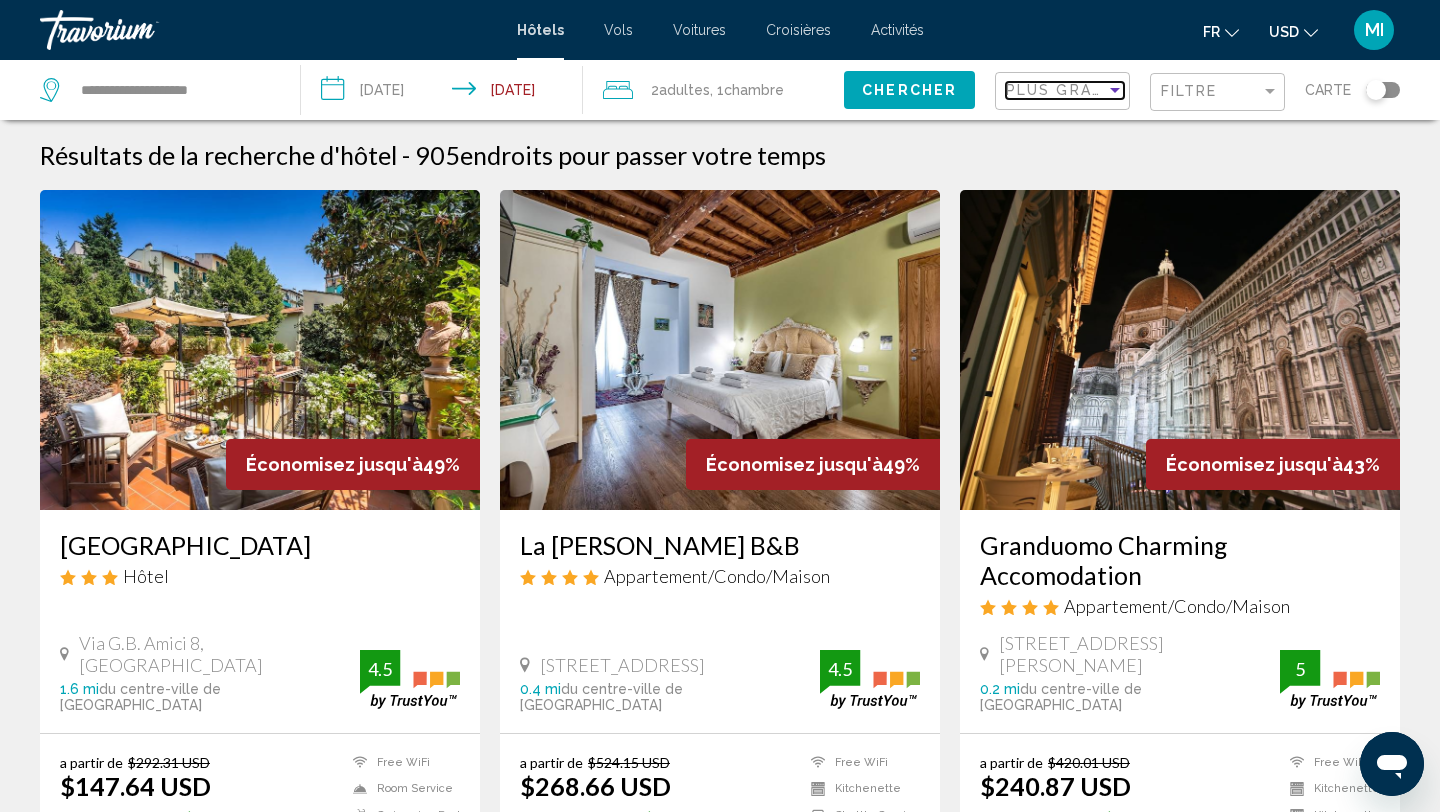 click on "Plus grandes économies" at bounding box center [1125, 90] 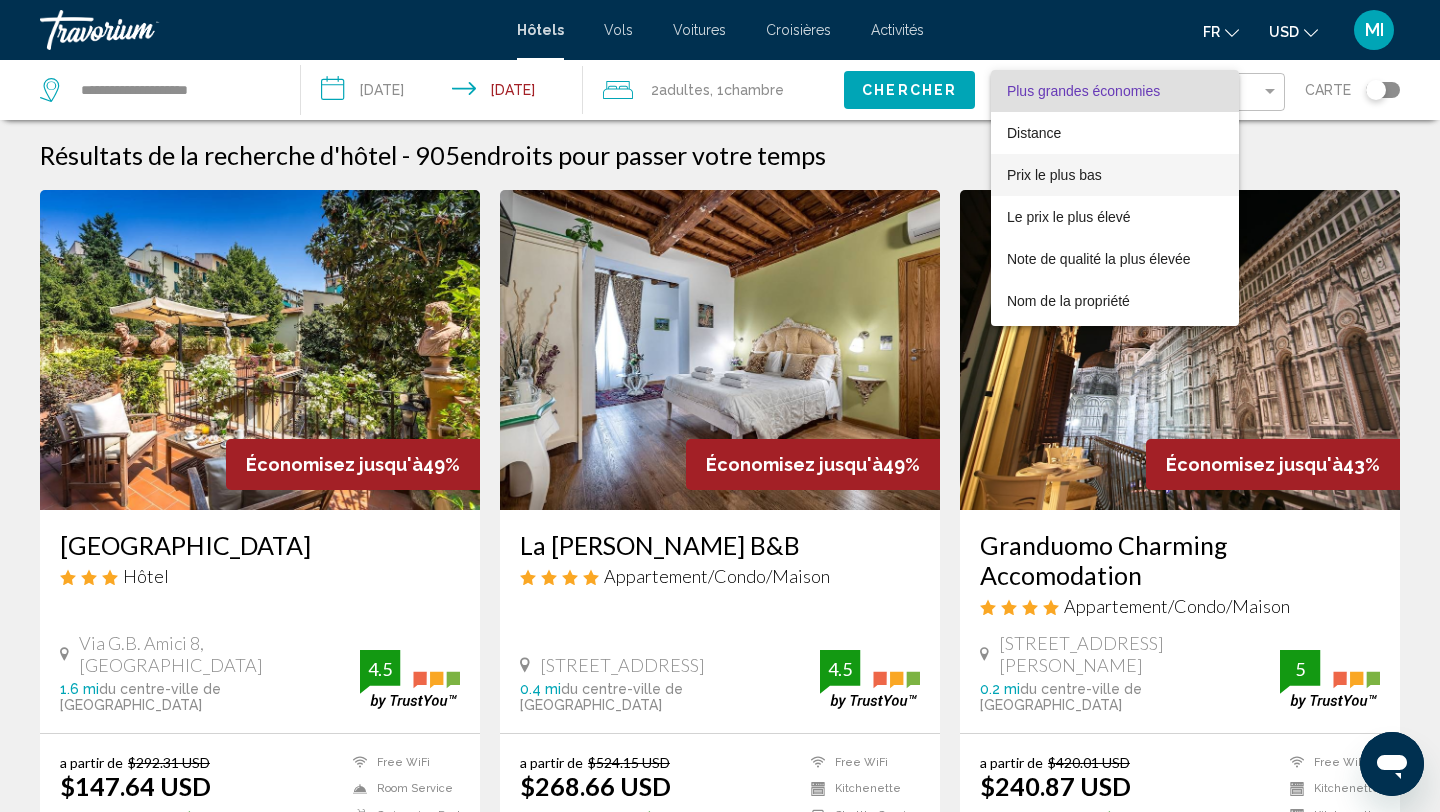 click on "Prix le plus bas" at bounding box center [1115, 175] 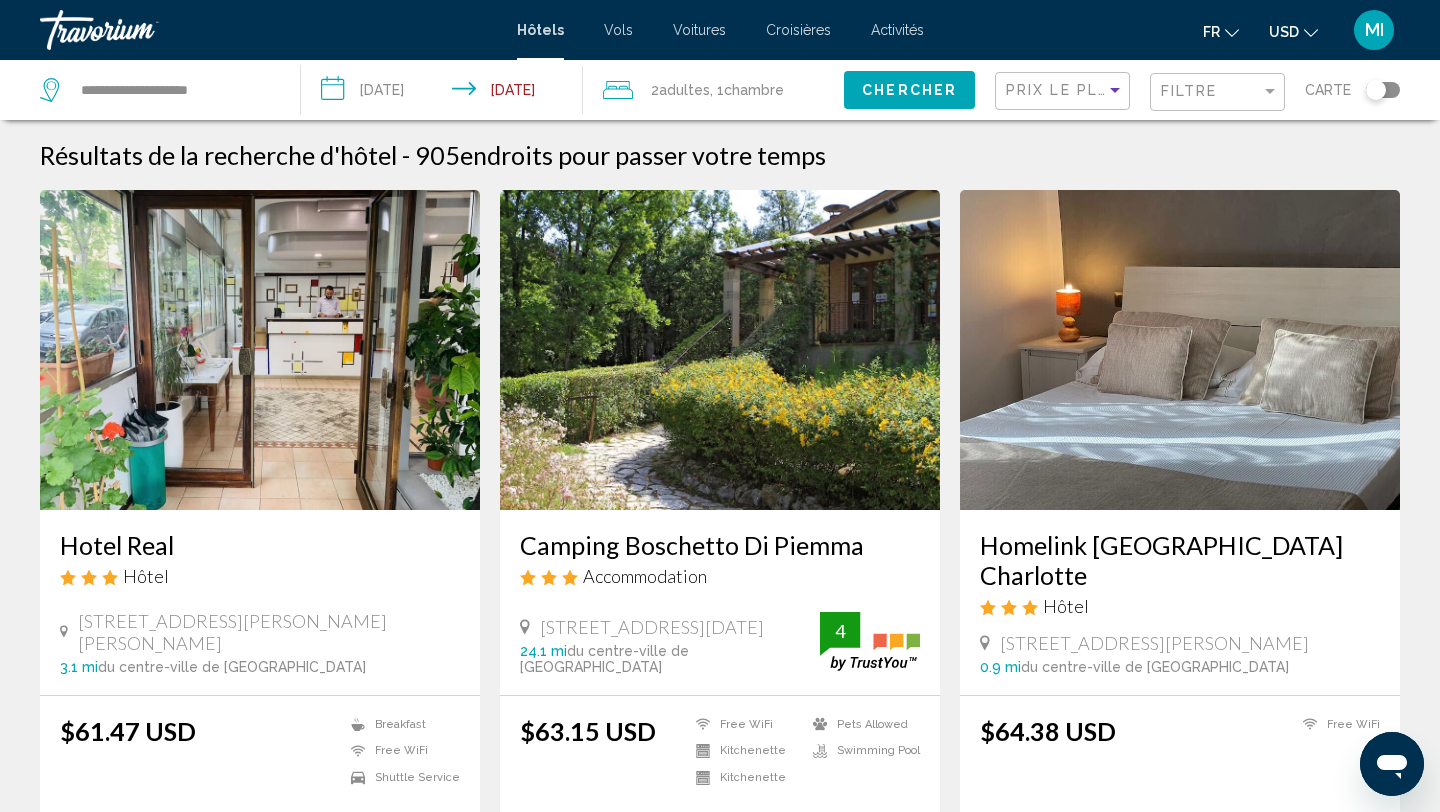 click at bounding box center (1180, 350) 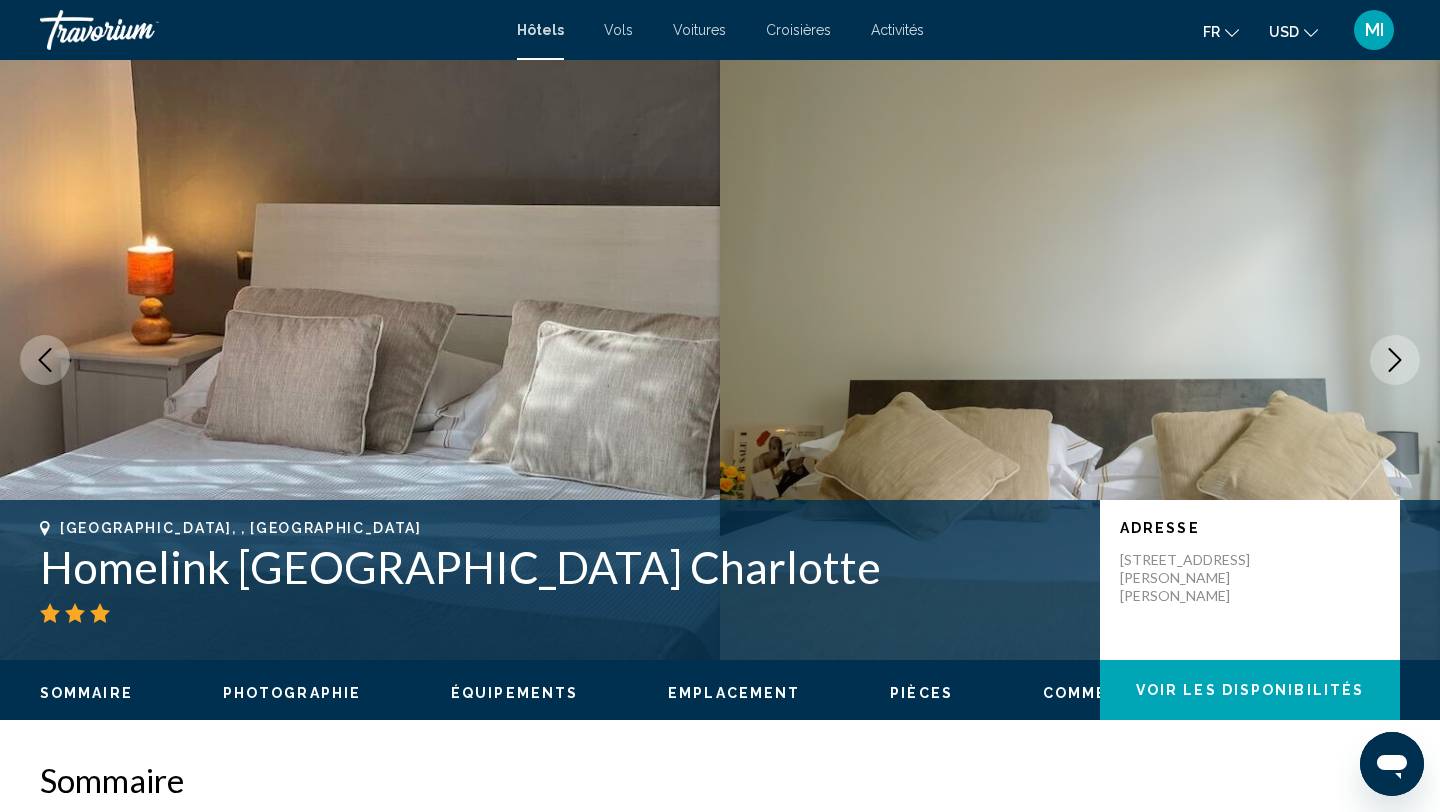 click 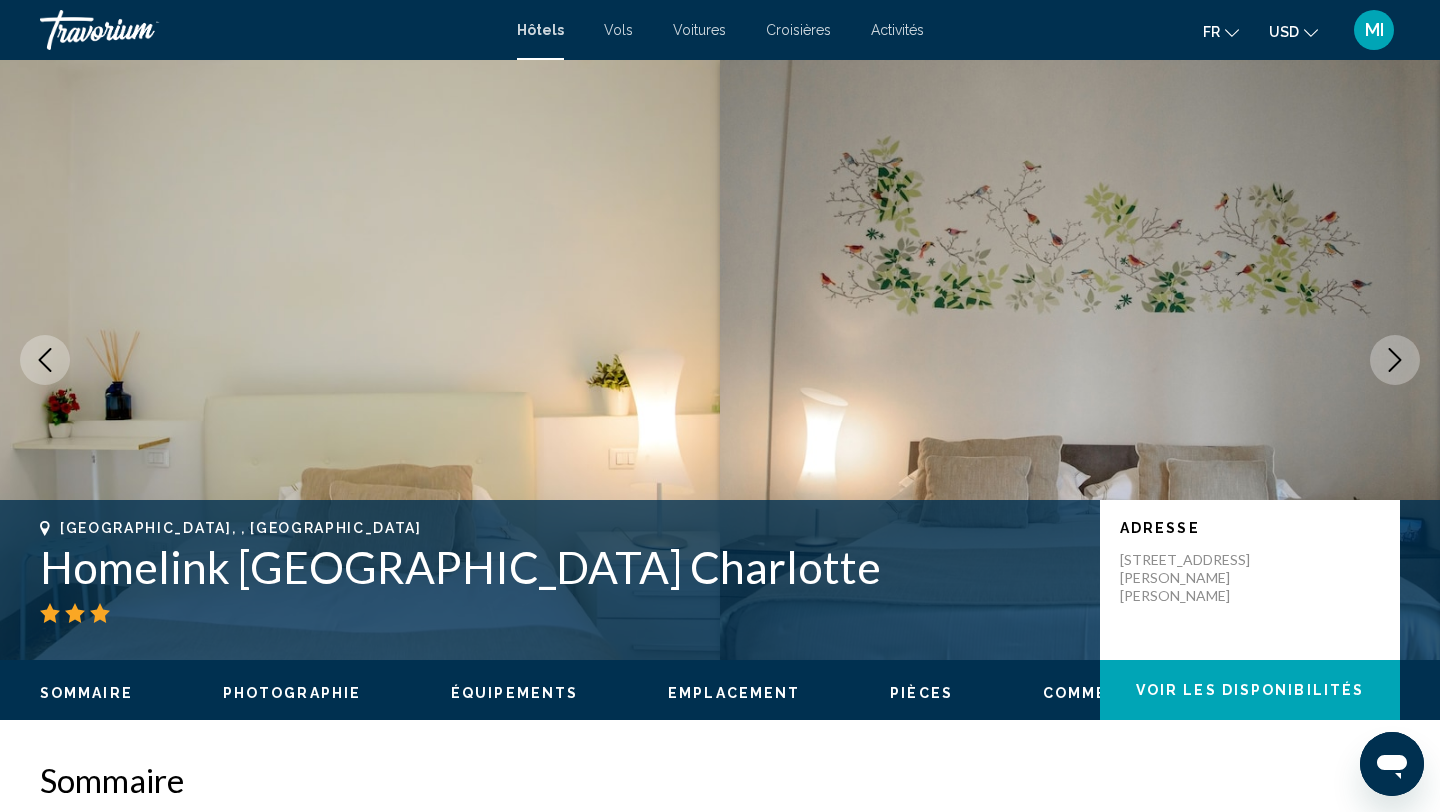 click 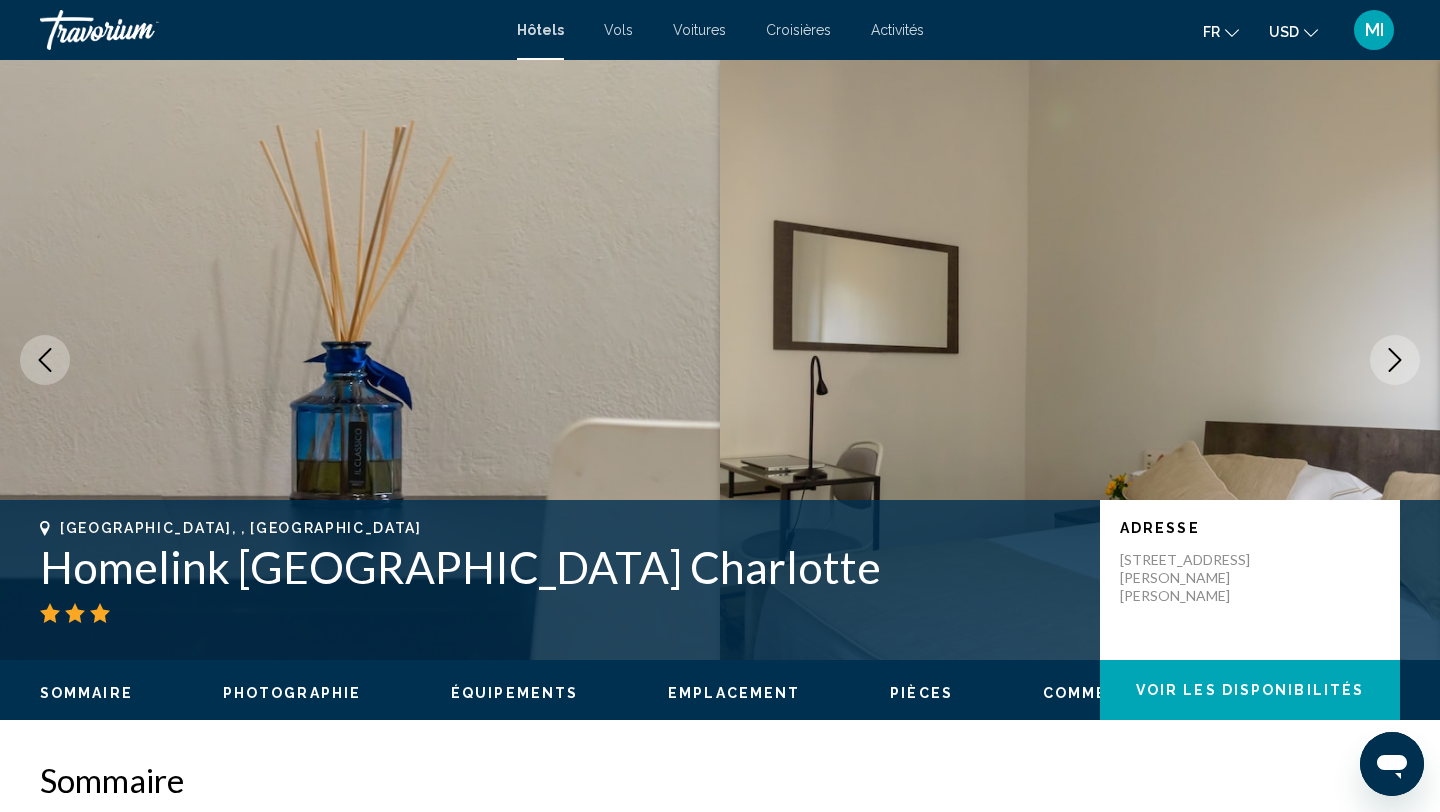 click 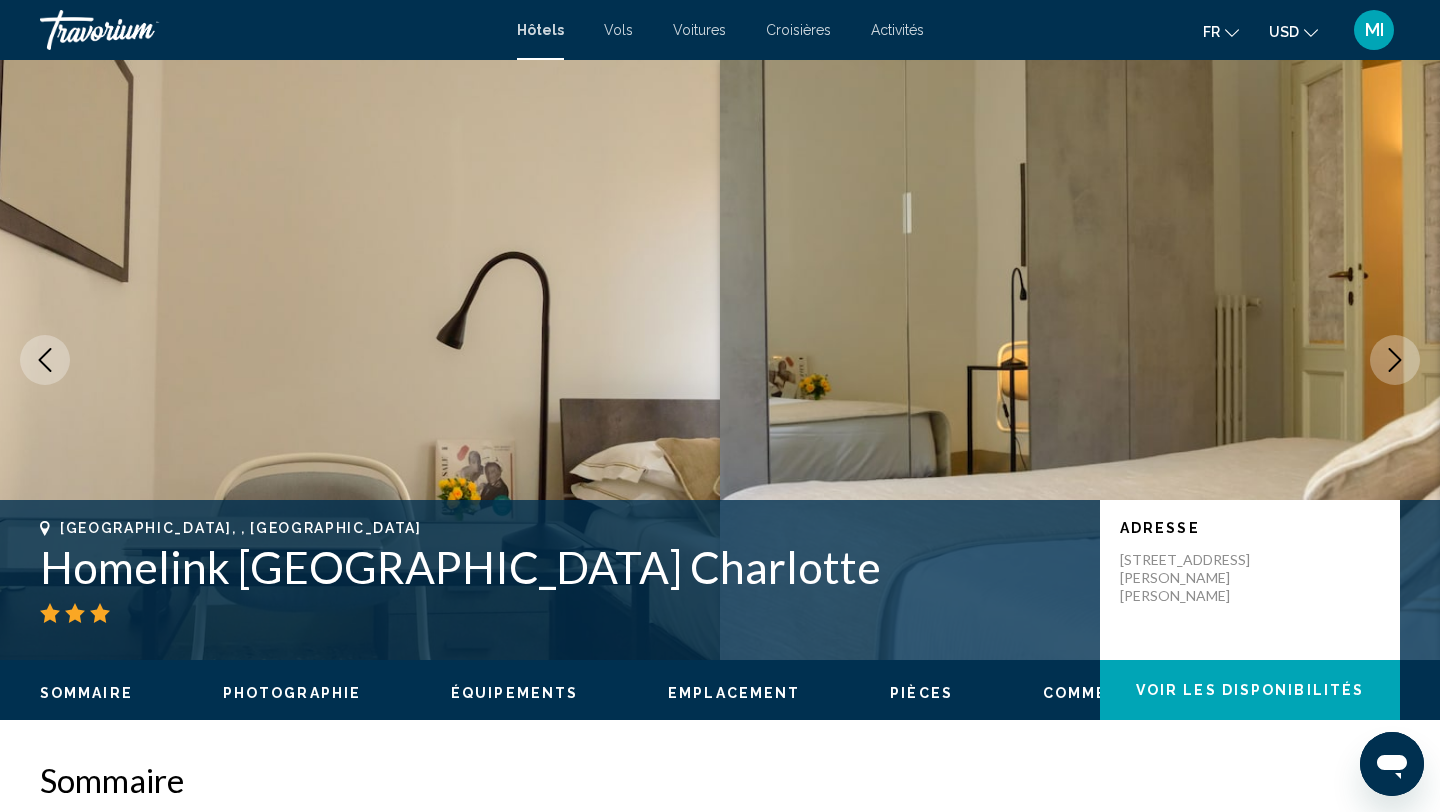 click 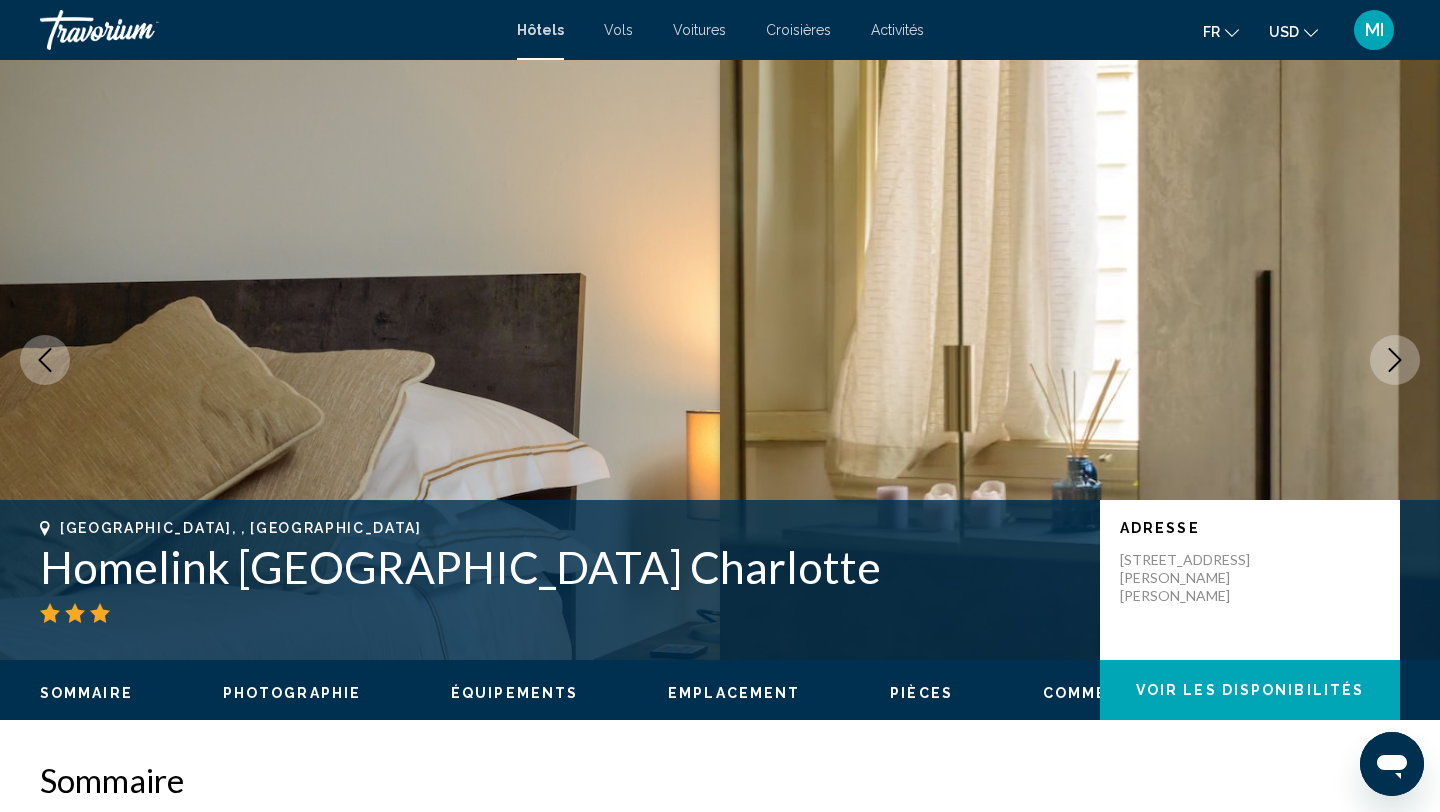 click 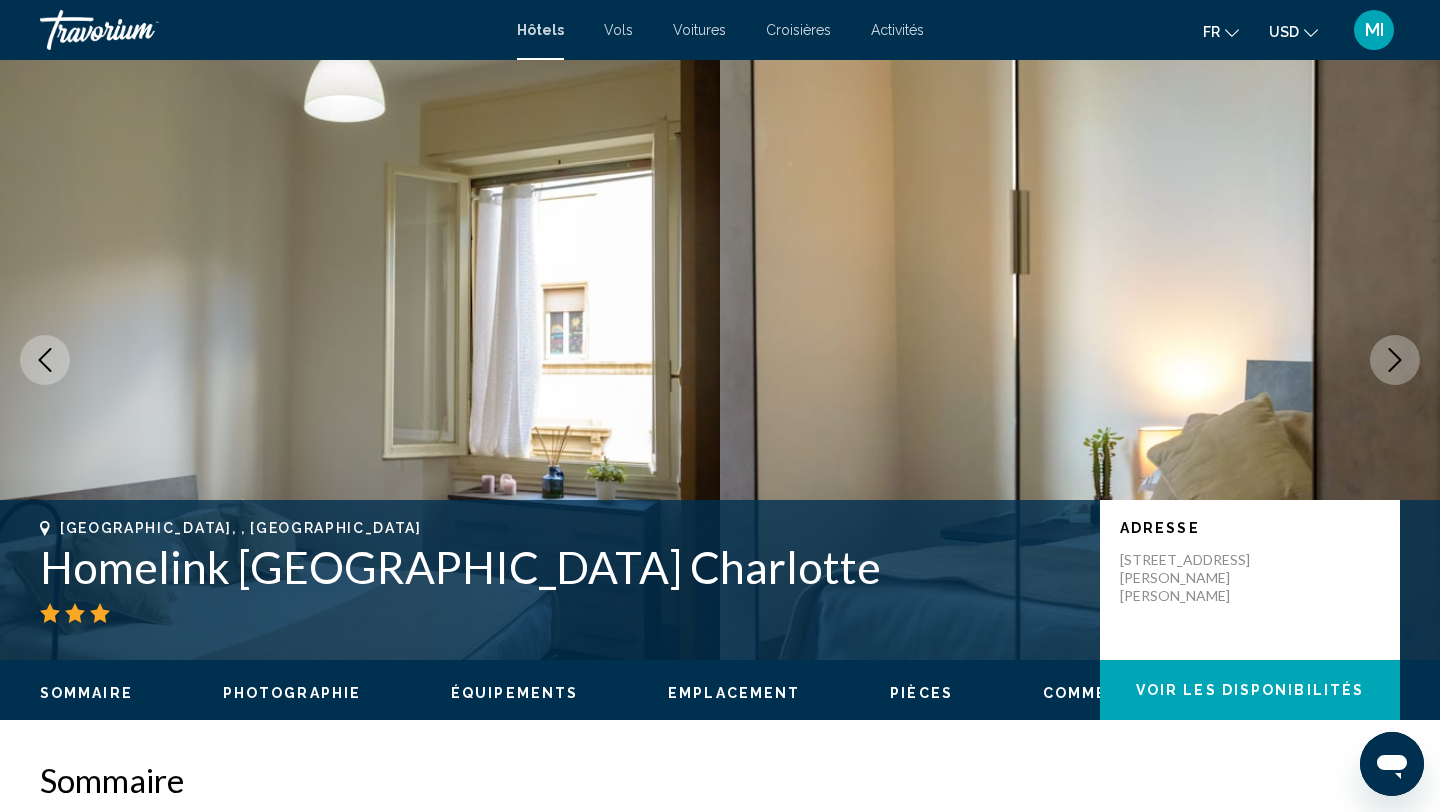 click 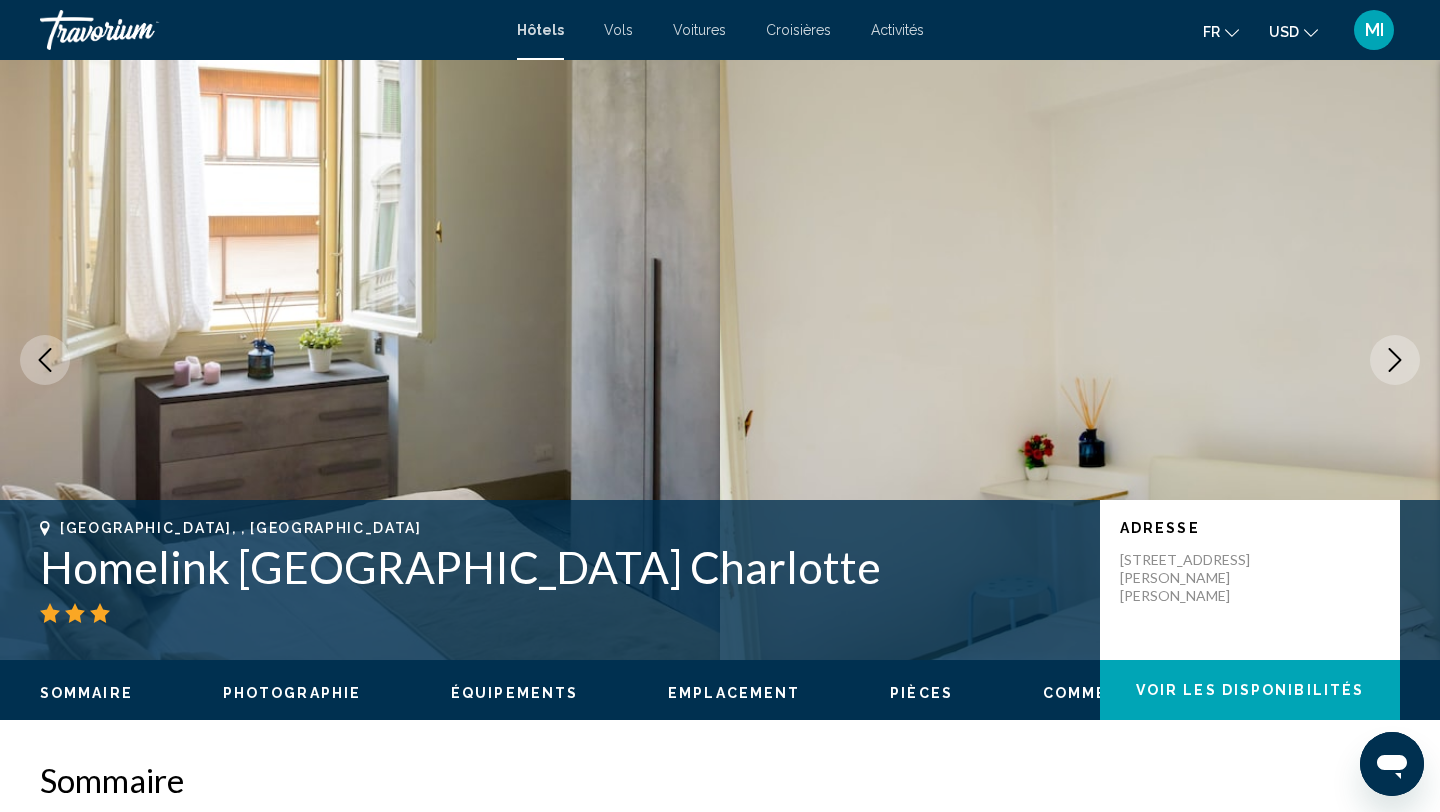 click 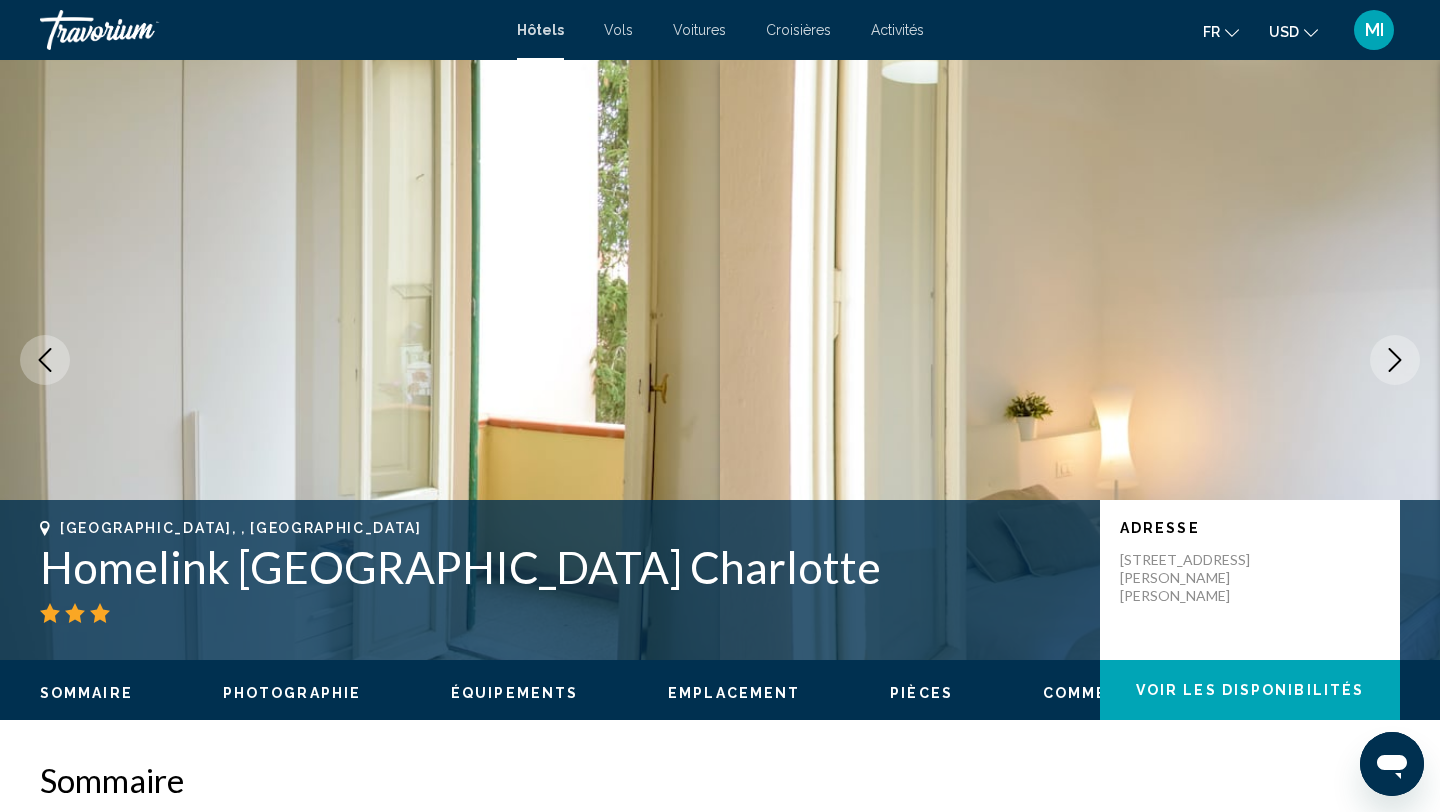 click 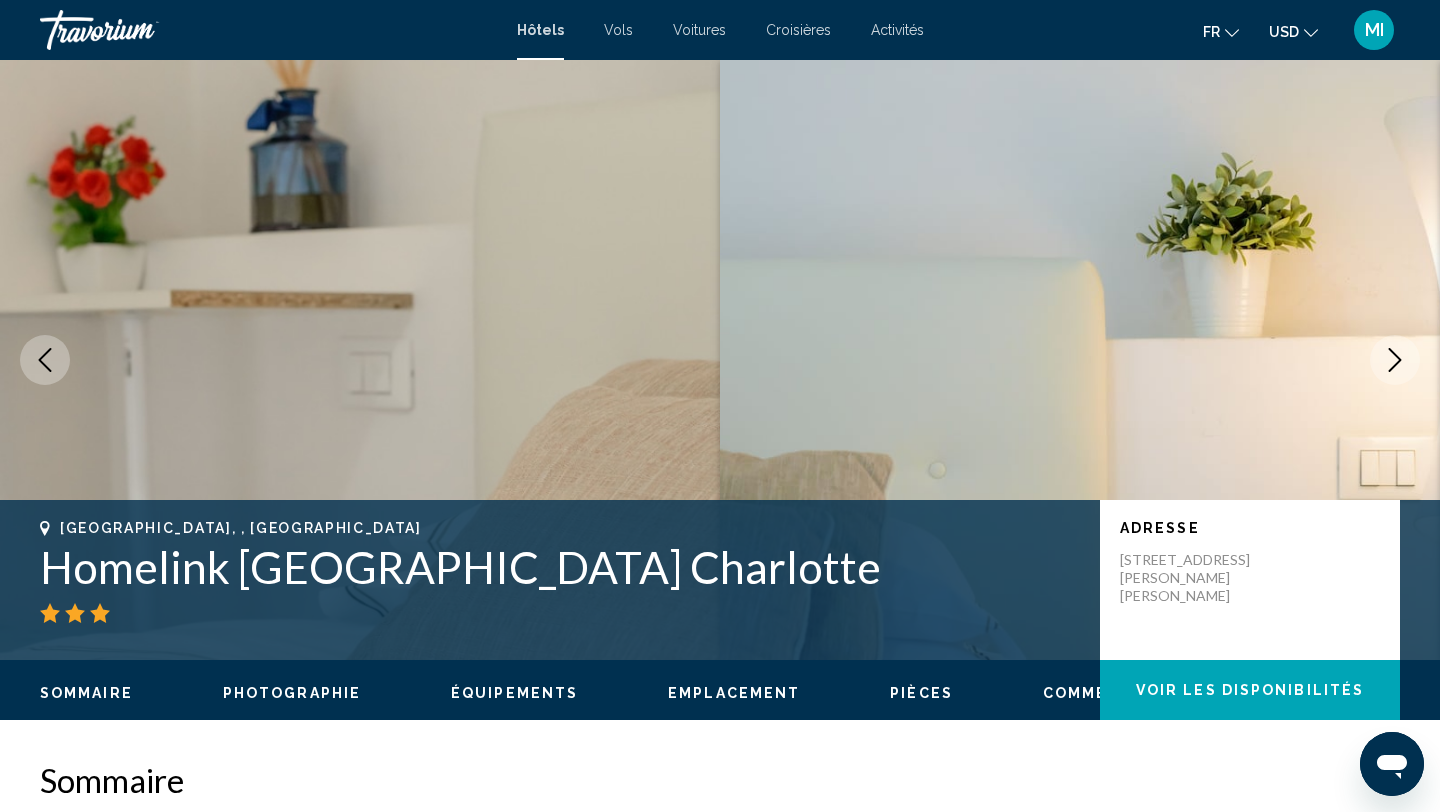 click 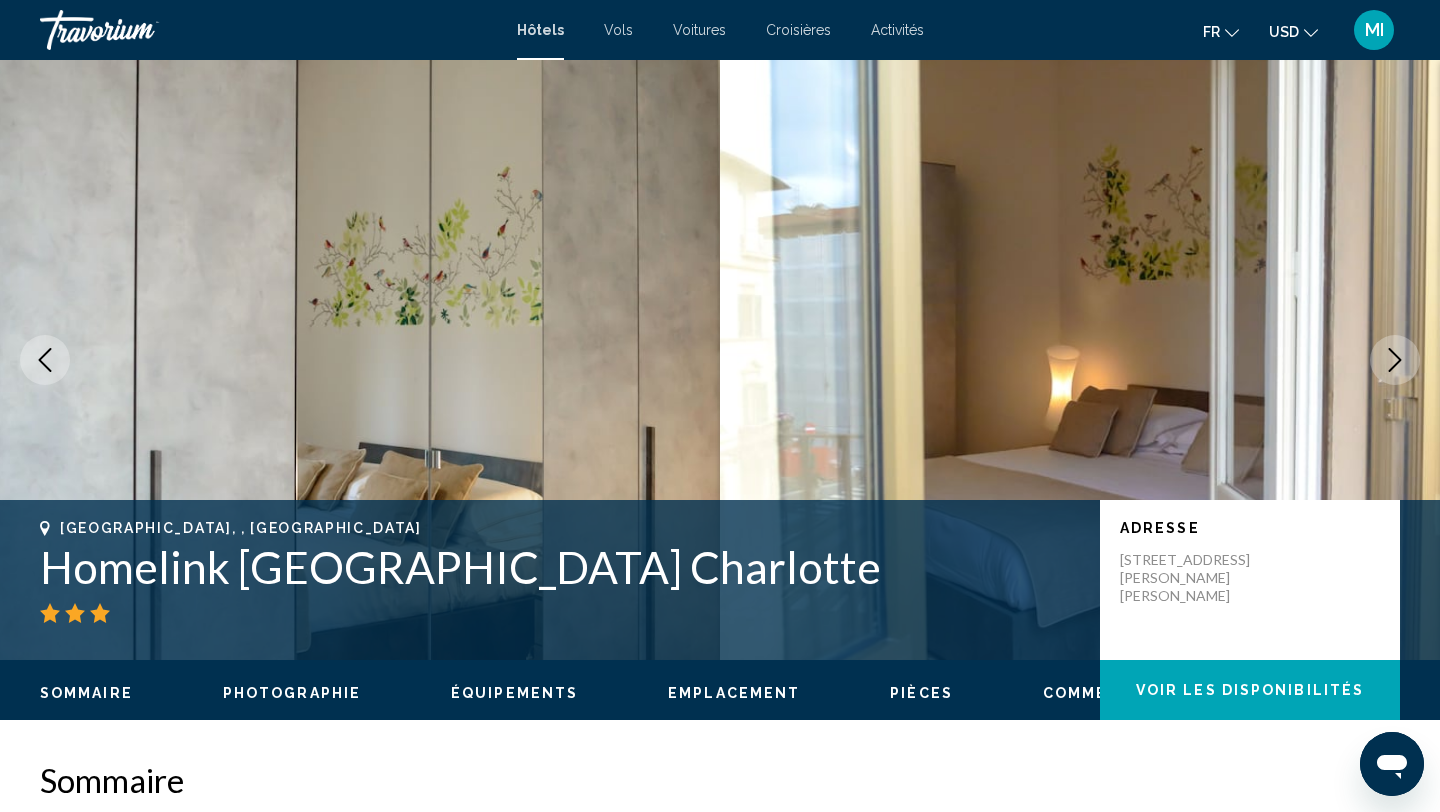 click 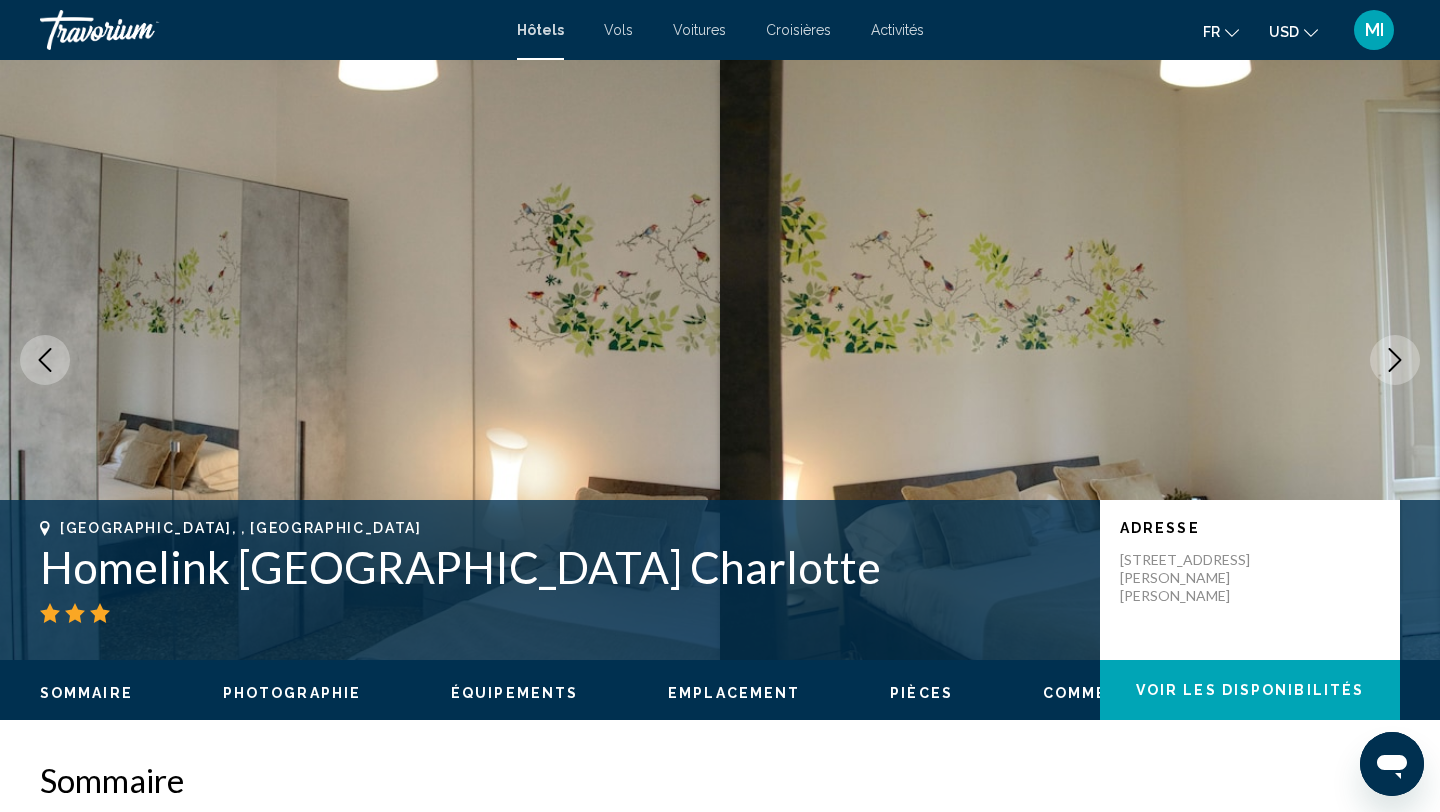 type 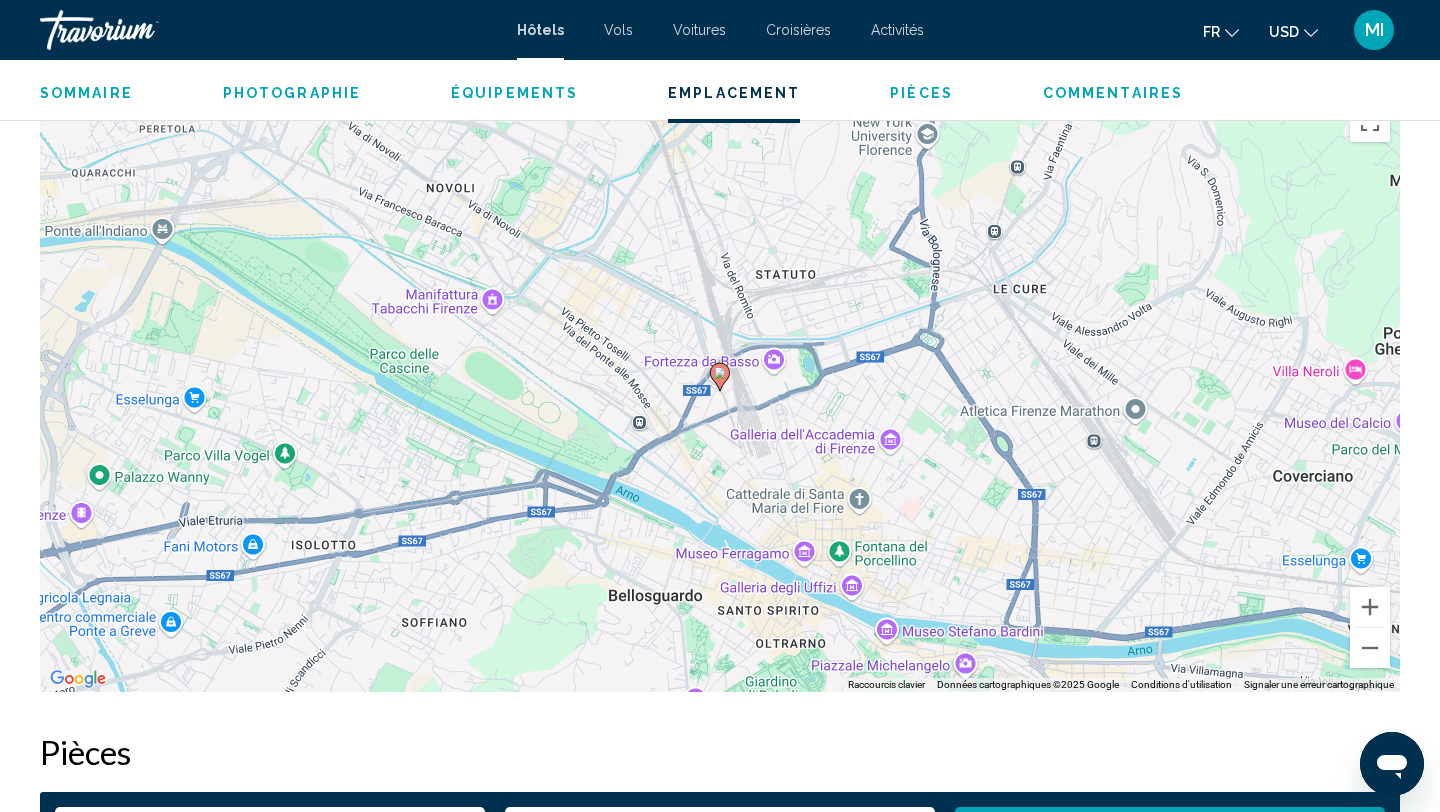 scroll, scrollTop: 1960, scrollLeft: 0, axis: vertical 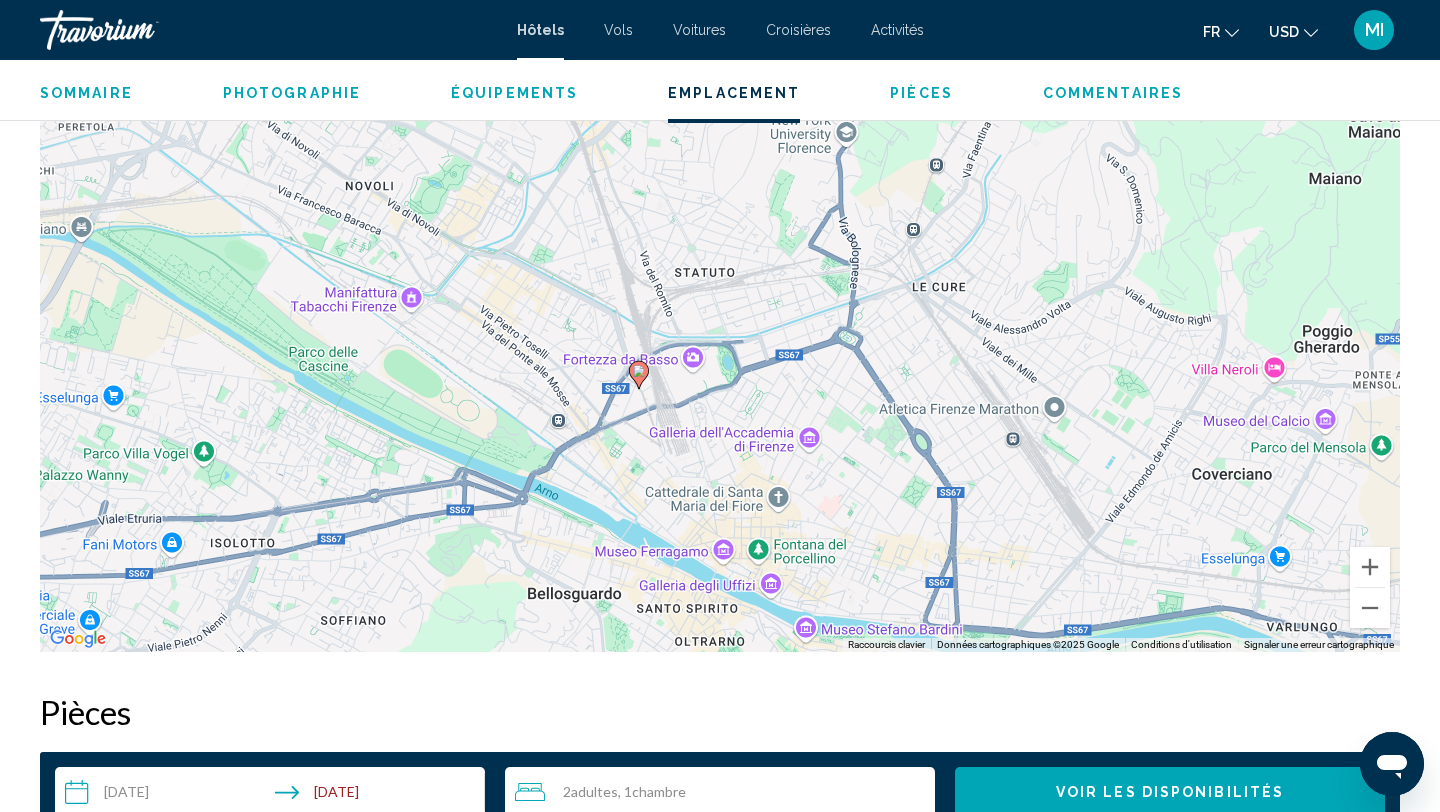 drag, startPoint x: 833, startPoint y: 300, endPoint x: 744, endPoint y: 345, distance: 99.72964 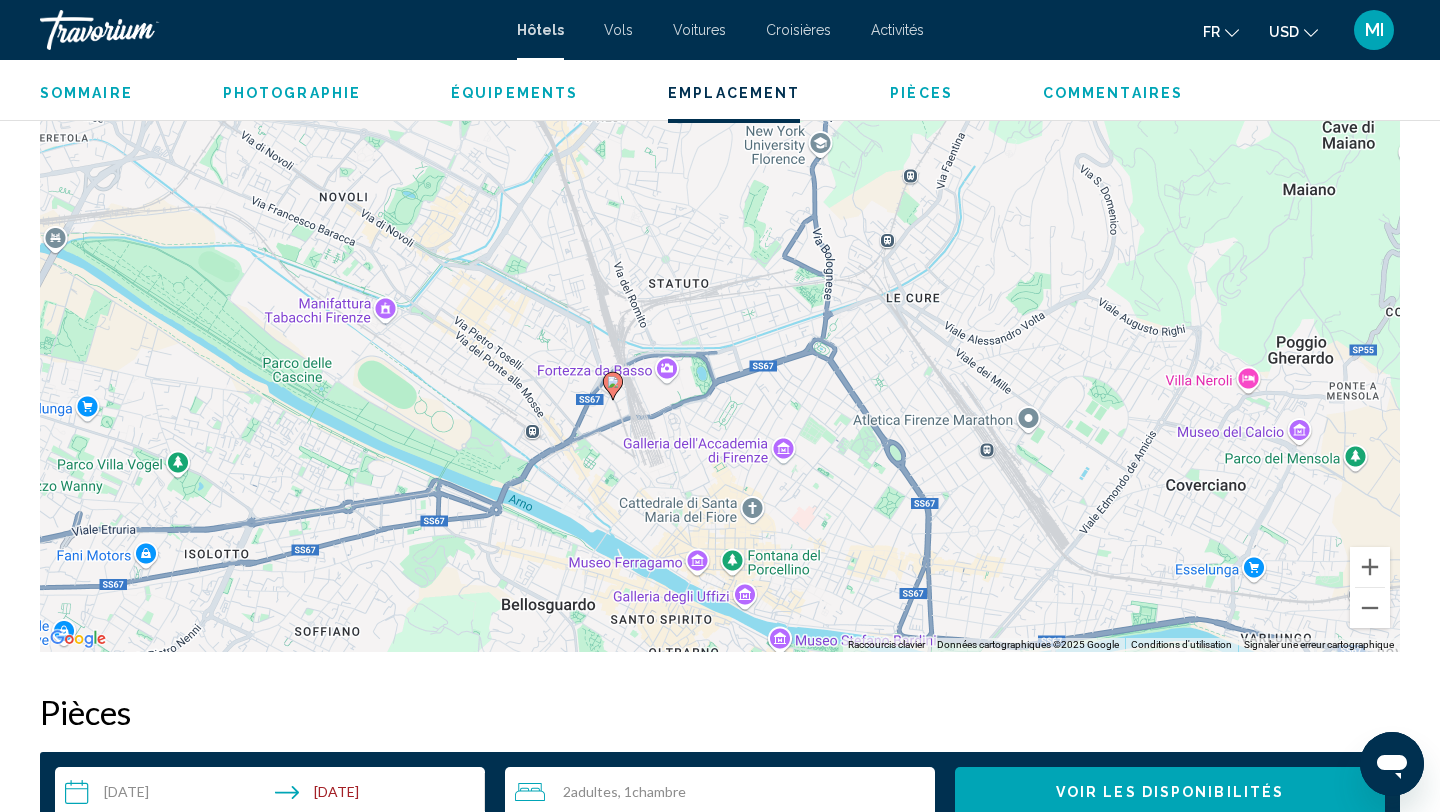 drag, startPoint x: 744, startPoint y: 345, endPoint x: 722, endPoint y: 350, distance: 22.561028 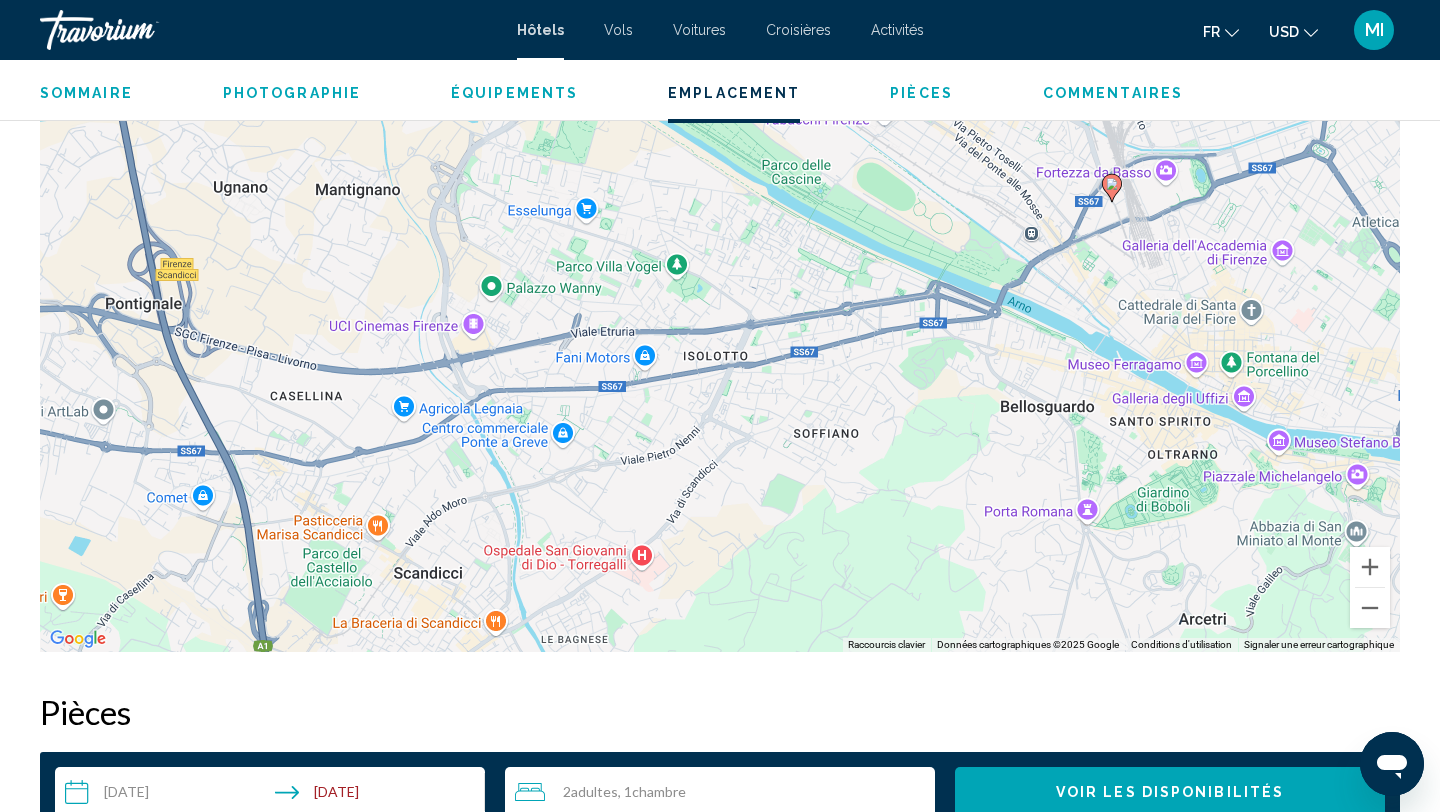 drag, startPoint x: 722, startPoint y: 350, endPoint x: 1223, endPoint y: 152, distance: 538.7068 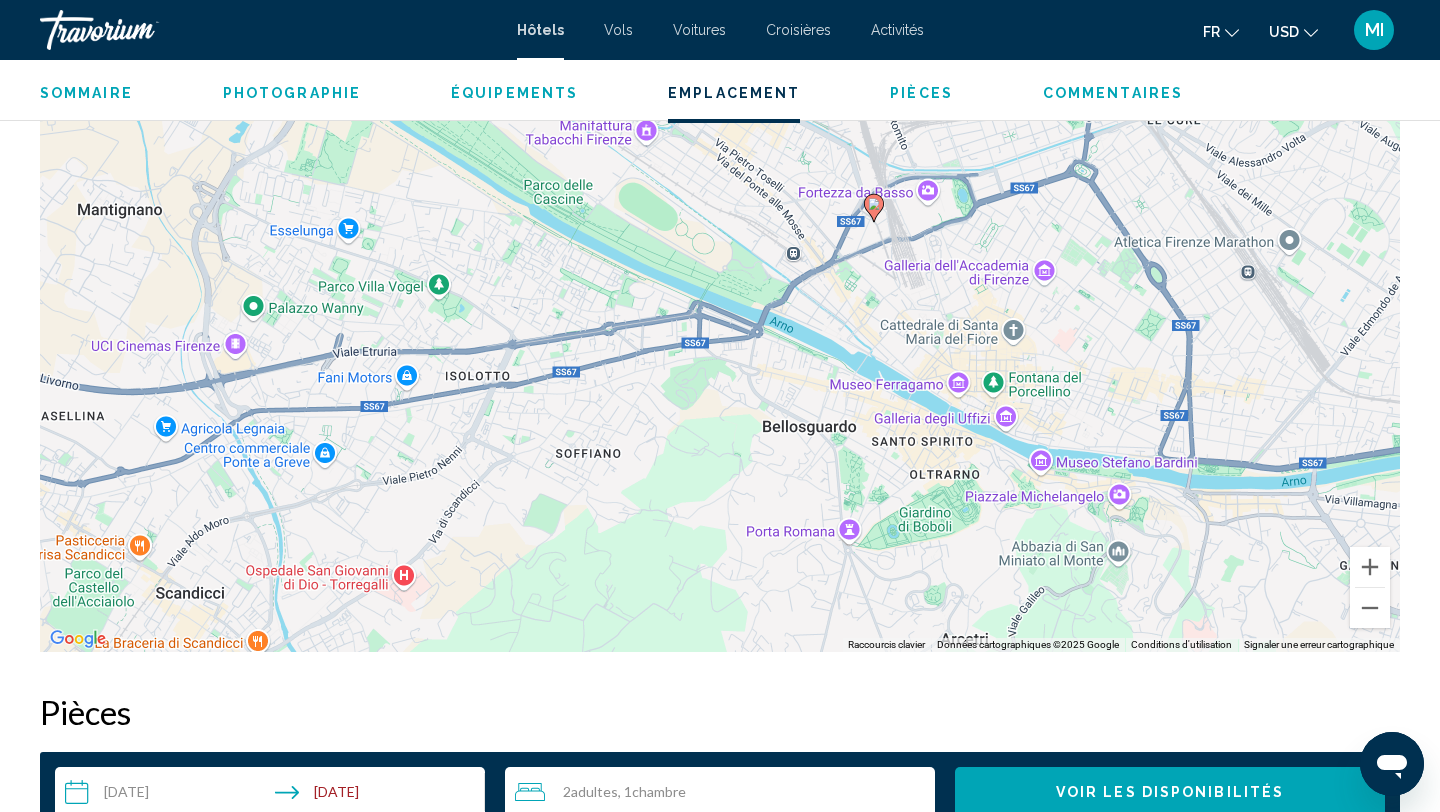 drag, startPoint x: 1196, startPoint y: 363, endPoint x: 912, endPoint y: 399, distance: 286.27258 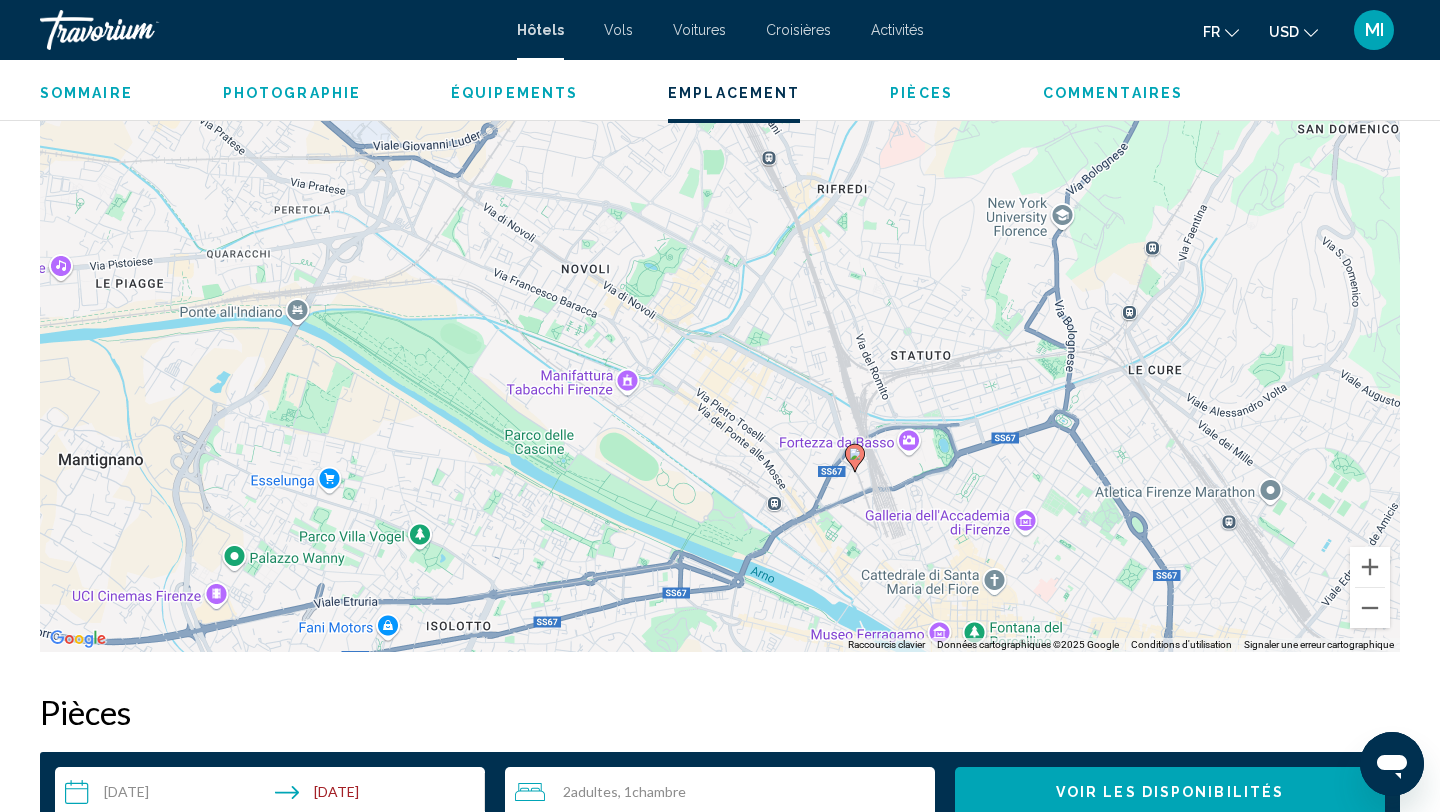 click on "Sommaire Catégorie Hotel Adresse Via Guido Monaco 19, Florence  50144, Italy La description Amenities Profitez des nombreux équipements et services qui caractérisent l'hébergement, notamment l'accès Wi-Fi à Internet gratuit et une salle de séjour commune. Business Amenities Les équipements et services proposés incluent un service de départ express et un personnel polyglotte. Rooms Les 4 chambres de l'hébergement vous invitent à la détente. L'accès Wi-Fi à Internet gratuit vous permet de rester en contact avec le reste du monde. Les salles de bain comprennent une baignoire, un bidet et un sèche-cheveux. Attractions Les distances sont affichées au dixième de kilomètre près Centre historique - Centre-ville - 0,2 km Fortezza da Basso - 0,6 km Palazzo dei Congressi - 0,6 km Via Faenza - 0,7 km Nouvel opéra de Florence - 0,8 km Centre des congrès de la station Leopolda - 0,9 km Basilique Santa Maria Novella - 0,9 km Piazza di Santa Maria Novella - 1,1 km Chapelles des Médicis - 1,2 km ← →" at bounding box center [720, 597] 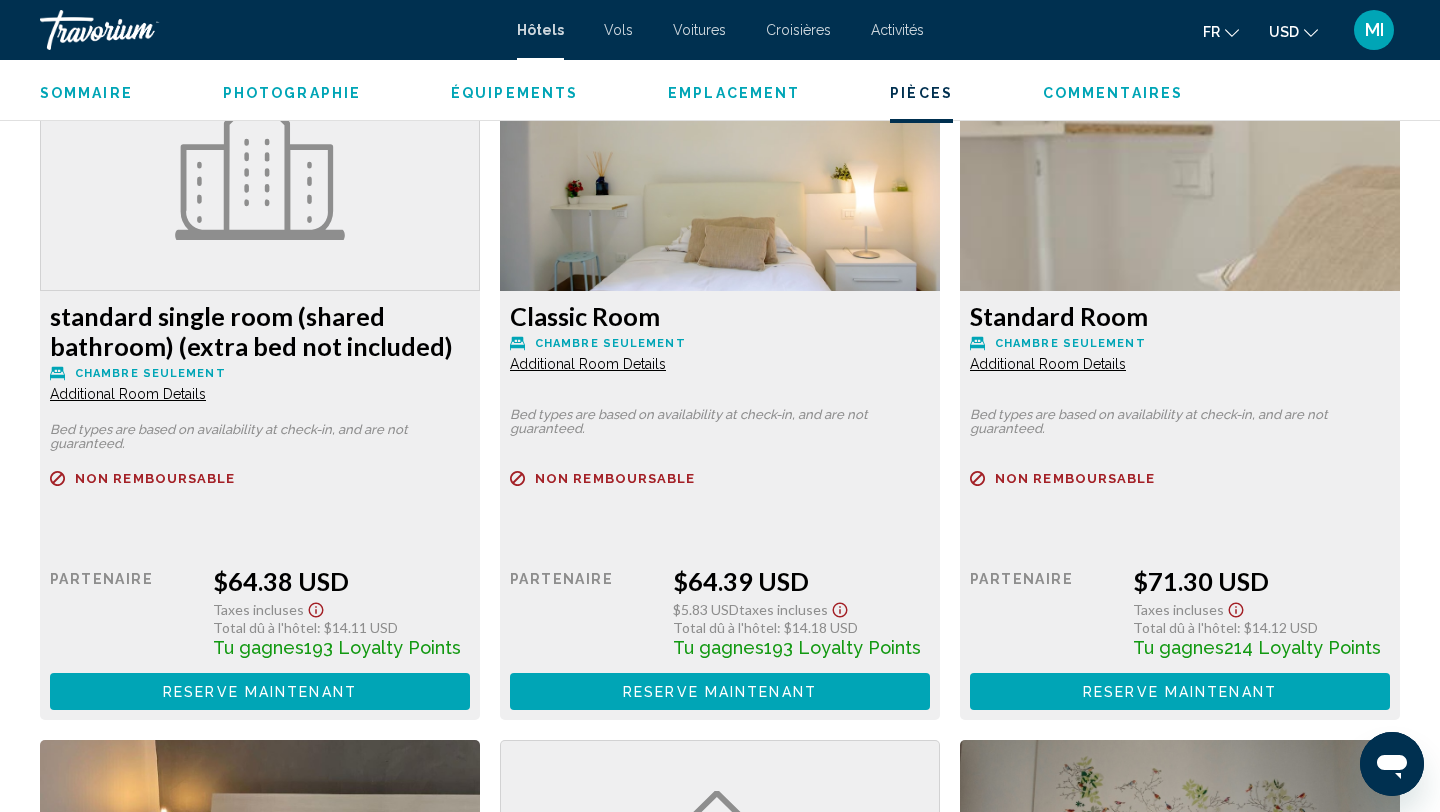 scroll, scrollTop: 2840, scrollLeft: 0, axis: vertical 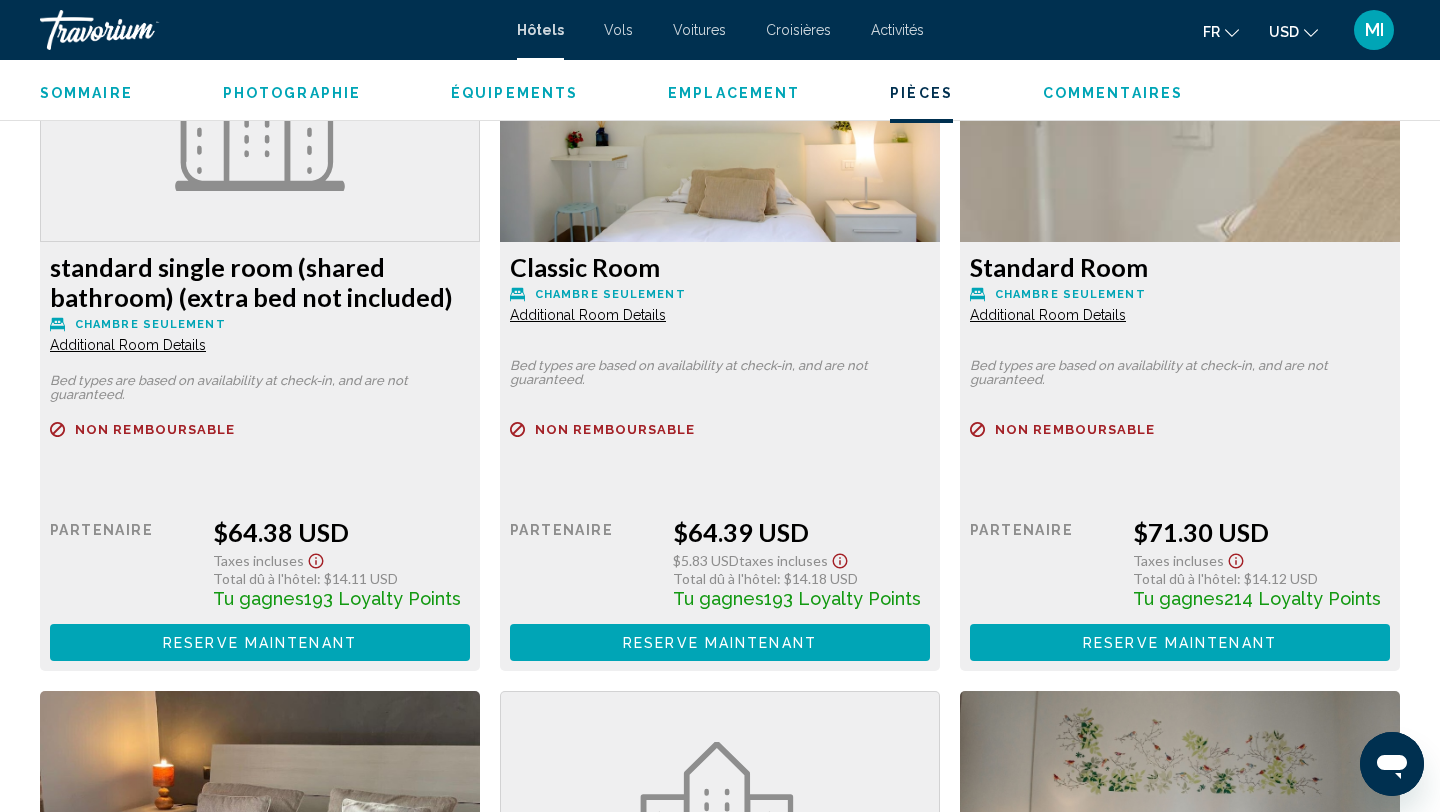 click on "Additional Room Details" at bounding box center [128, 345] 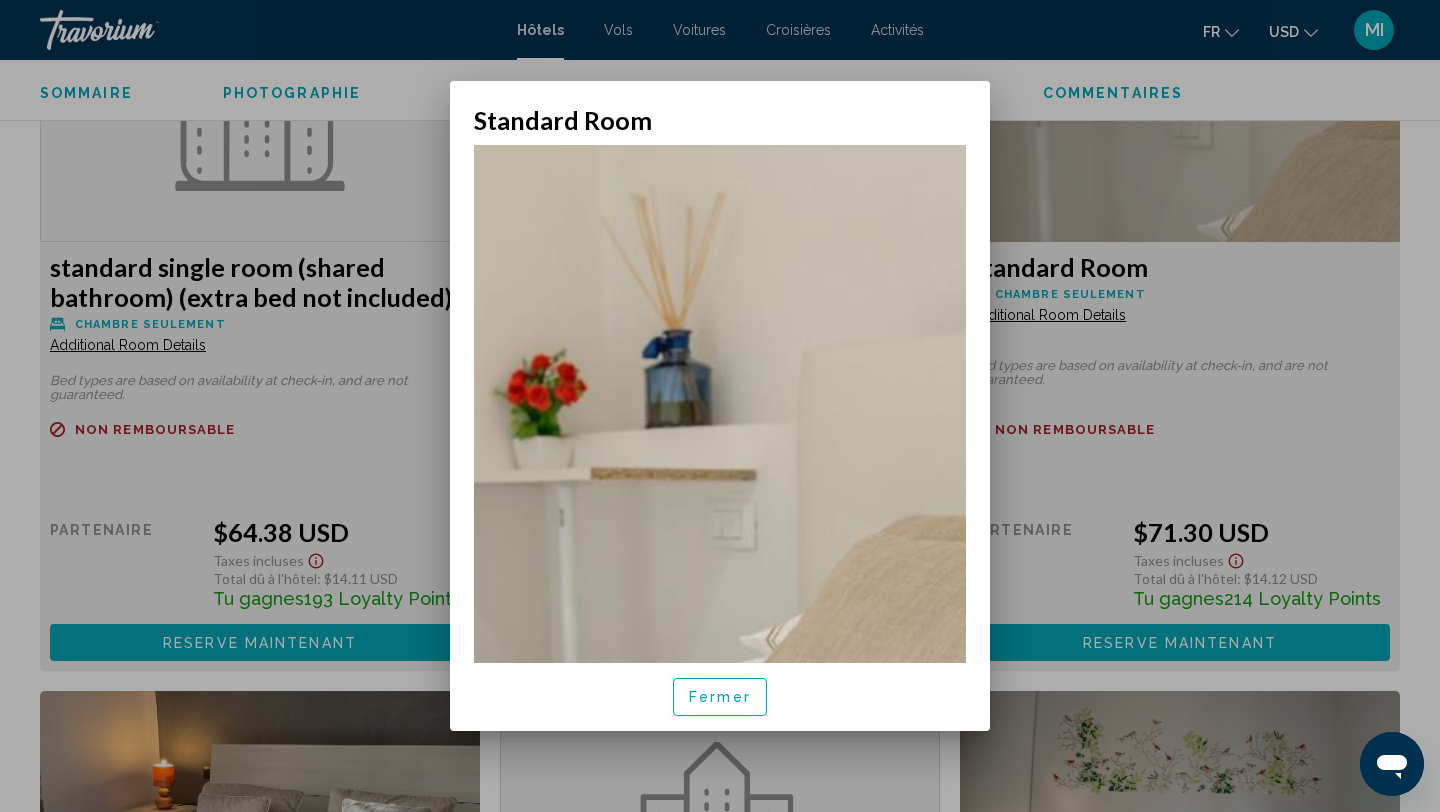 click at bounding box center (720, 515) 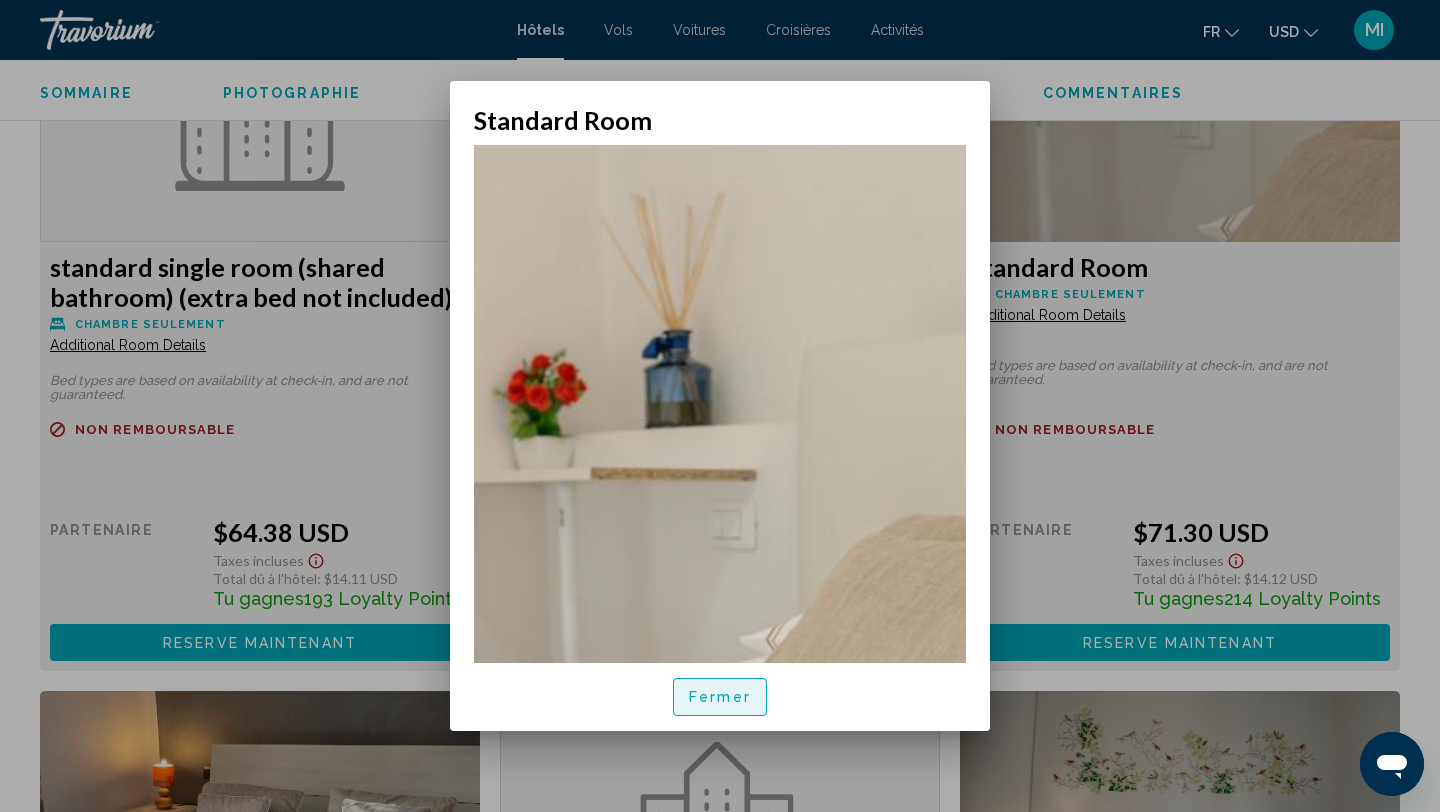 click on "Fermer" at bounding box center (720, 696) 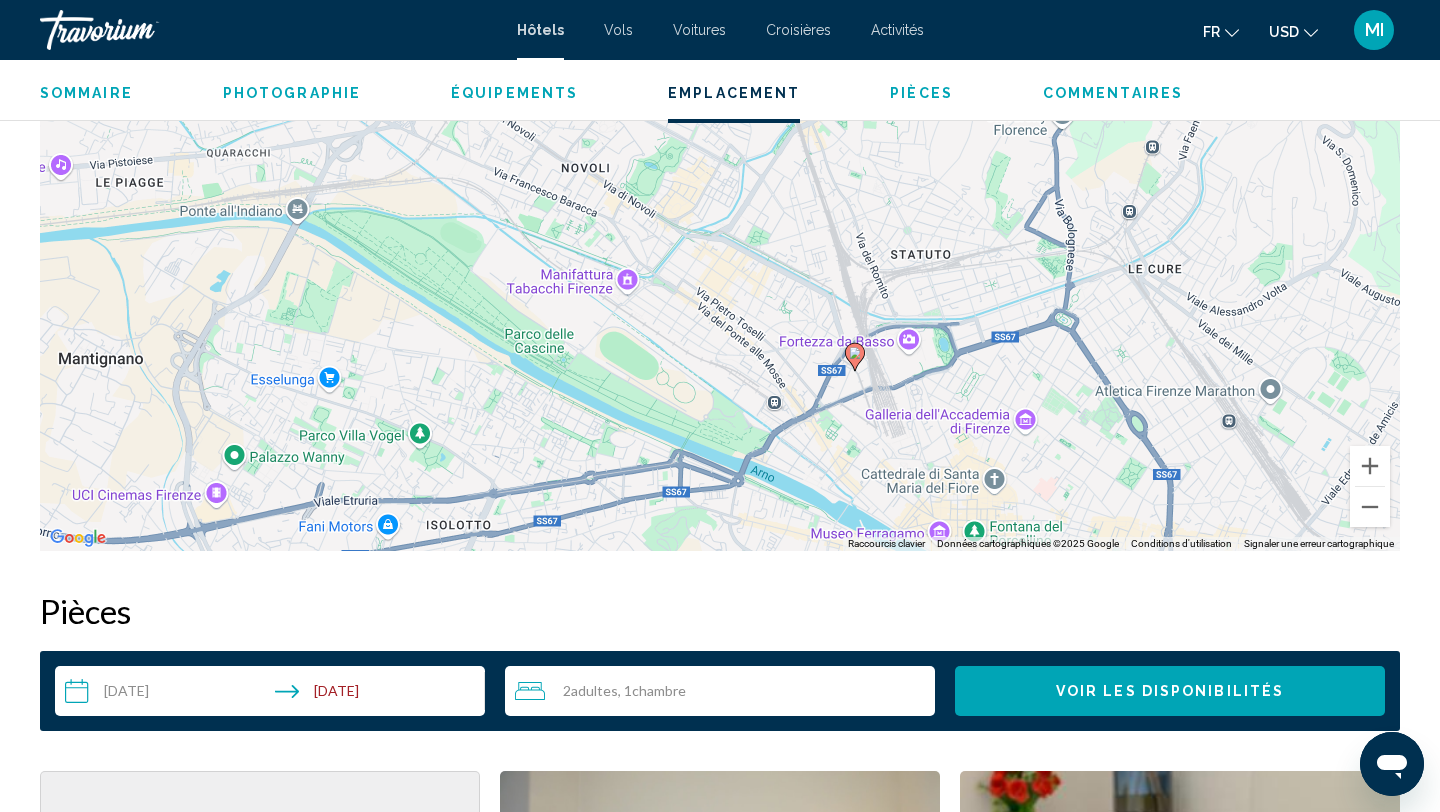 scroll, scrollTop: 2024, scrollLeft: 0, axis: vertical 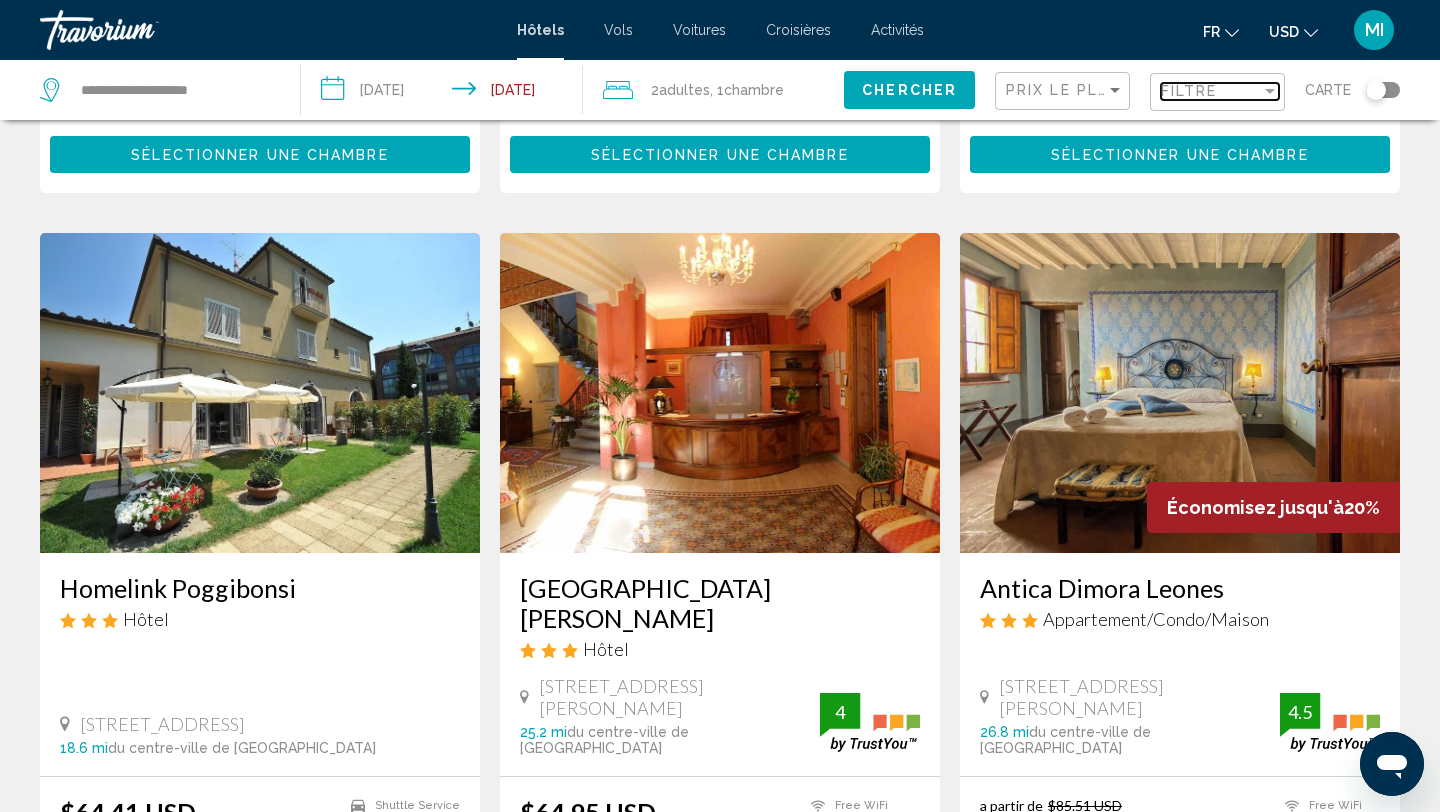 click on "Filtre" at bounding box center (1211, 91) 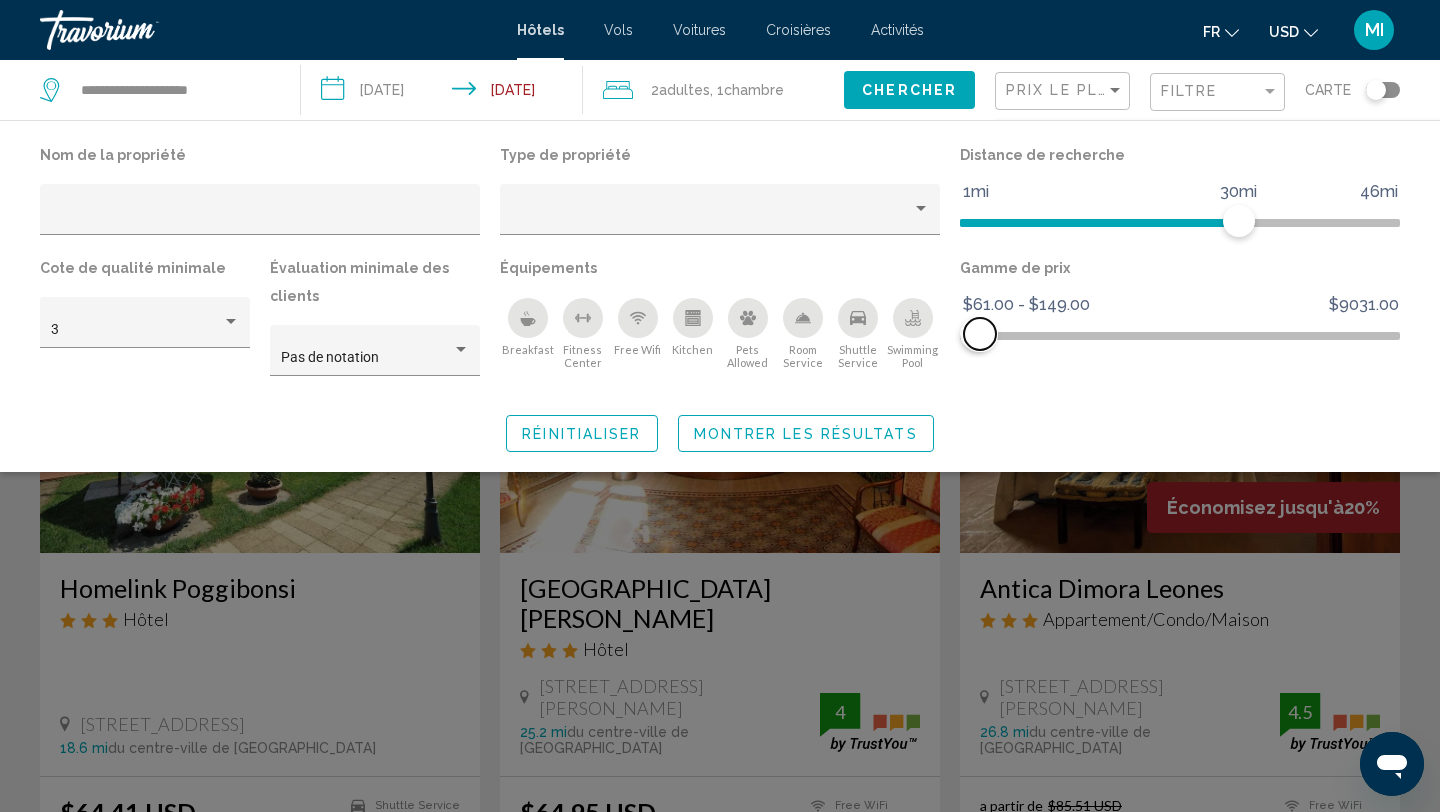drag, startPoint x: 1388, startPoint y: 330, endPoint x: 980, endPoint y: 350, distance: 408.4899 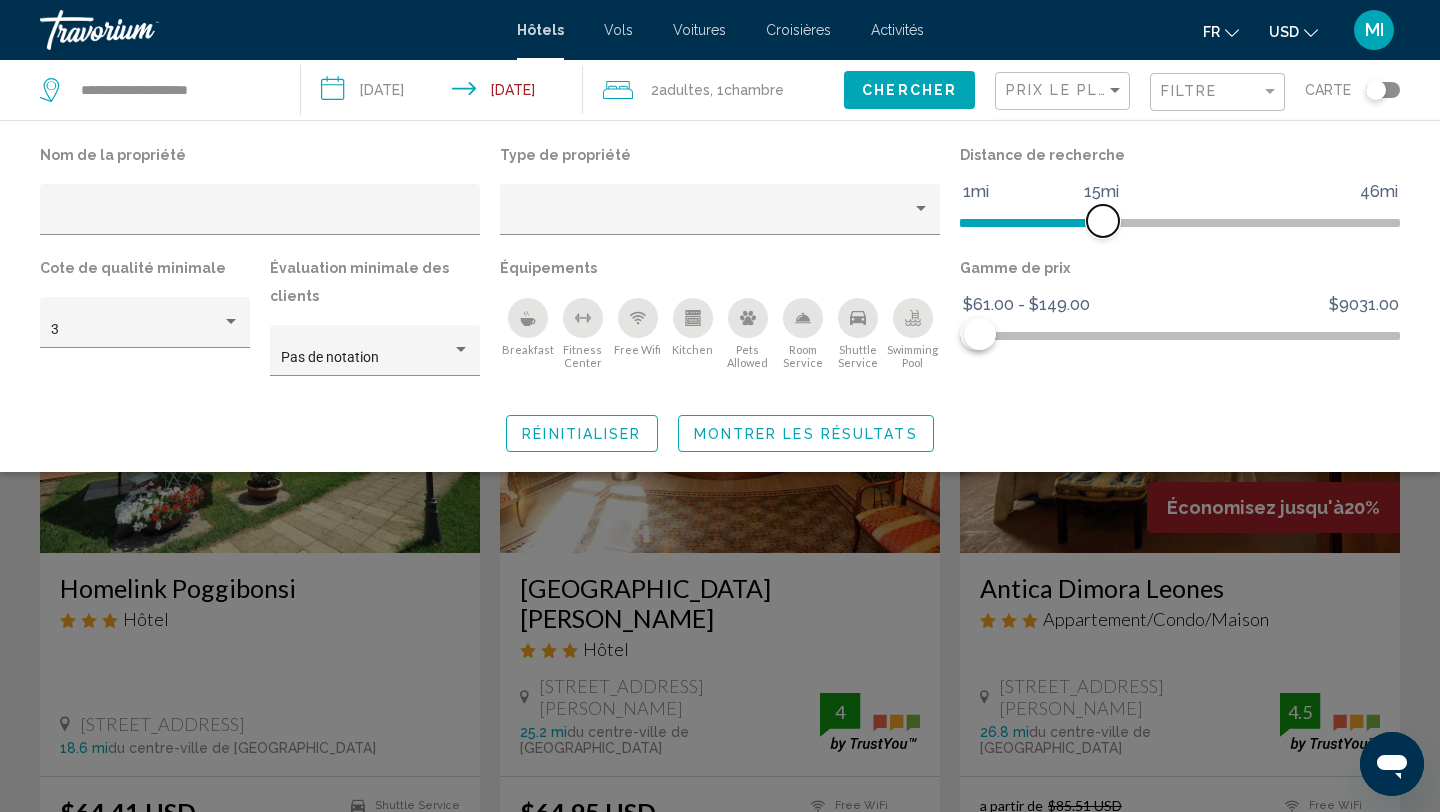 drag, startPoint x: 1242, startPoint y: 223, endPoint x: 1104, endPoint y: 240, distance: 139.04315 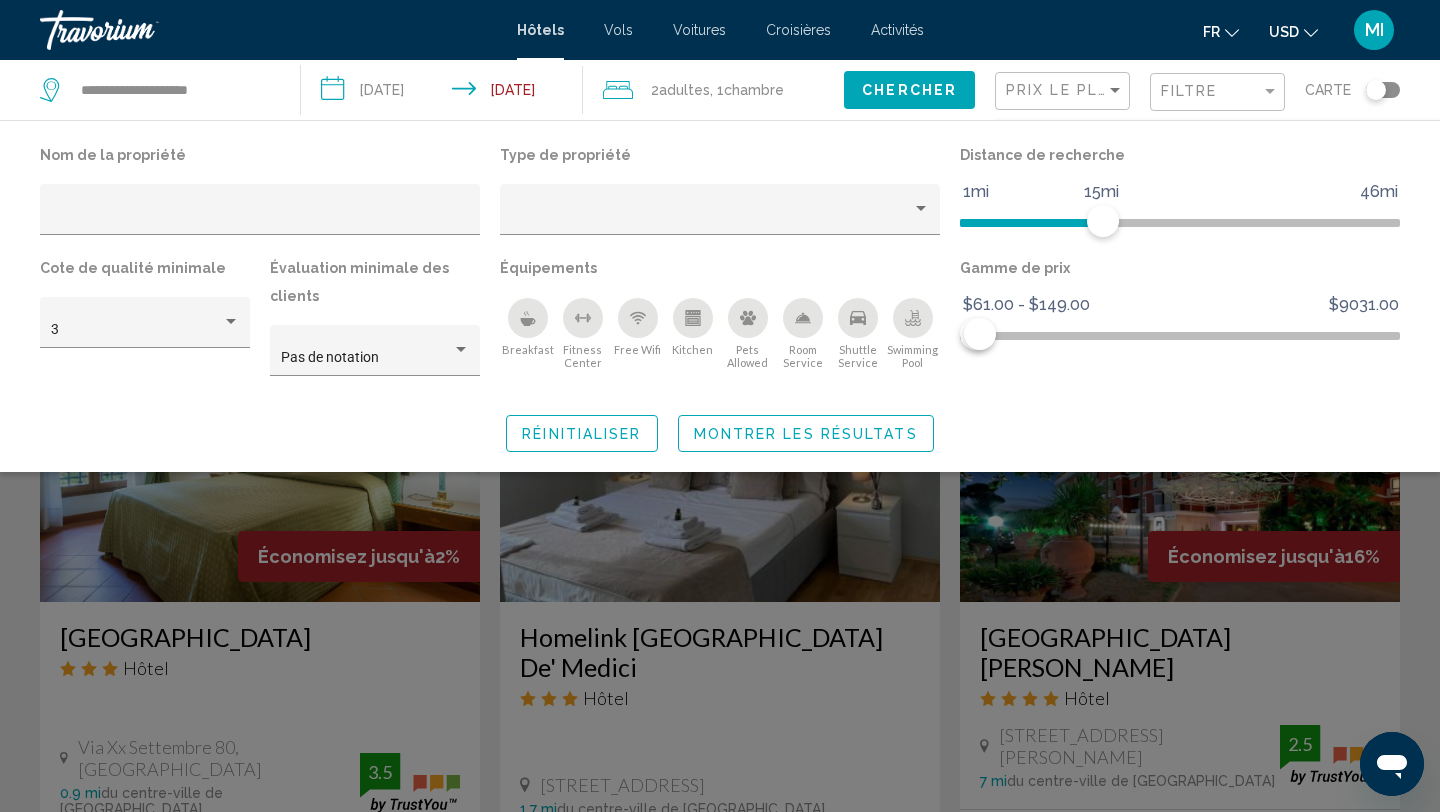 click on "Montrer les résultats" 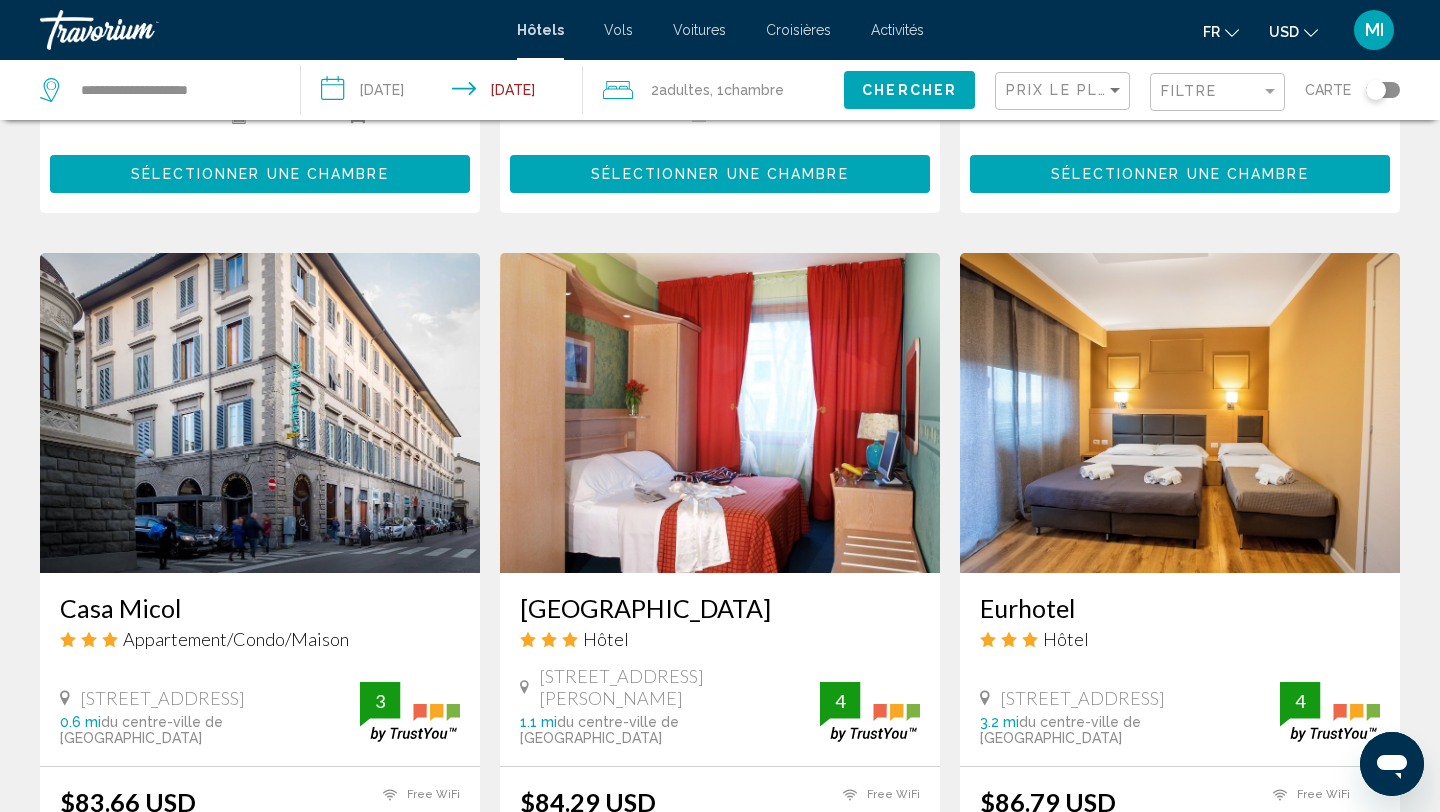 scroll, scrollTop: 2320, scrollLeft: 0, axis: vertical 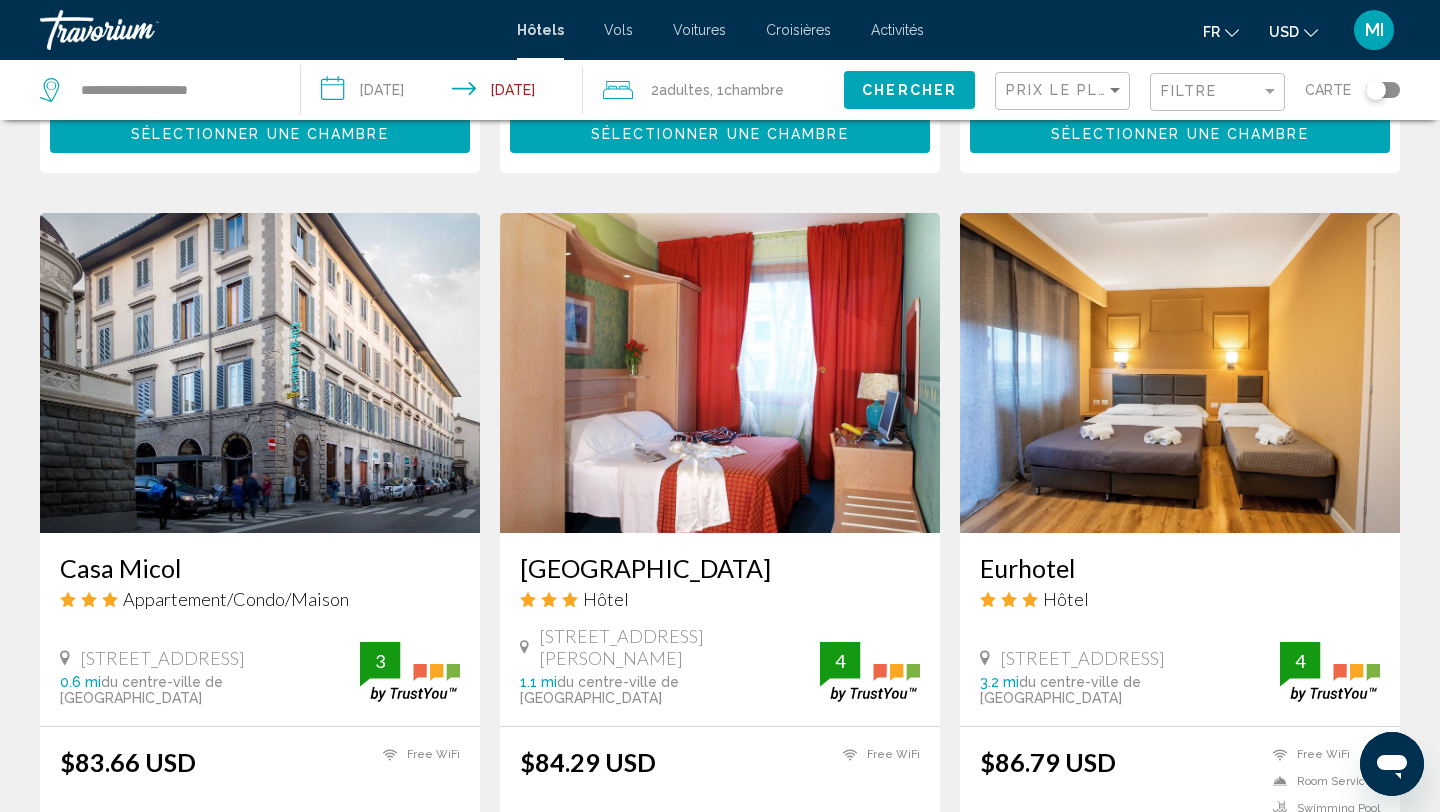 click on "Prix le plus bas" 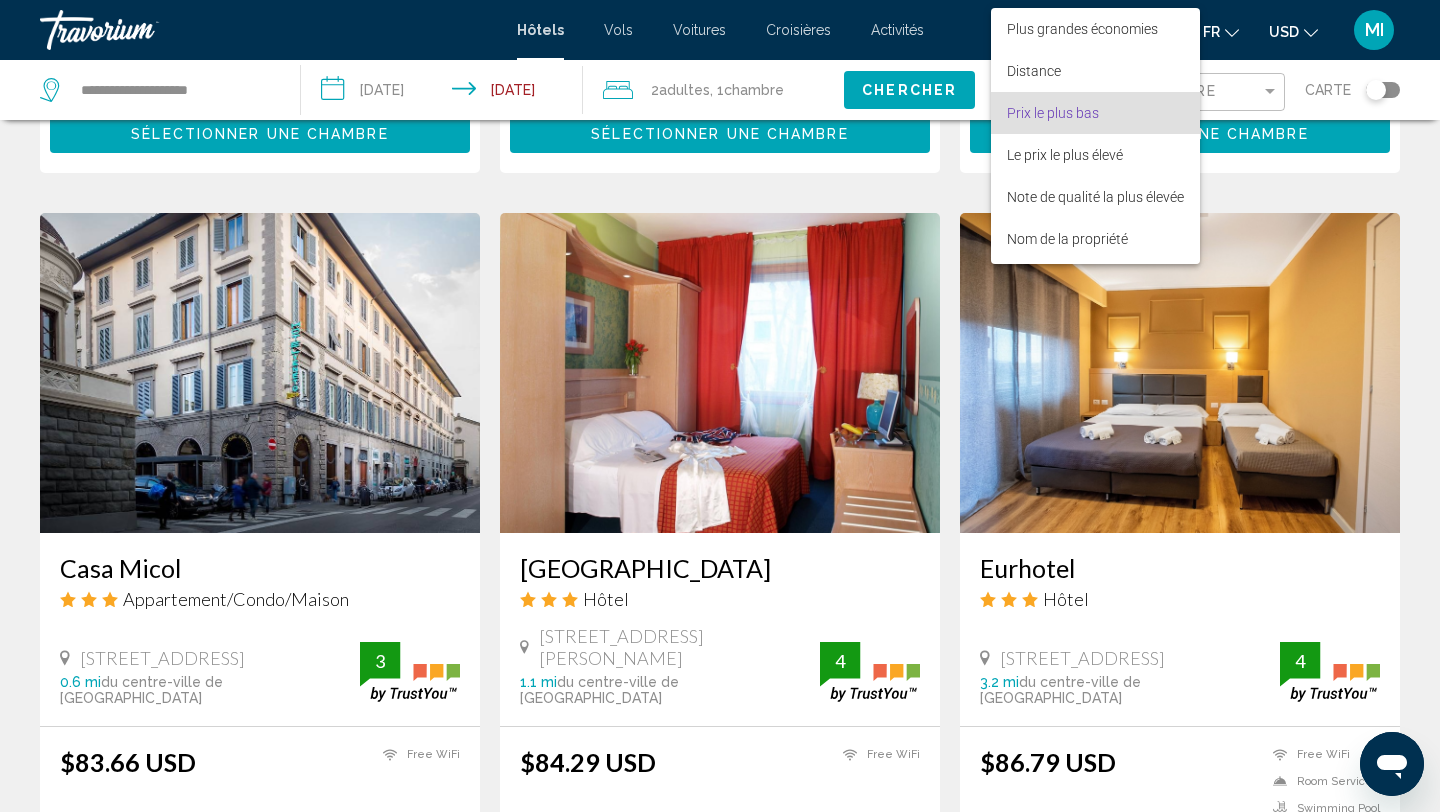 scroll, scrollTop: 22, scrollLeft: 0, axis: vertical 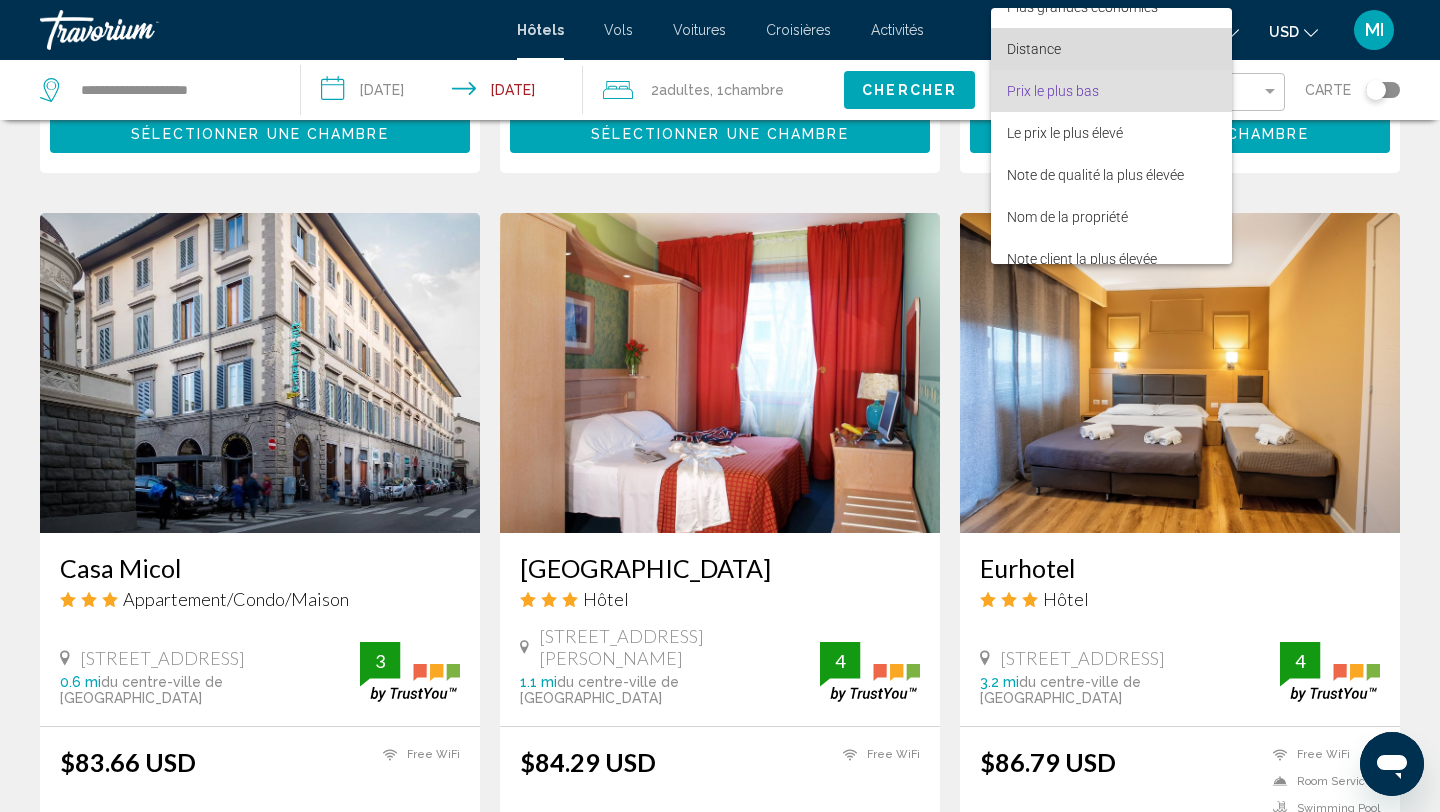 click on "Distance" at bounding box center (1111, 49) 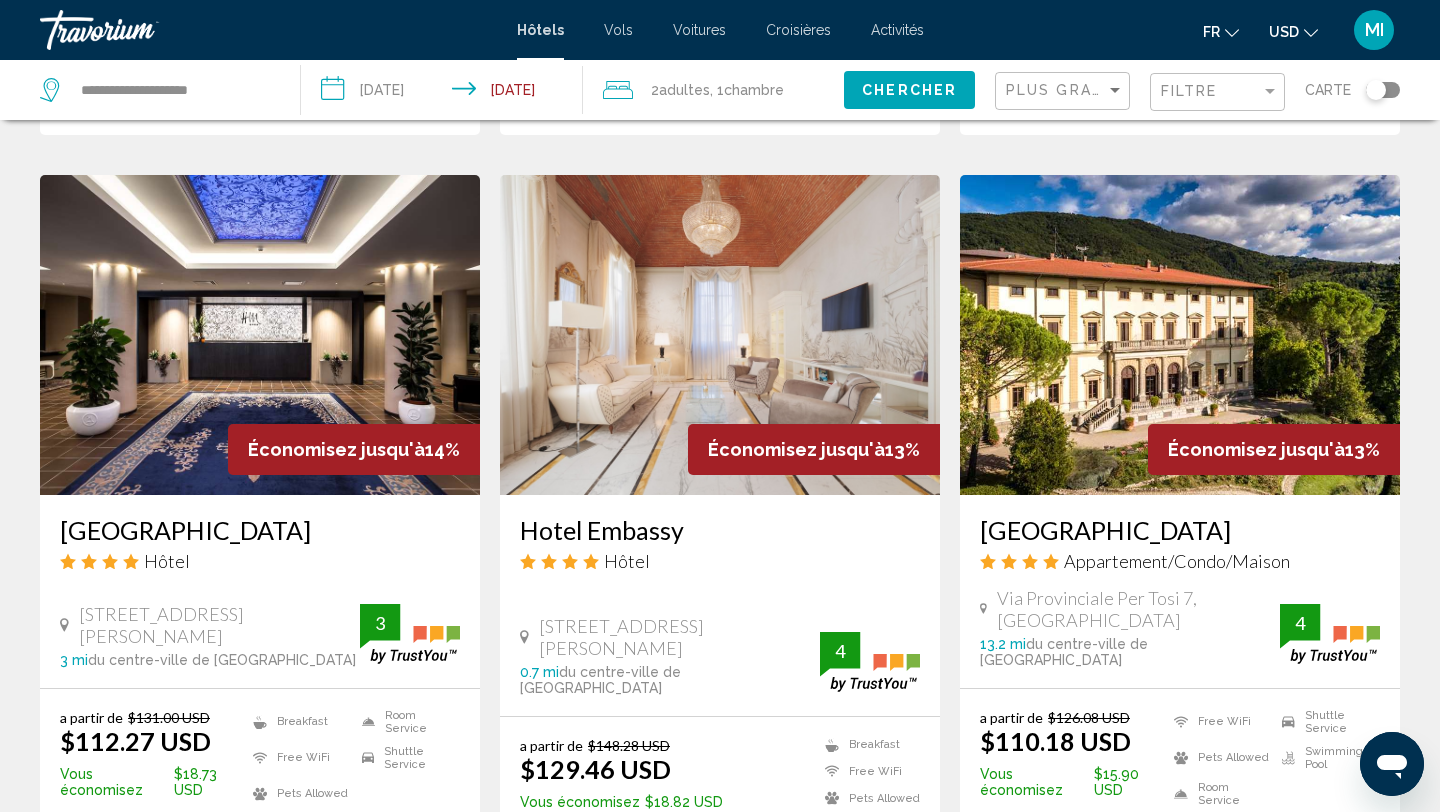 click at bounding box center (720, 335) 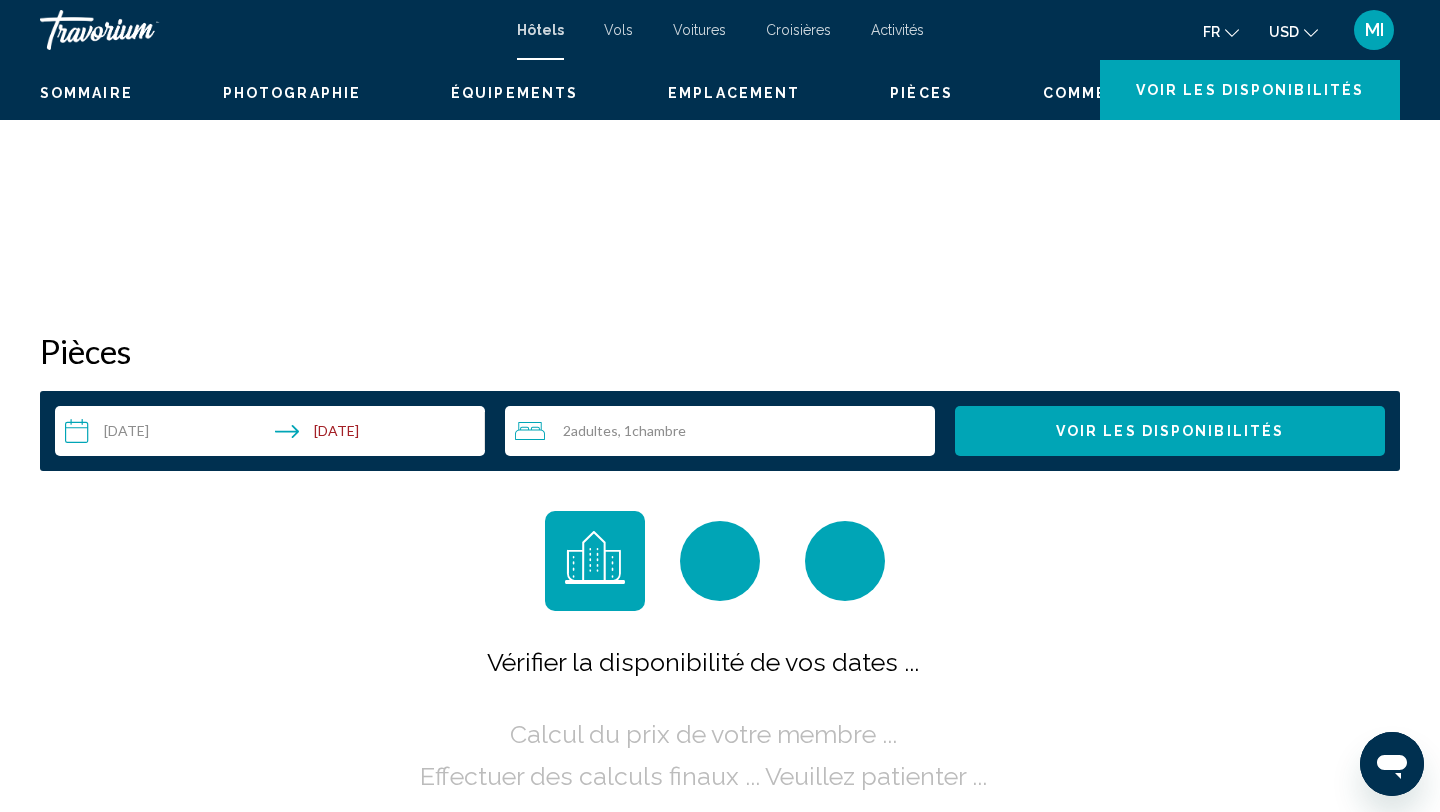 scroll, scrollTop: 0, scrollLeft: 0, axis: both 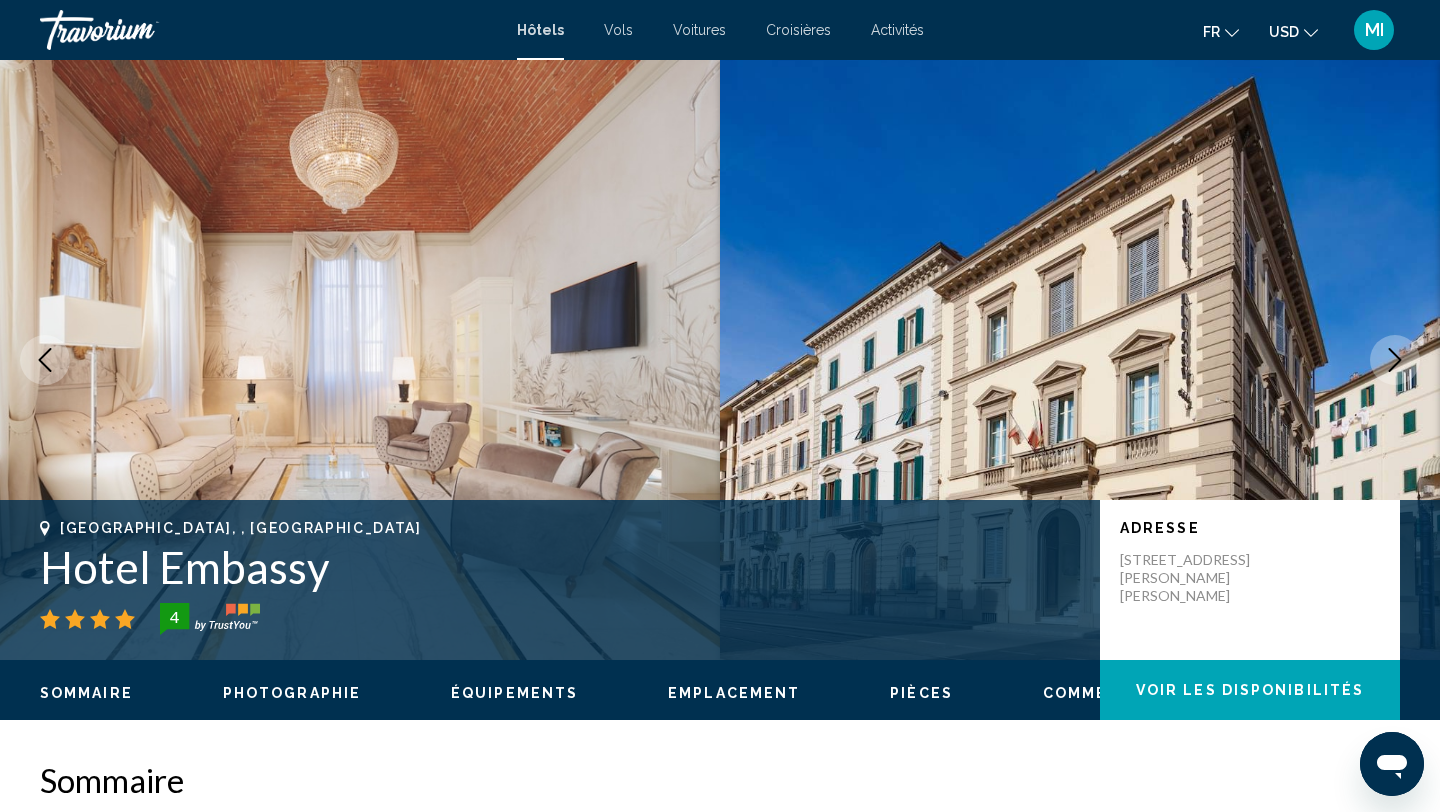 type 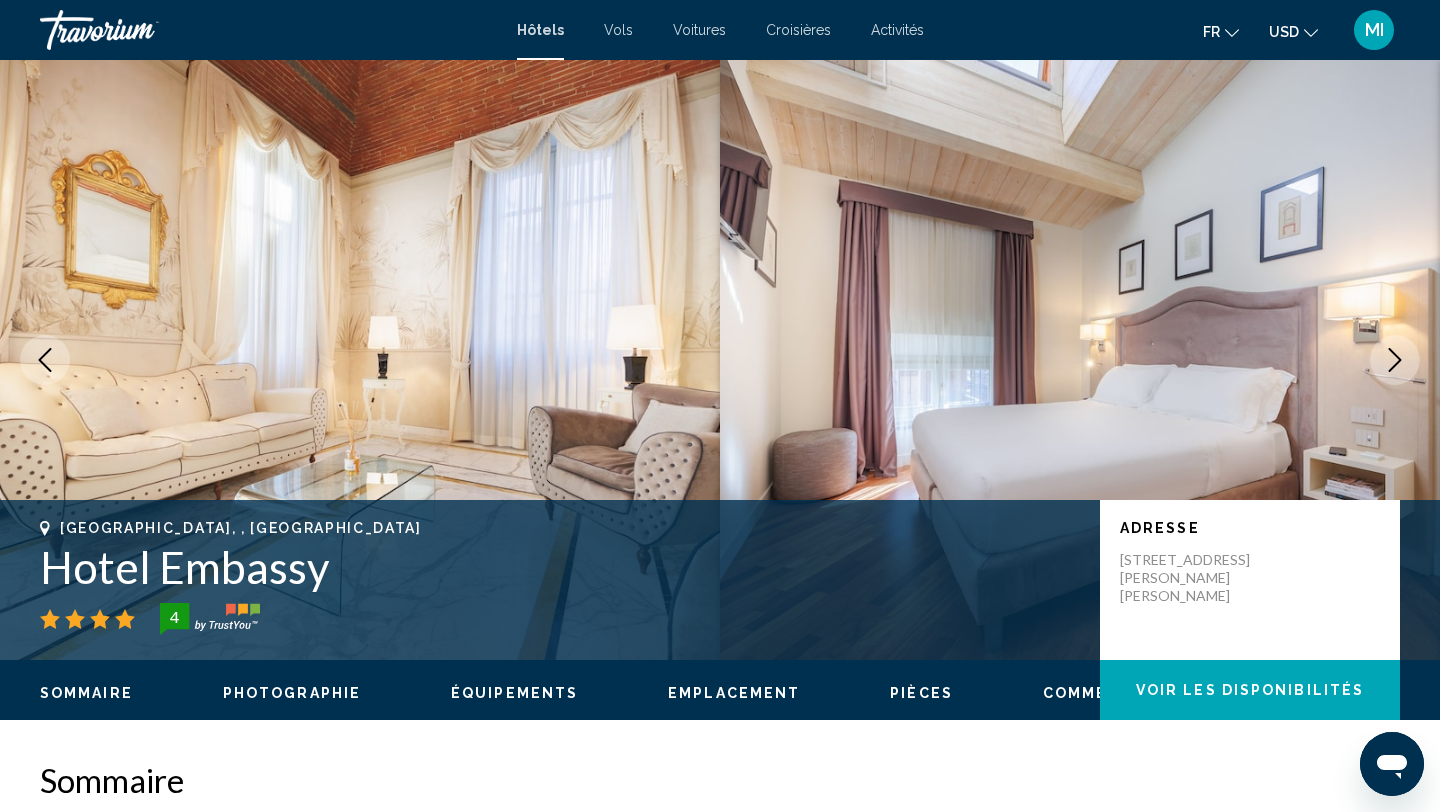 click 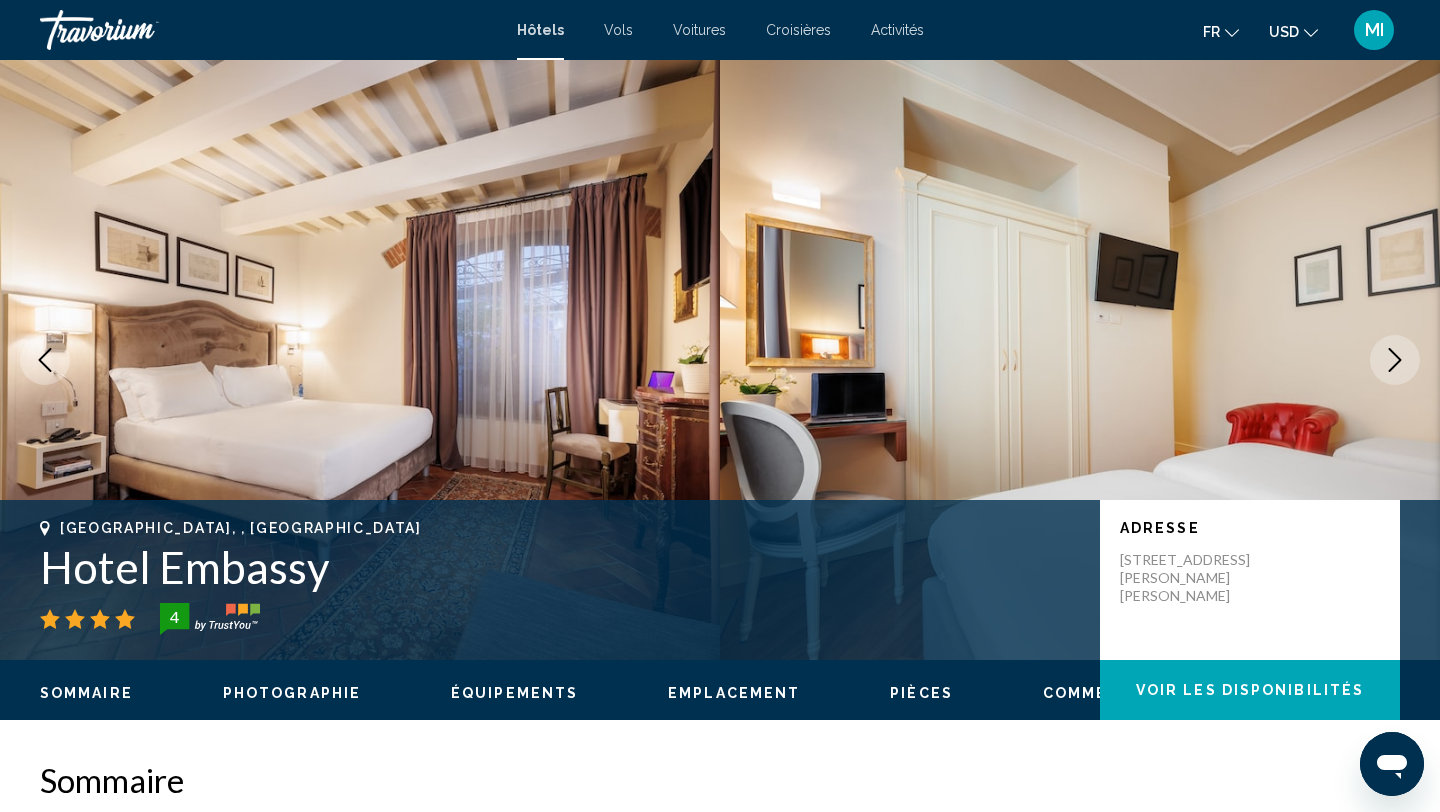 click at bounding box center [1395, 360] 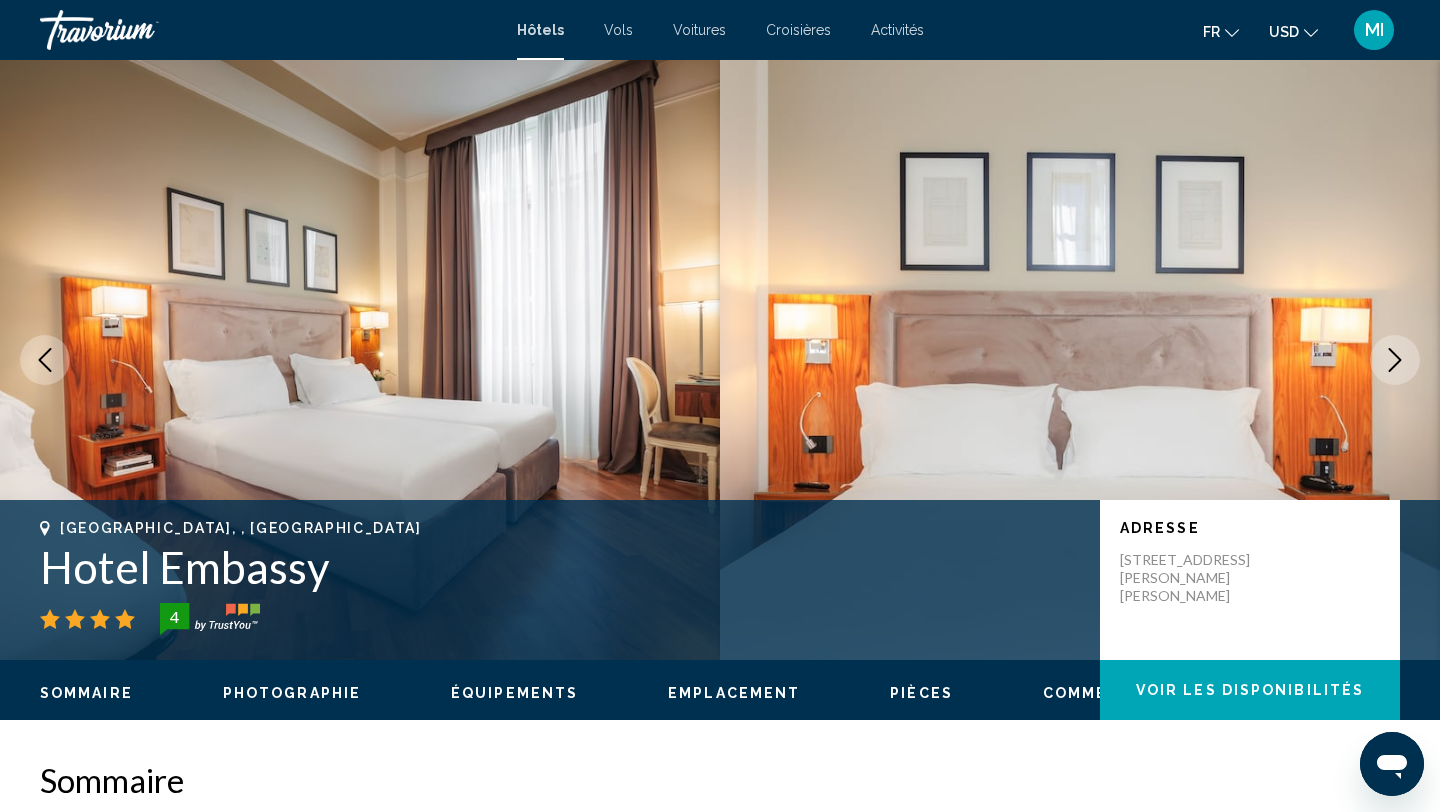 click at bounding box center (1395, 360) 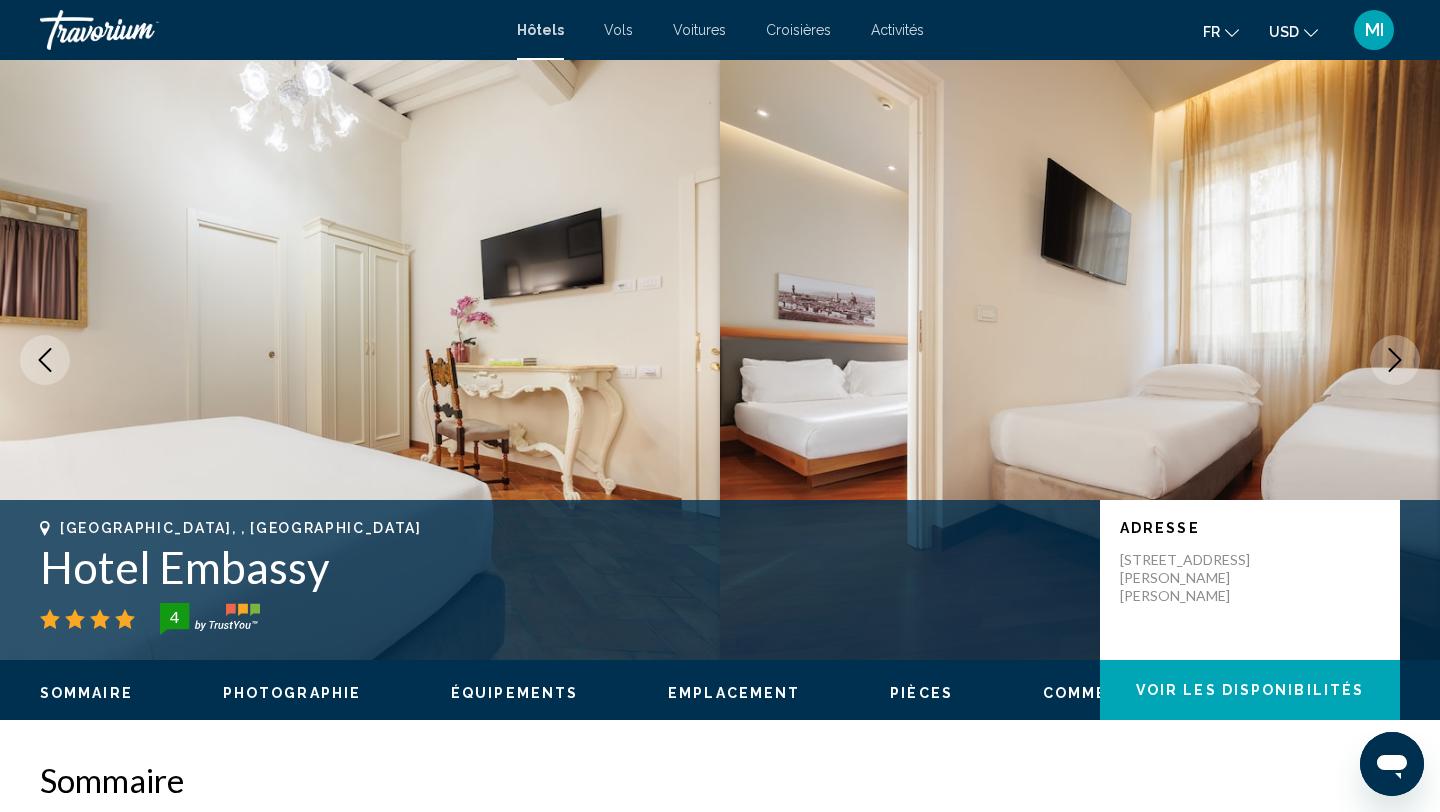 drag, startPoint x: 1408, startPoint y: 361, endPoint x: 1384, endPoint y: 380, distance: 30.610456 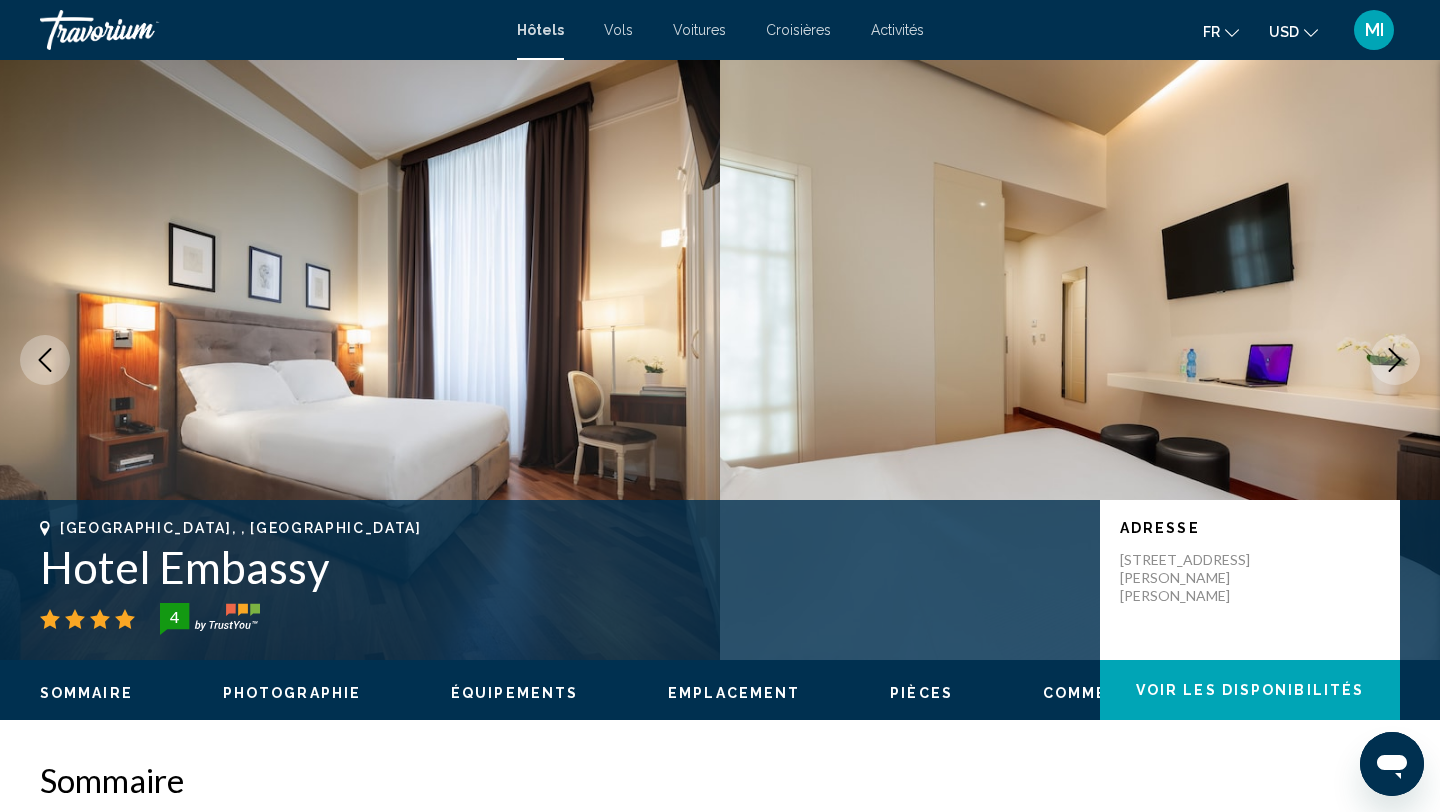 click at bounding box center (1395, 360) 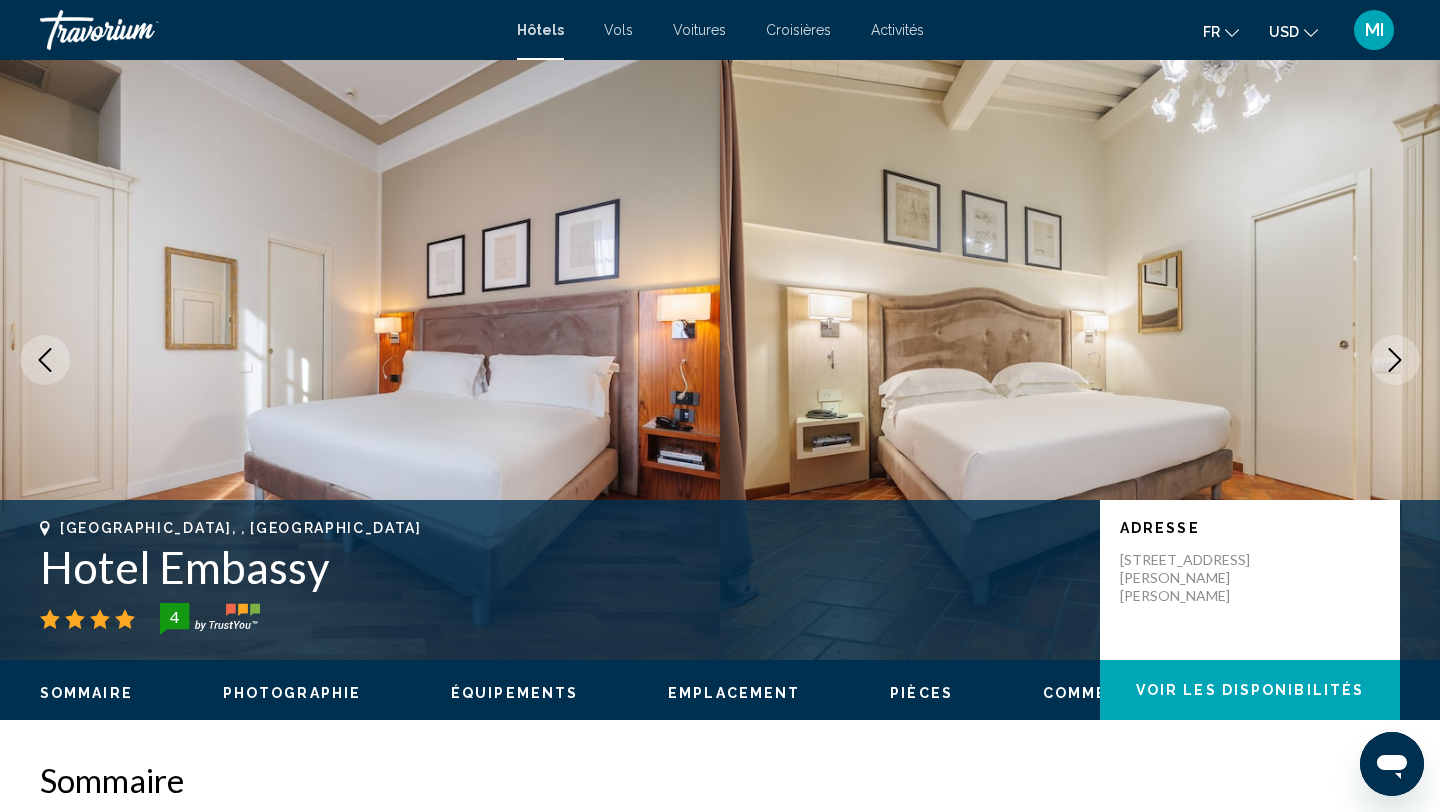 click at bounding box center [1395, 360] 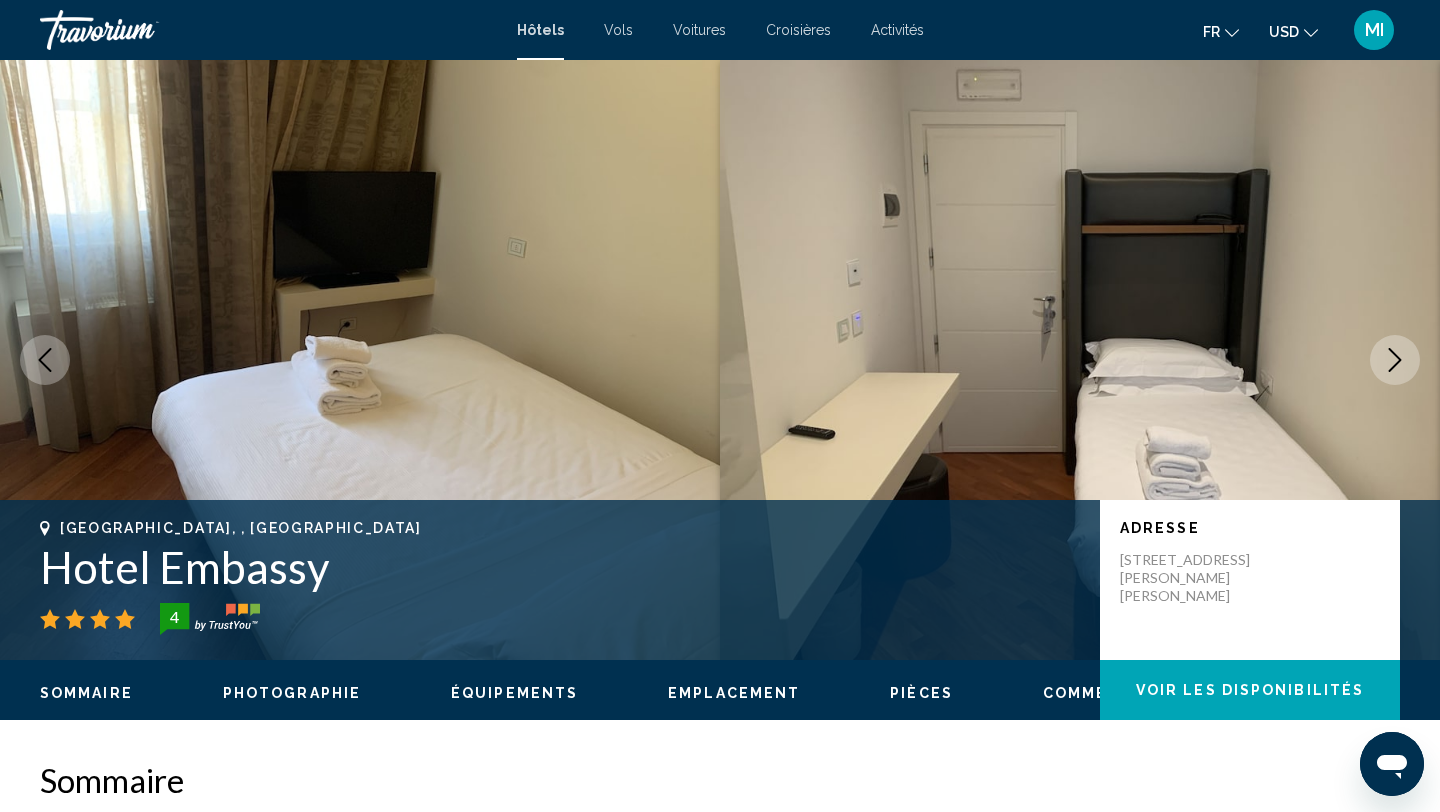 click at bounding box center [1395, 360] 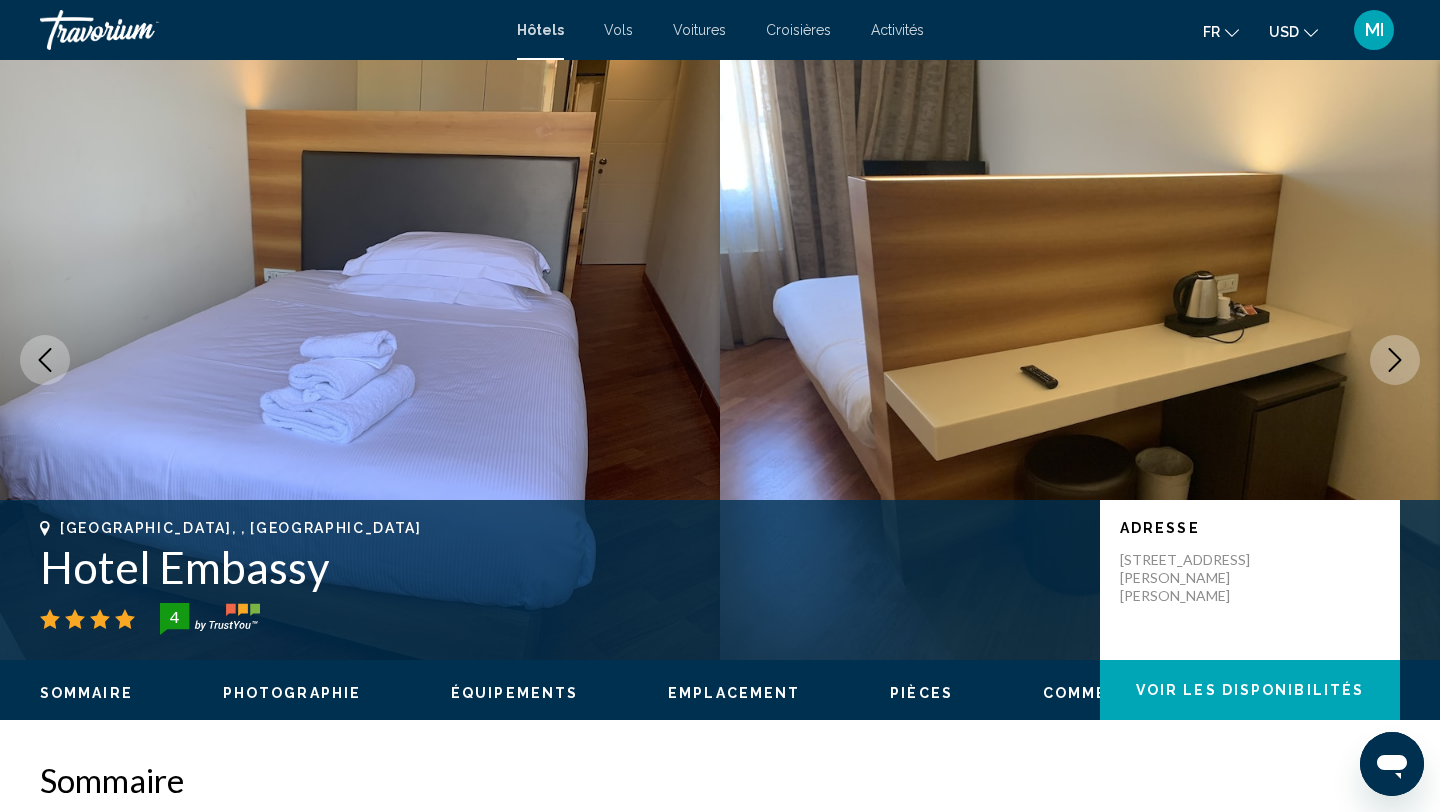 click at bounding box center (1395, 360) 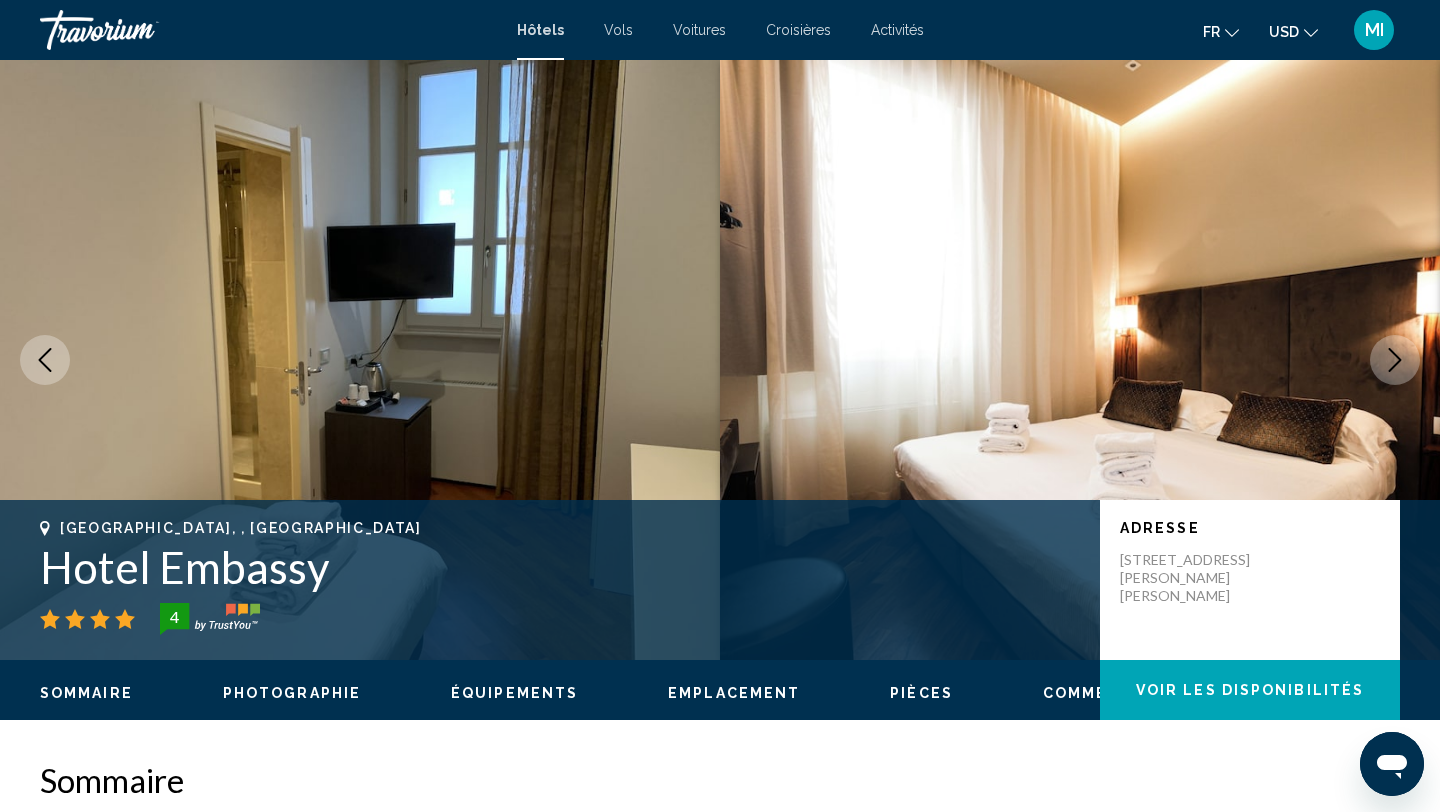 click at bounding box center [1395, 360] 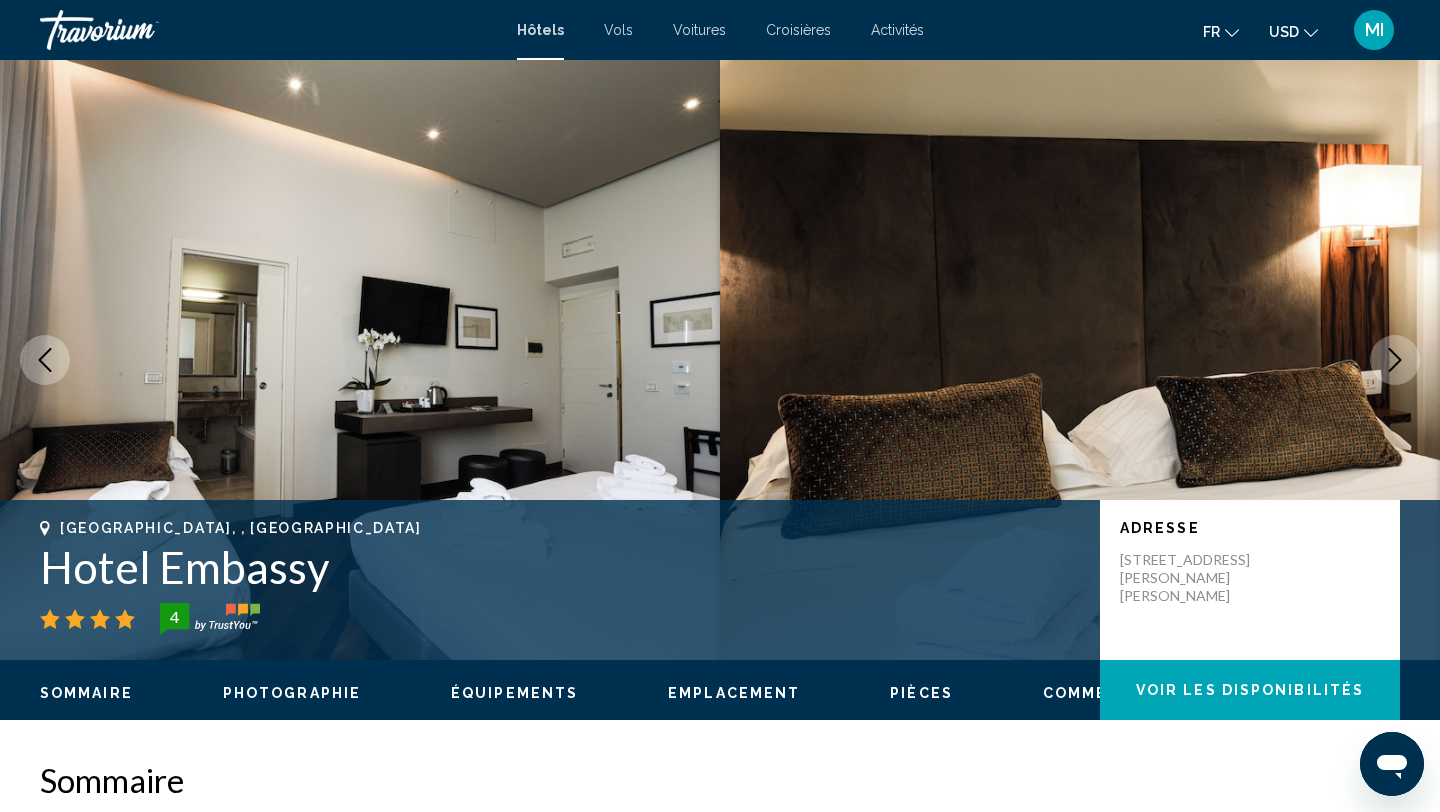 click at bounding box center [1395, 360] 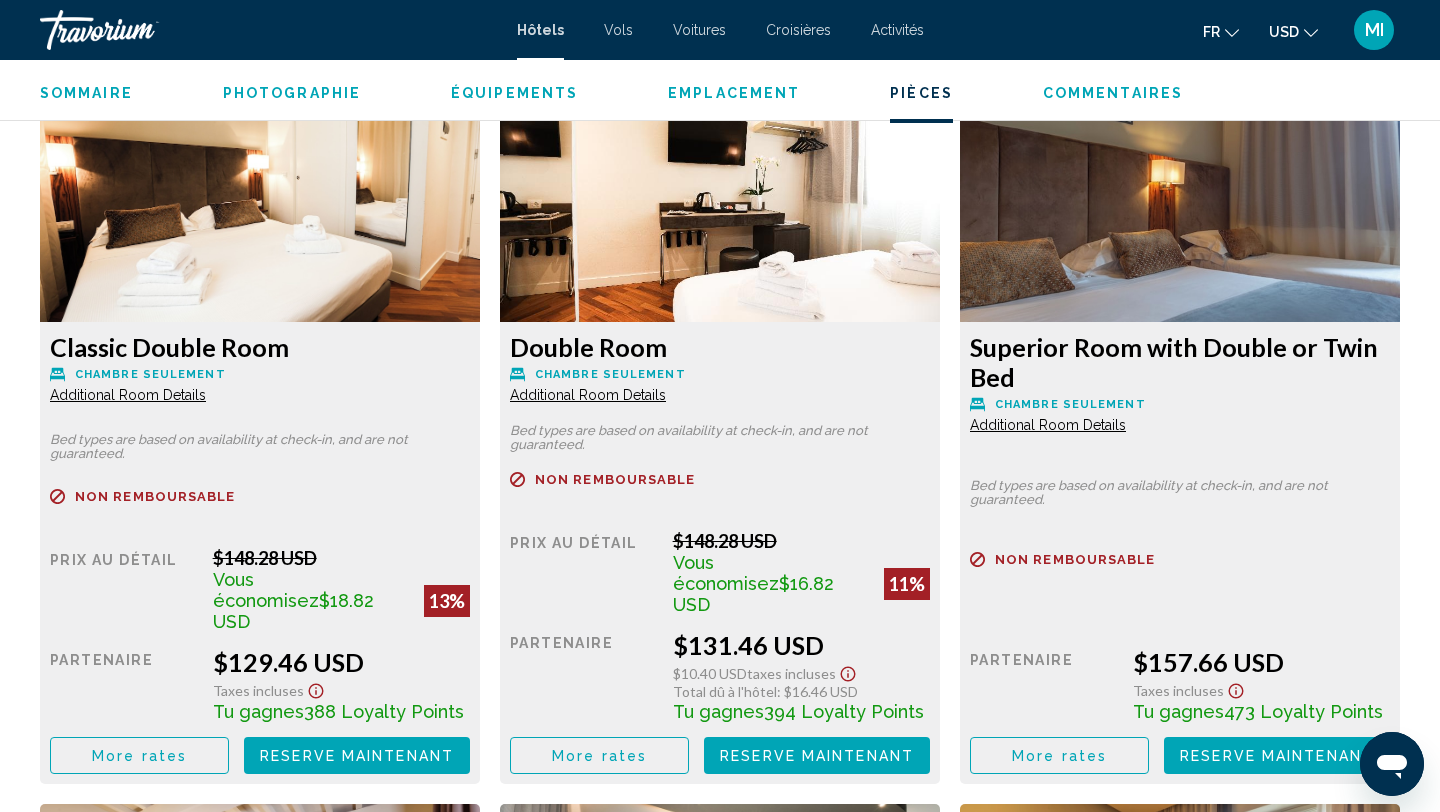scroll, scrollTop: 2720, scrollLeft: 0, axis: vertical 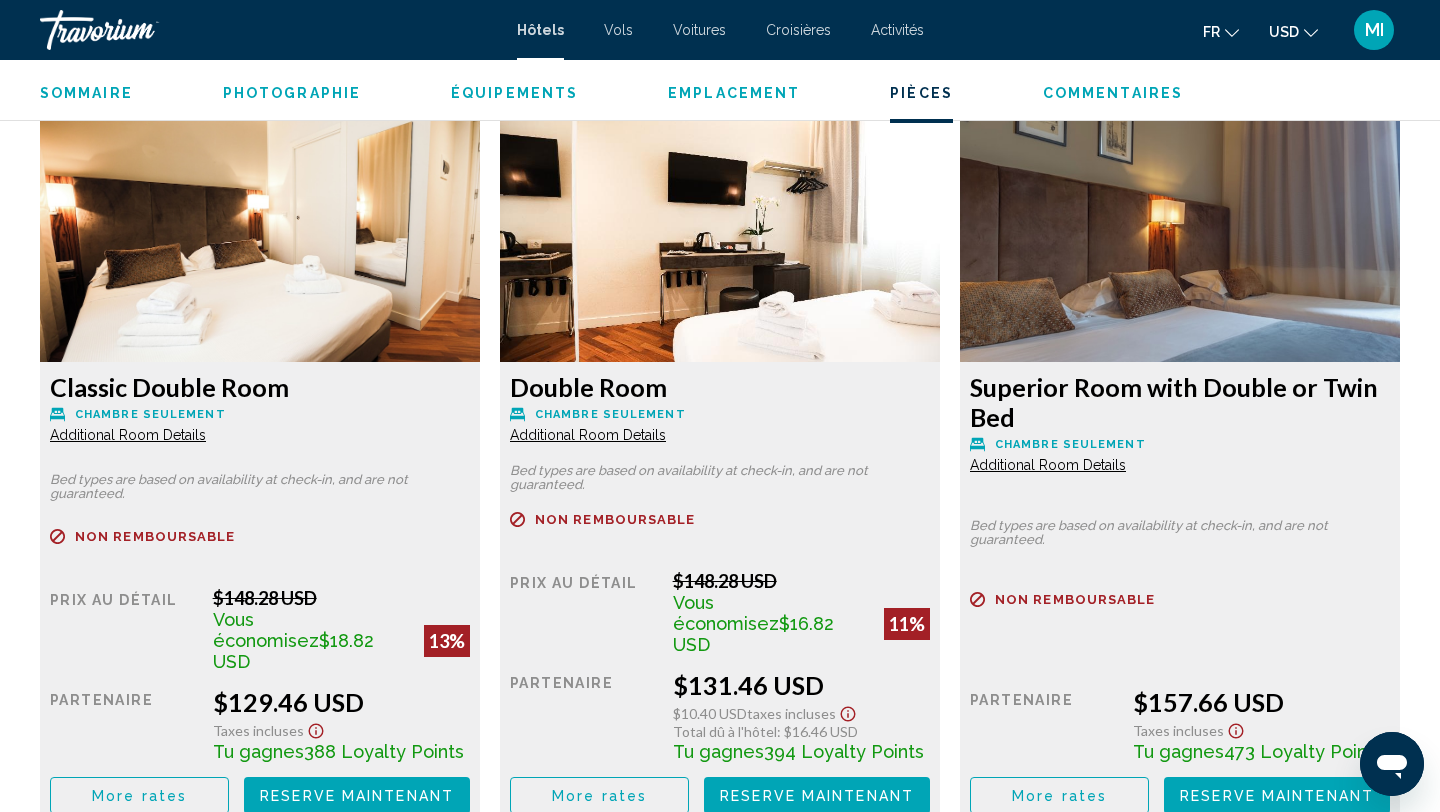 click on "Additional Room Details" at bounding box center (128, 435) 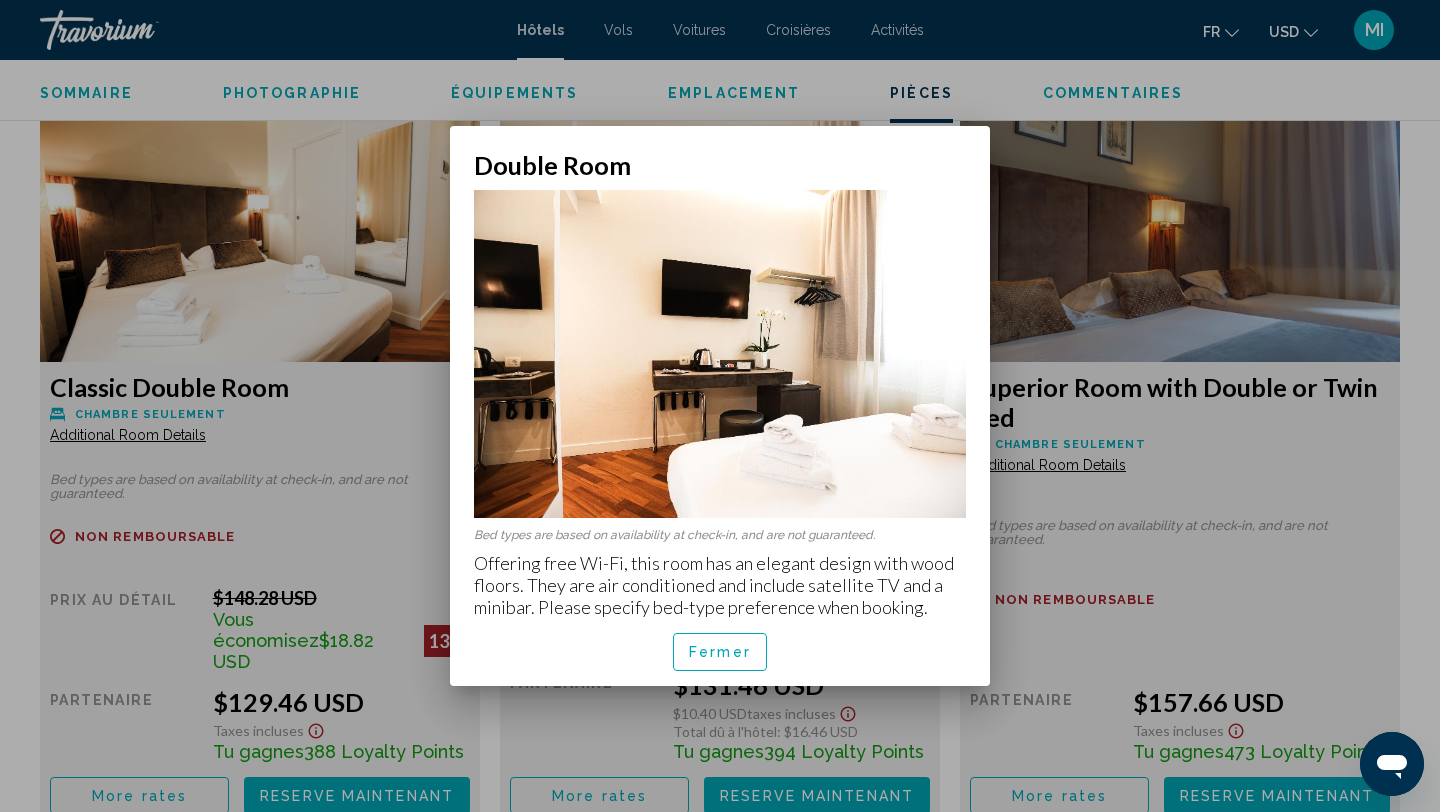 scroll, scrollTop: 0, scrollLeft: 0, axis: both 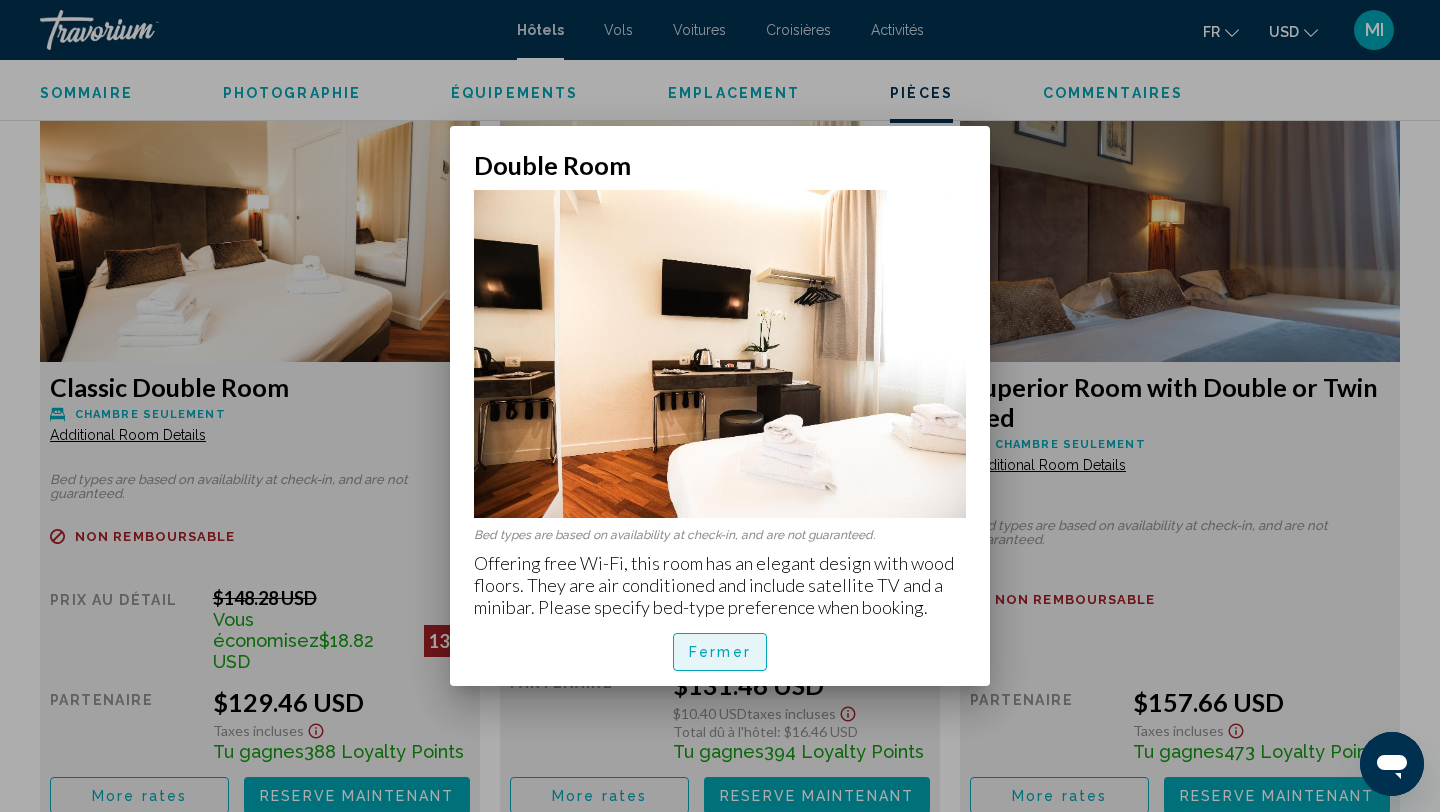 click on "Fermer" at bounding box center [720, 653] 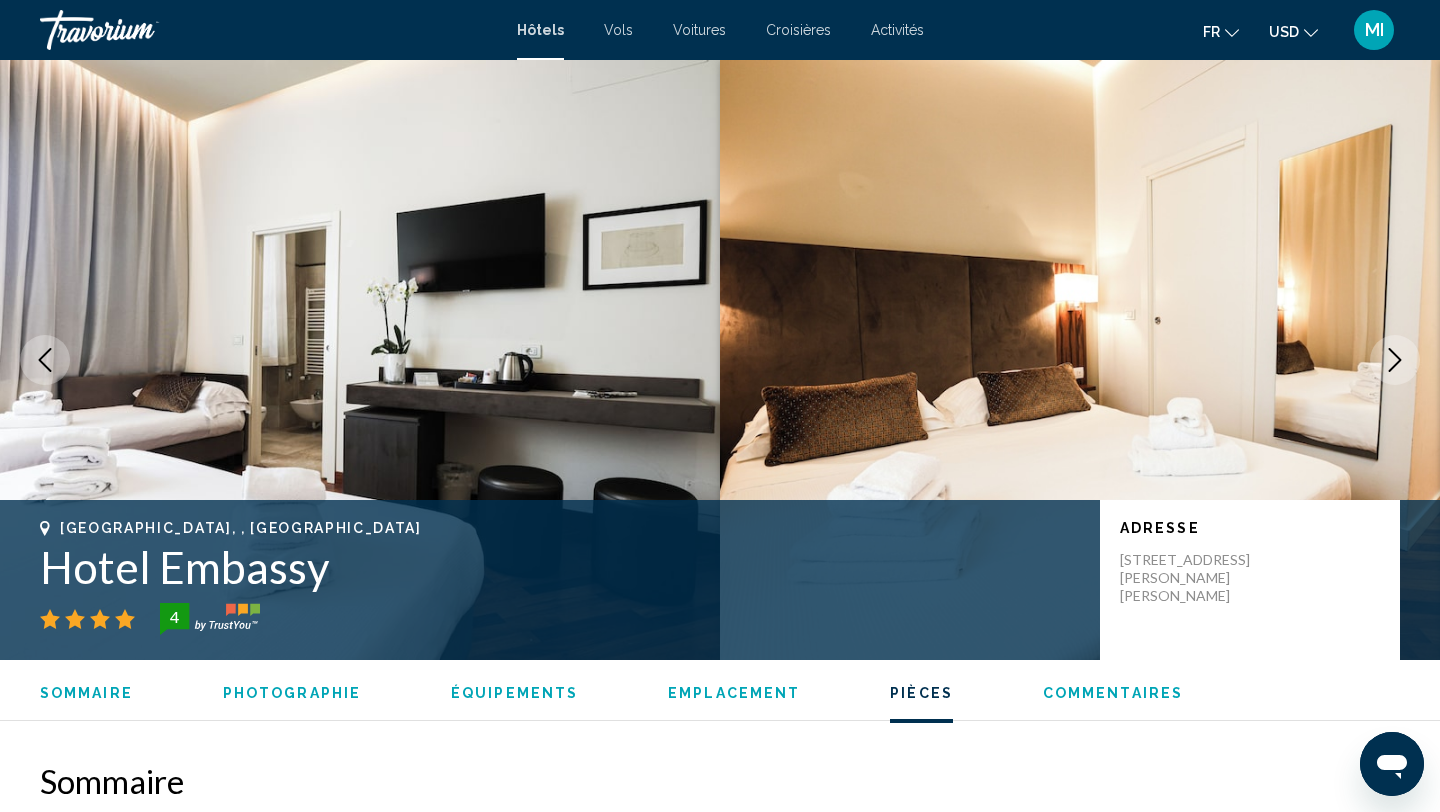 scroll, scrollTop: 2720, scrollLeft: 0, axis: vertical 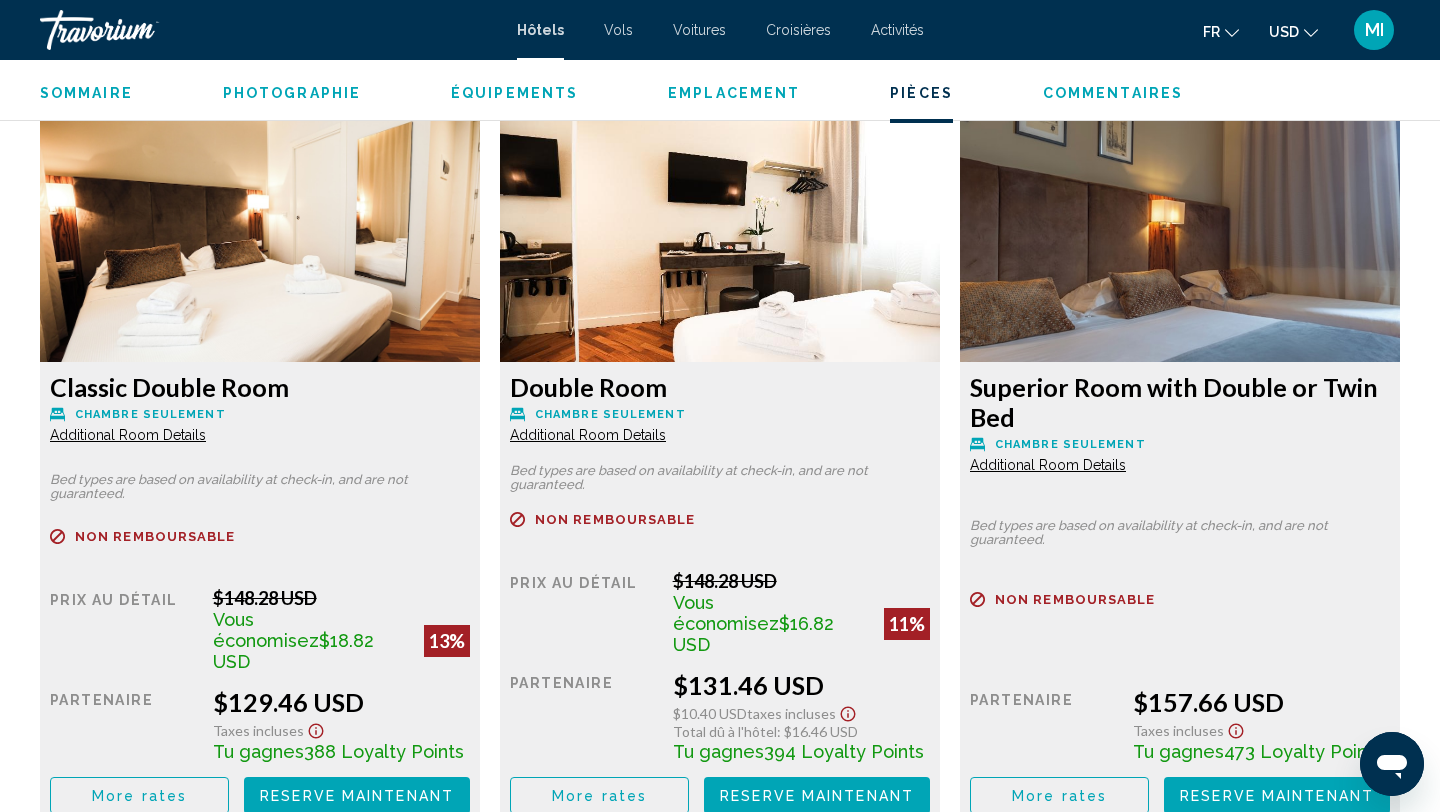 click on "Additional Room Details" at bounding box center (128, 435) 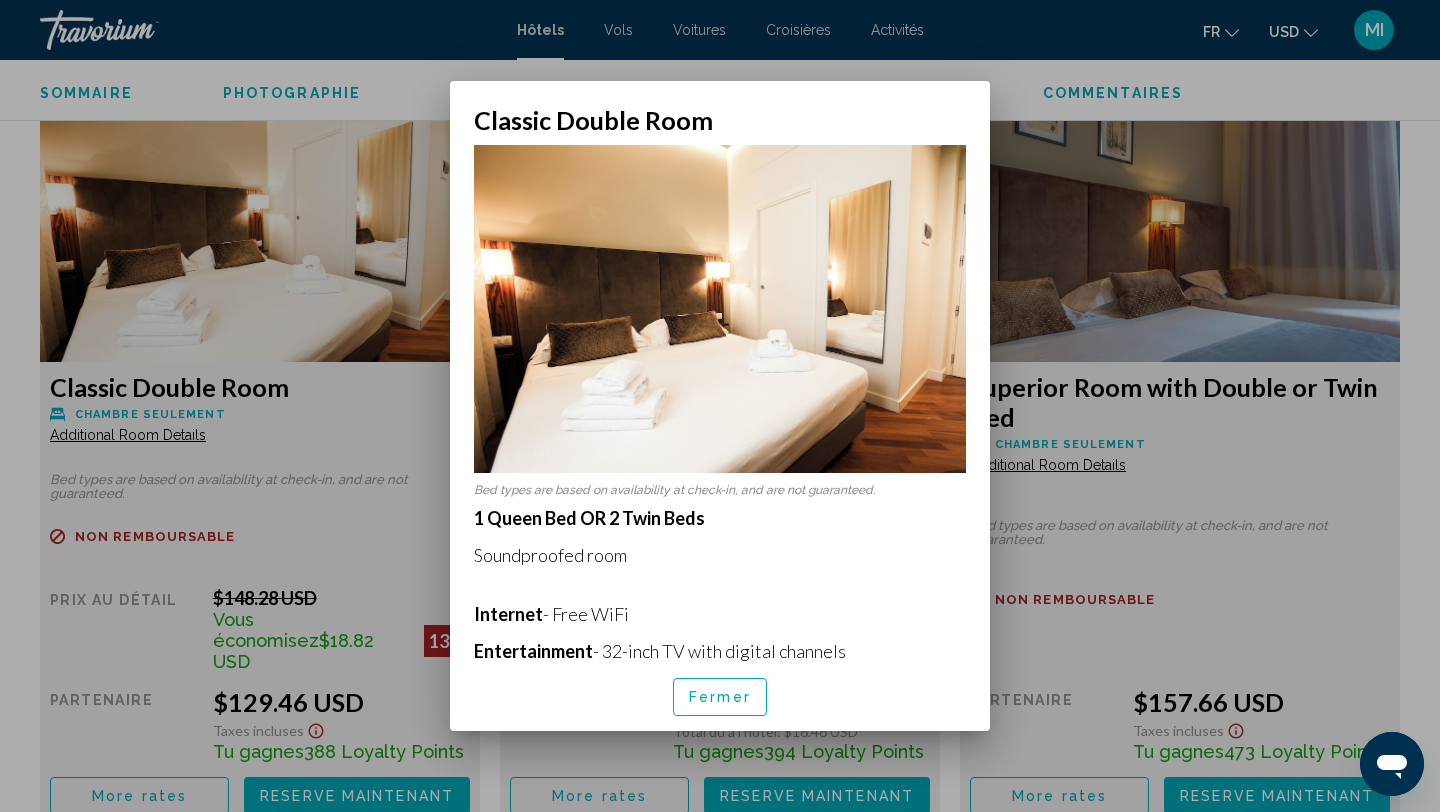 scroll, scrollTop: 0, scrollLeft: 0, axis: both 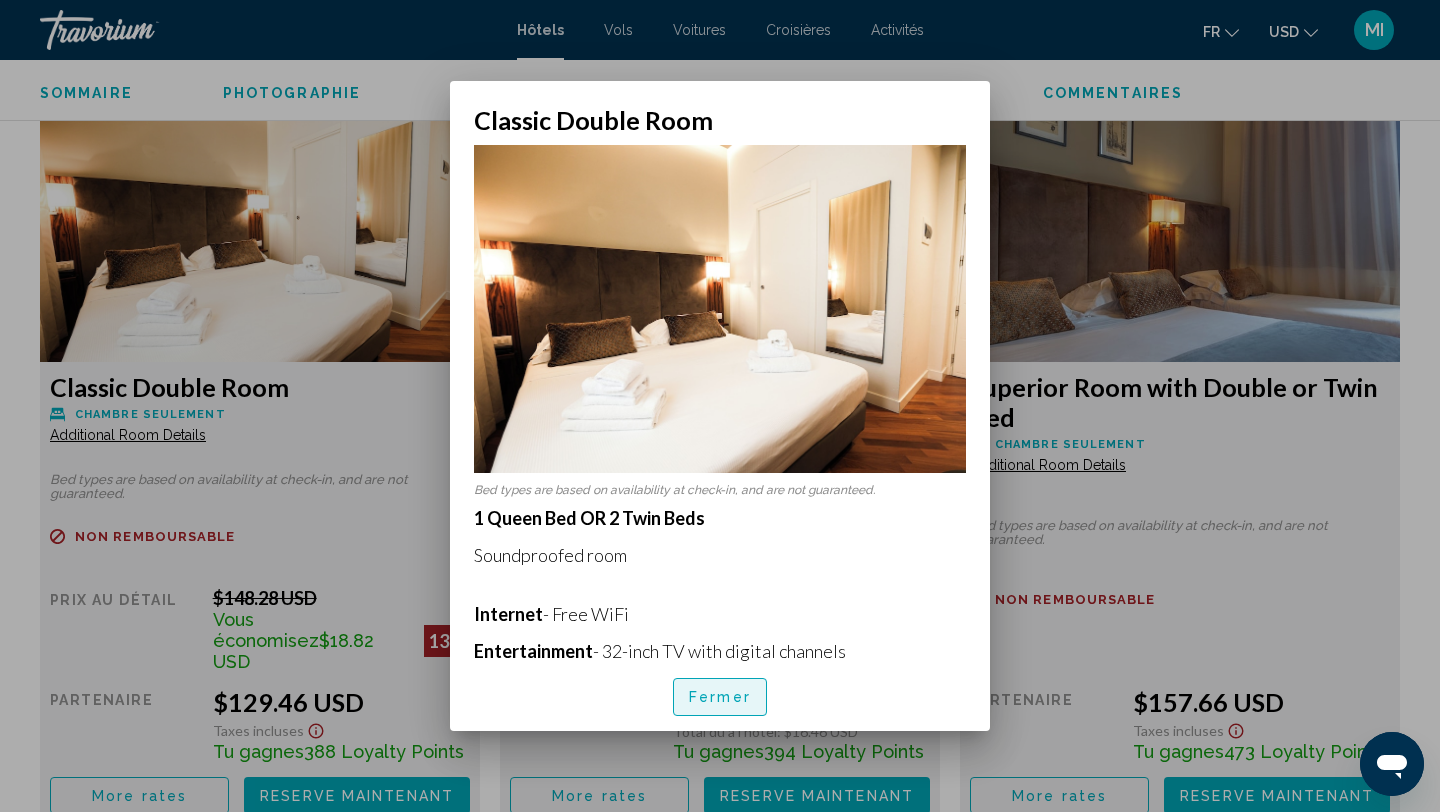 click on "Fermer" at bounding box center [720, 696] 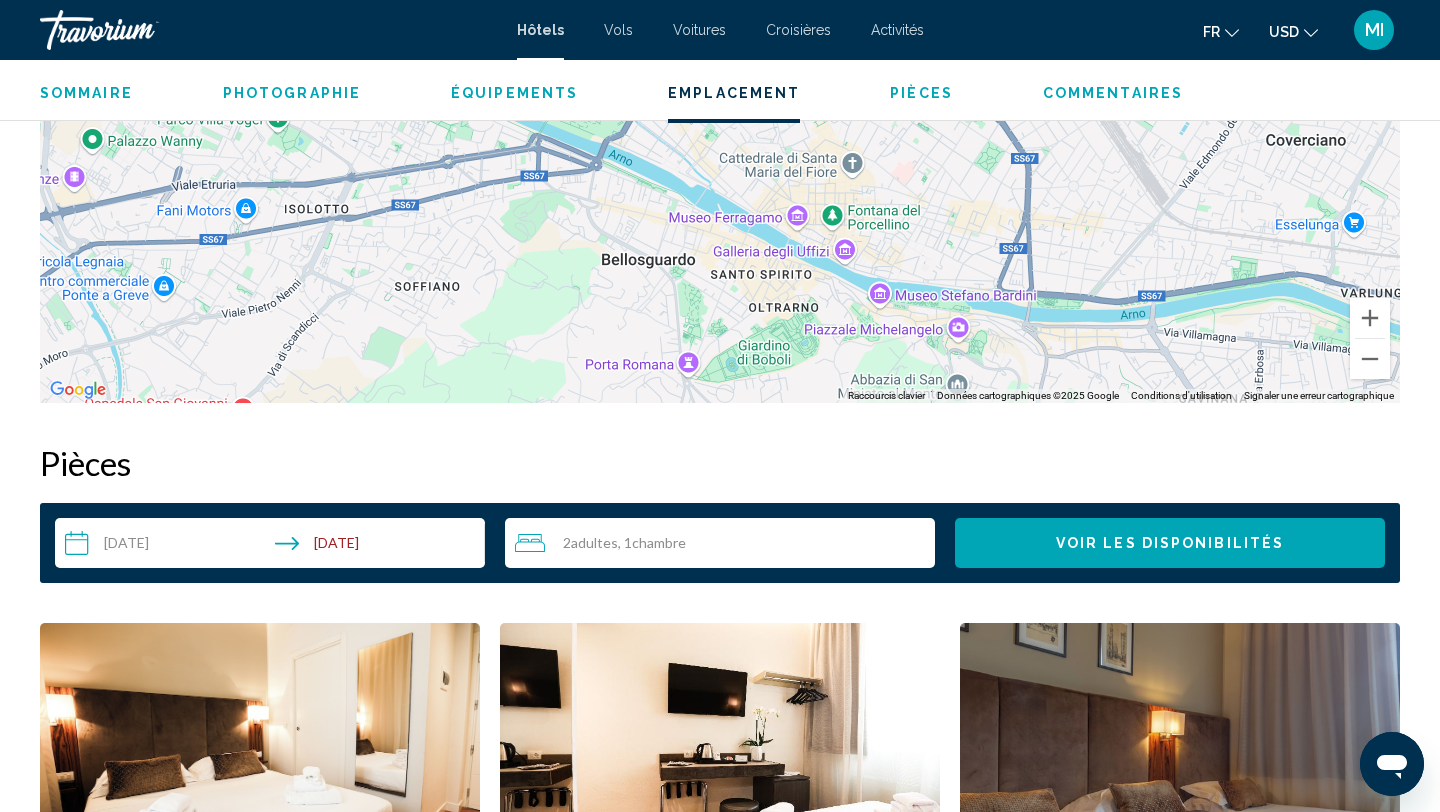 scroll, scrollTop: 2200, scrollLeft: 0, axis: vertical 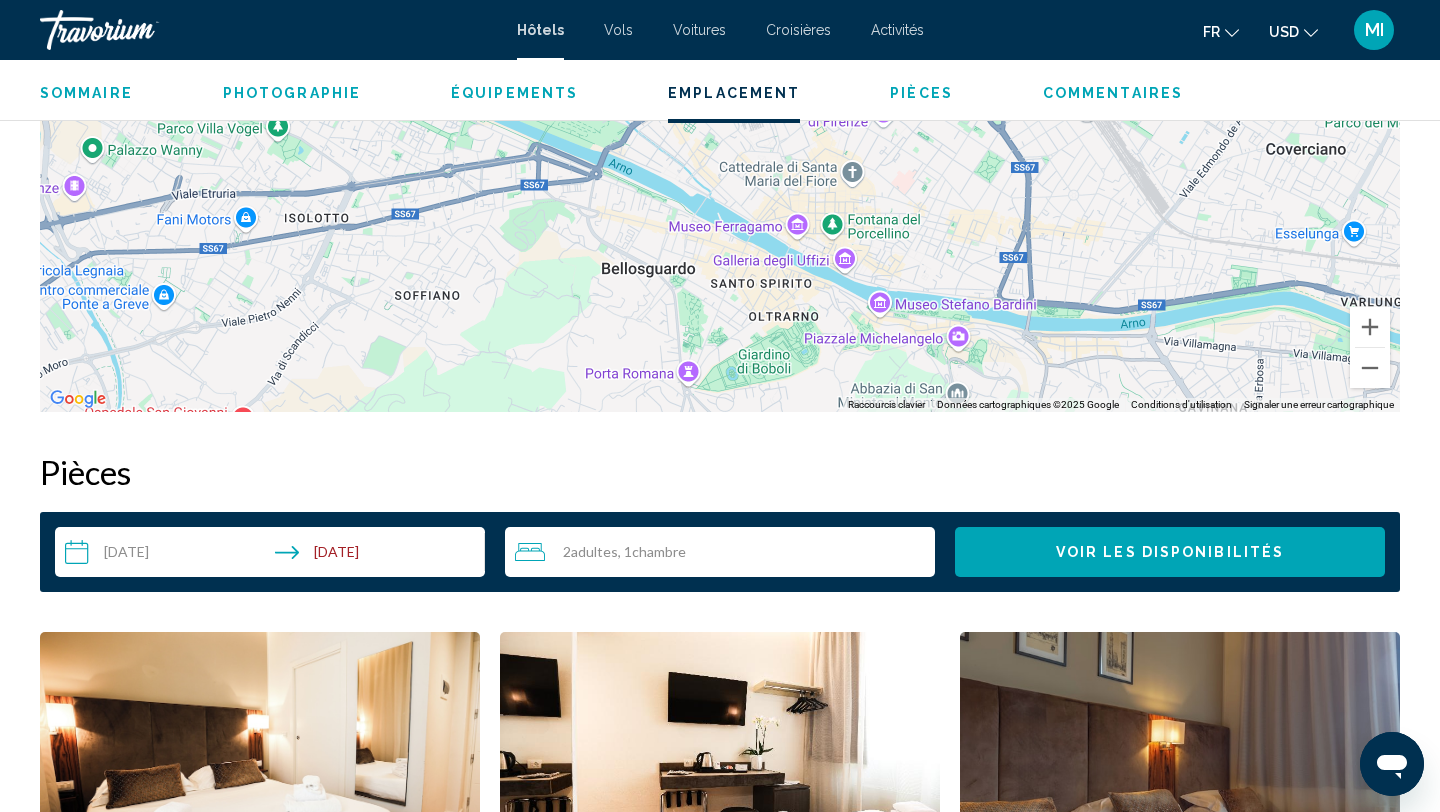 click on "2  Adulte Adultes , 1  Chambre pièces" at bounding box center (725, 552) 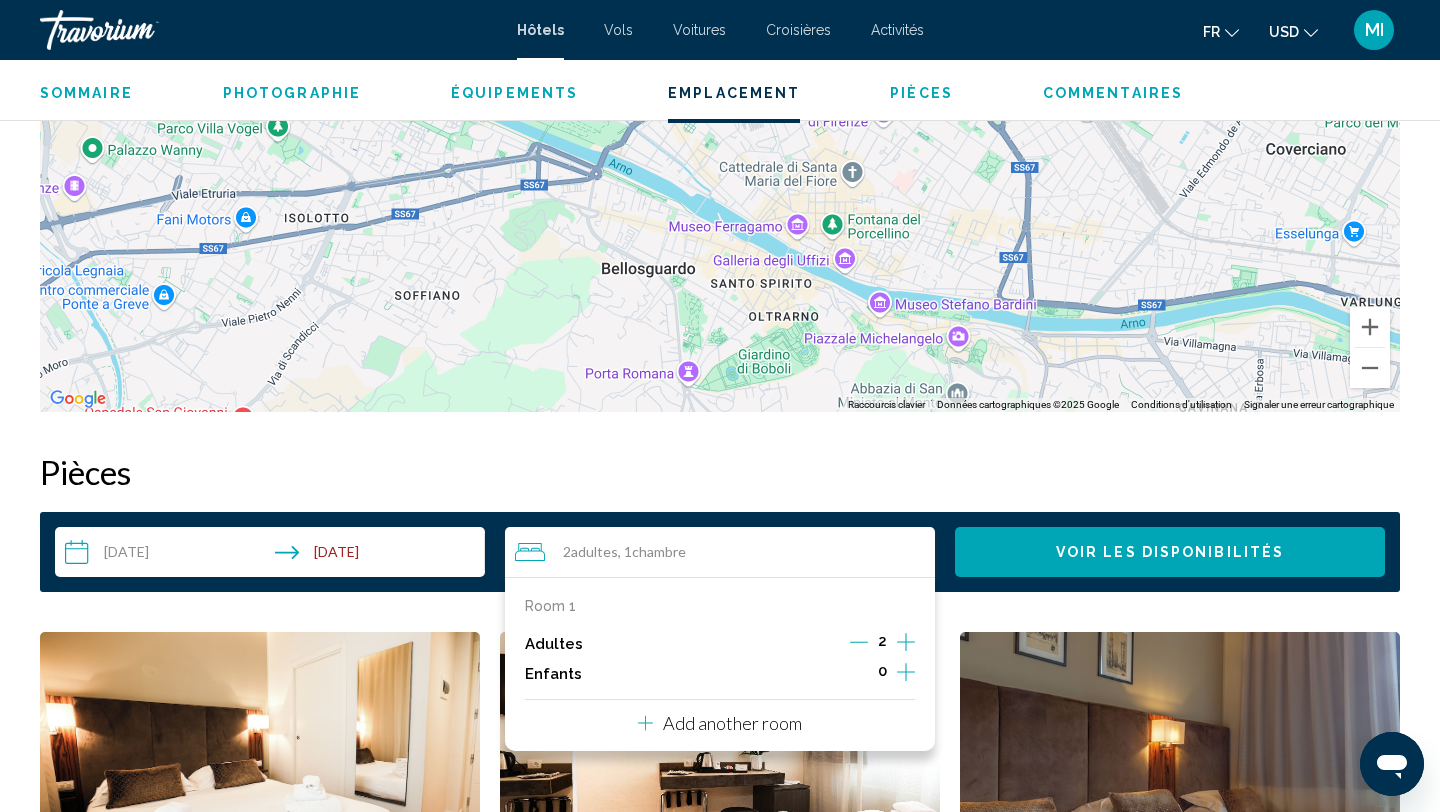 click 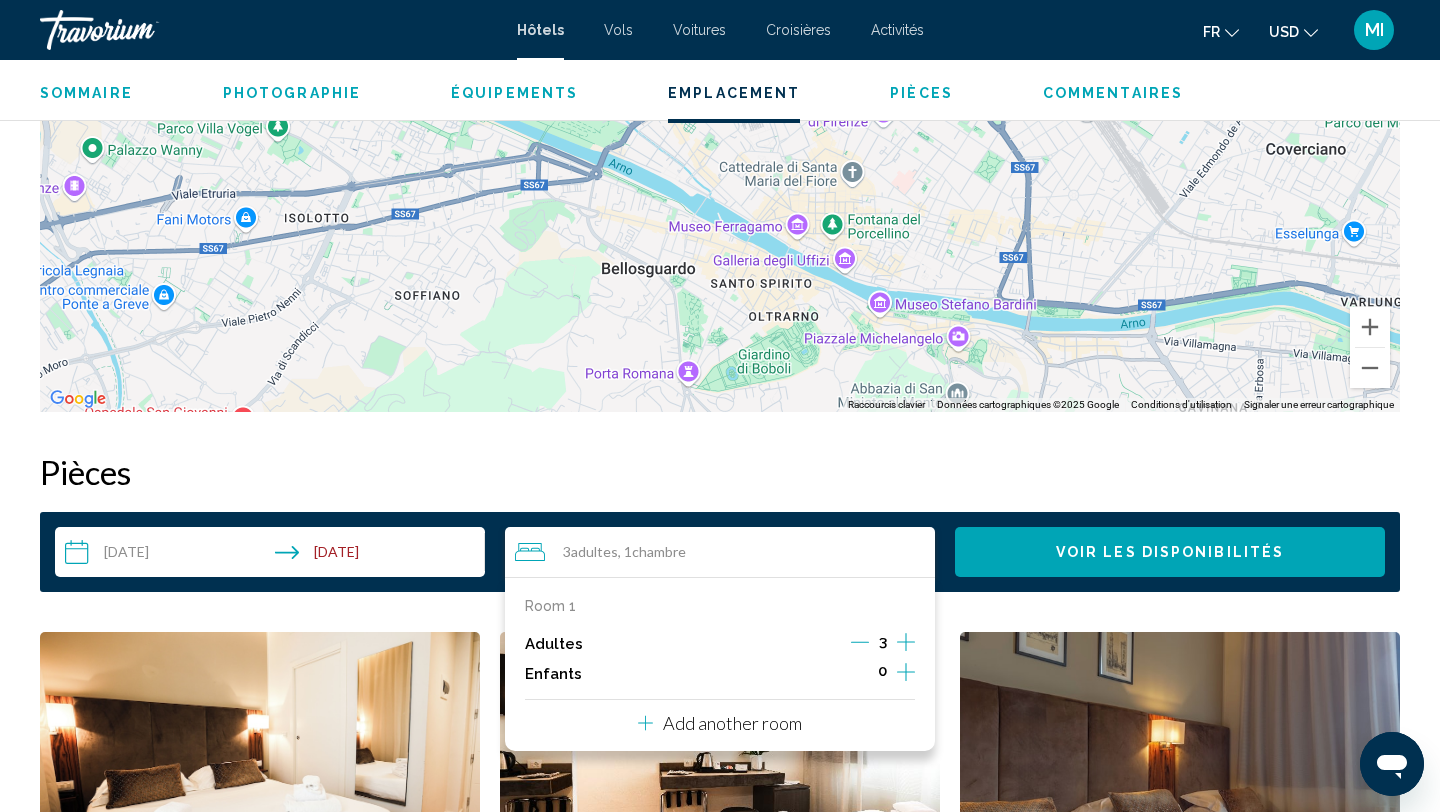 click 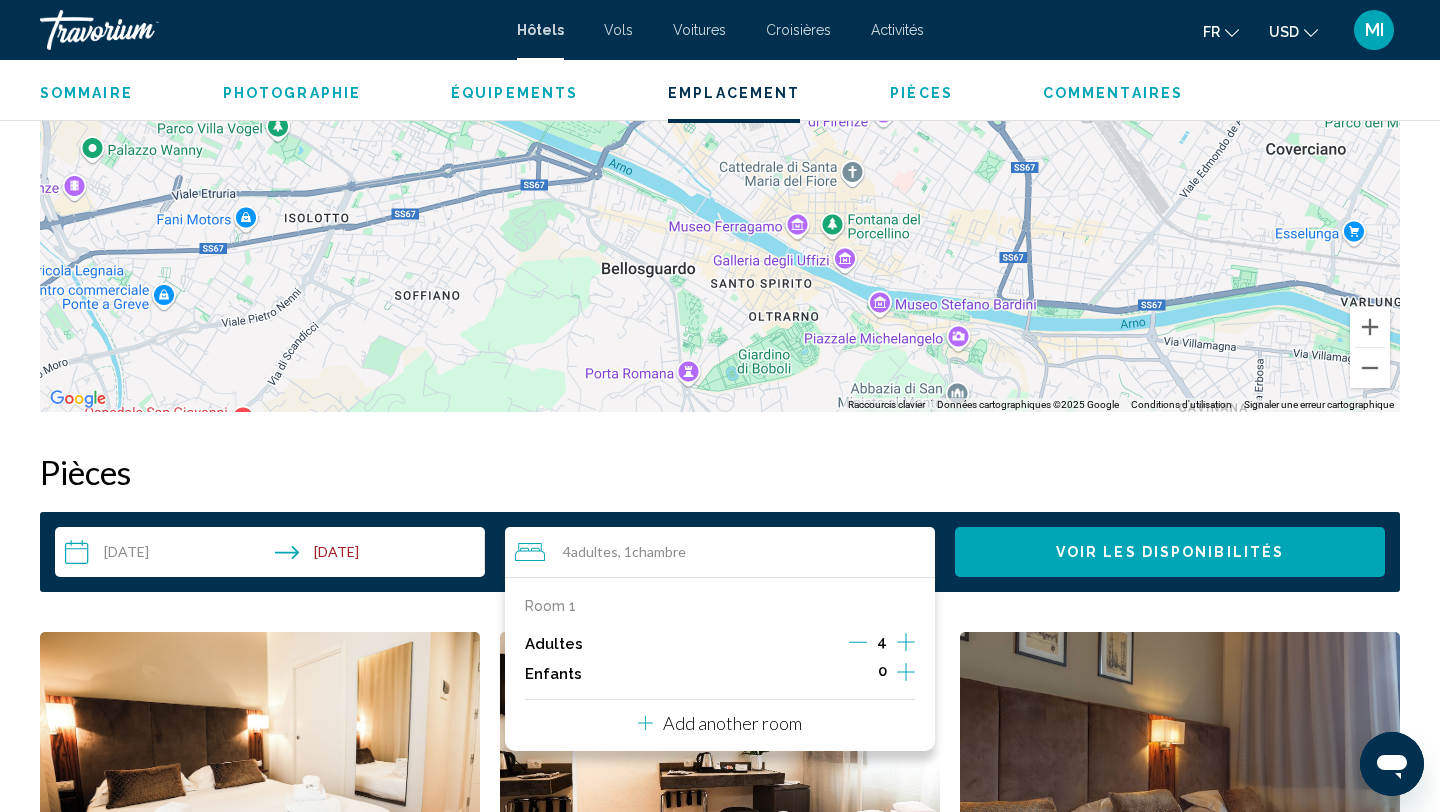 click on "Voir les disponibilités" at bounding box center (1170, 553) 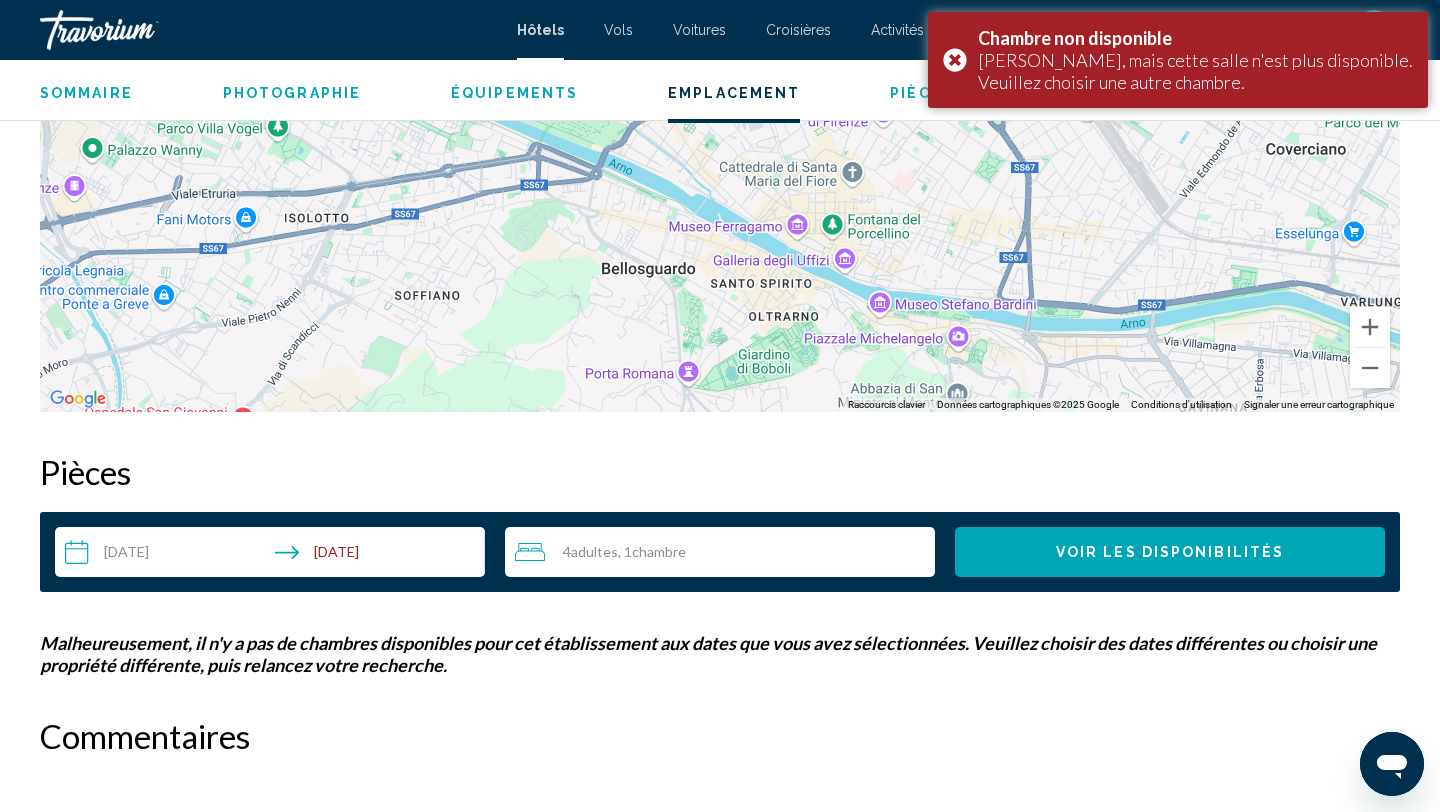 type 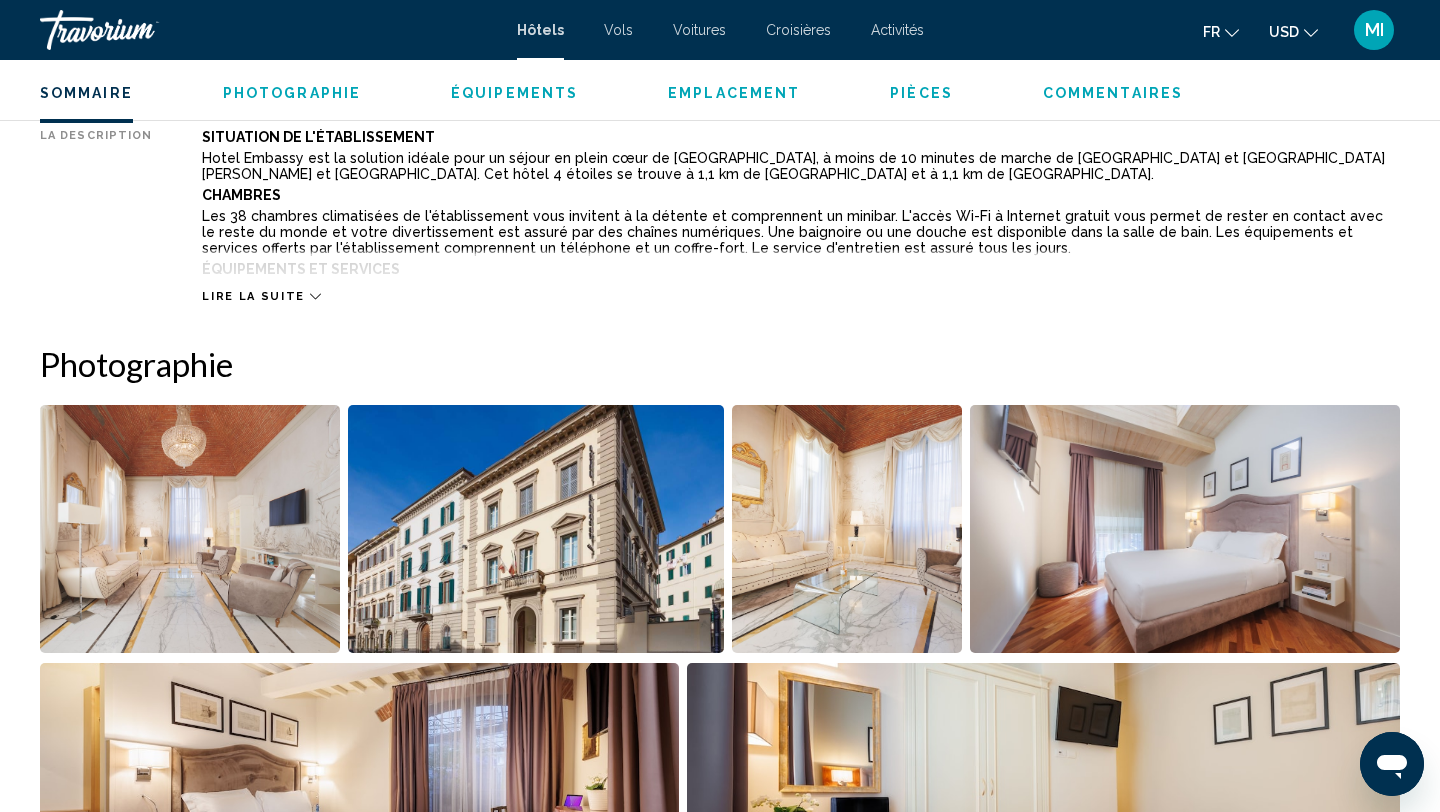 scroll, scrollTop: 753, scrollLeft: 0, axis: vertical 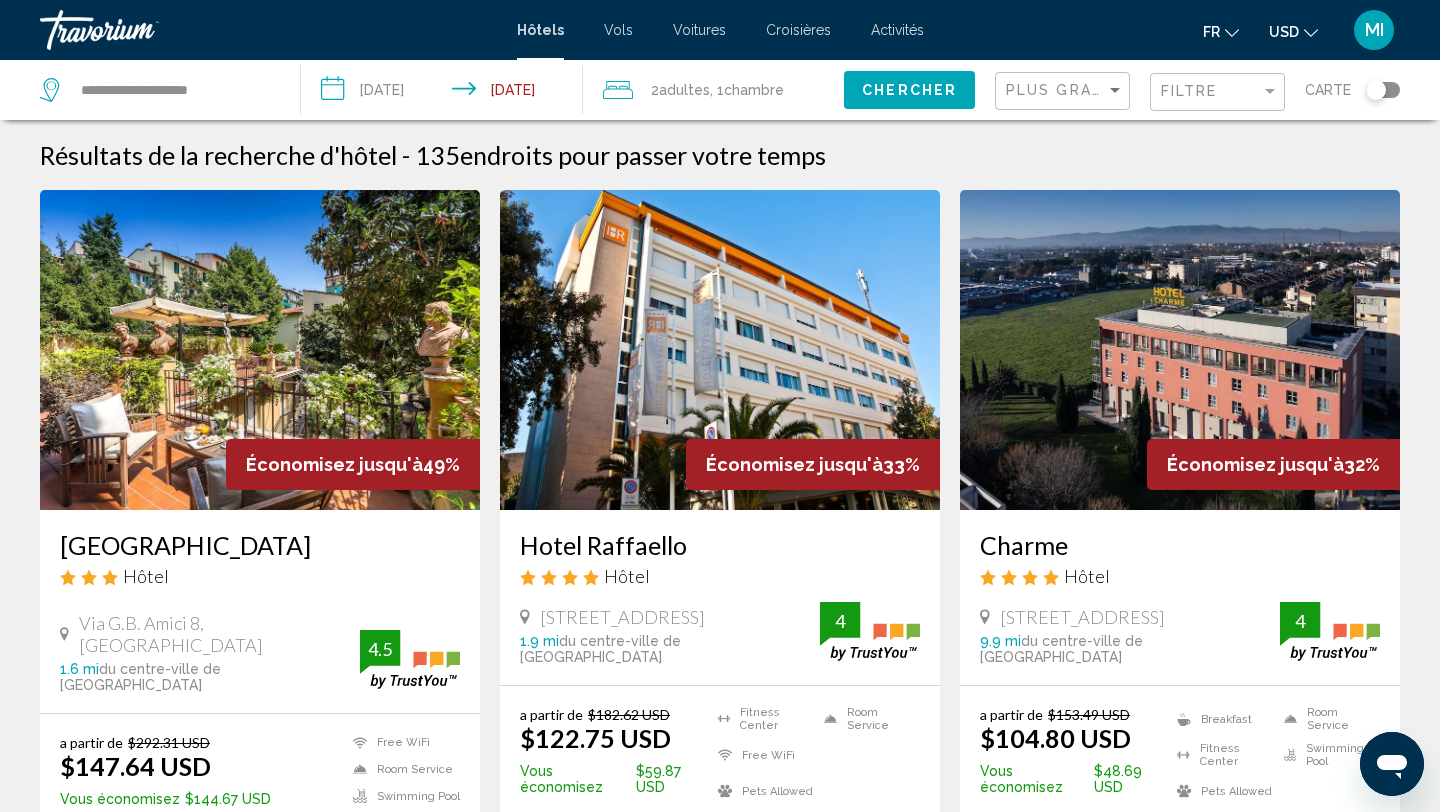click on "Adultes" 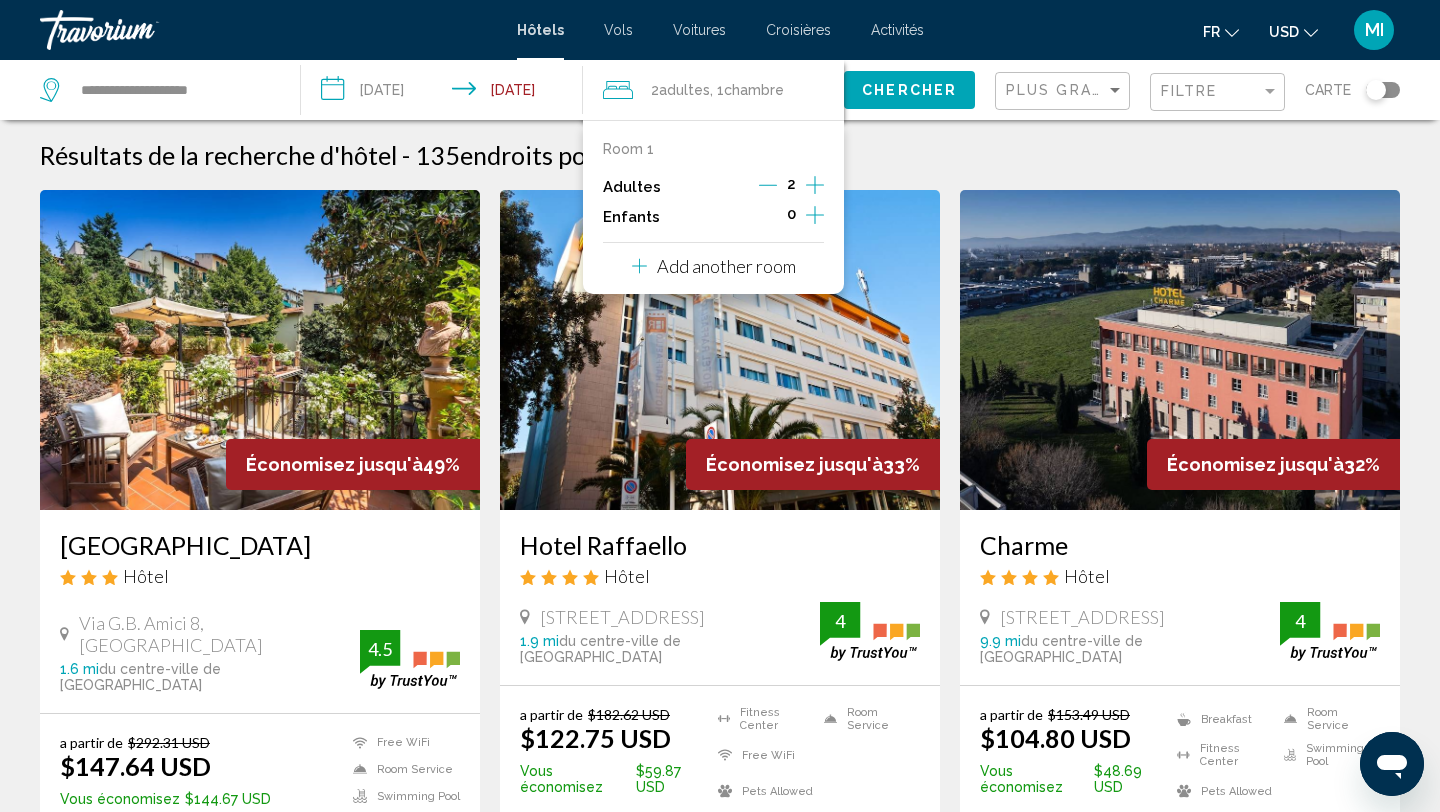 click 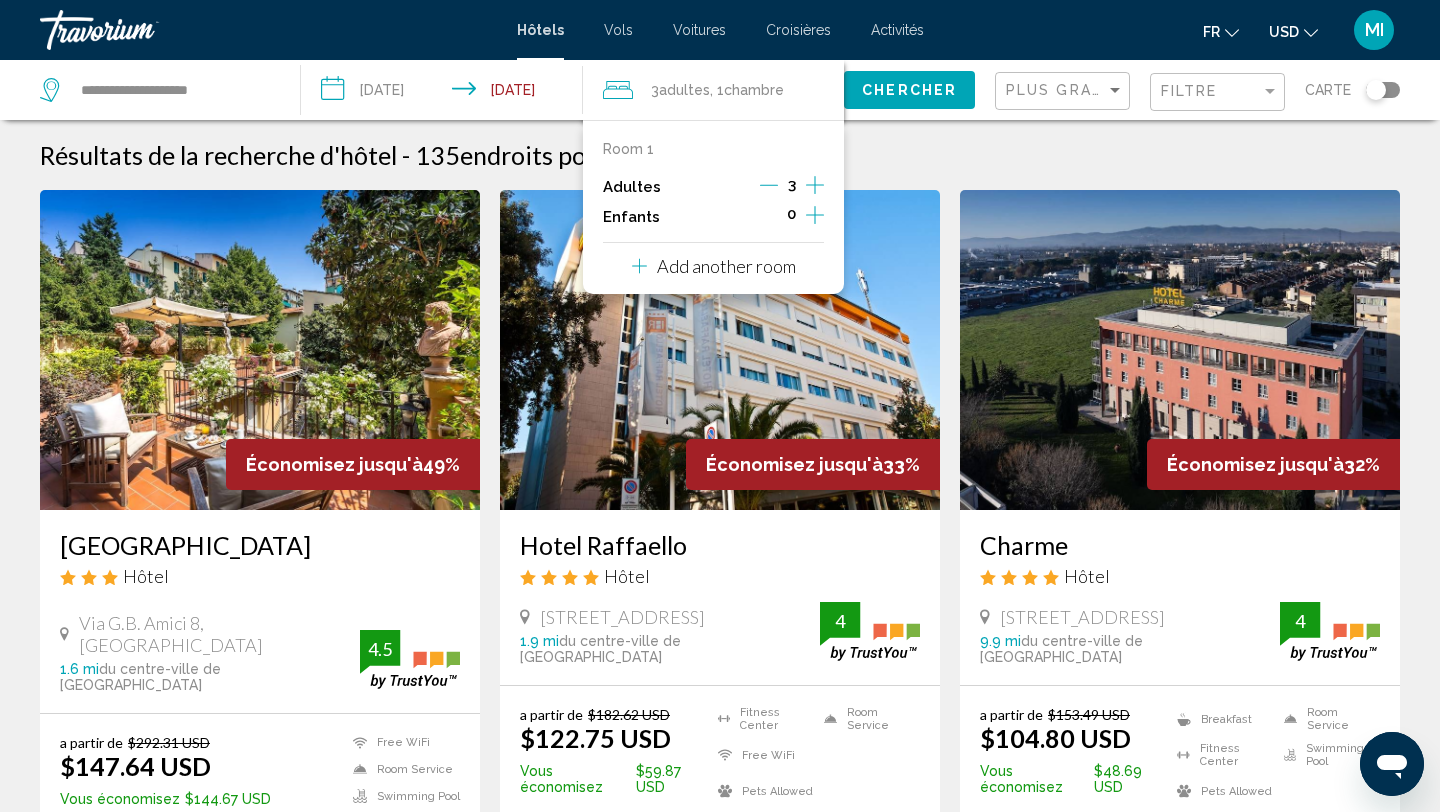 click 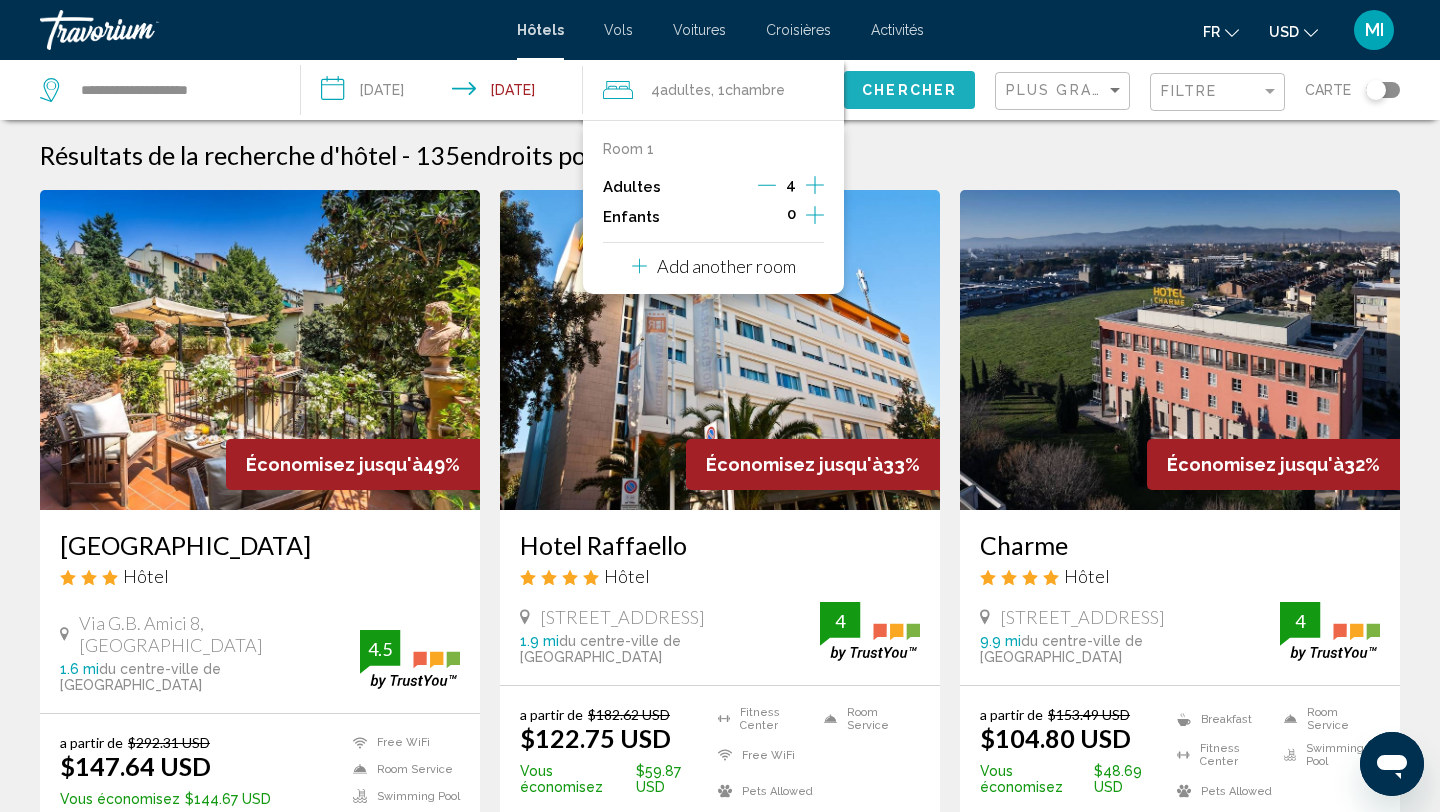 click on "Chercher" 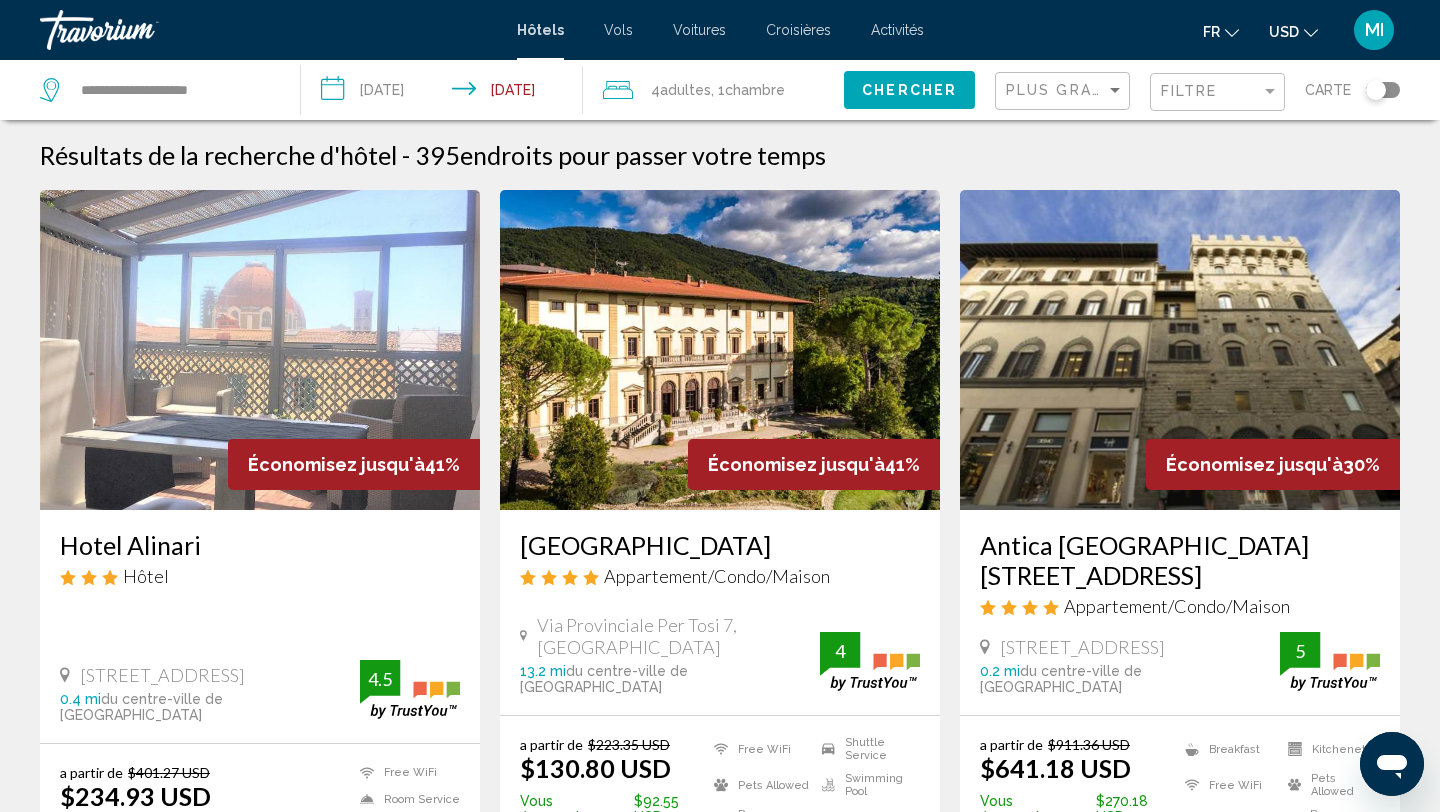 type 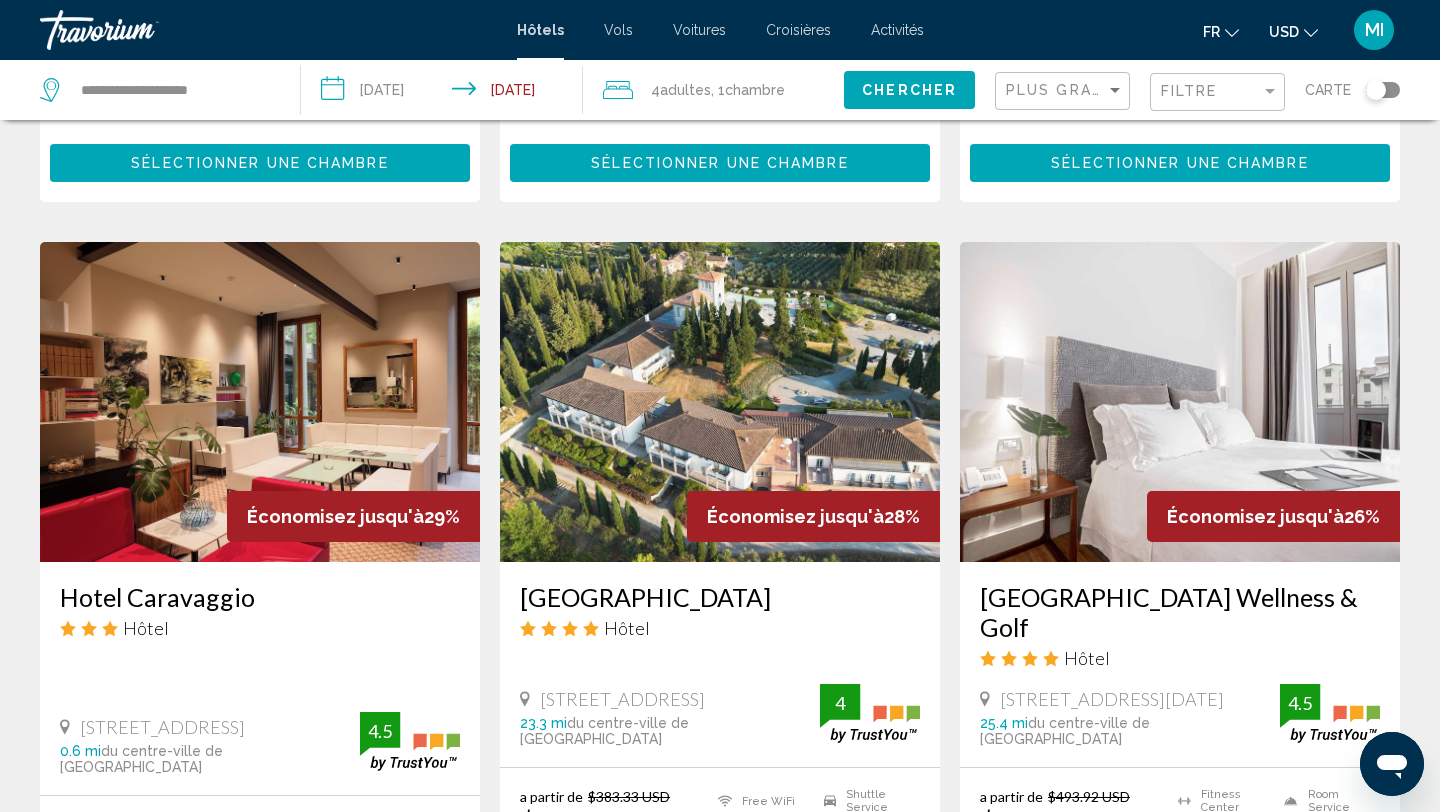 scroll, scrollTop: 760, scrollLeft: 0, axis: vertical 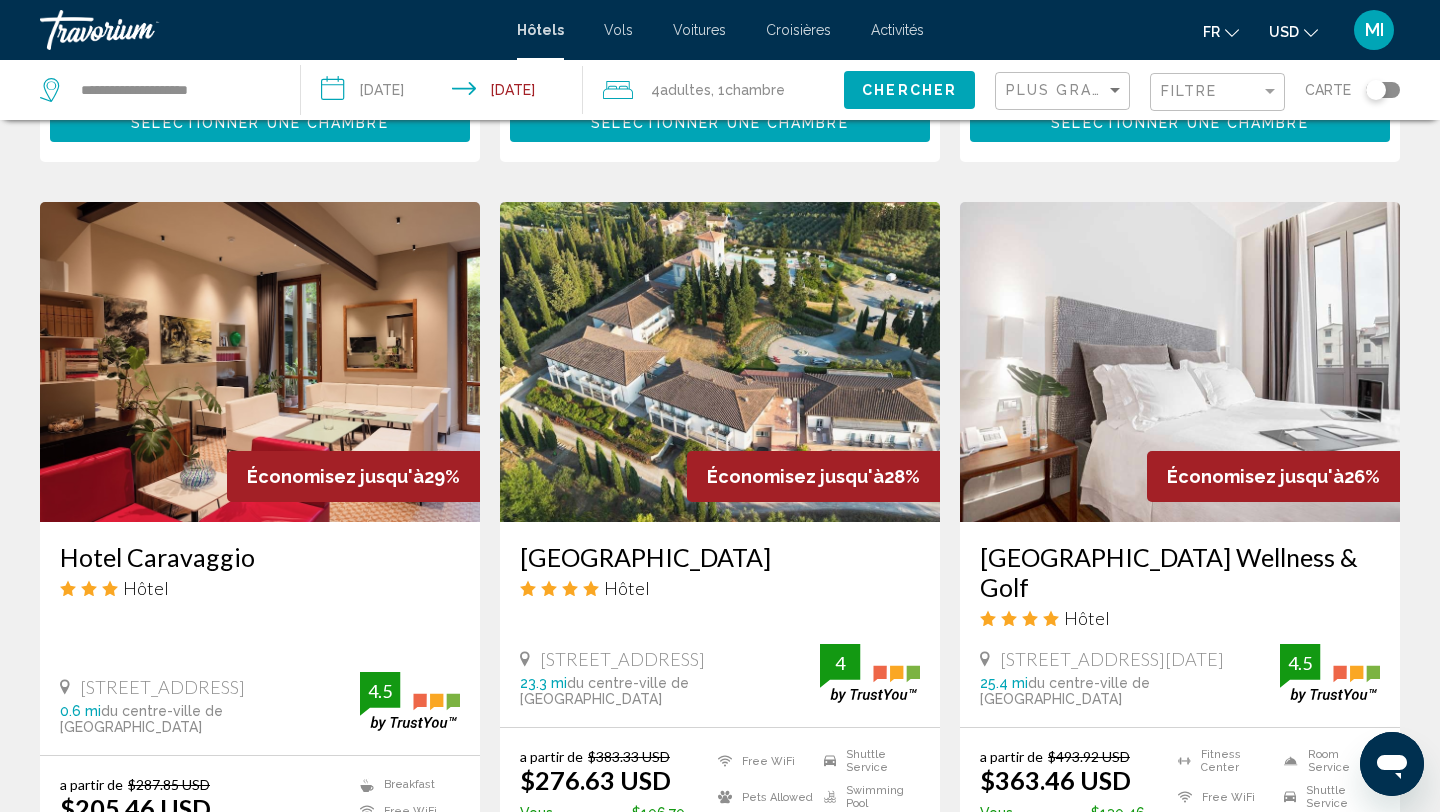 click on "Filtre" 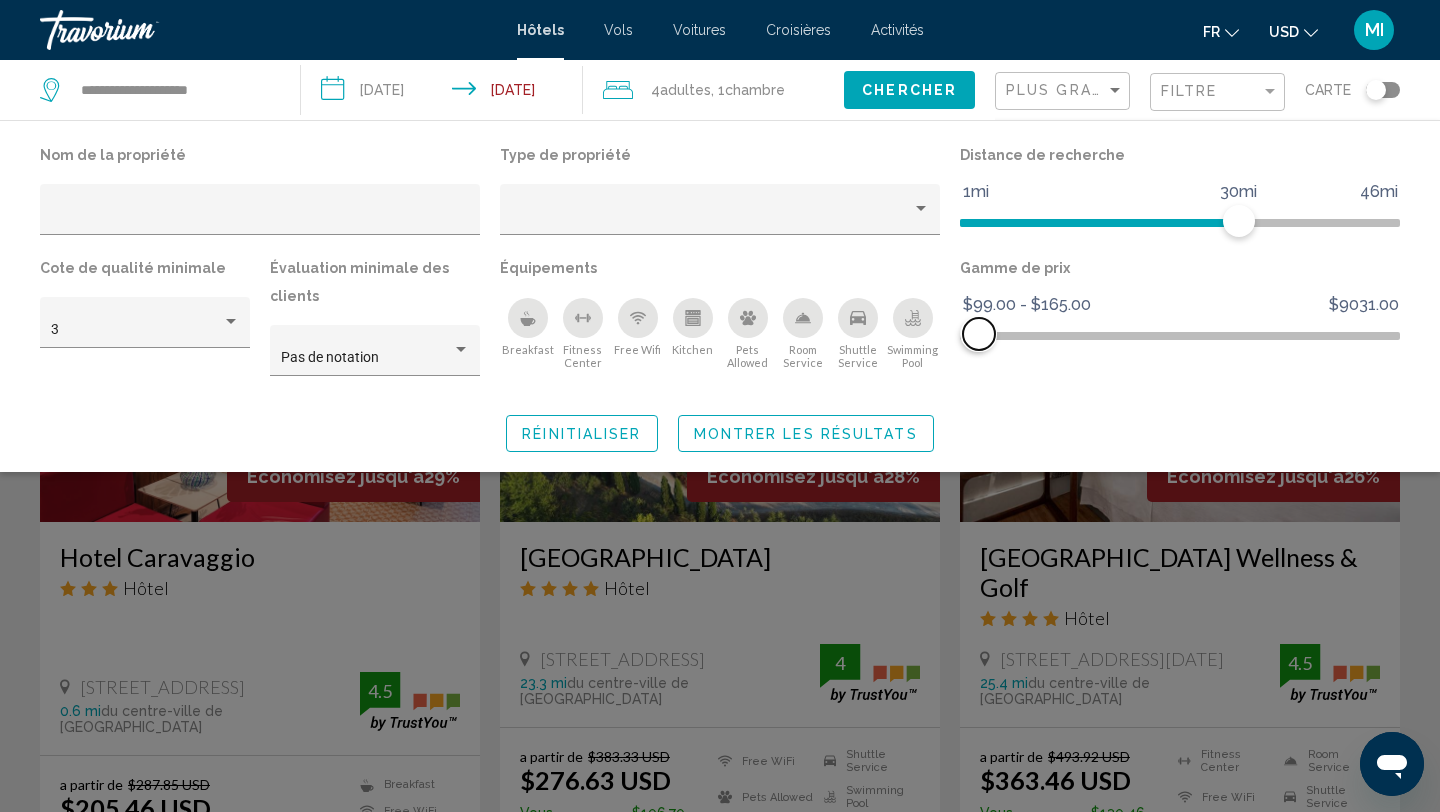 drag, startPoint x: 1390, startPoint y: 341, endPoint x: 979, endPoint y: 431, distance: 420.73865 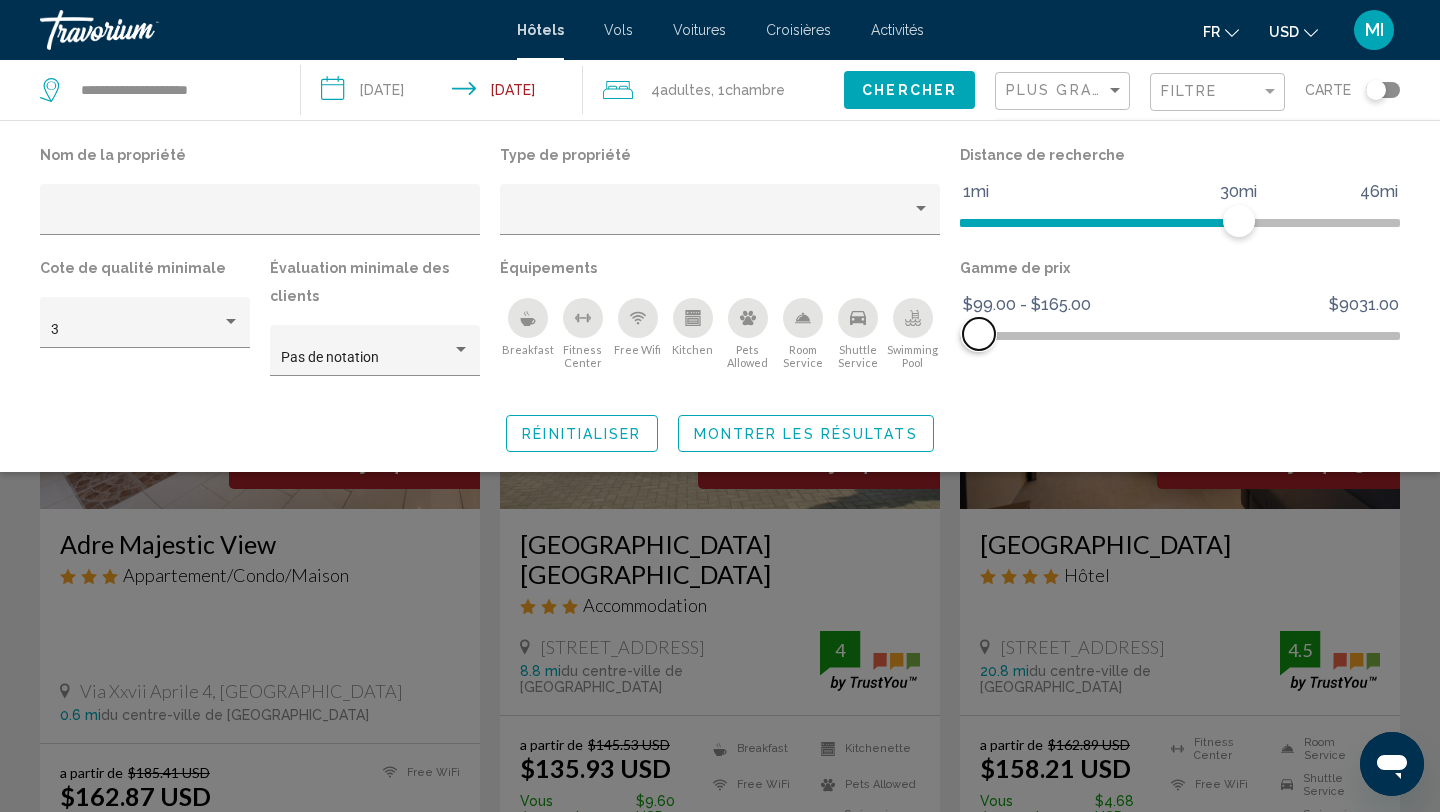 scroll, scrollTop: 761, scrollLeft: 0, axis: vertical 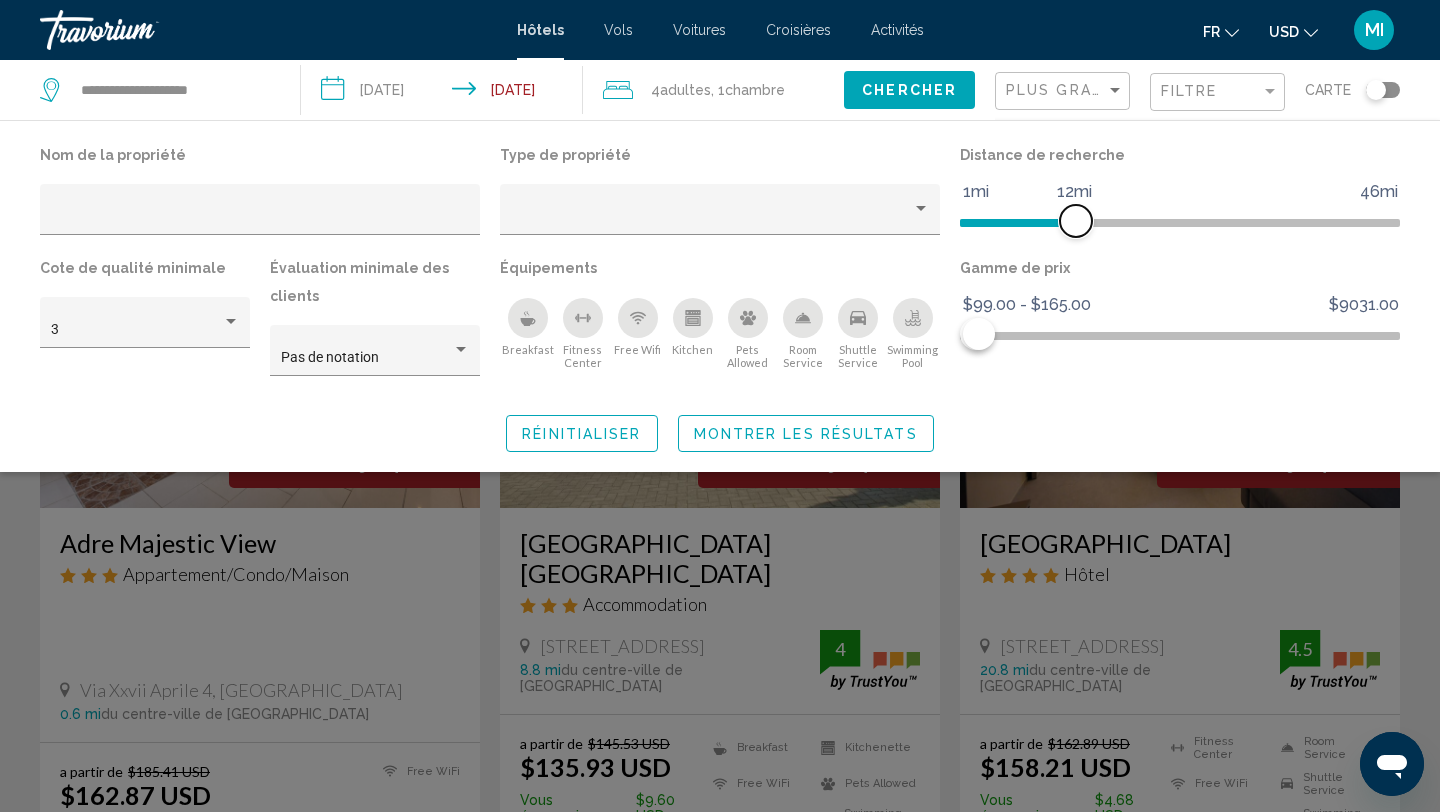 drag, startPoint x: 1249, startPoint y: 218, endPoint x: 1080, endPoint y: 241, distance: 170.5579 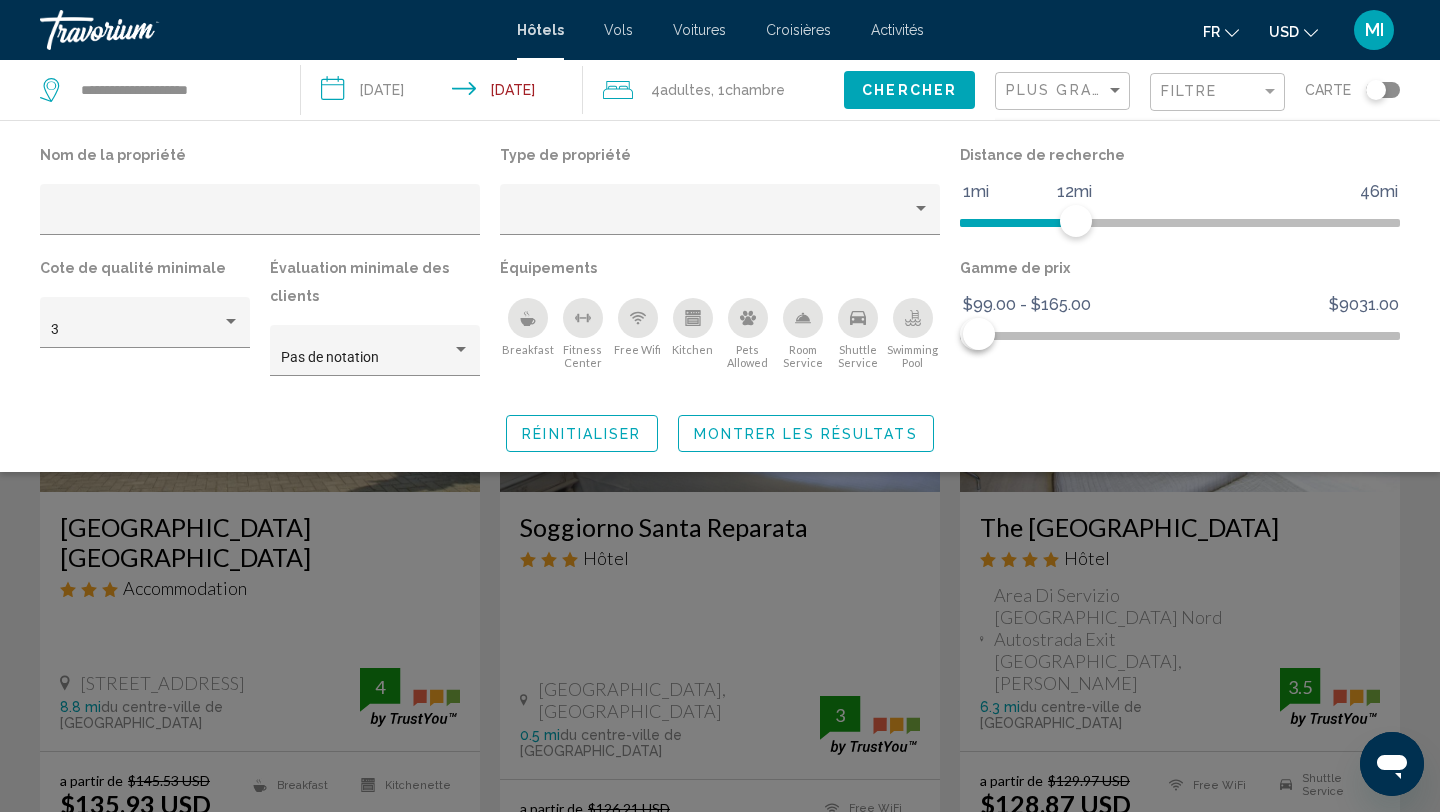 click on "Montrer les résultats" 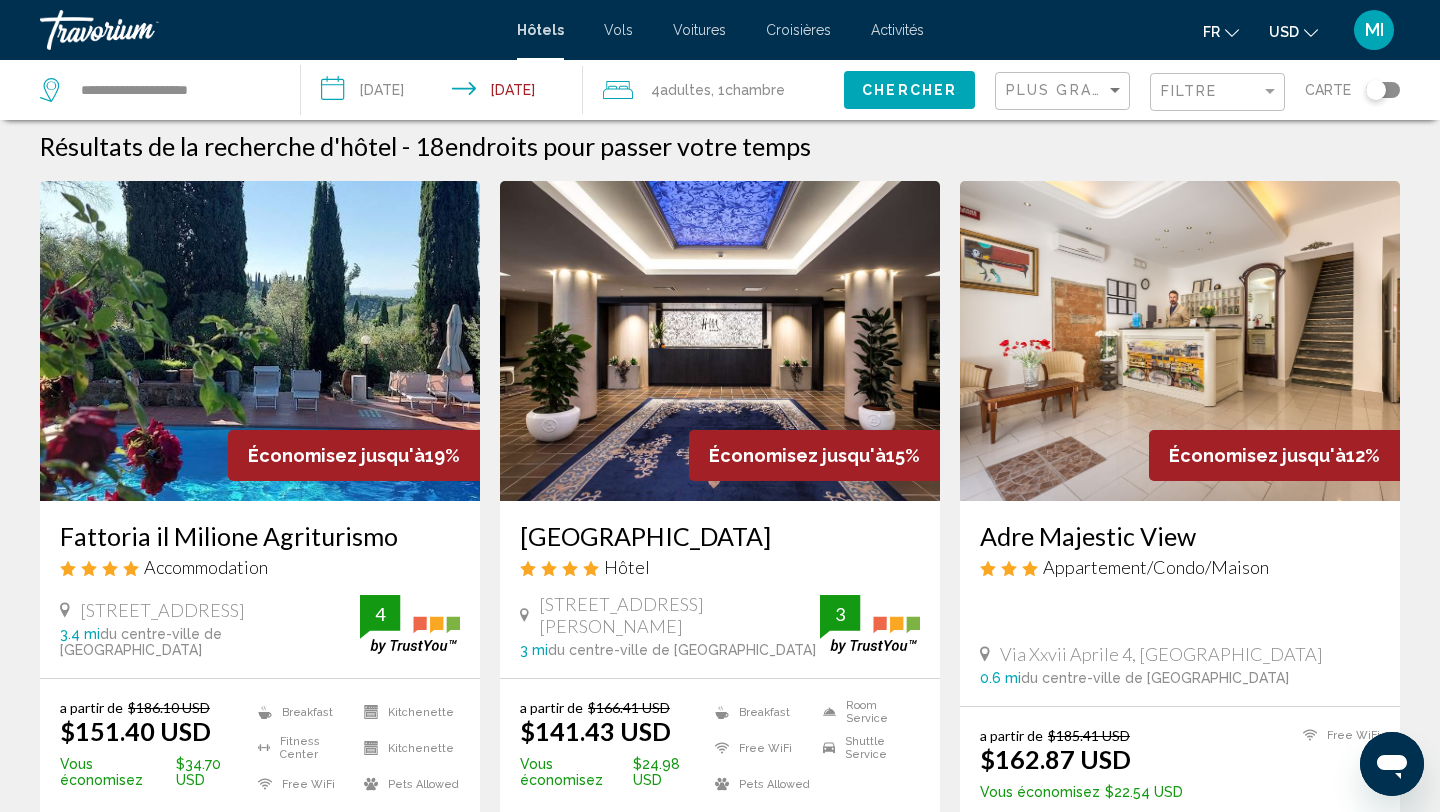 scroll, scrollTop: 0, scrollLeft: 0, axis: both 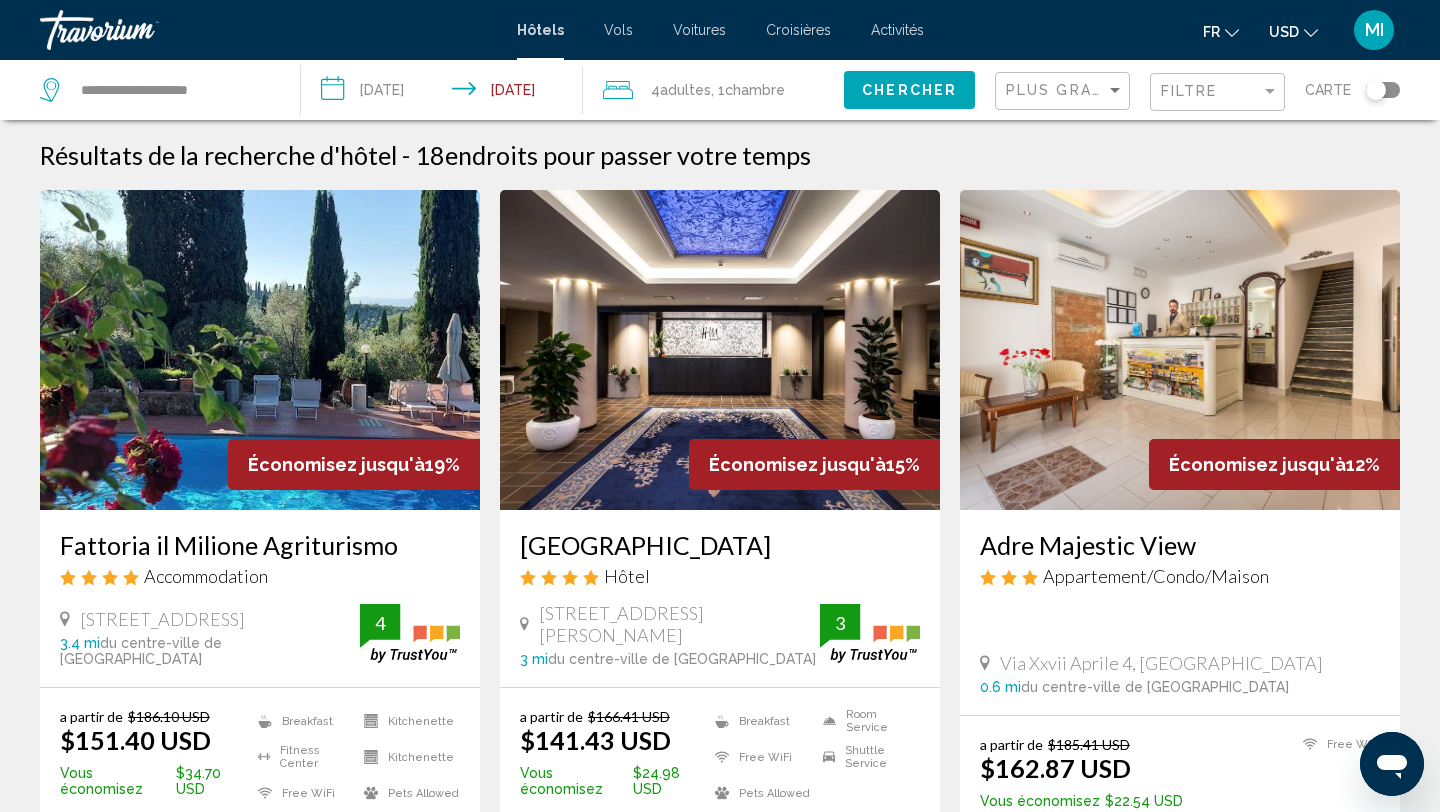 click at bounding box center [720, 350] 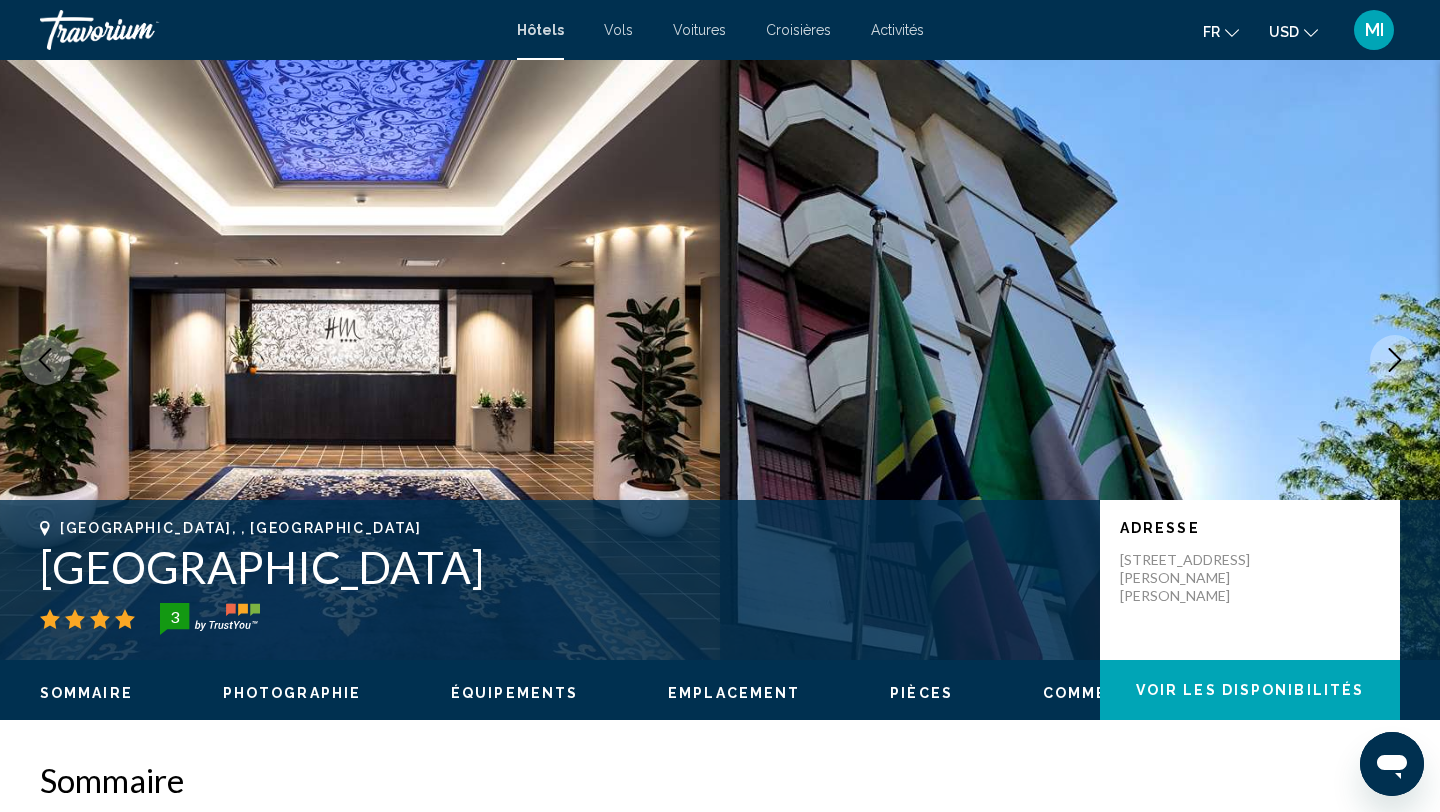 type 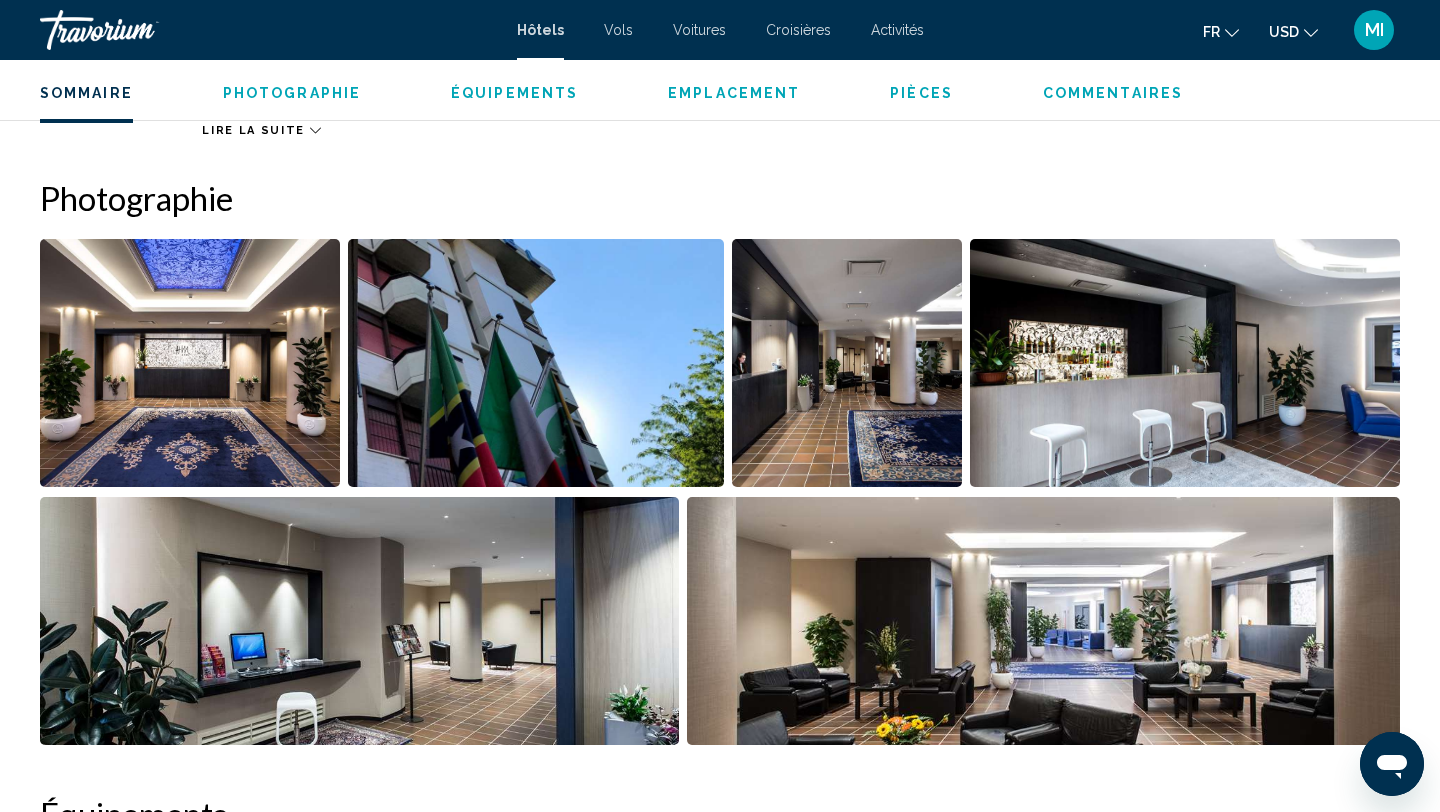 scroll, scrollTop: 960, scrollLeft: 0, axis: vertical 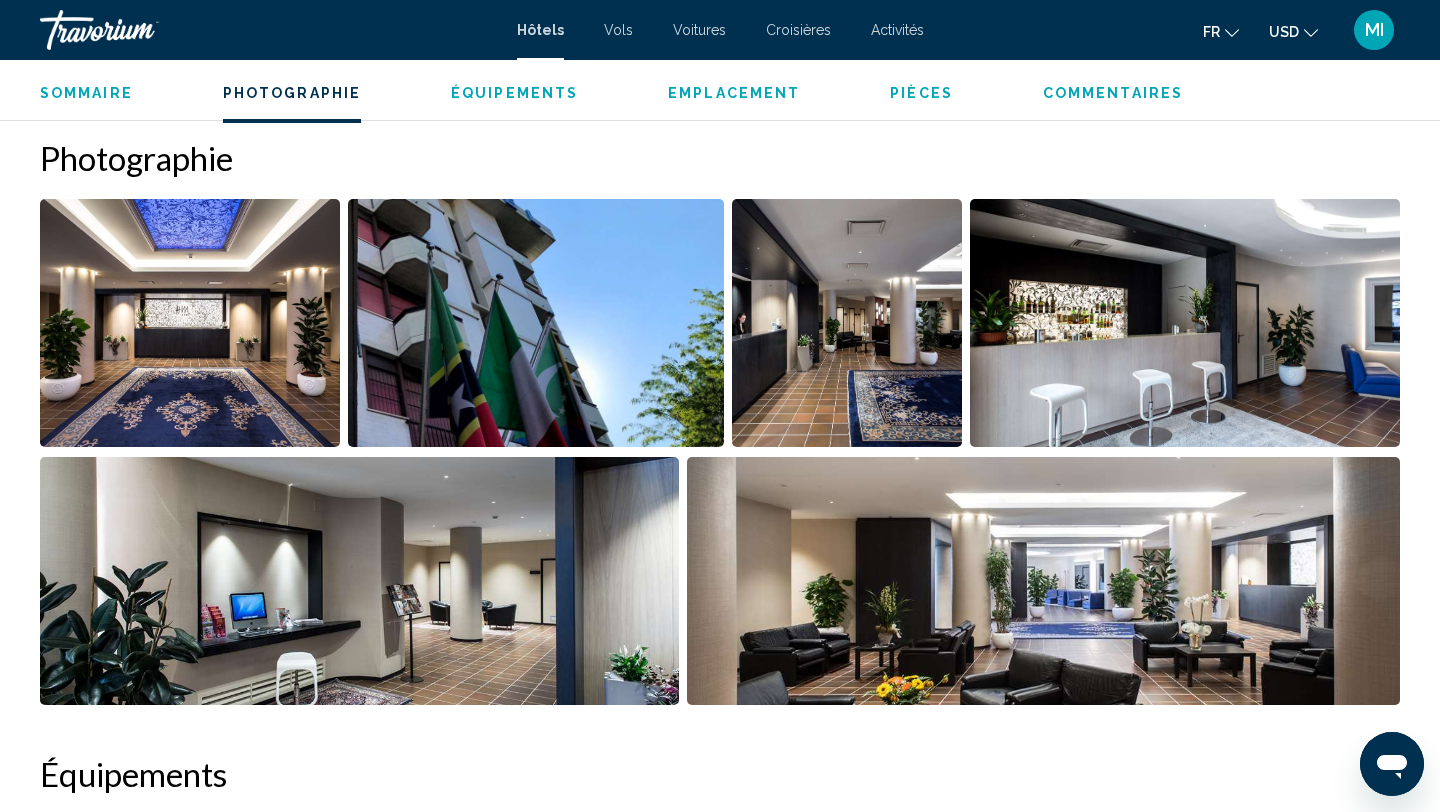 drag, startPoint x: 1203, startPoint y: 623, endPoint x: 1181, endPoint y: 632, distance: 23.769728 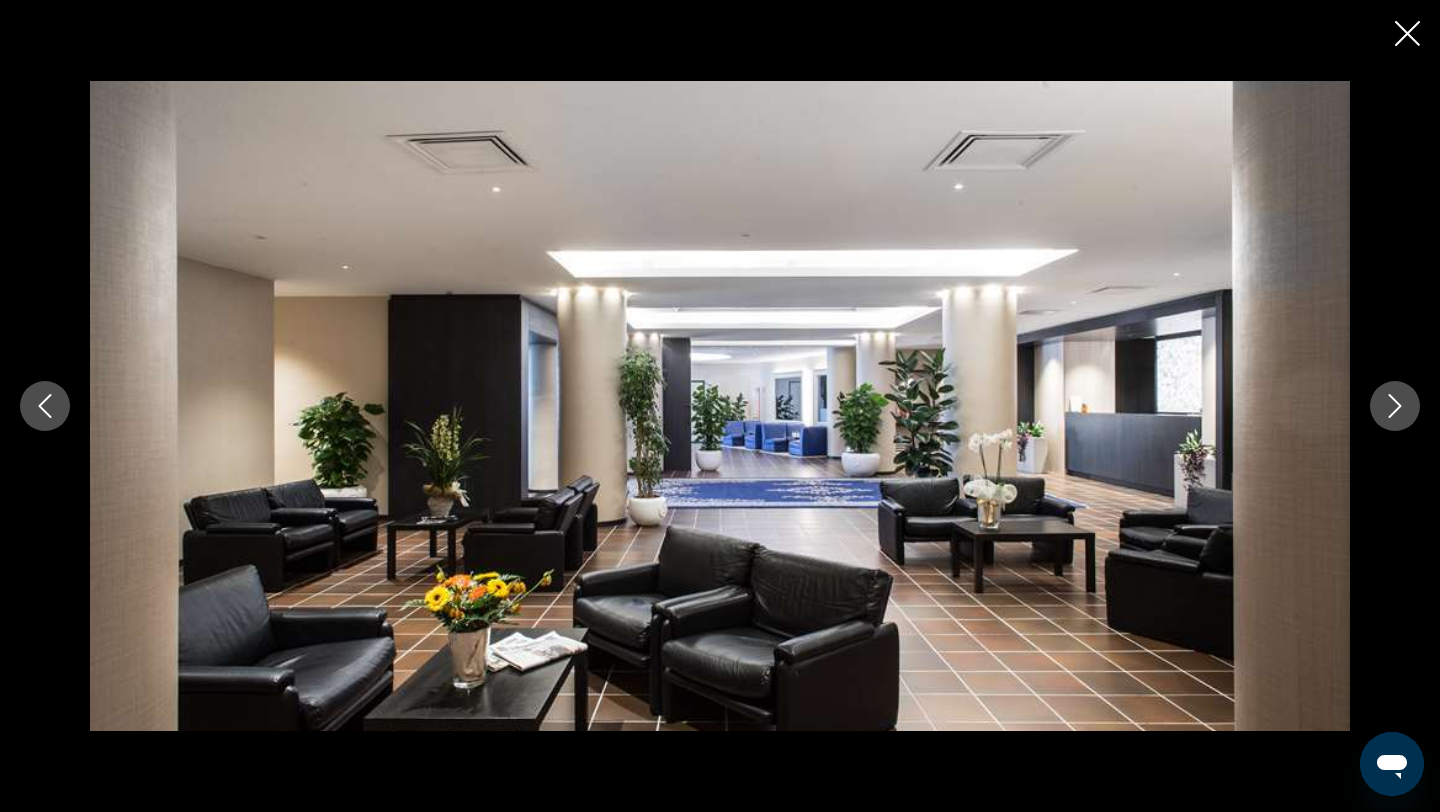 type 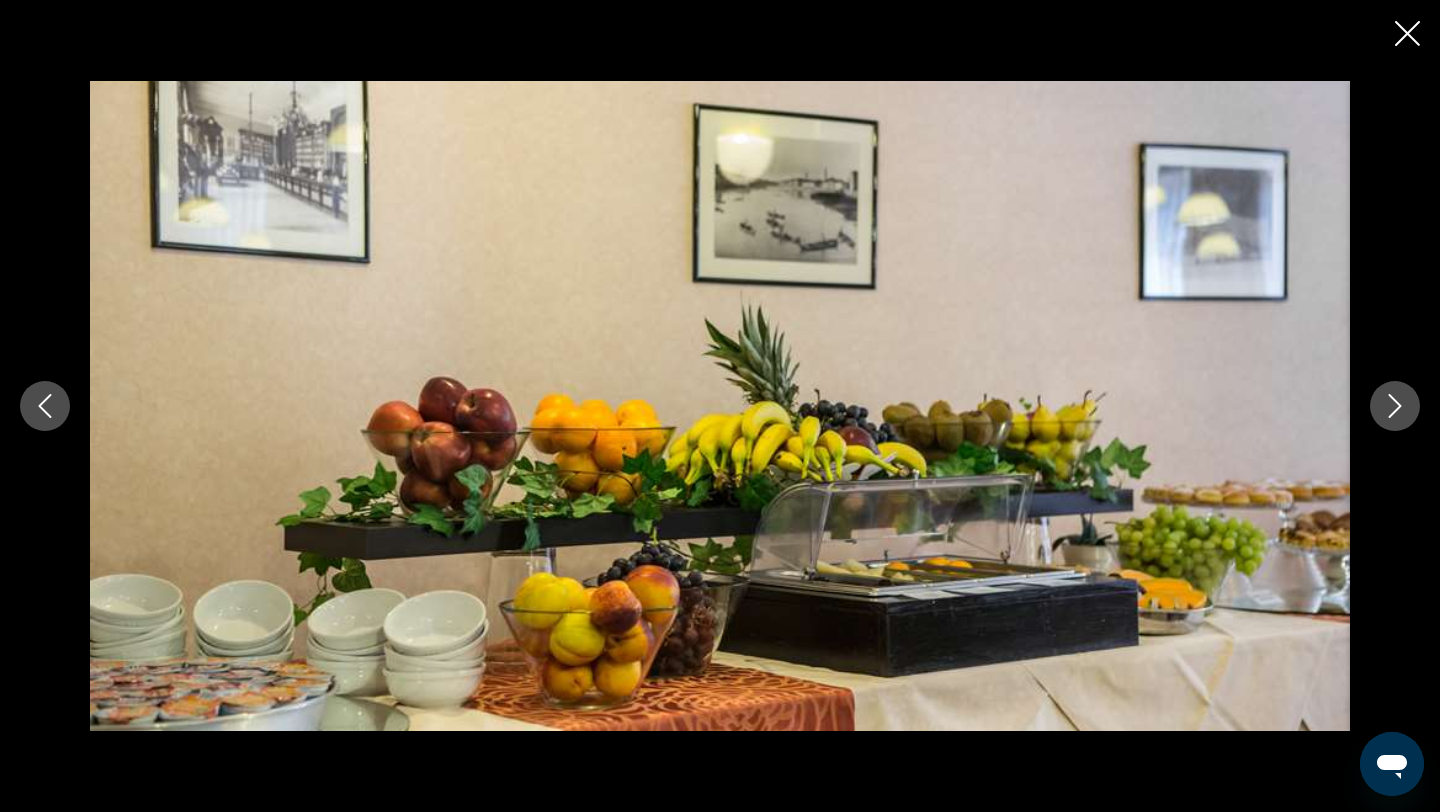 click at bounding box center (1395, 406) 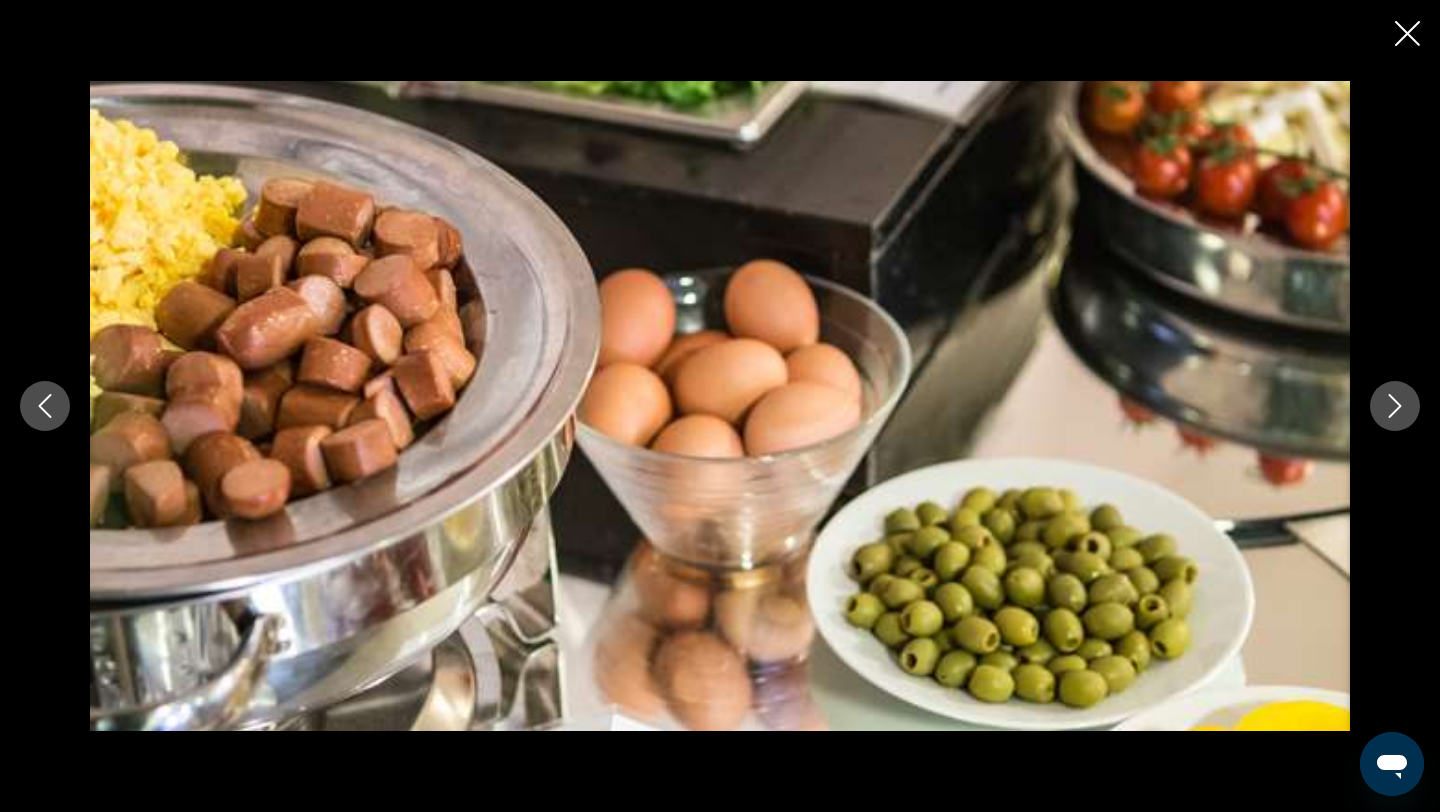 click at bounding box center (1395, 406) 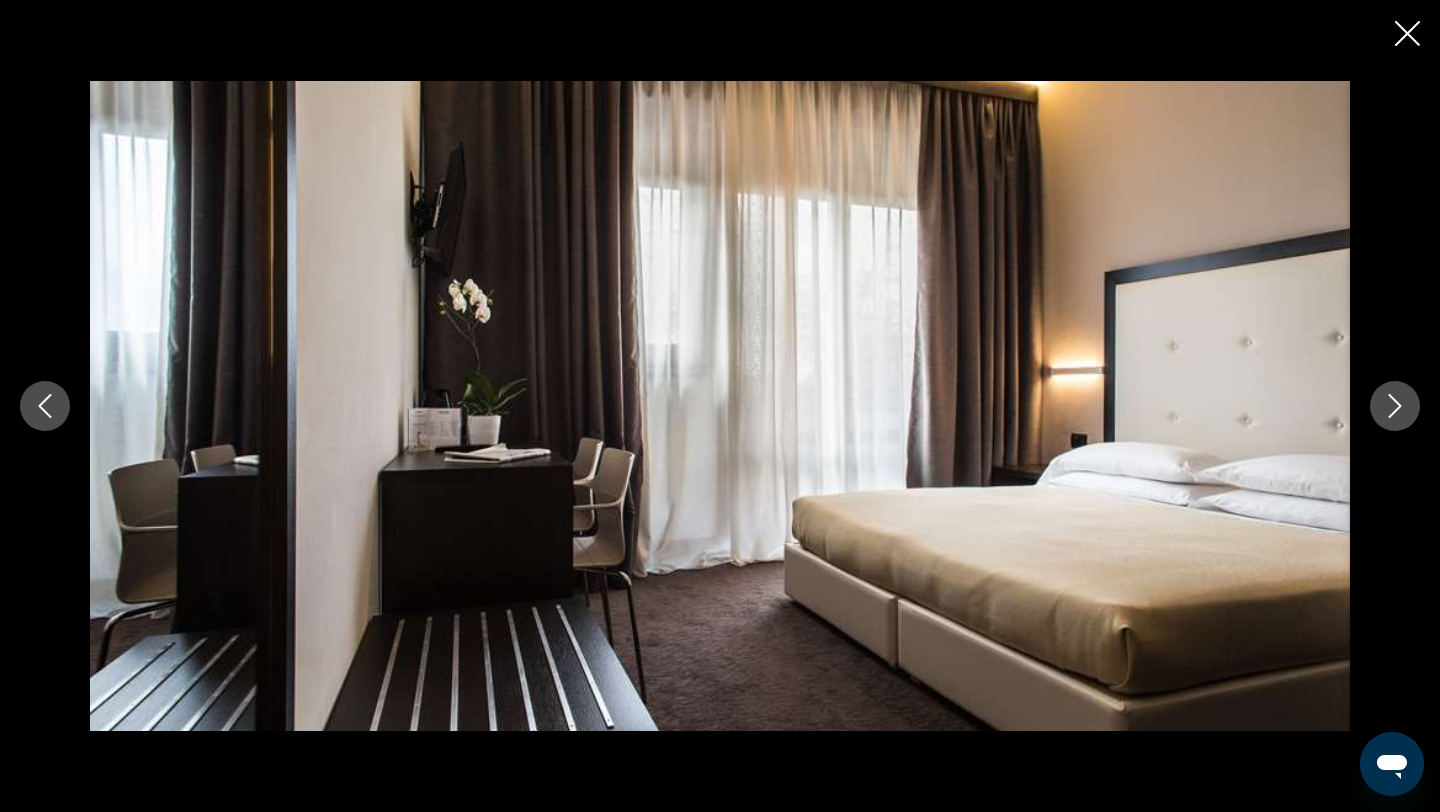 click at bounding box center (1395, 406) 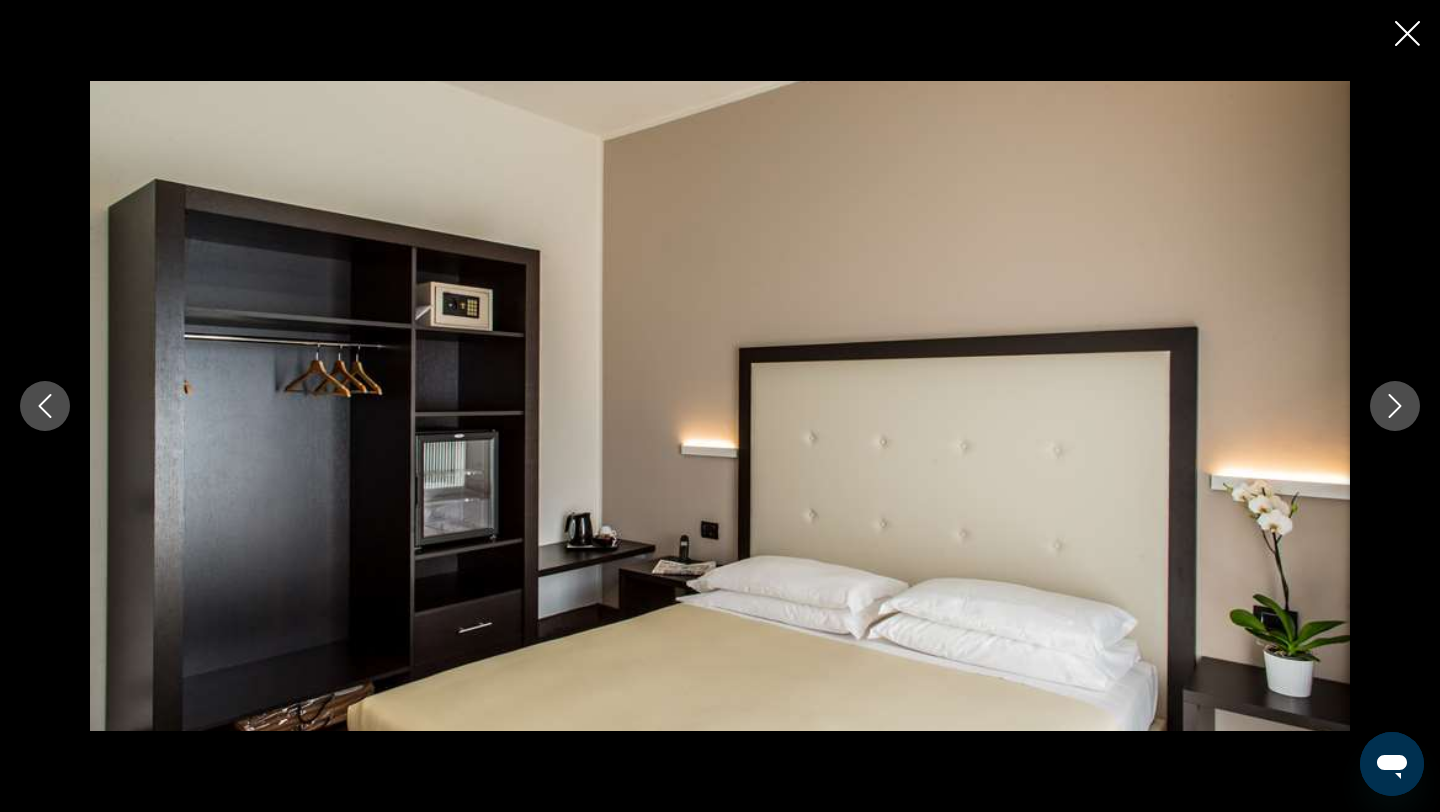click at bounding box center [1395, 406] 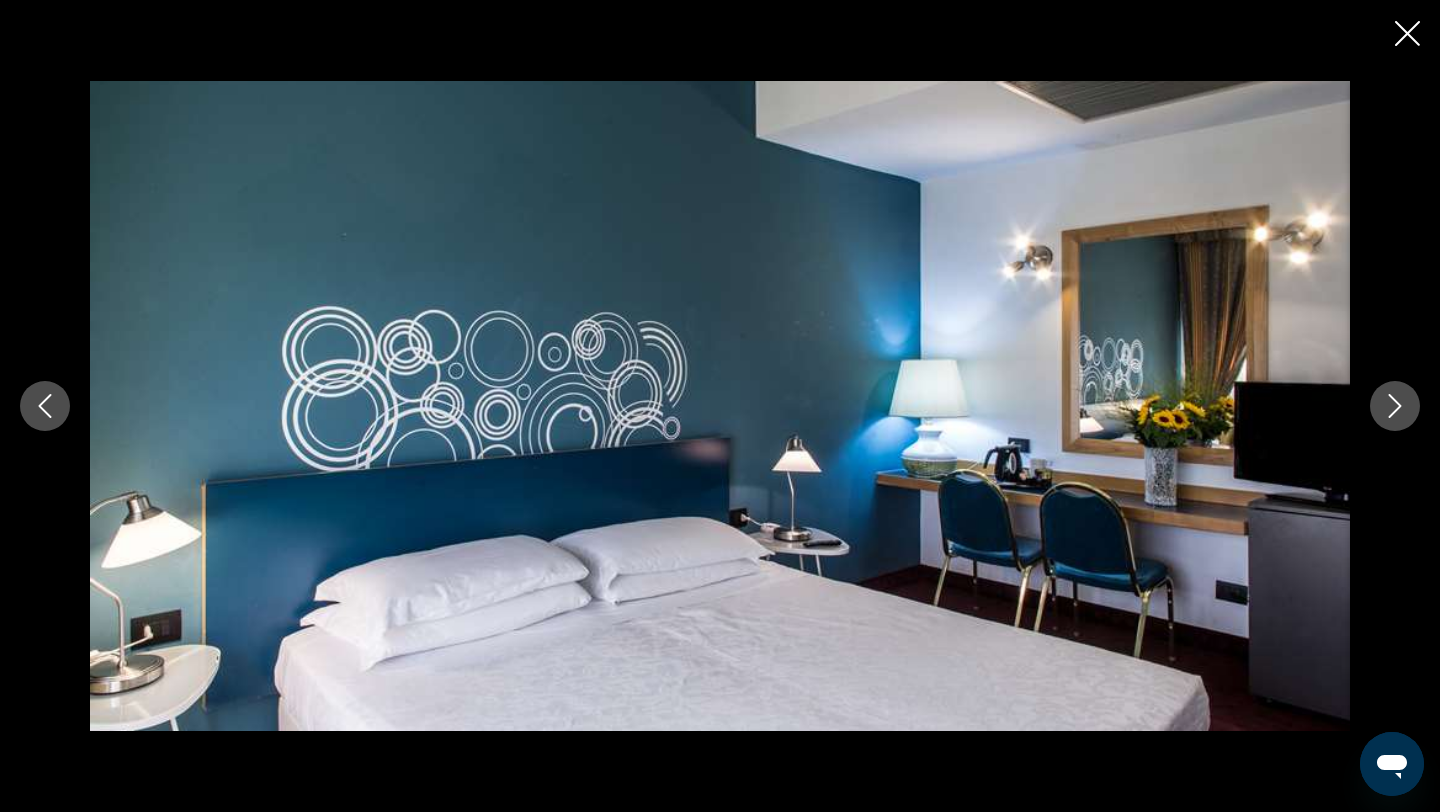 click at bounding box center (1395, 406) 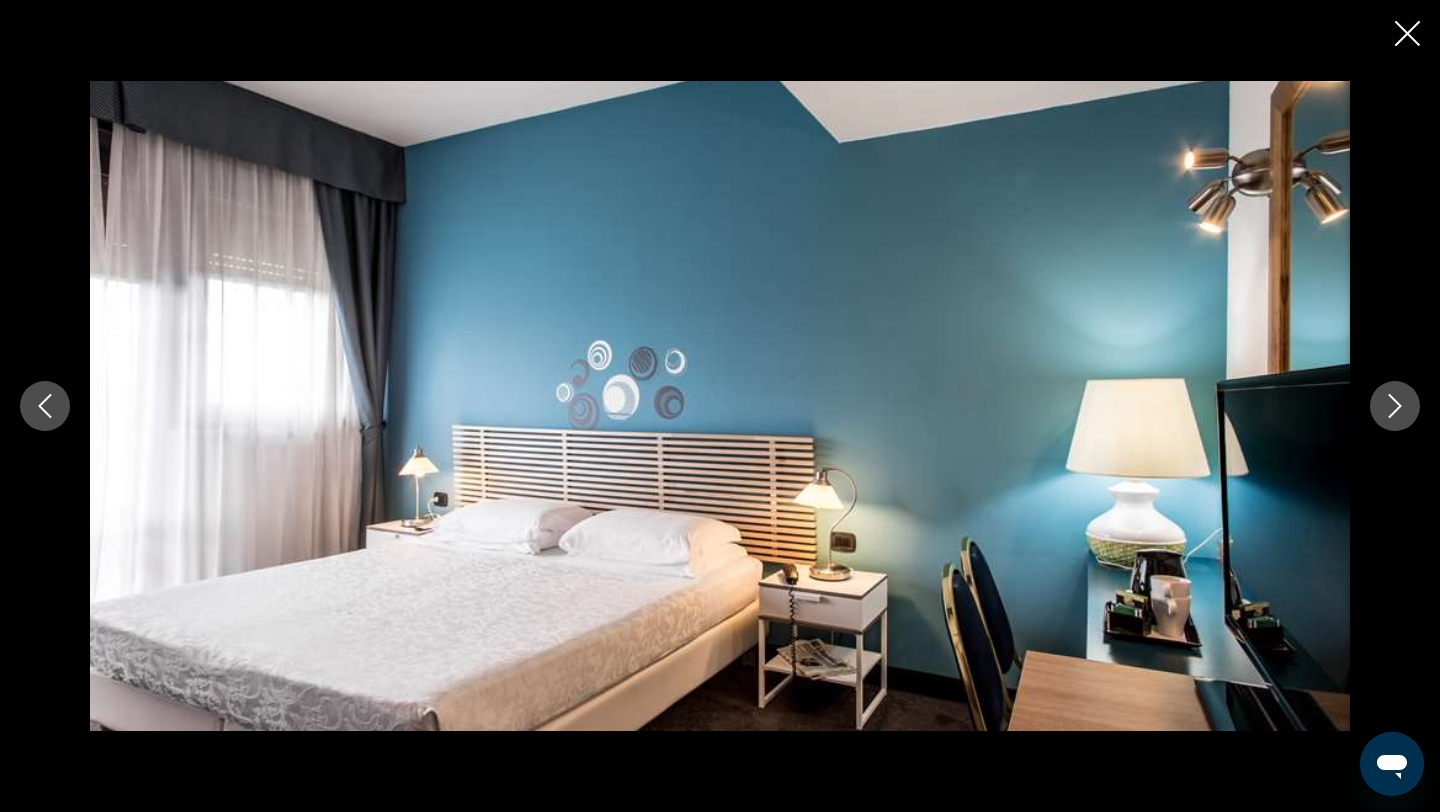 click at bounding box center [1395, 406] 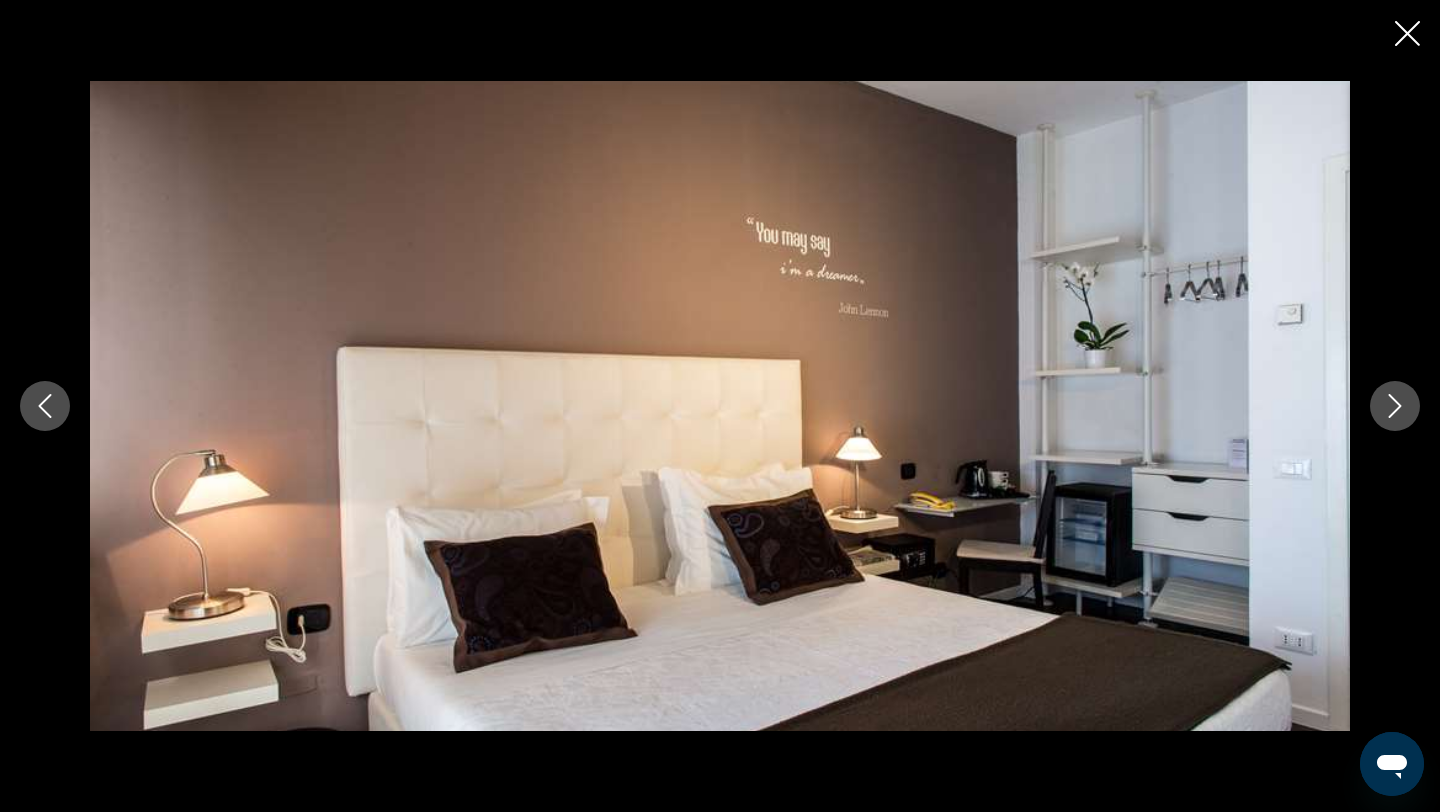click at bounding box center (720, 406) 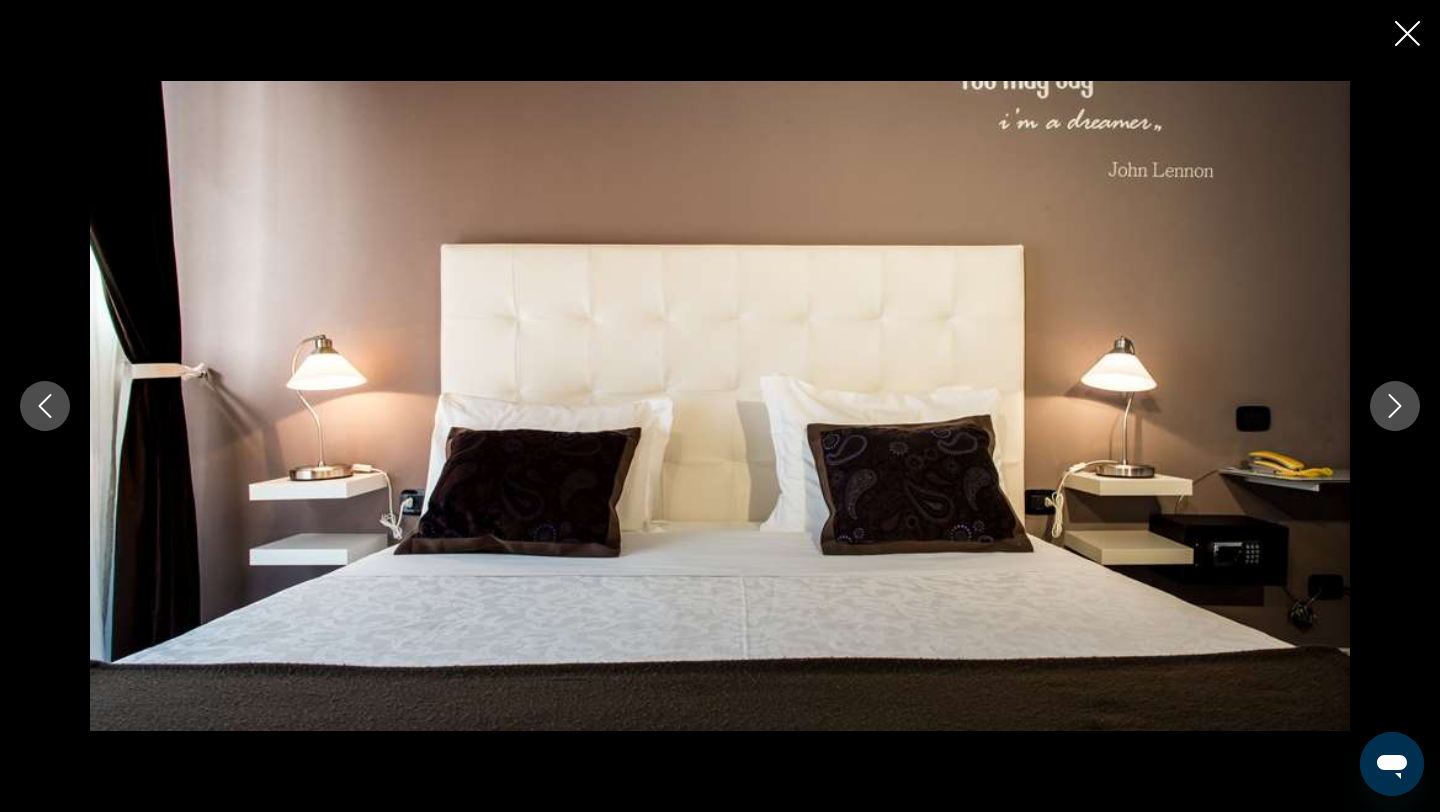 click 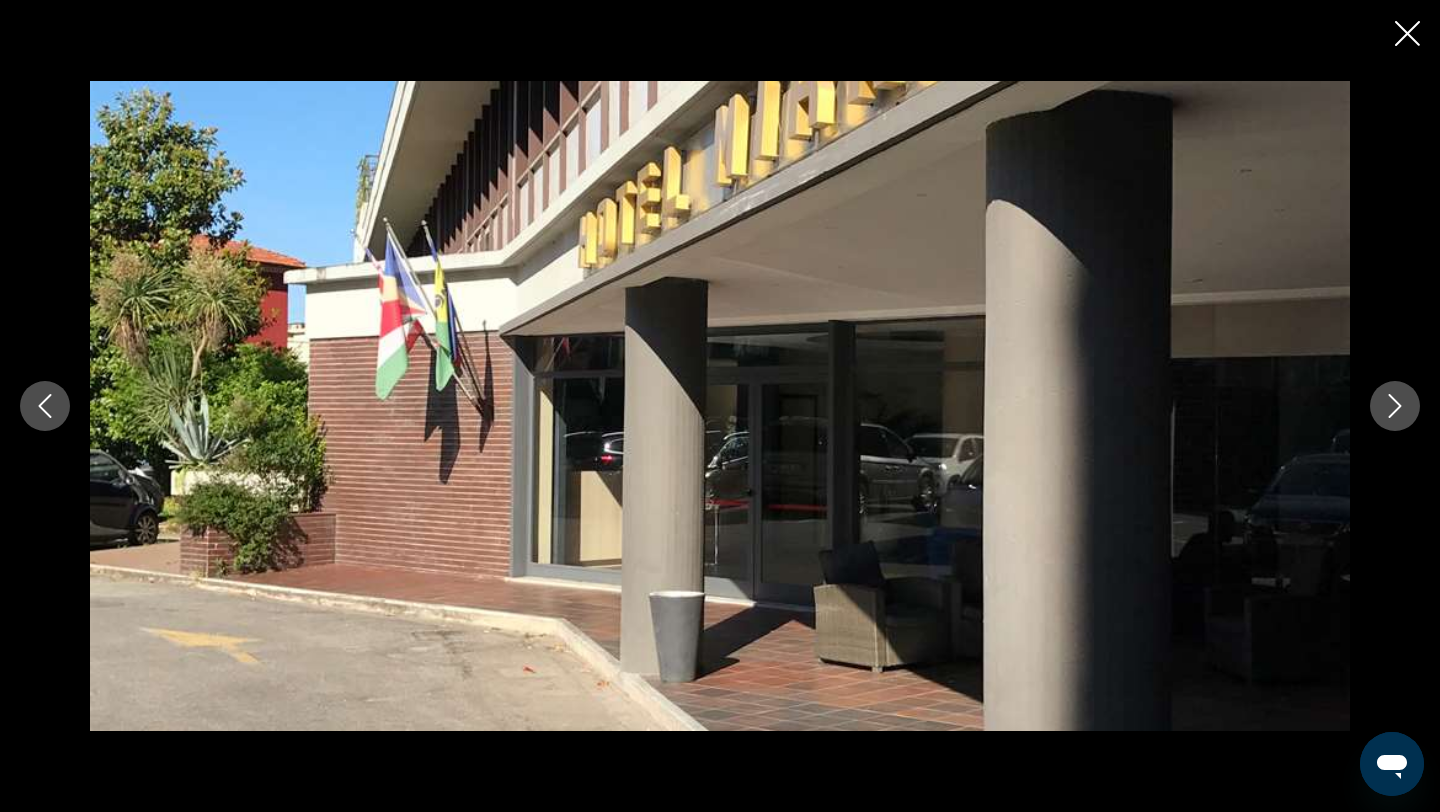 click 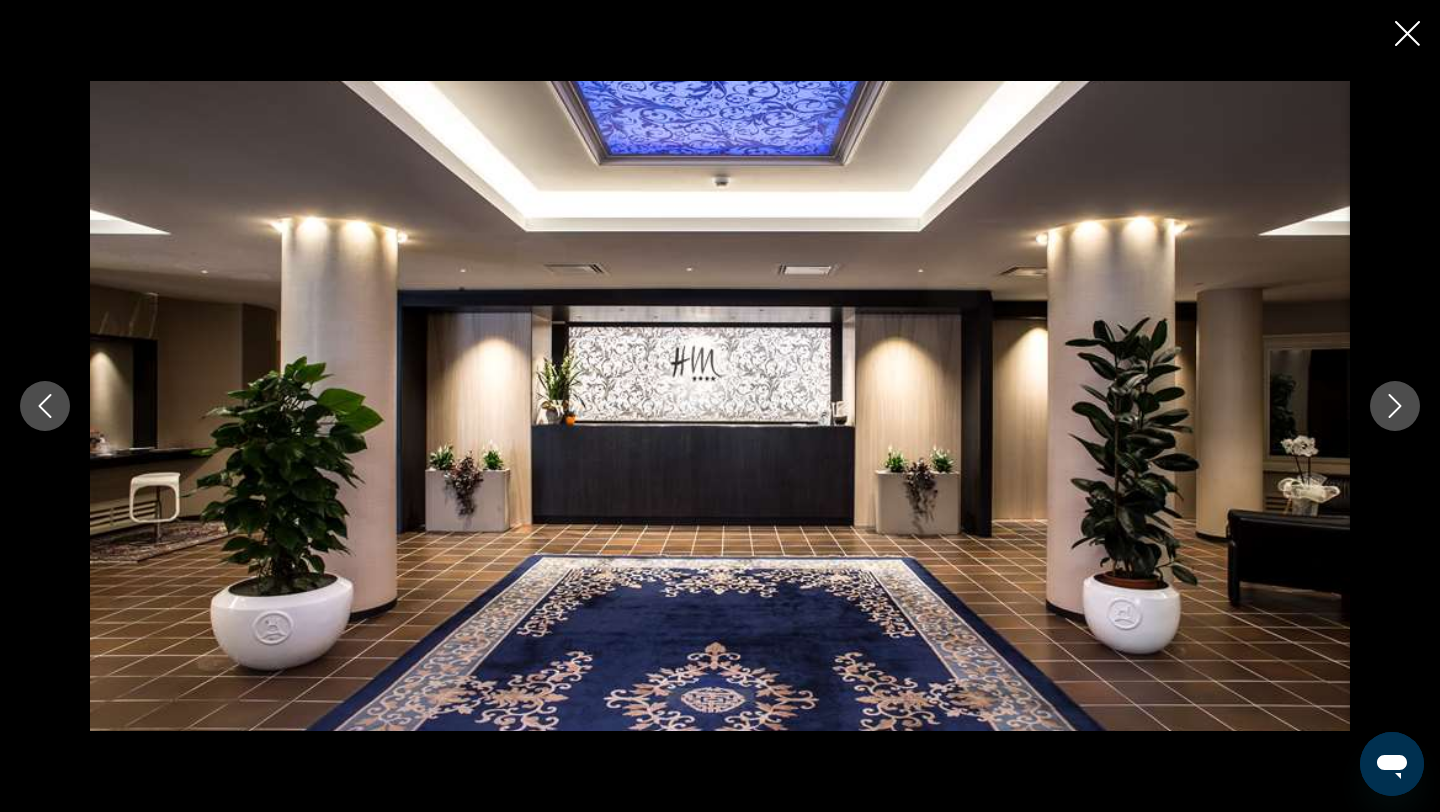 click 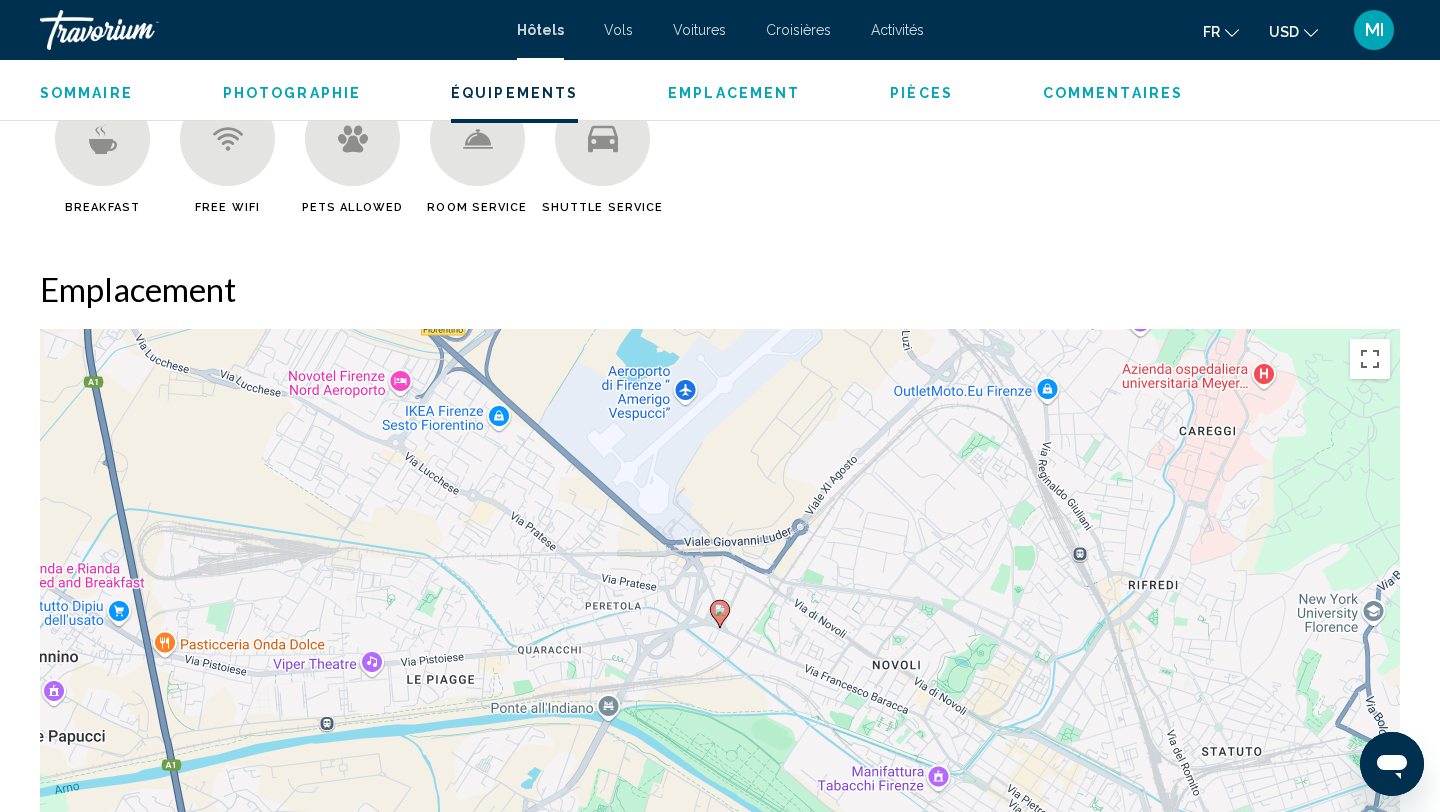 scroll, scrollTop: 1760, scrollLeft: 0, axis: vertical 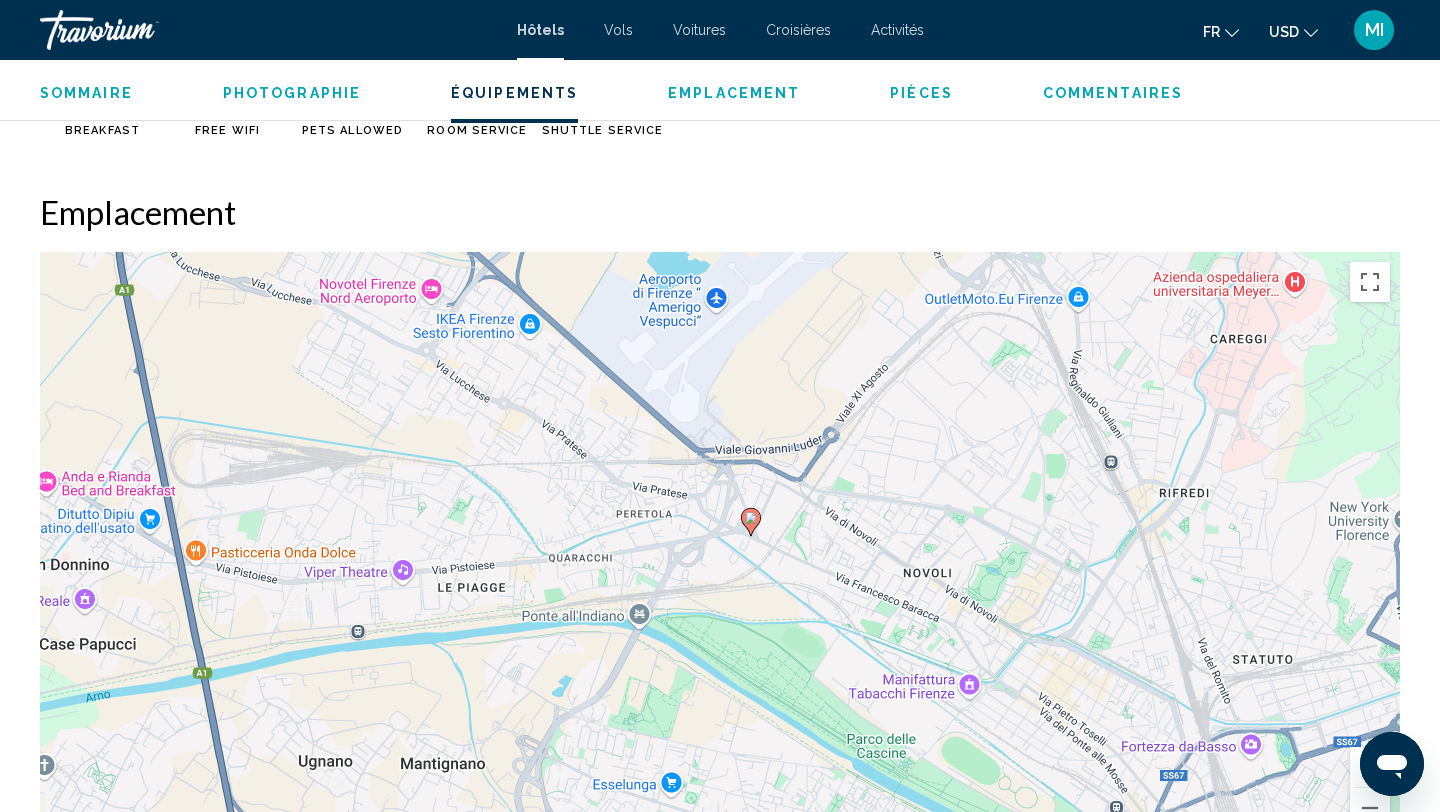 drag, startPoint x: 722, startPoint y: 545, endPoint x: 755, endPoint y: 530, distance: 36.249138 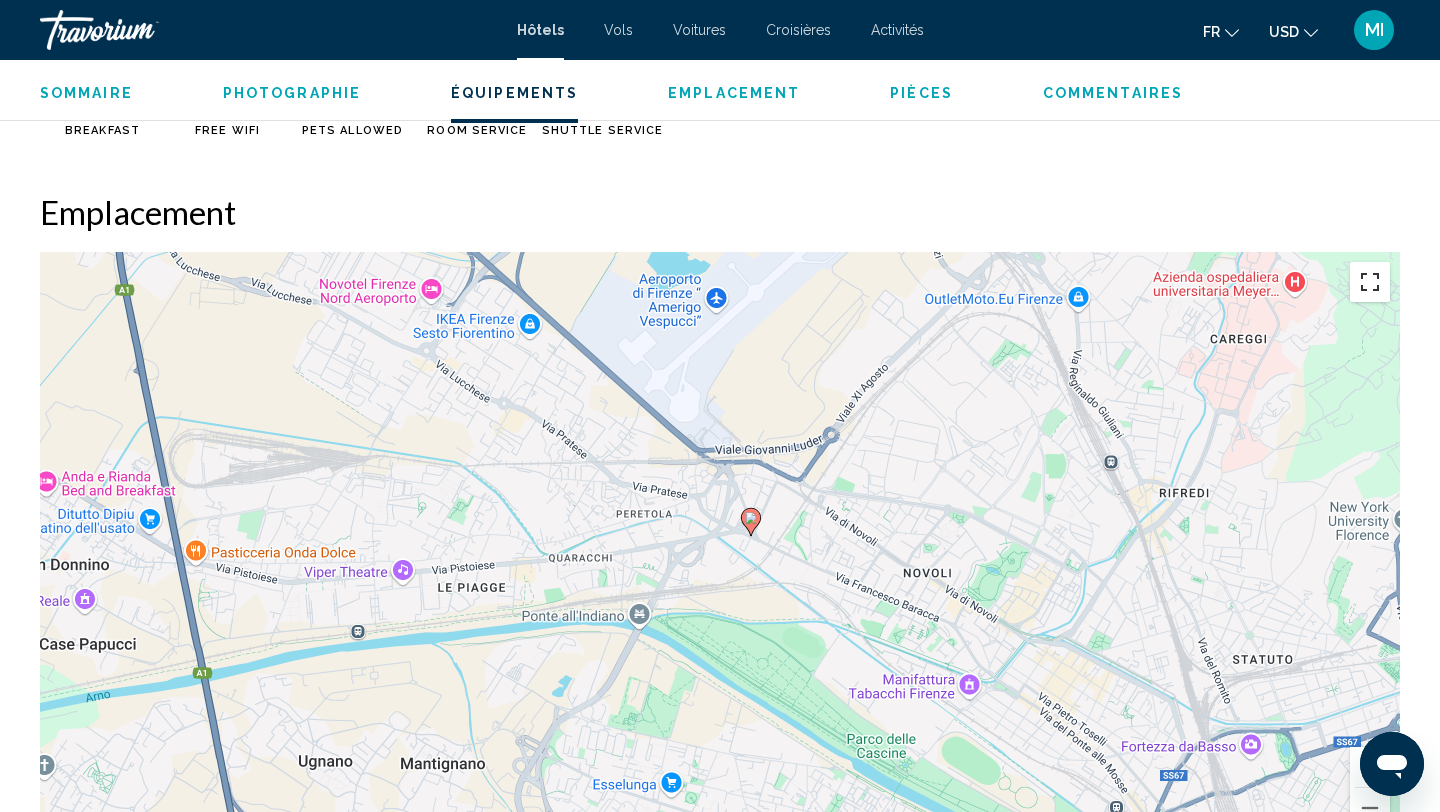 click at bounding box center [1370, 282] 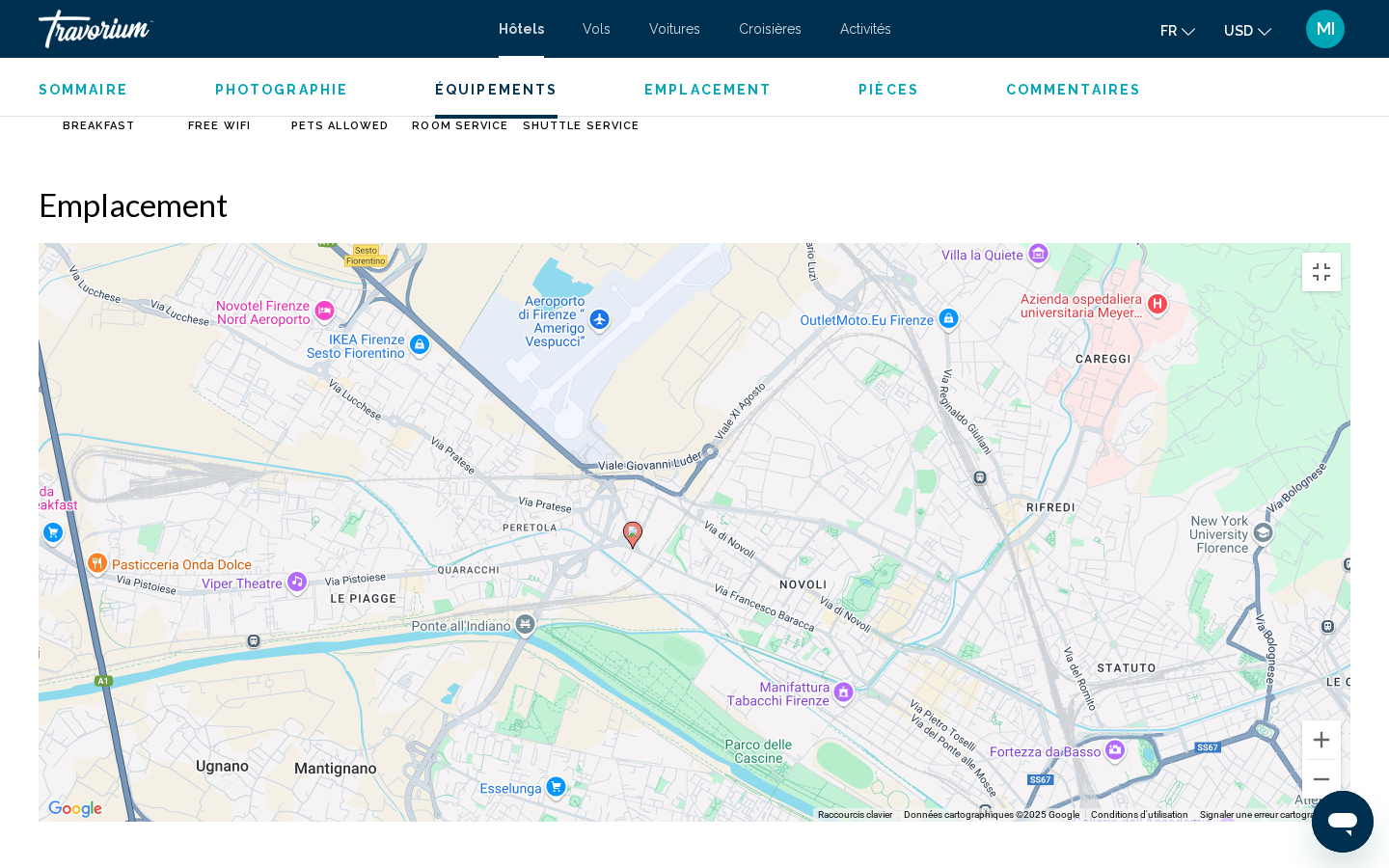 drag, startPoint x: 974, startPoint y: 368, endPoint x: 871, endPoint y: 404, distance: 109.110036 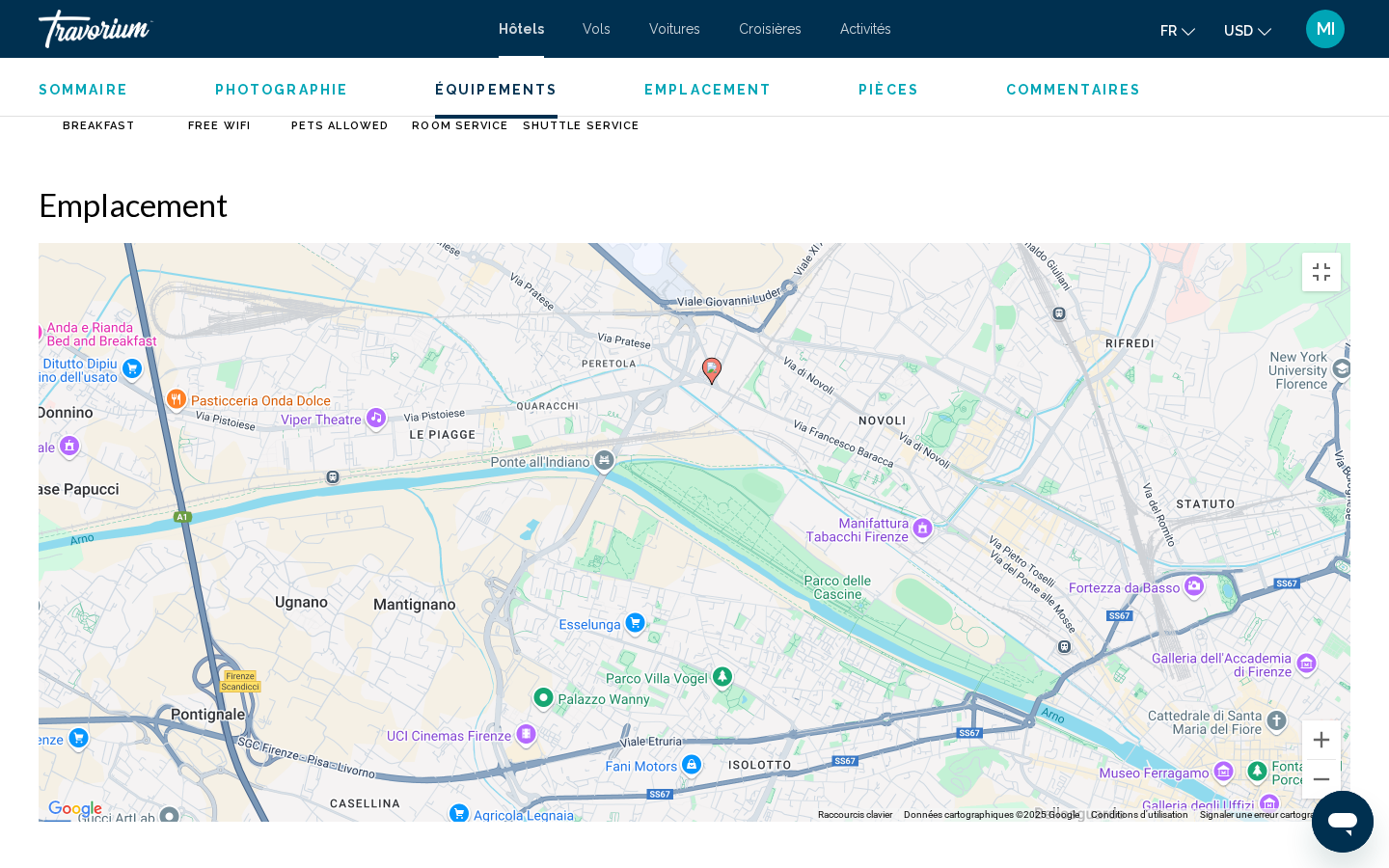 drag, startPoint x: 871, startPoint y: 404, endPoint x: 965, endPoint y: 236, distance: 192.50974 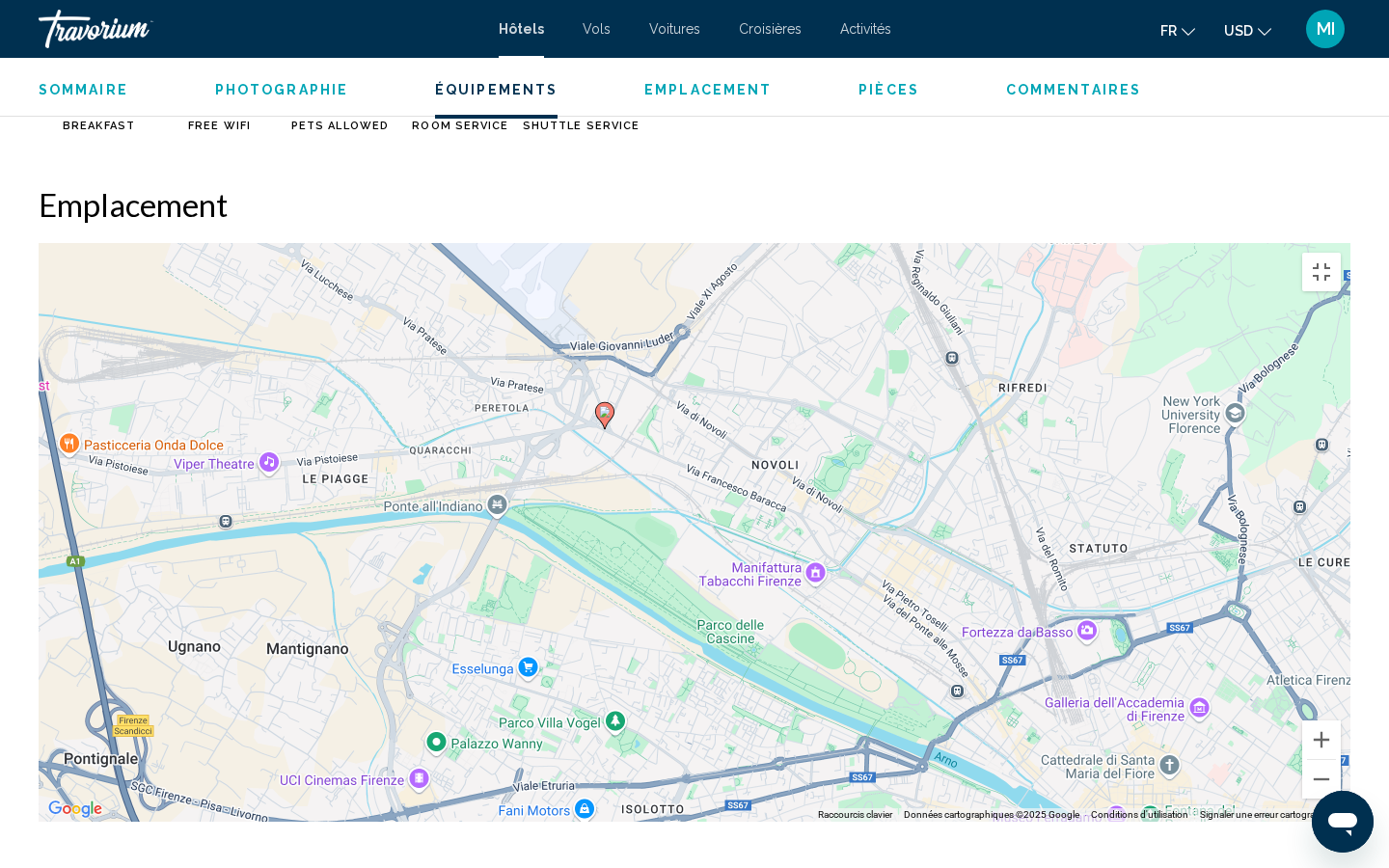 drag, startPoint x: 965, startPoint y: 236, endPoint x: 802, endPoint y: 288, distance: 171.09354 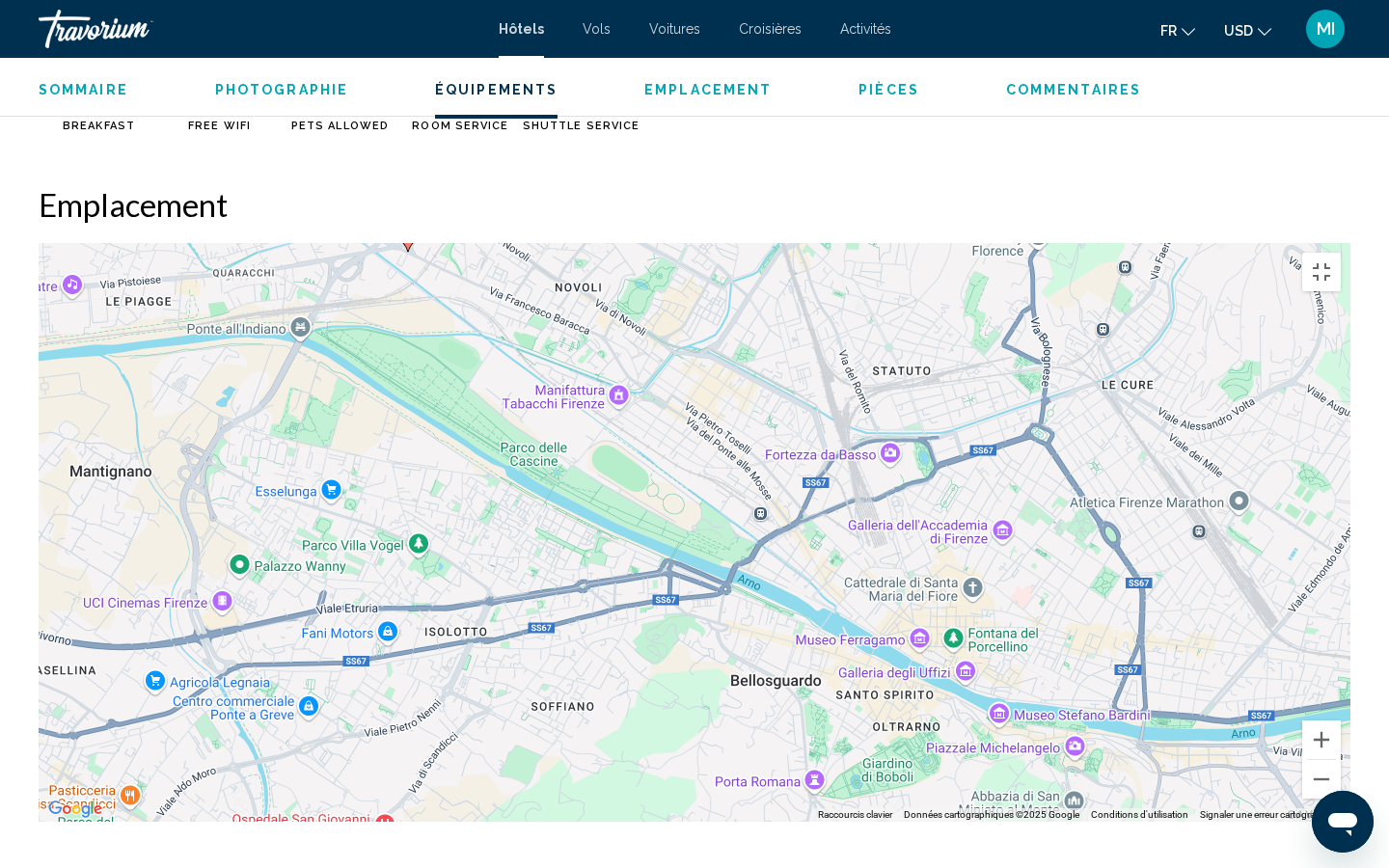 drag, startPoint x: 802, startPoint y: 288, endPoint x: 645, endPoint y: 106, distance: 240.3601 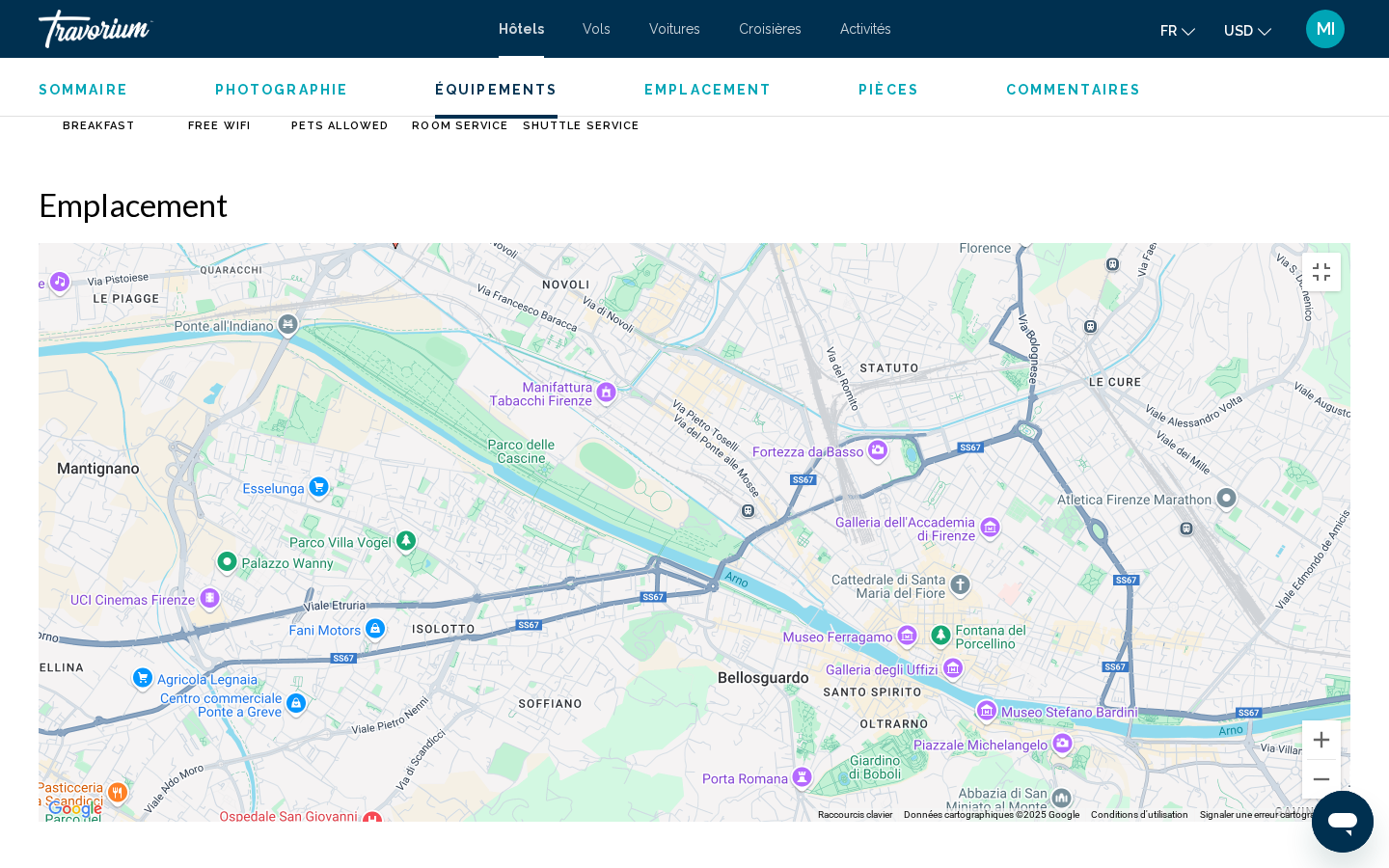 drag, startPoint x: 645, startPoint y: 105, endPoint x: 616, endPoint y: 103, distance: 29.068884 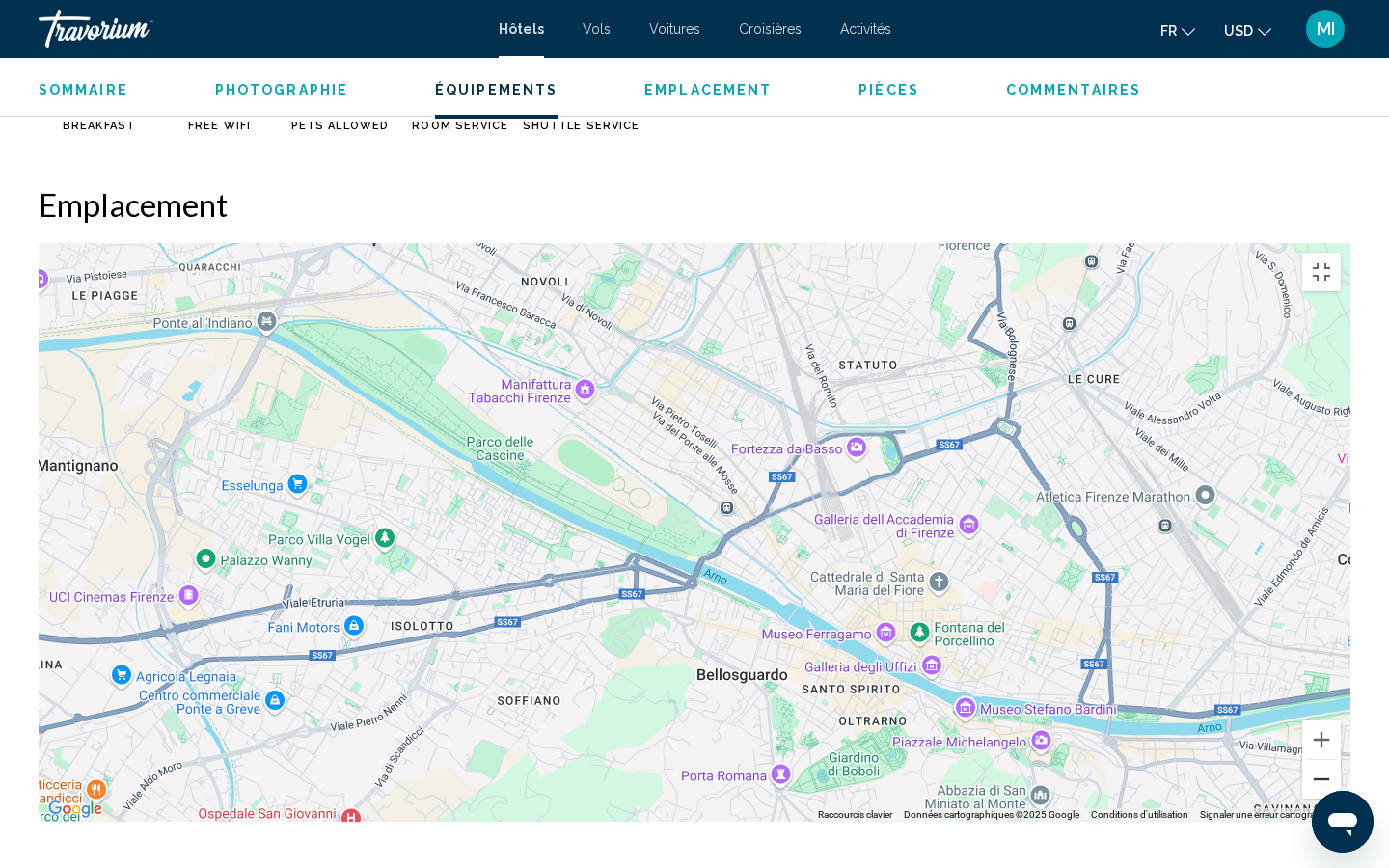 click at bounding box center [1321, 779] 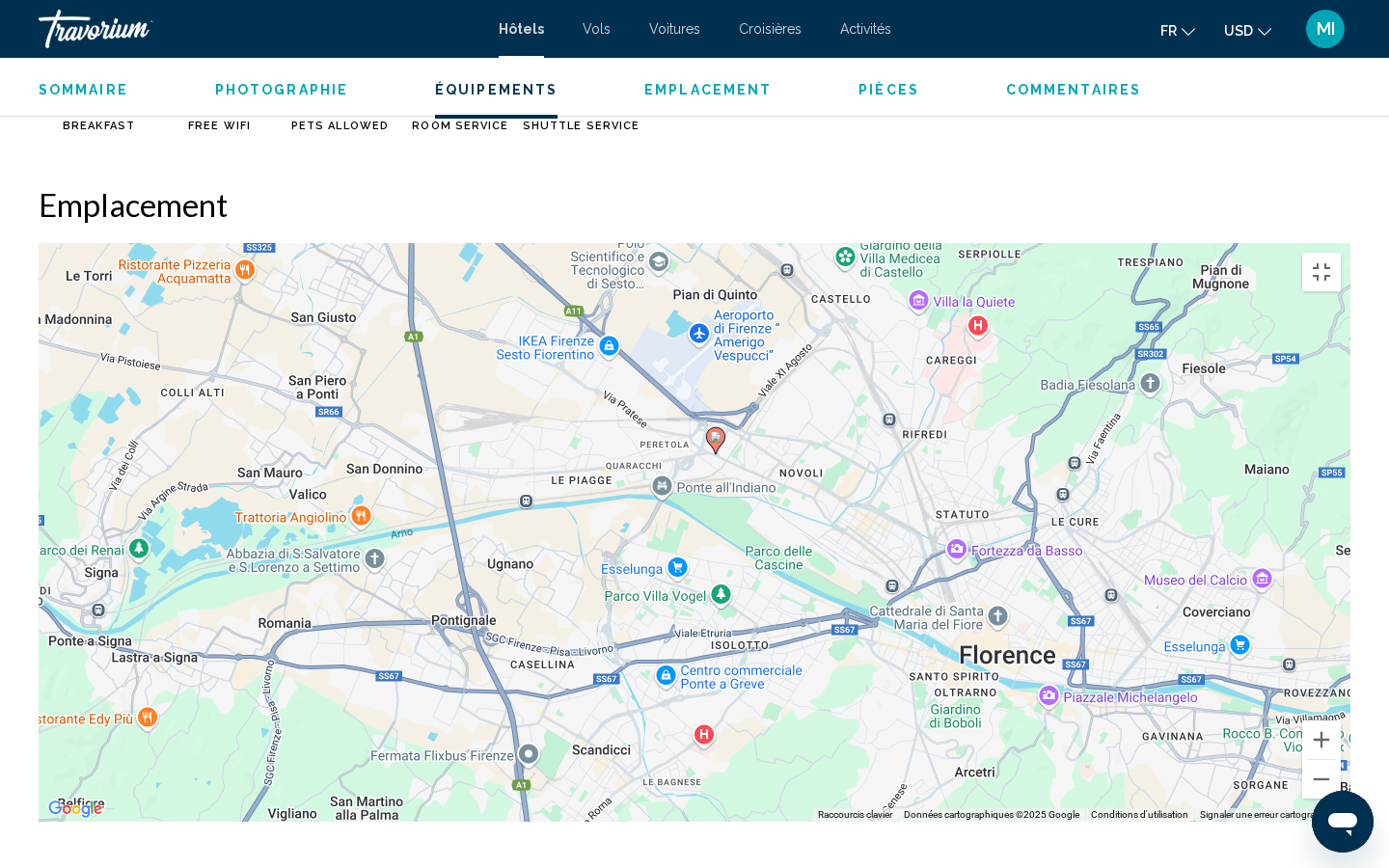 drag, startPoint x: 579, startPoint y: 290, endPoint x: 763, endPoint y: 356, distance: 195.4789 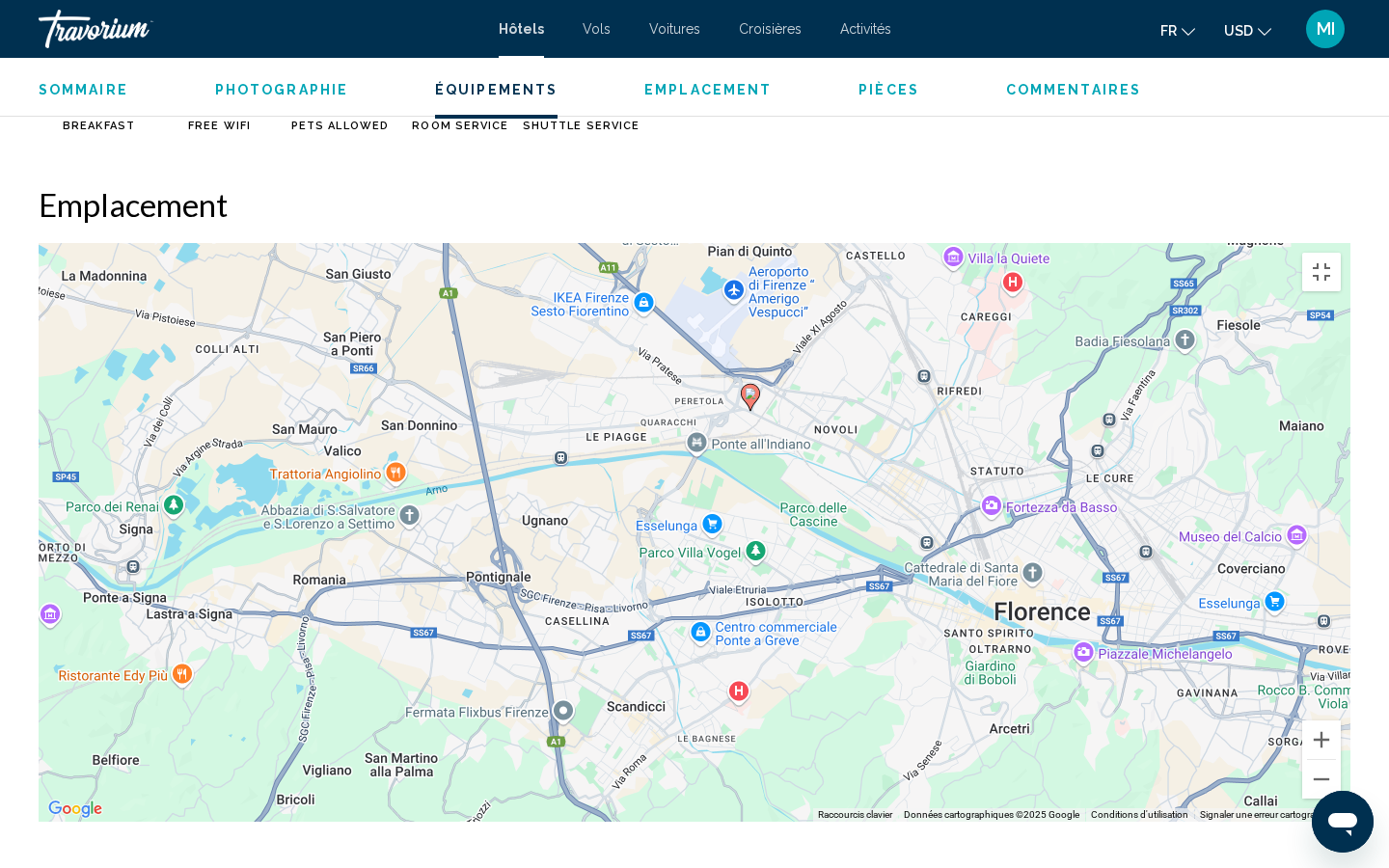 drag, startPoint x: 721, startPoint y: 372, endPoint x: 760, endPoint y: 319, distance: 65.80274 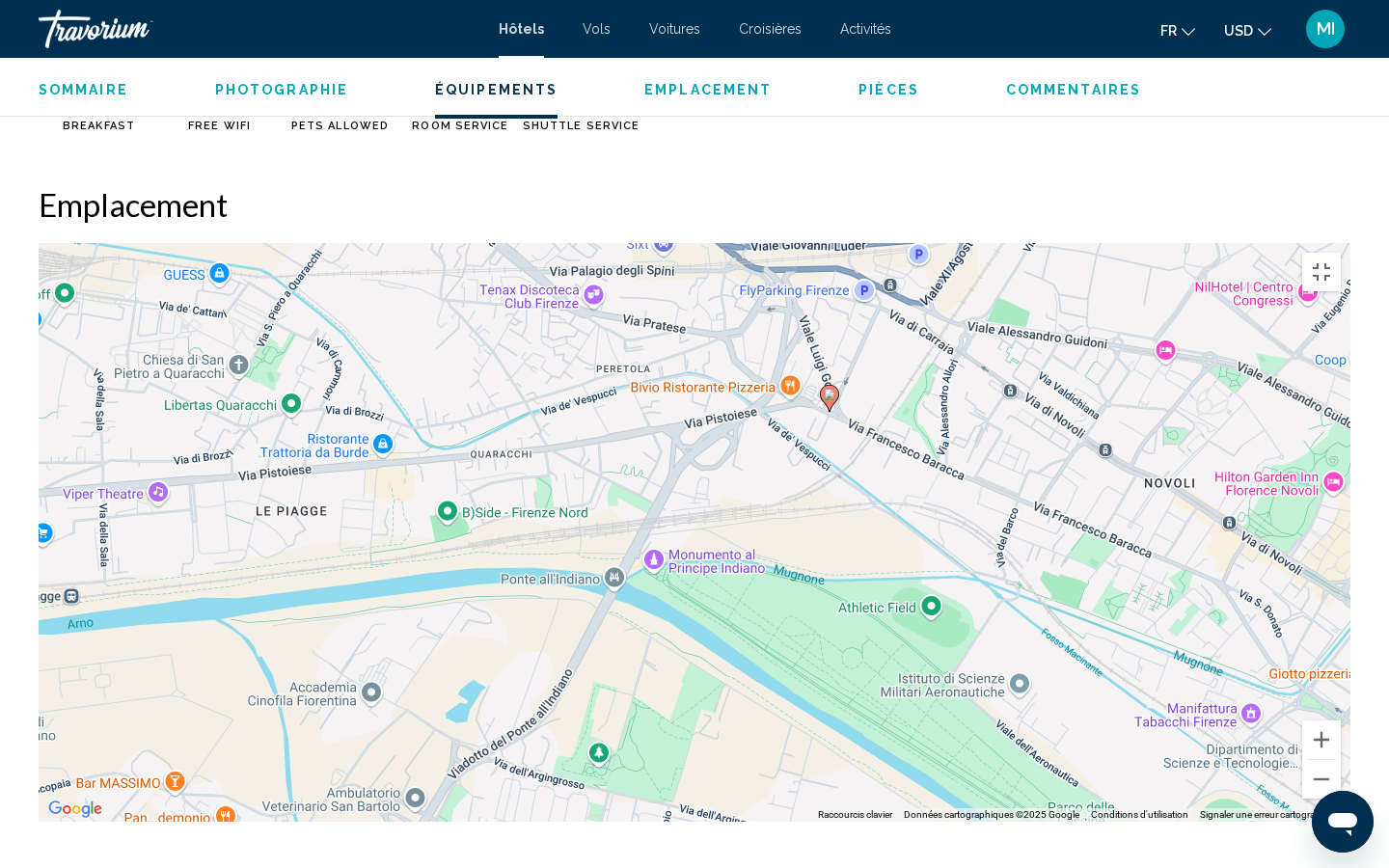 drag, startPoint x: 760, startPoint y: 319, endPoint x: 1041, endPoint y: 247, distance: 290.07758 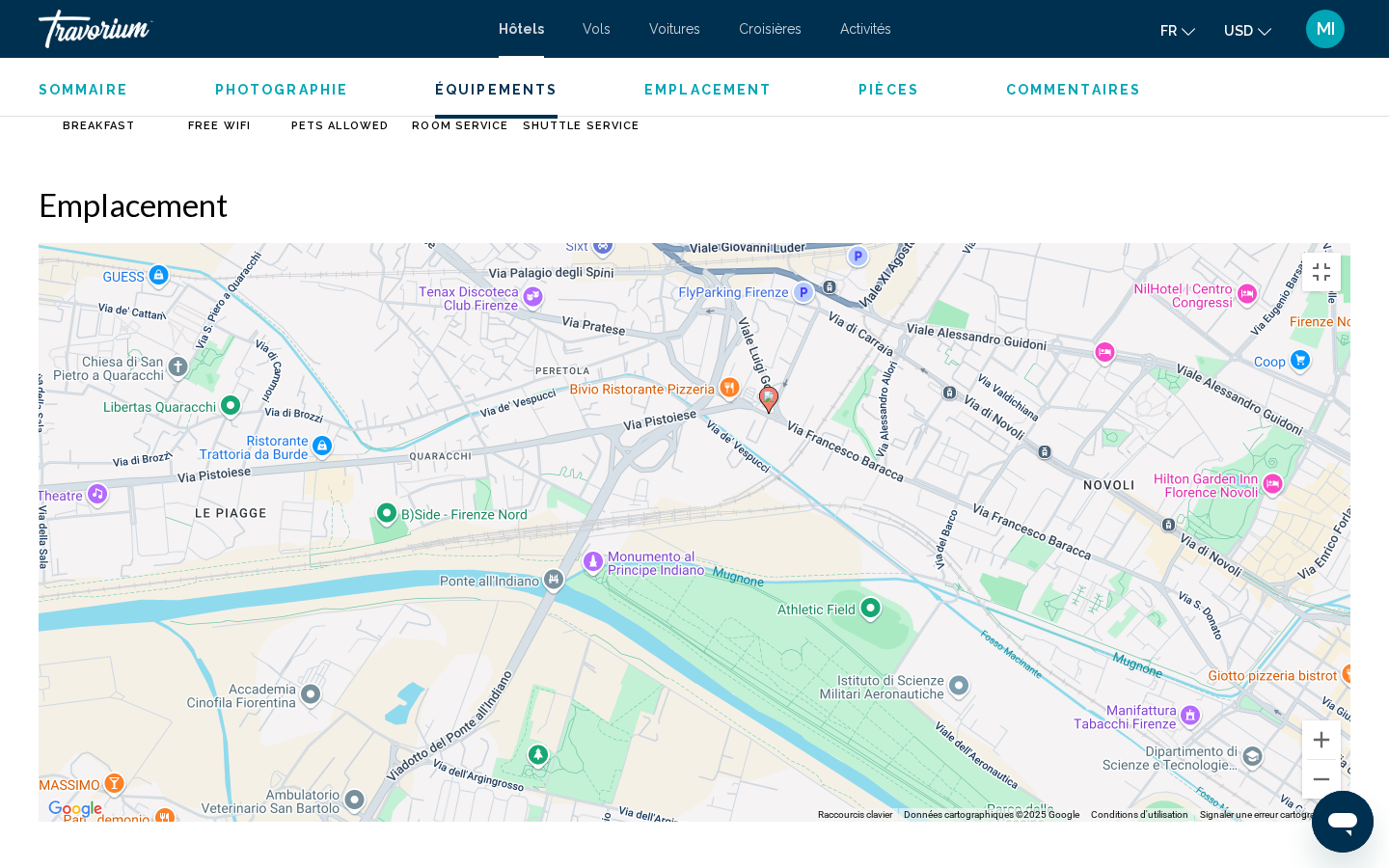 drag, startPoint x: 915, startPoint y: 338, endPoint x: 857, endPoint y: 339, distance: 58.00862 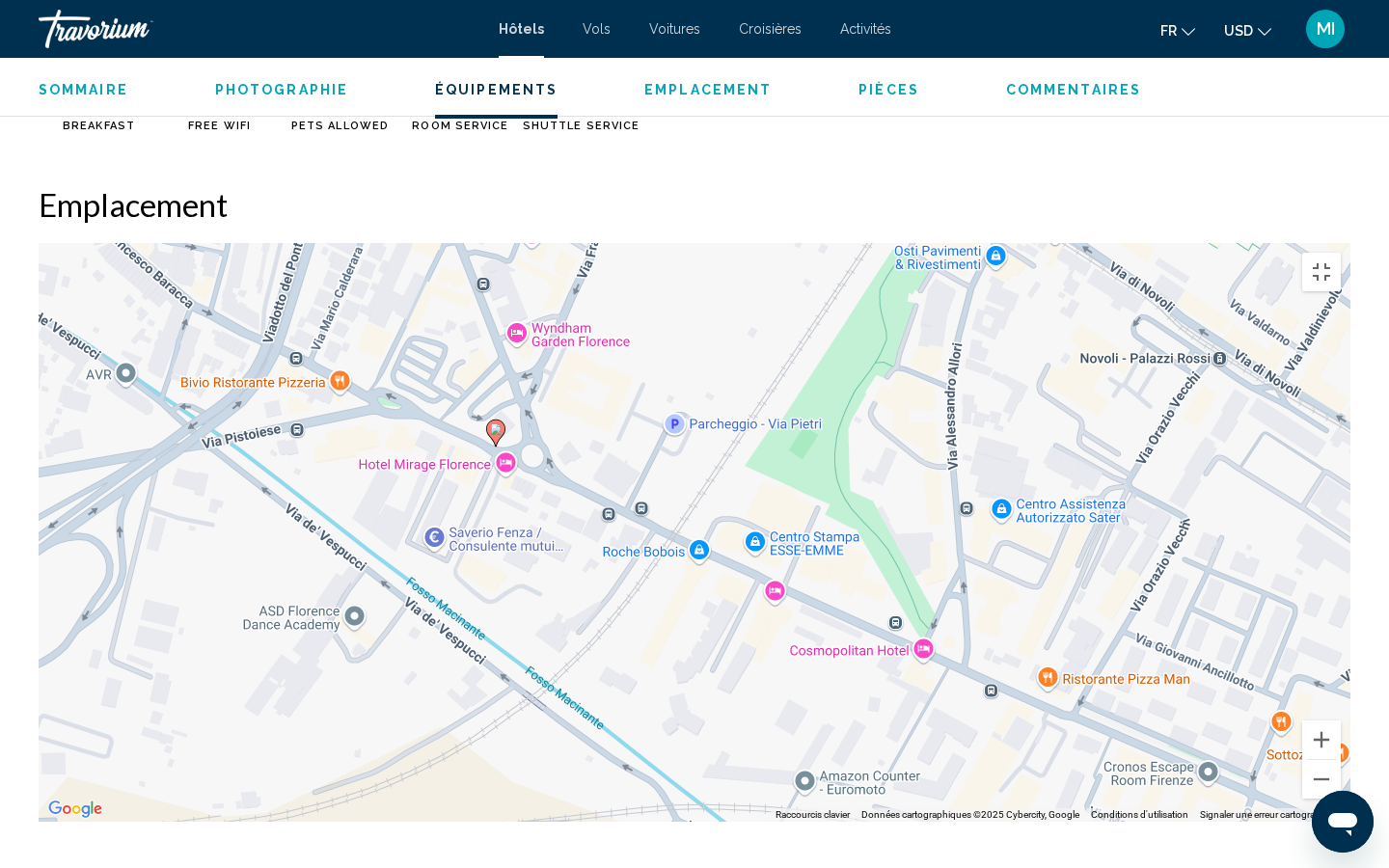 drag, startPoint x: 871, startPoint y: 317, endPoint x: 1091, endPoint y: 260, distance: 227.26416 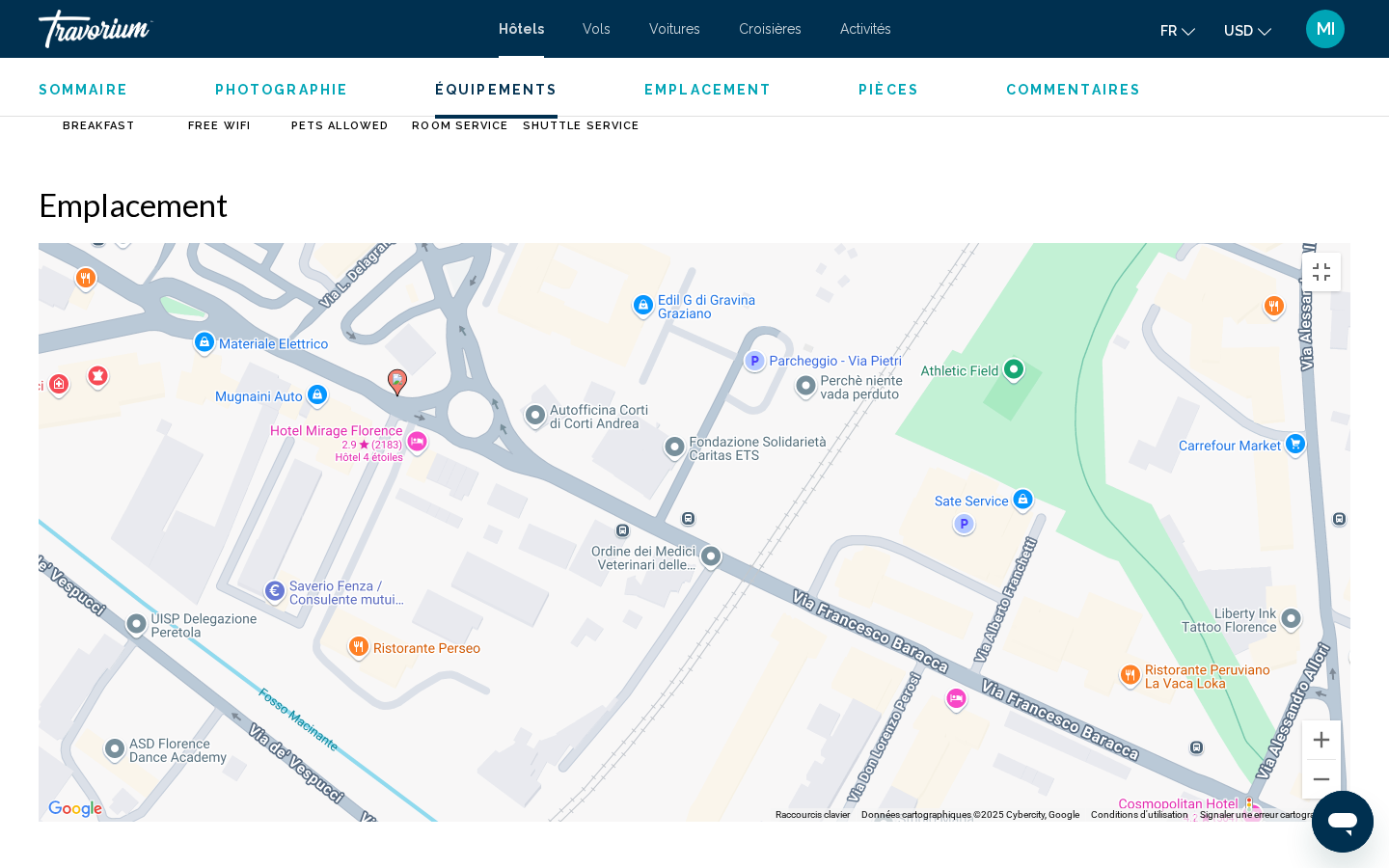 drag, startPoint x: 590, startPoint y: 402, endPoint x: 788, endPoint y: 408, distance: 198.09089 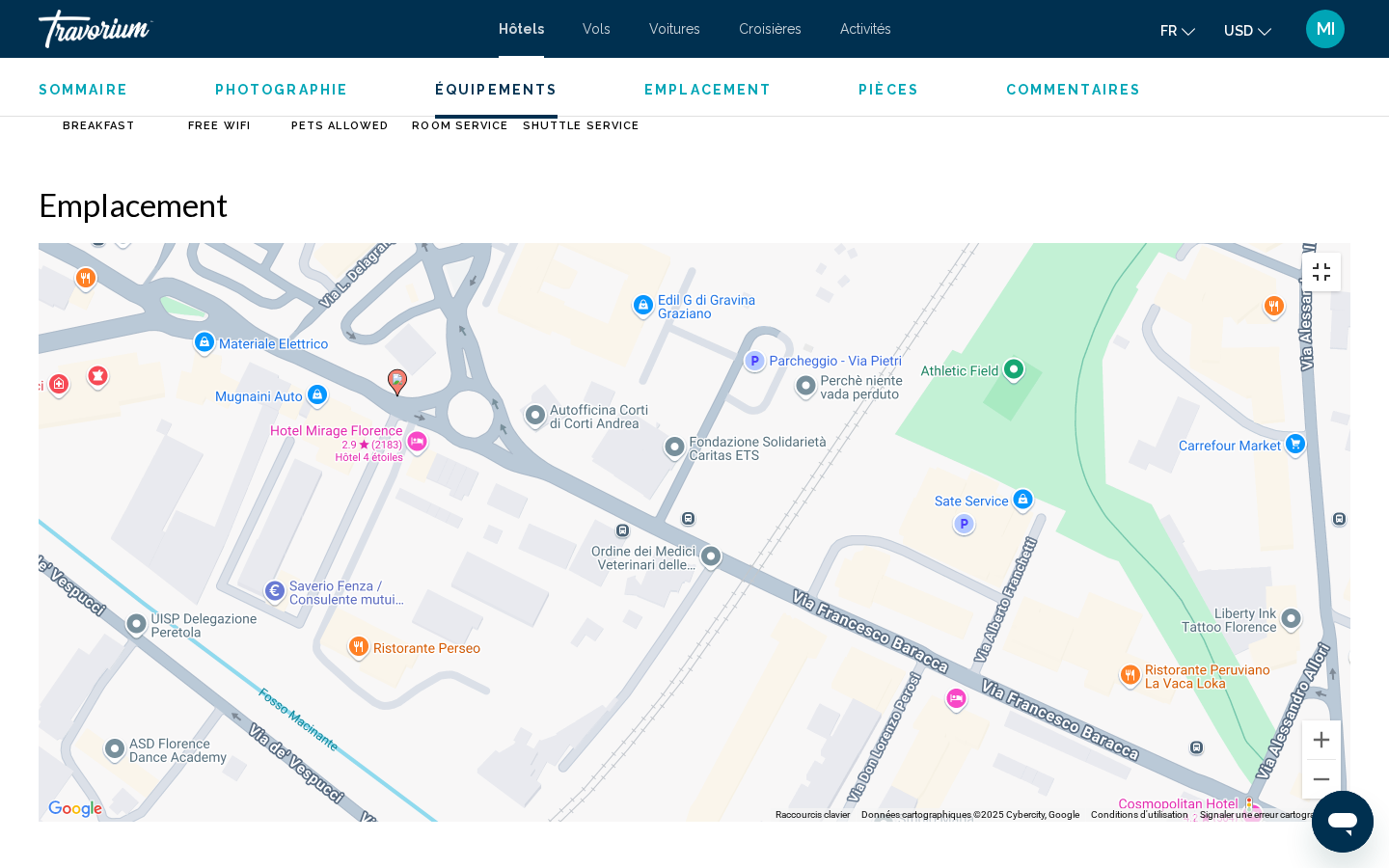 click at bounding box center [1321, 272] 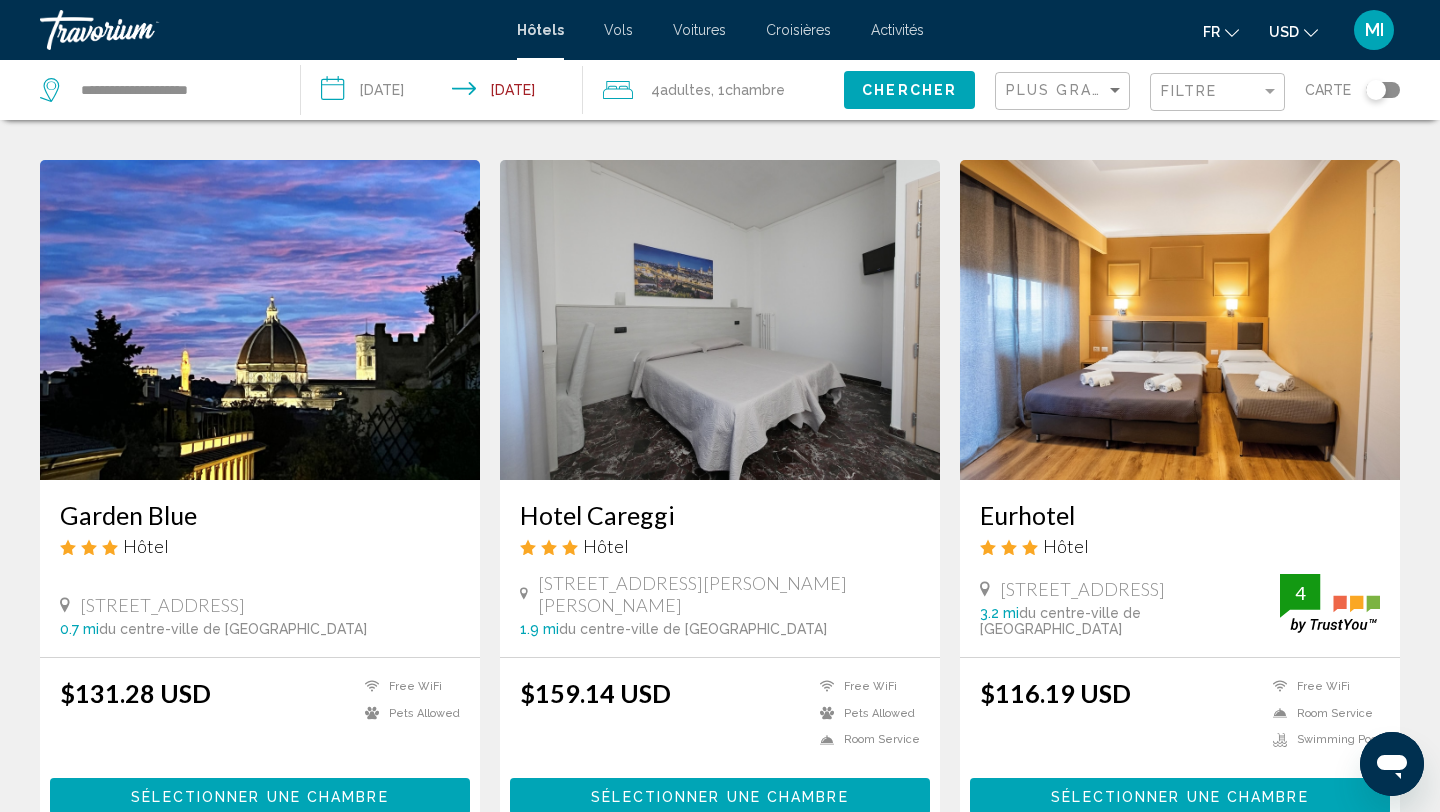 scroll, scrollTop: 2360, scrollLeft: 0, axis: vertical 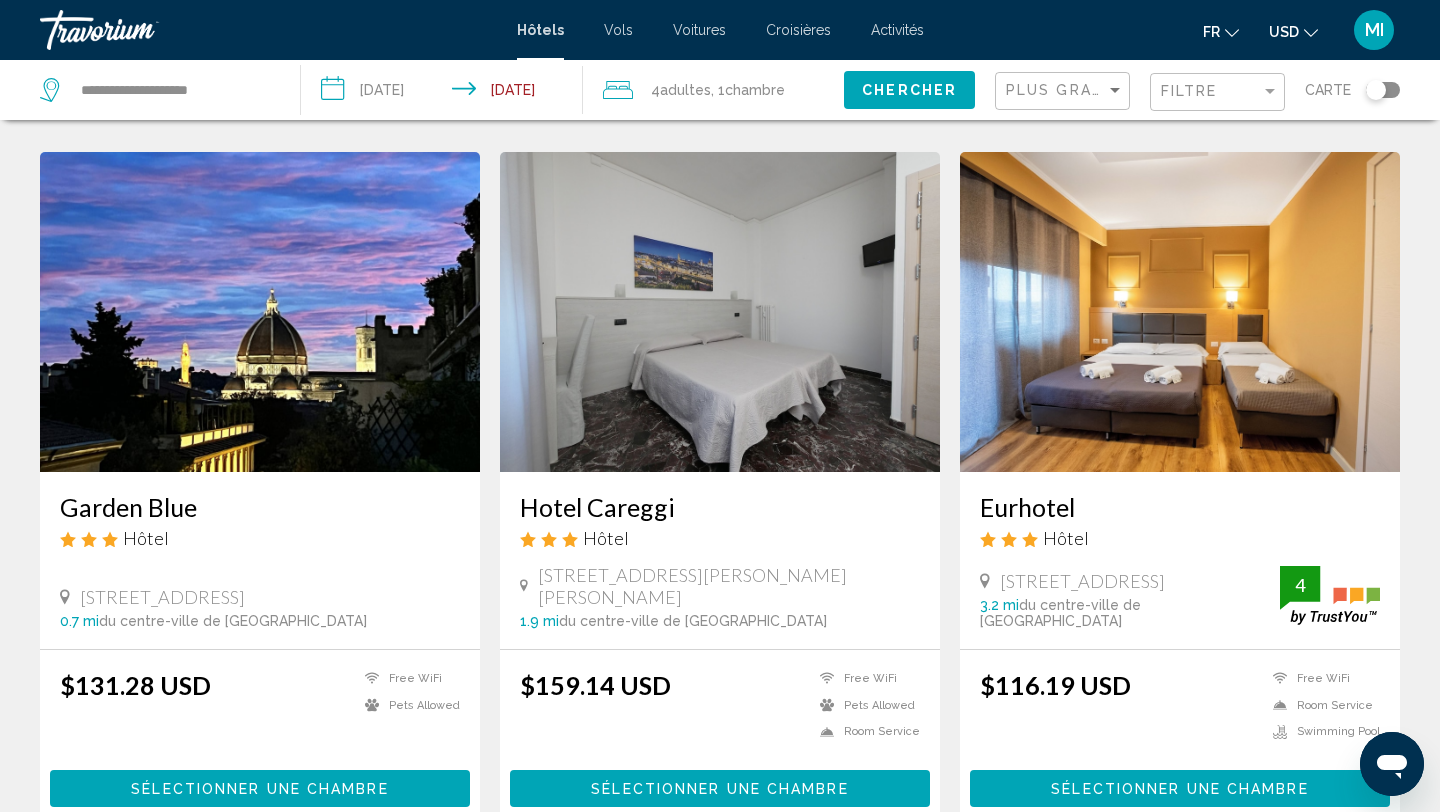 click at bounding box center [260, 312] 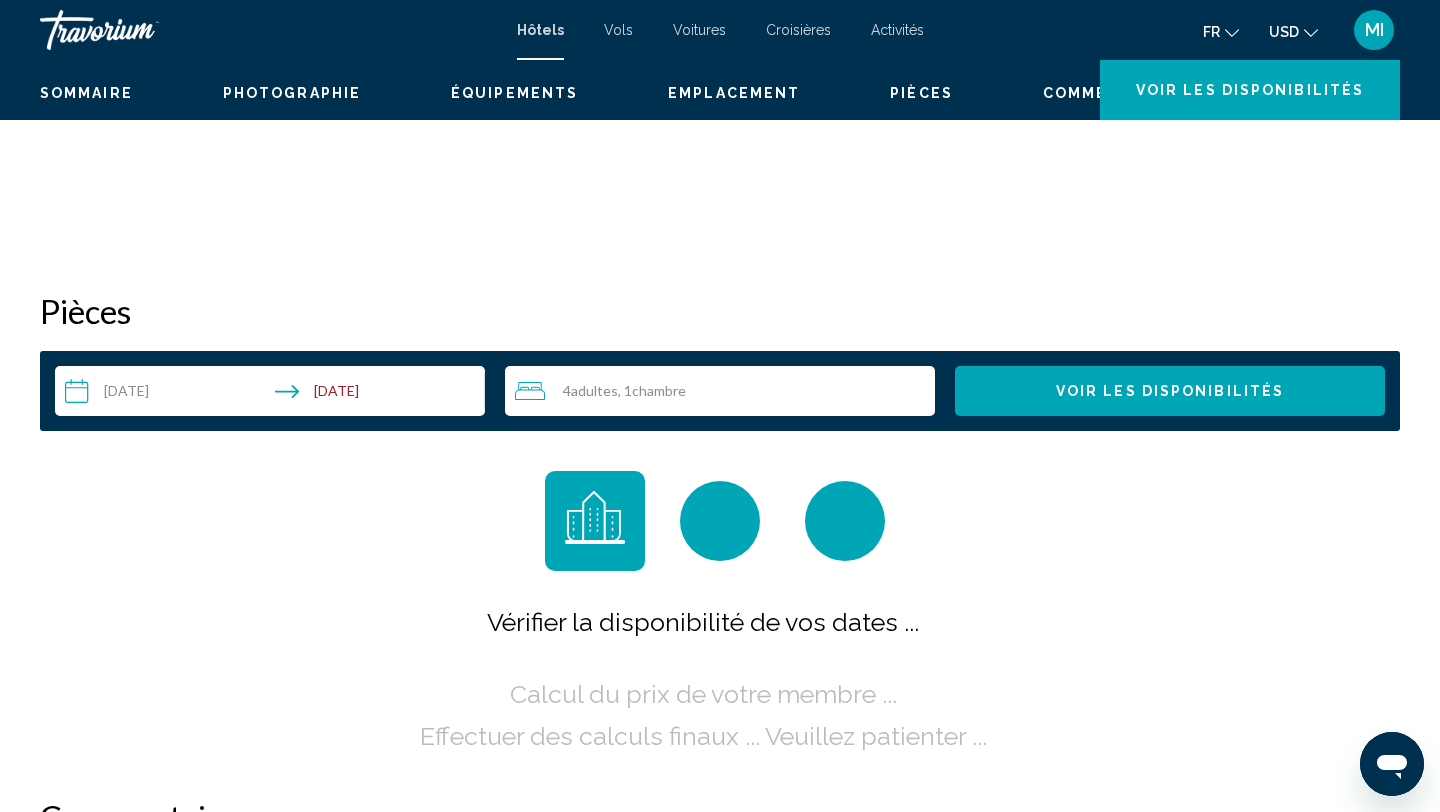 scroll, scrollTop: 0, scrollLeft: 0, axis: both 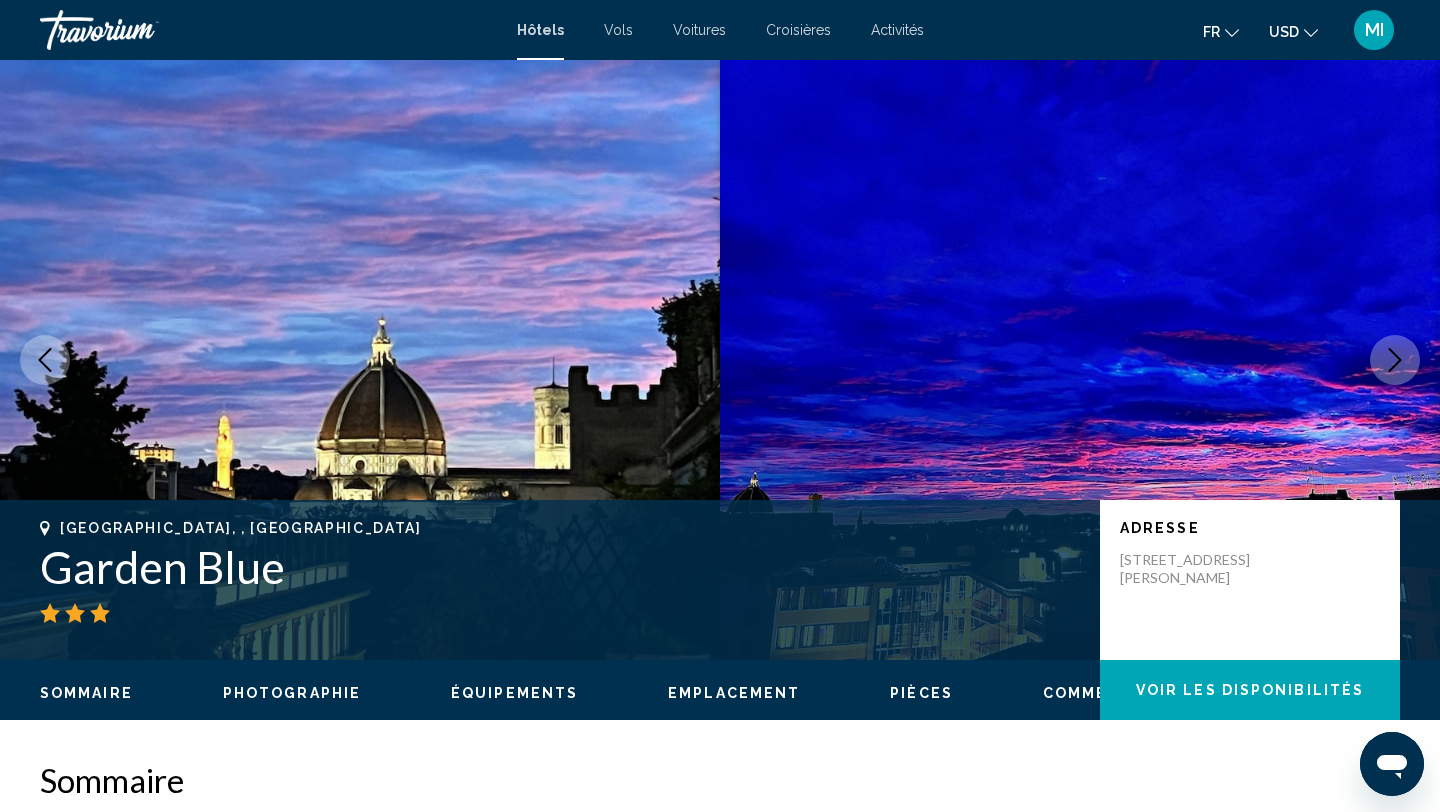 type 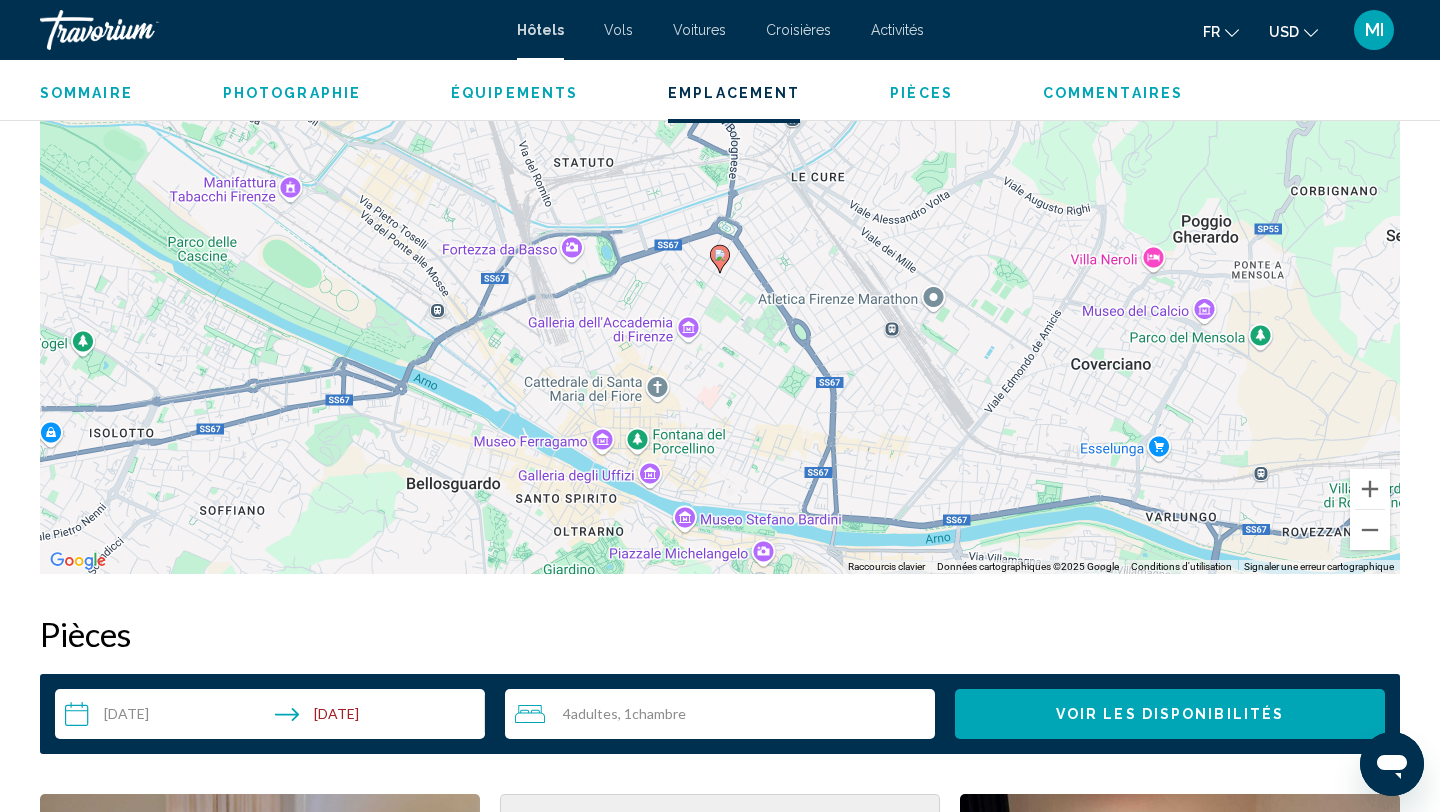 scroll, scrollTop: 2040, scrollLeft: 0, axis: vertical 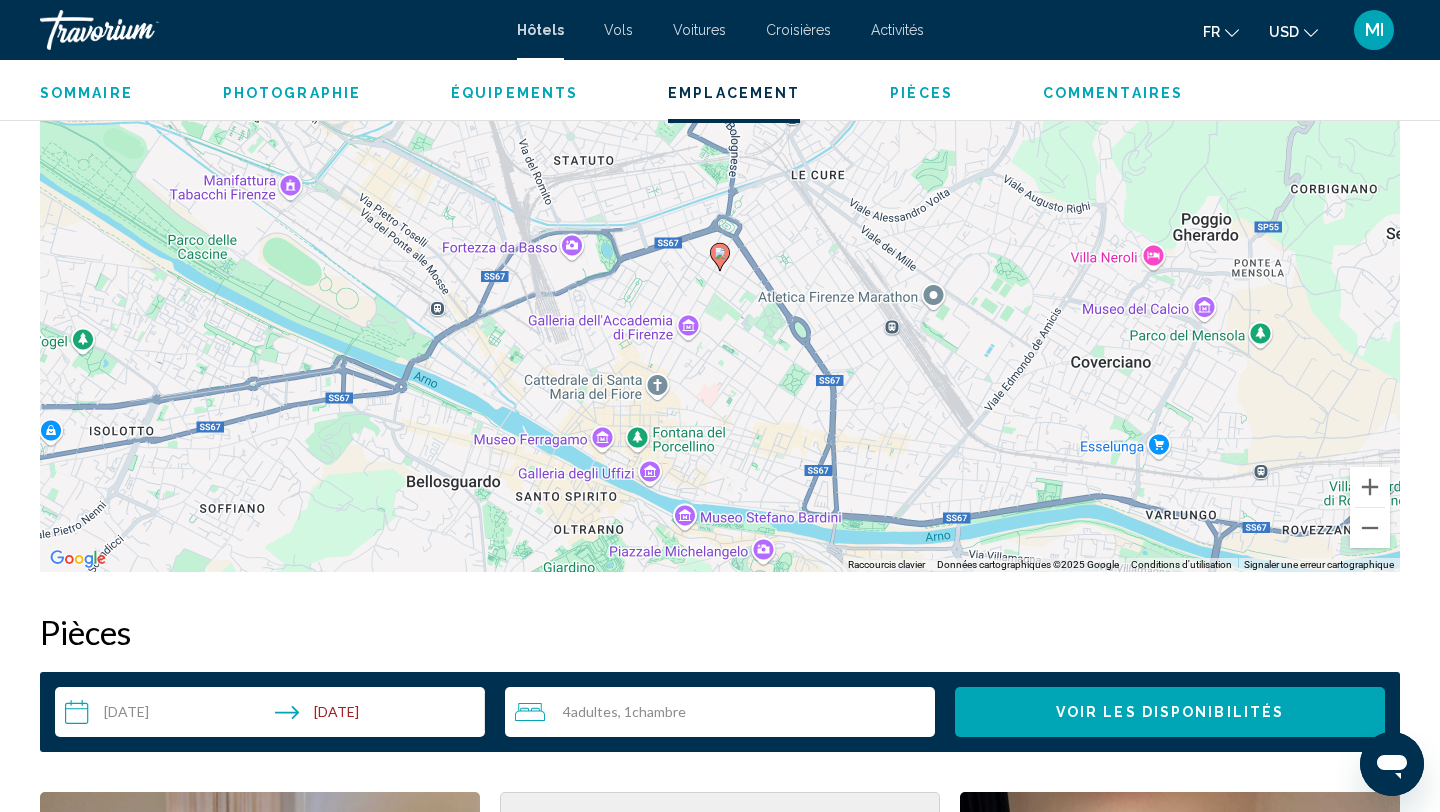 click on "Pour naviguer, appuyez sur les touches fléchées. Pour activer le glissement avec le clavier, appuyez sur Alt+Entrée. Une fois ce mode activé, utilisez les touches fléchées pour déplacer le repère. Pour valider le déplacement, appuyez sur Entrée. Pour annuler, appuyez sur Échap." at bounding box center [720, 272] 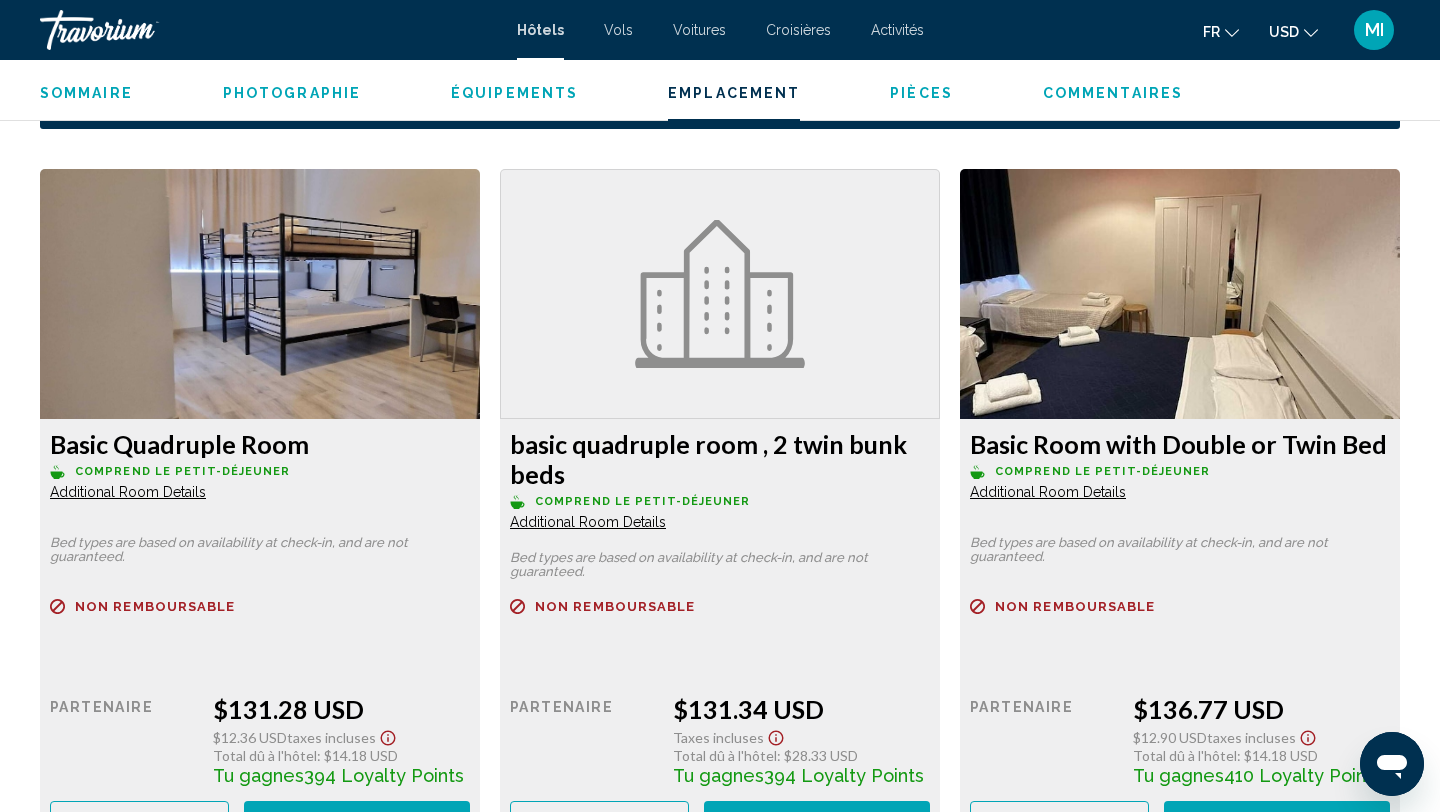 scroll, scrollTop: 2832, scrollLeft: 0, axis: vertical 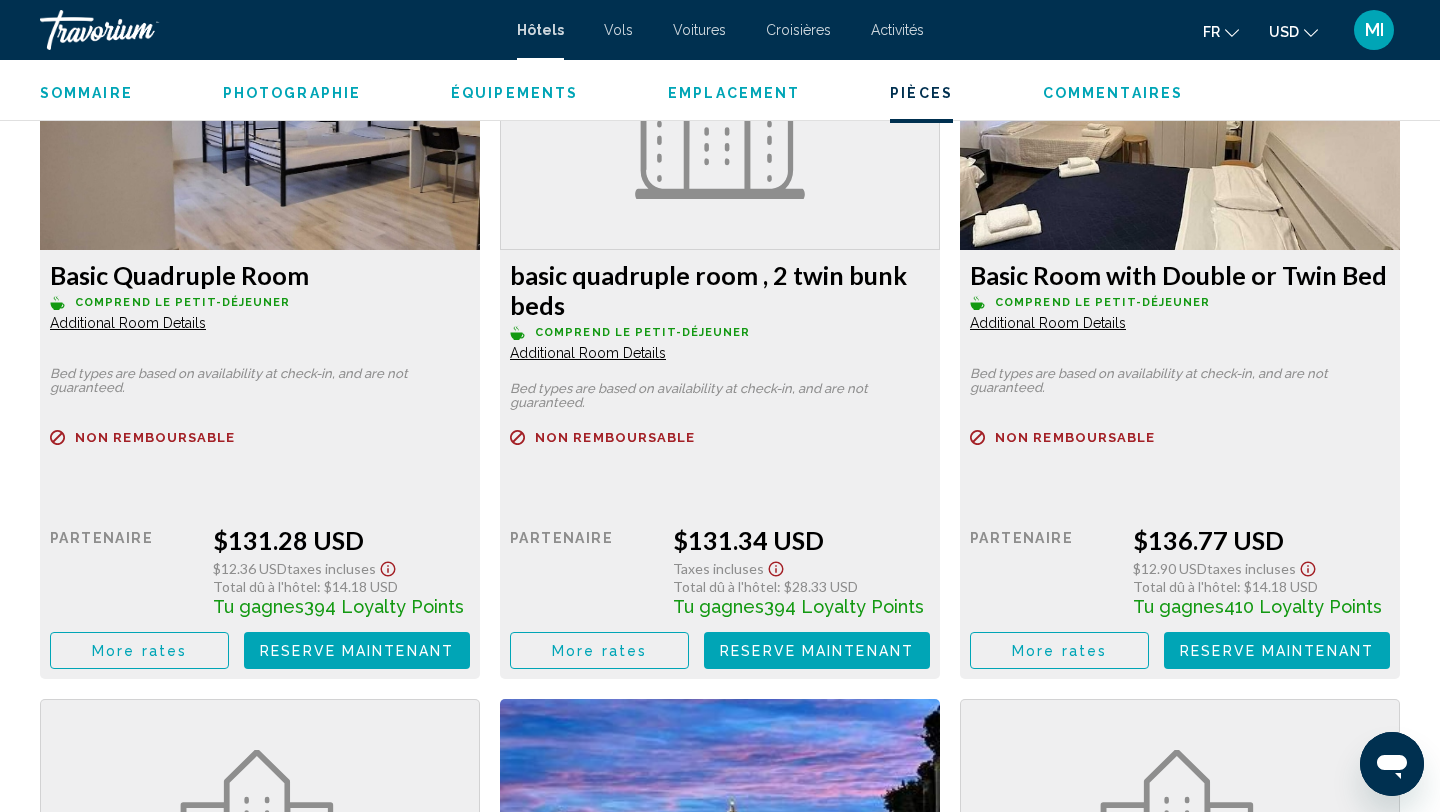 click on "Sommaire Catégorie Hotel Adresse Via Venezia 18B, Florence  50121, Italy La description Amenities Profitez de la vue qui vous est offerte depuis un jardin et des nombreux équipements et services qui caractérisent l'hébergement, notamment l'accès Wi-Fi à Internet gratuit. Dining Un petit déjeuner buffet gratuit est servi tous les jours de 07 h 00 à 10 h 00. Business Amenities Les équipements et services proposés incluent une réception ouverte 24 h/24, une consigne à bagages et un ascenseur. Rooms Les 59 chambres climatisées de l'hébergement vous invitent à la détente. L'accès Wi-Fi à Internet gratuit vous permet de rester en contact avec le reste du monde. Les salles de bain comprennent une douche, un bidet et des chaussons. Attractions Les distances sont affichées au dixième de kilomètre près Centre historique - Centre-ville - 0,1 km Jardin des simples de Florence - 0,2 km Université de Florence - 0,4 km Palazzo Capponi - 0,4 km Couvent et musée de San Marco - 0,4 km Location" at bounding box center (720, 59) 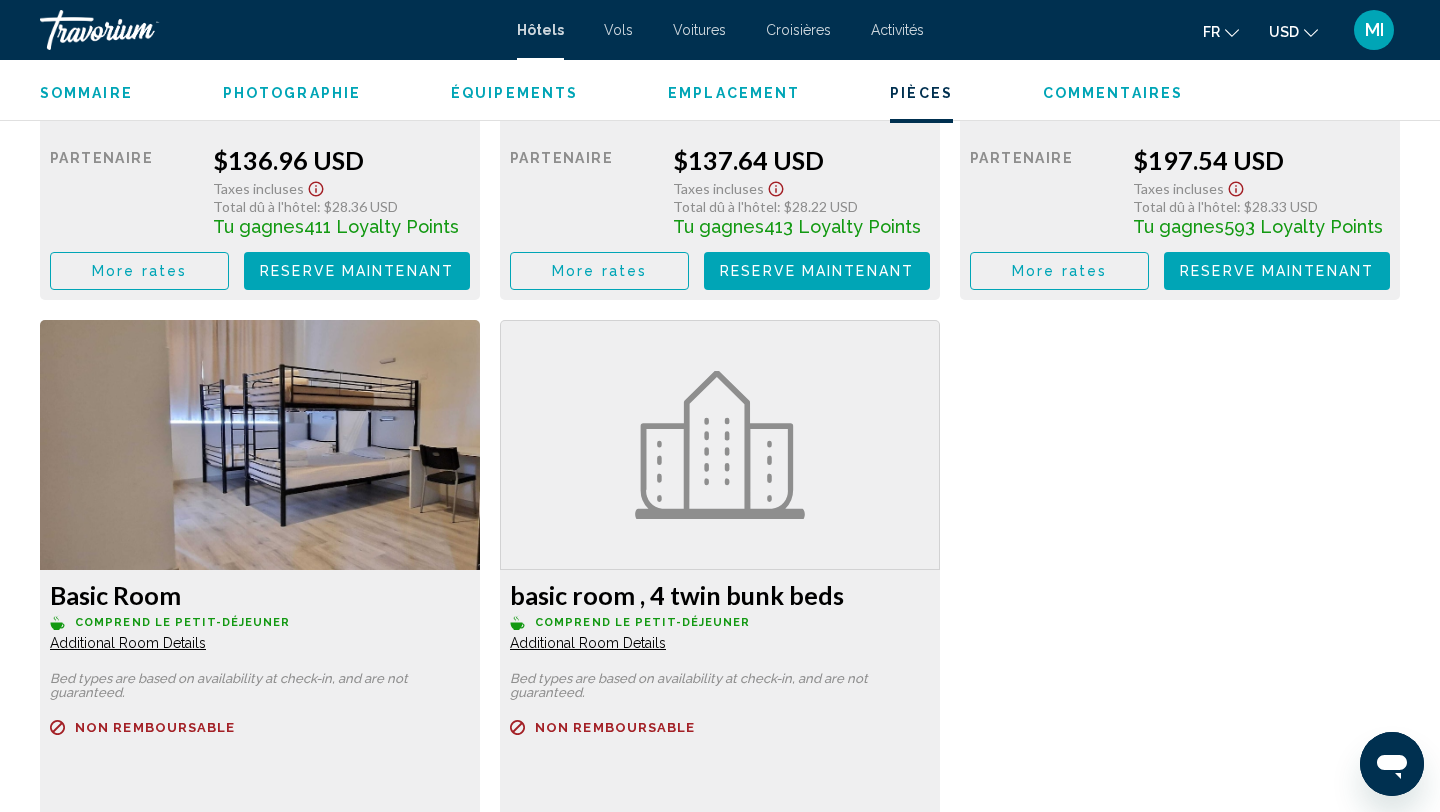 scroll, scrollTop: 3912, scrollLeft: 0, axis: vertical 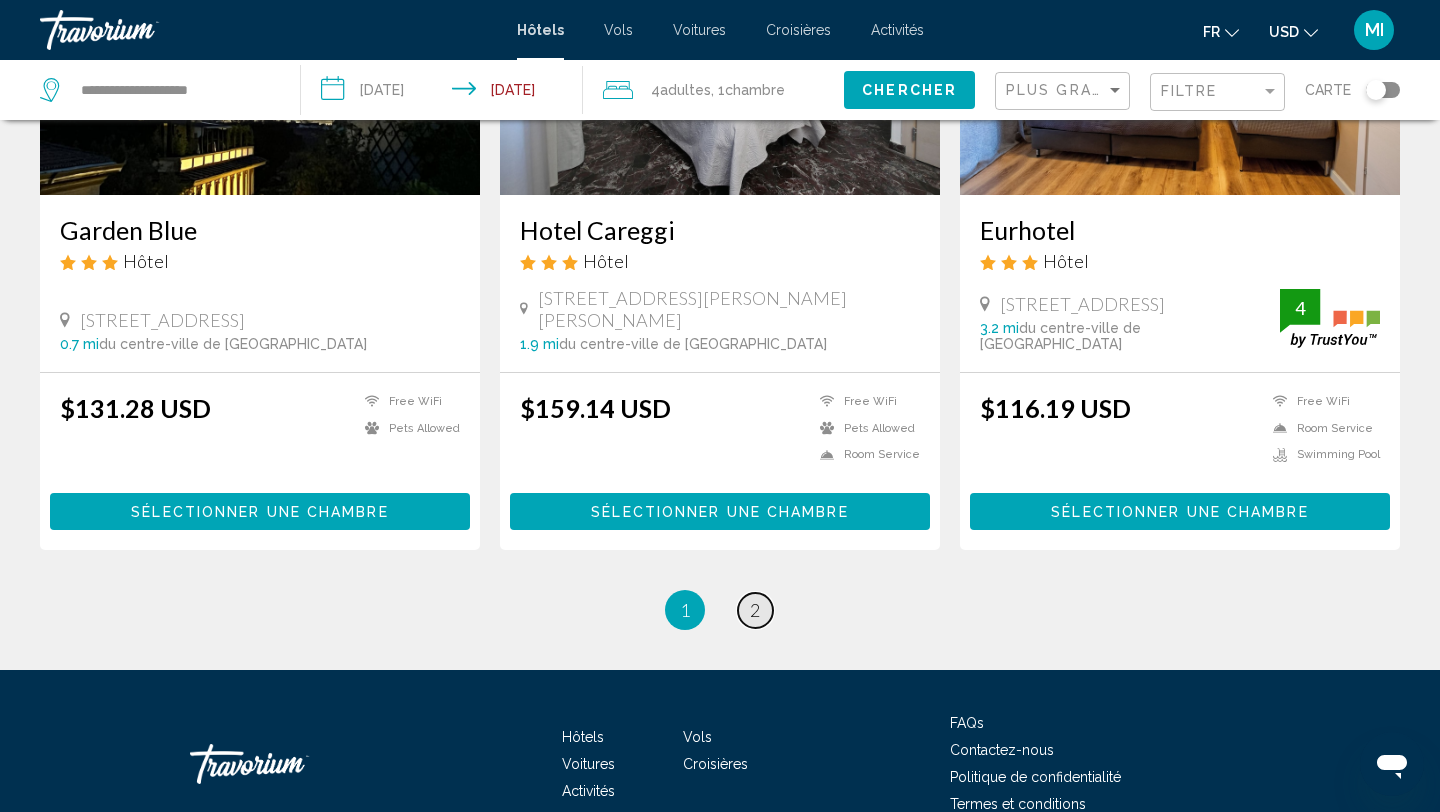 click on "page  2" at bounding box center (755, 610) 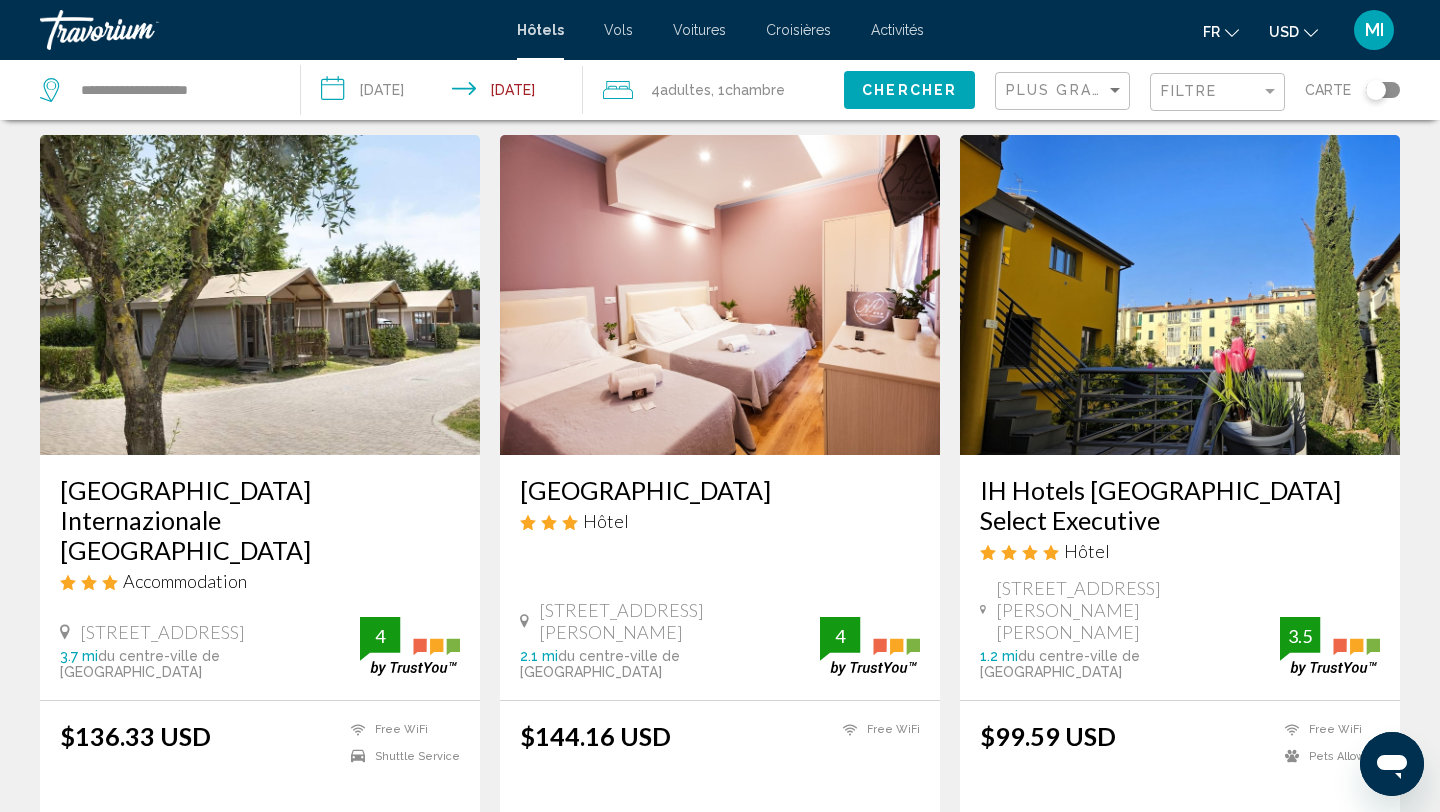 scroll, scrollTop: 800, scrollLeft: 0, axis: vertical 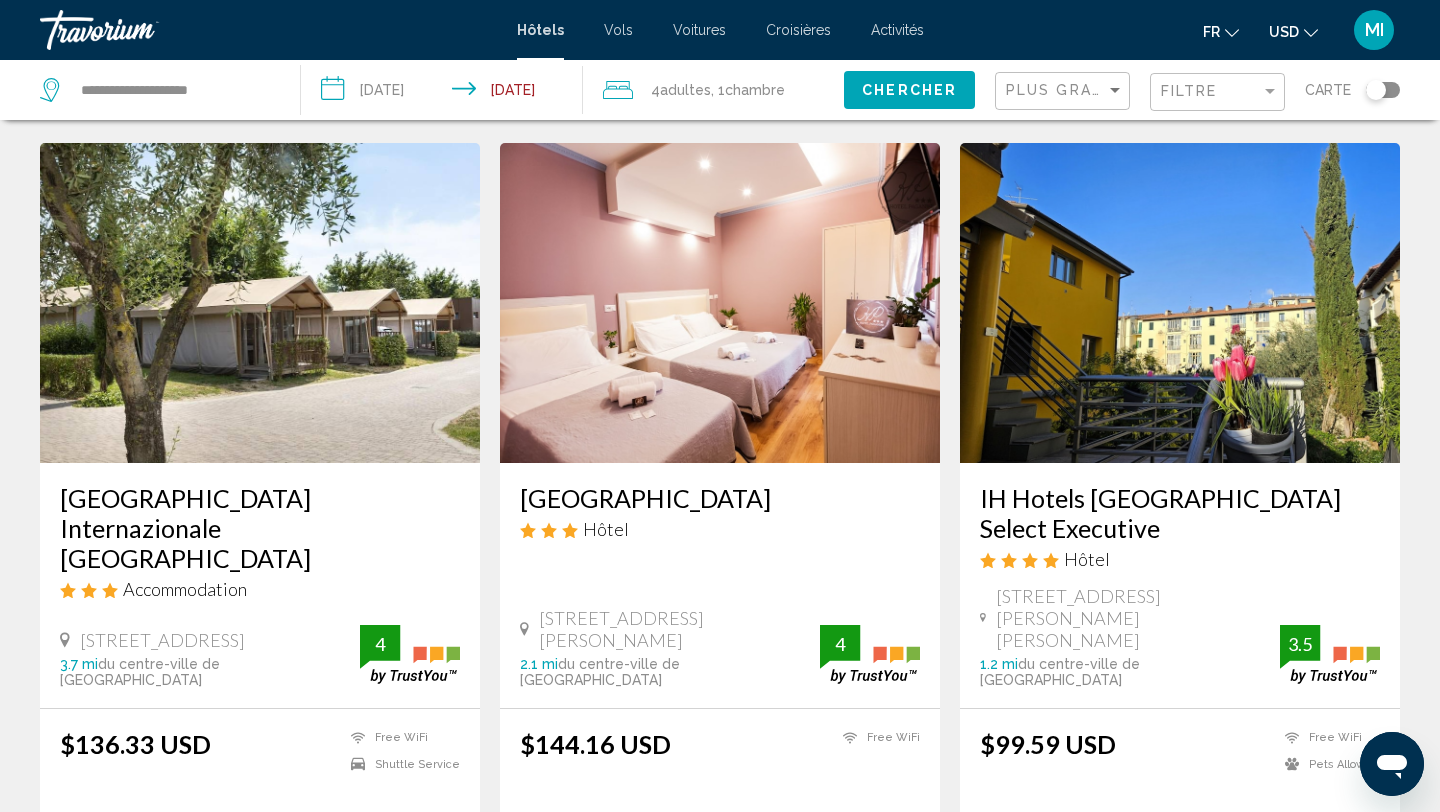 click at bounding box center (1180, 303) 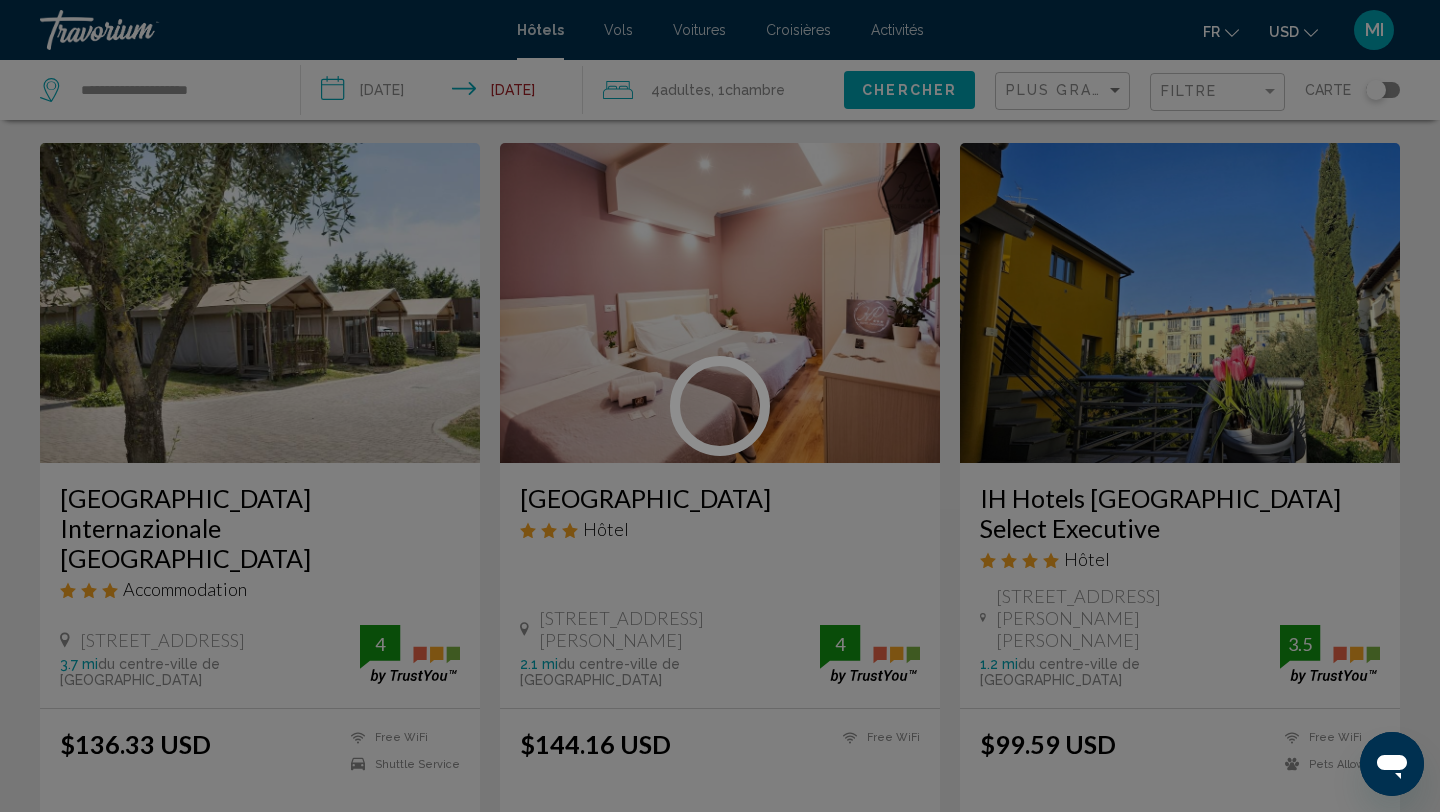 scroll, scrollTop: 0, scrollLeft: 0, axis: both 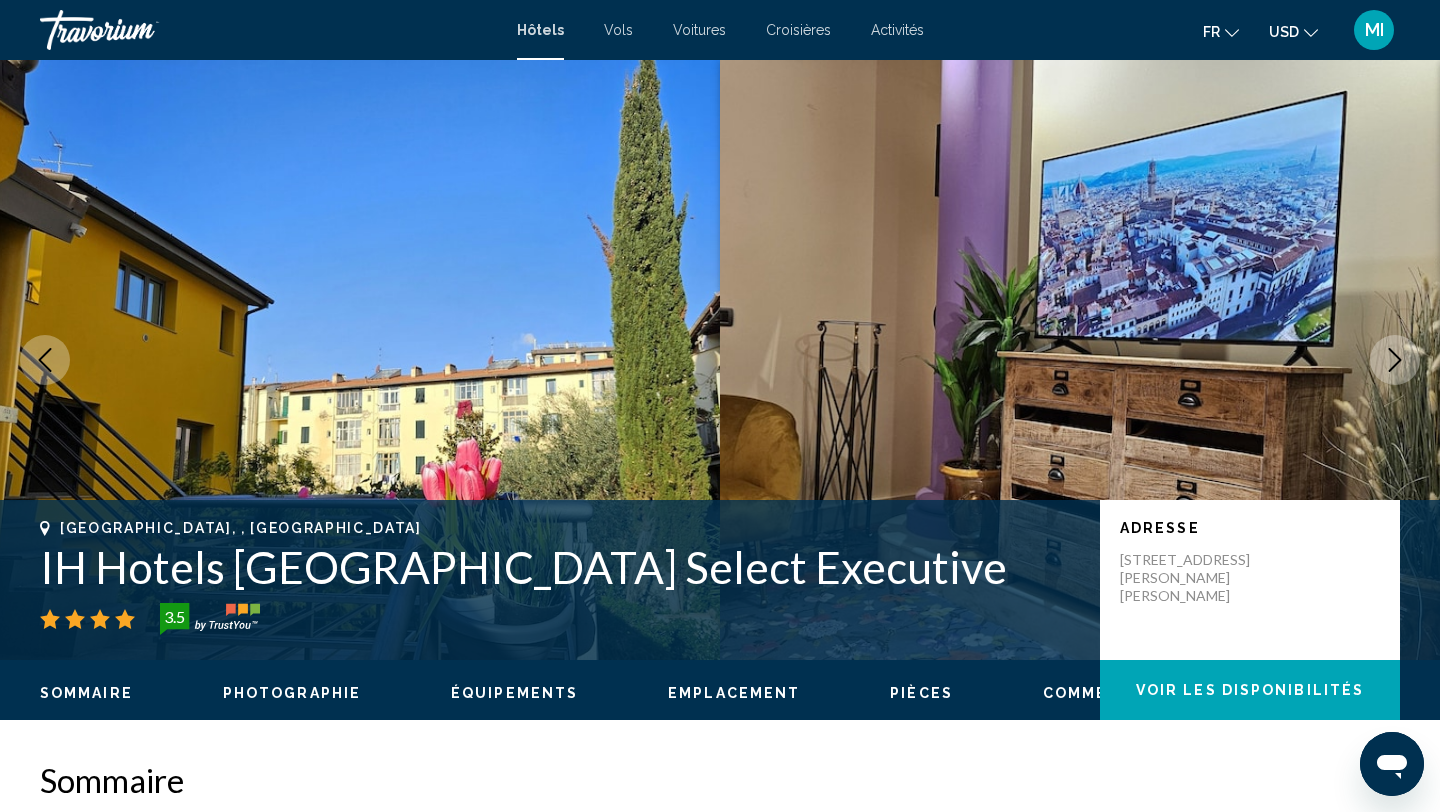 type 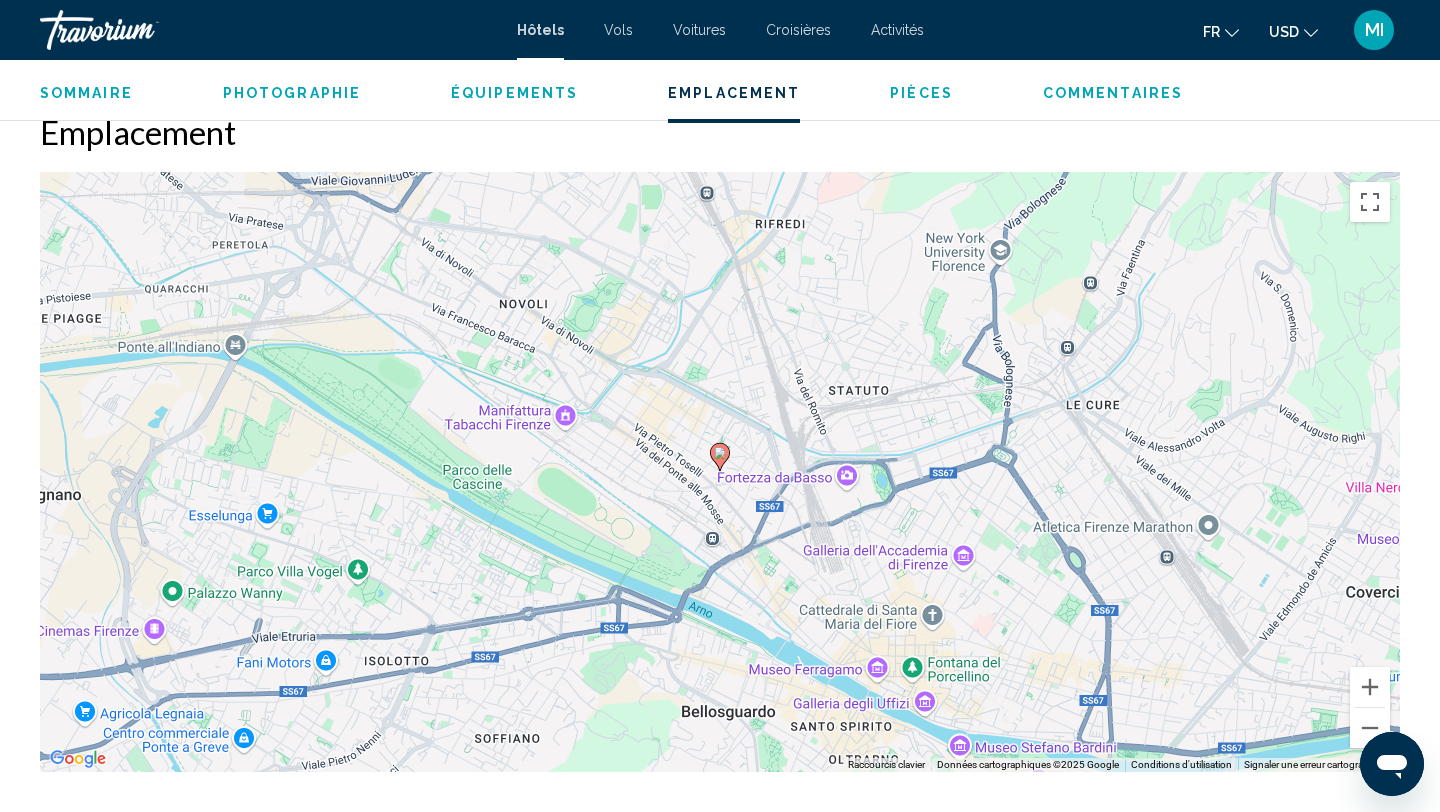 scroll, scrollTop: 1880, scrollLeft: 0, axis: vertical 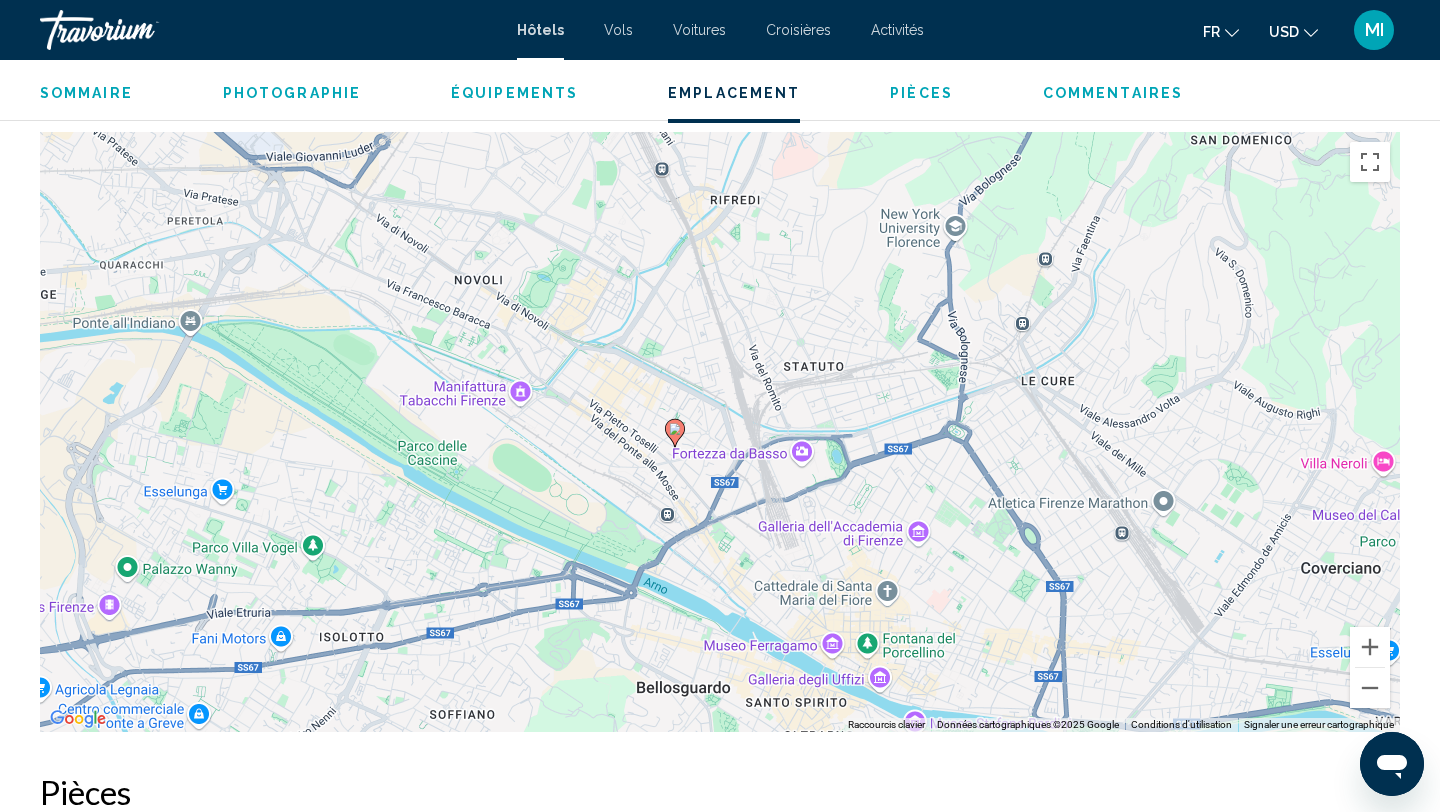 drag, startPoint x: 825, startPoint y: 364, endPoint x: 781, endPoint y: 379, distance: 46.486557 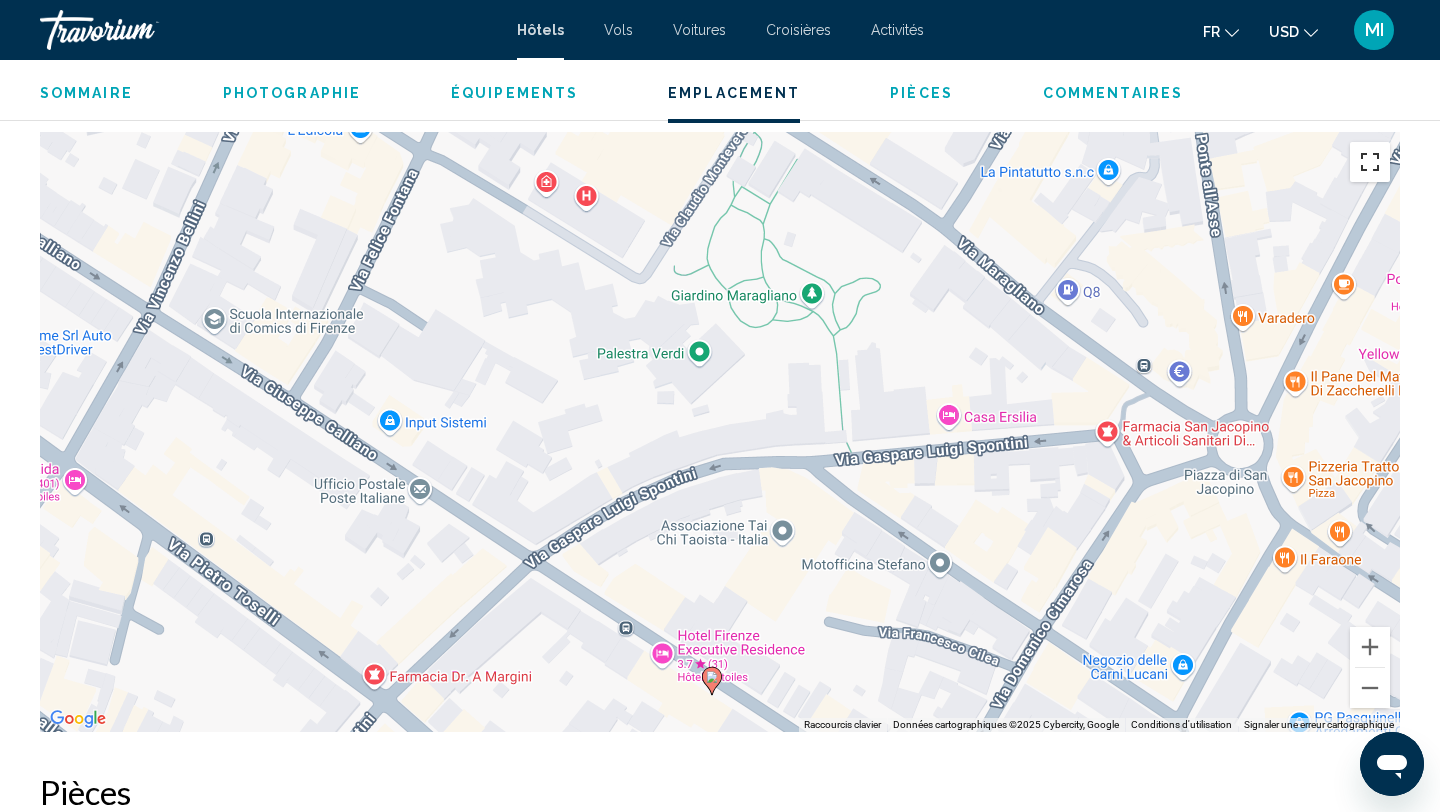 click at bounding box center [1370, 162] 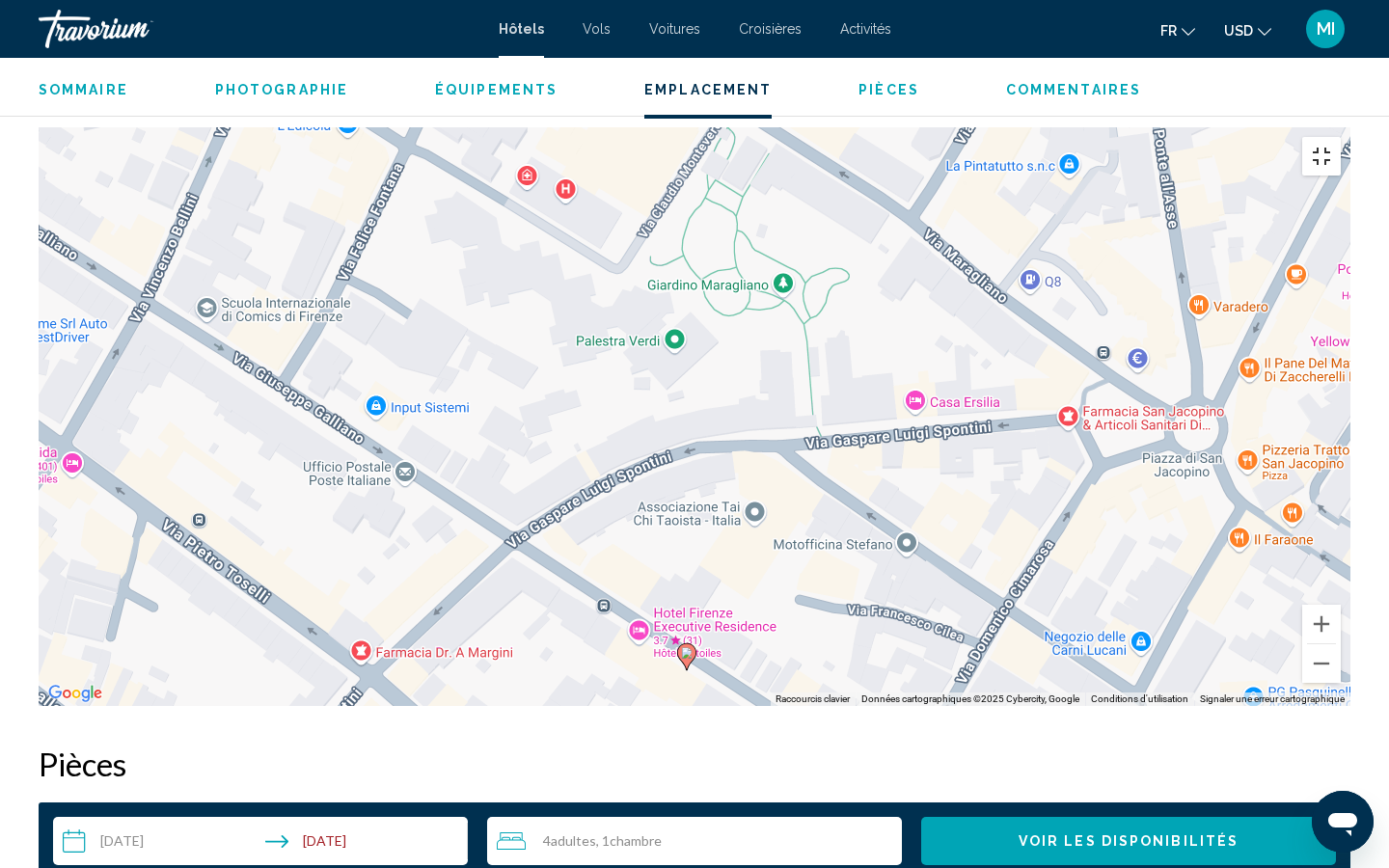 click at bounding box center (1321, 156) 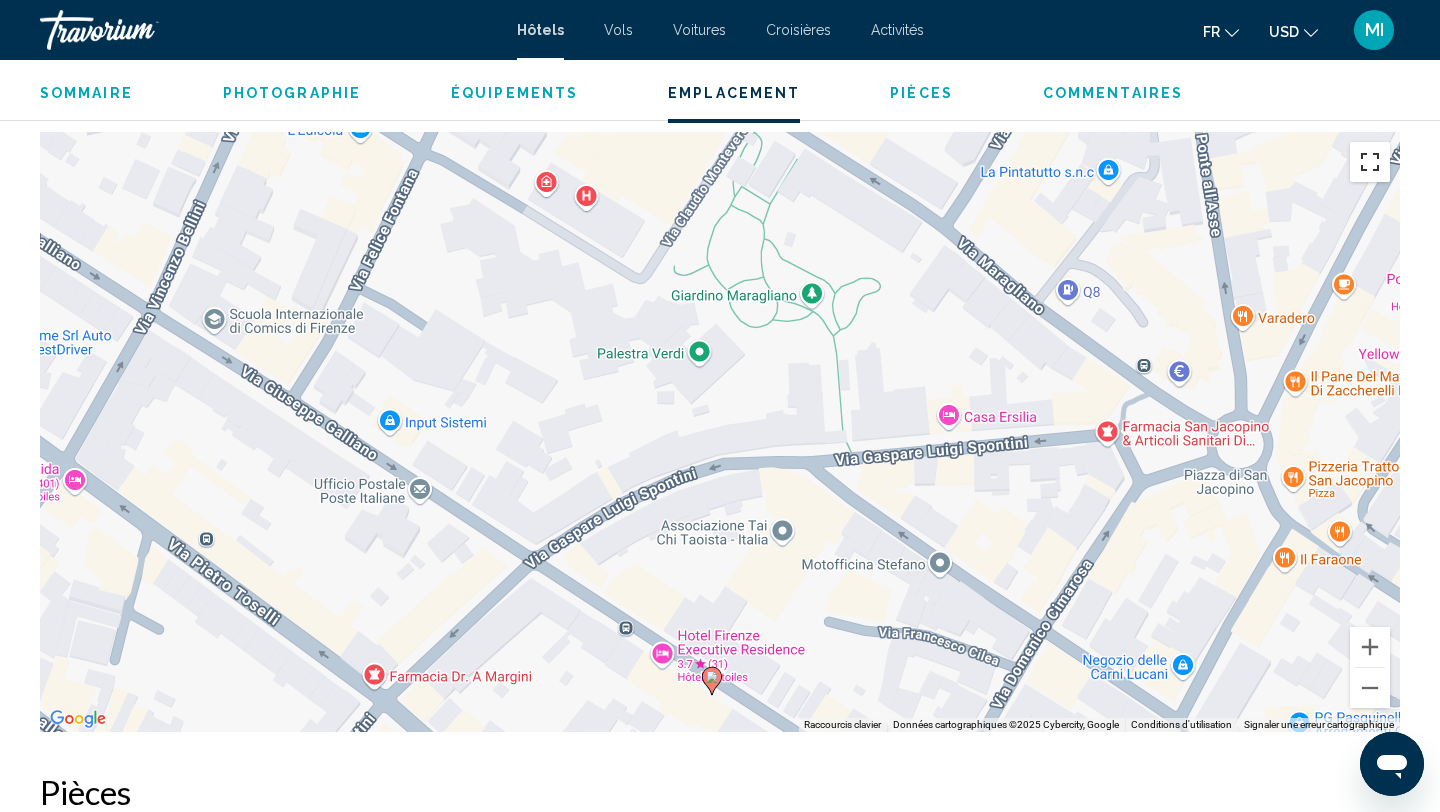 type 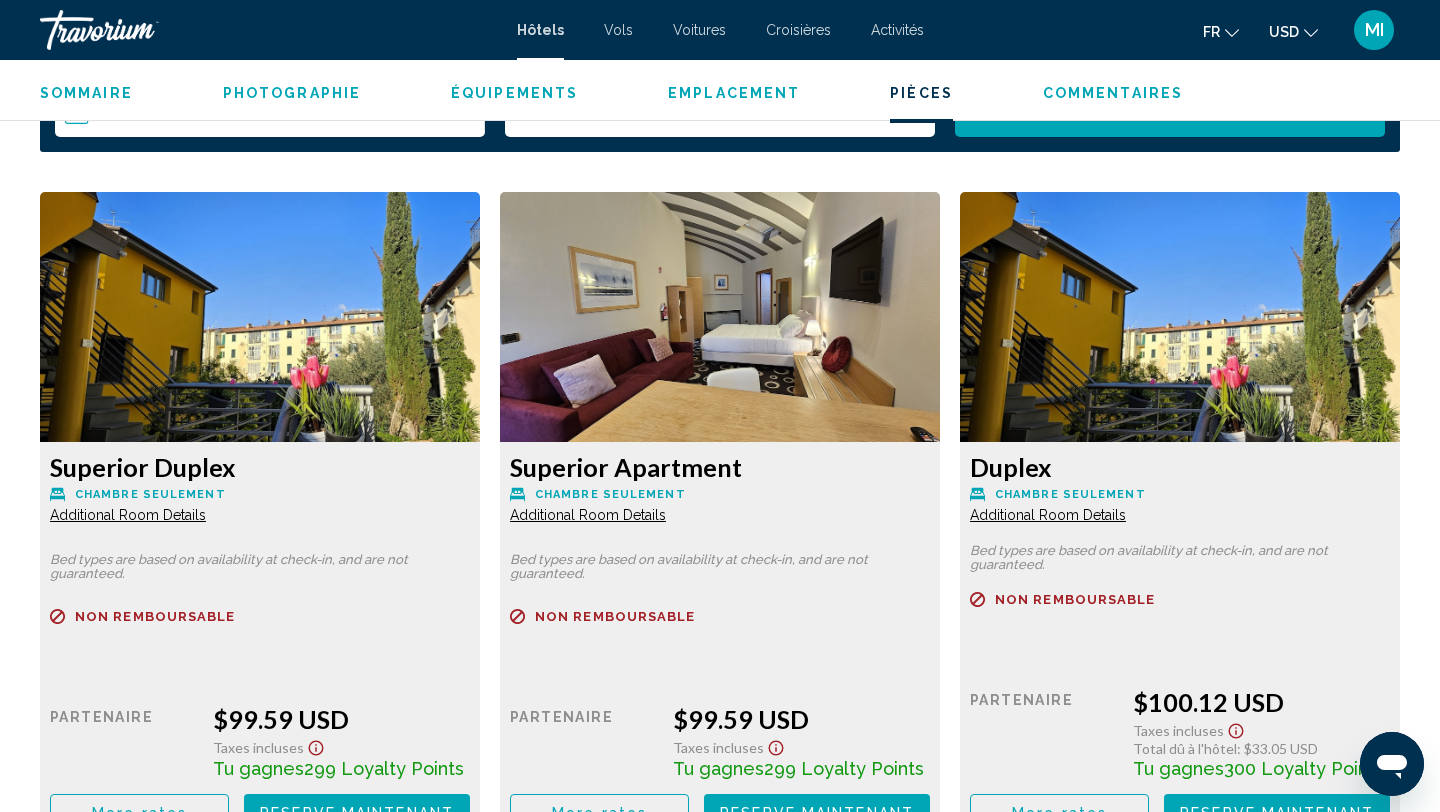scroll, scrollTop: 2680, scrollLeft: 0, axis: vertical 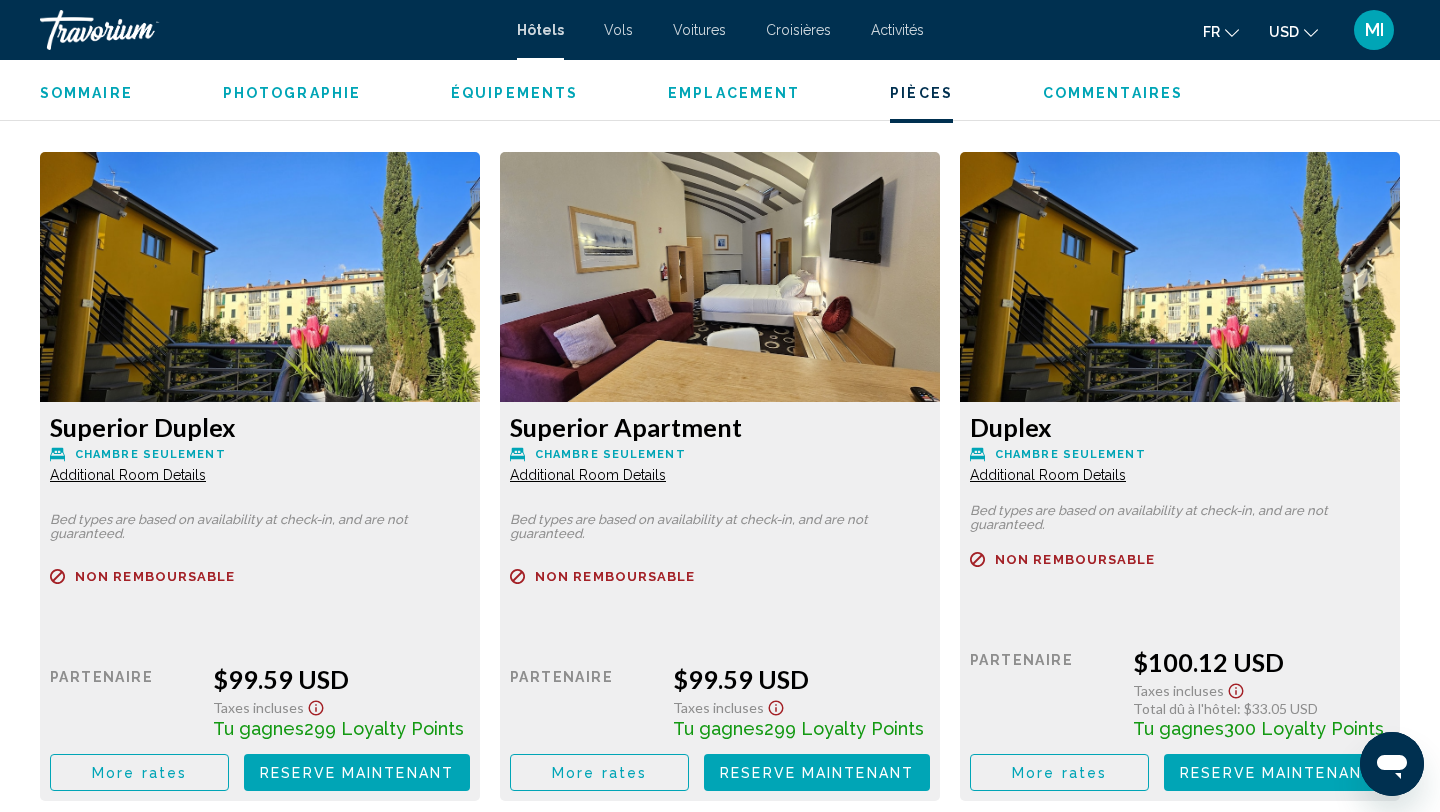 click on "Additional Room Details" at bounding box center [128, 475] 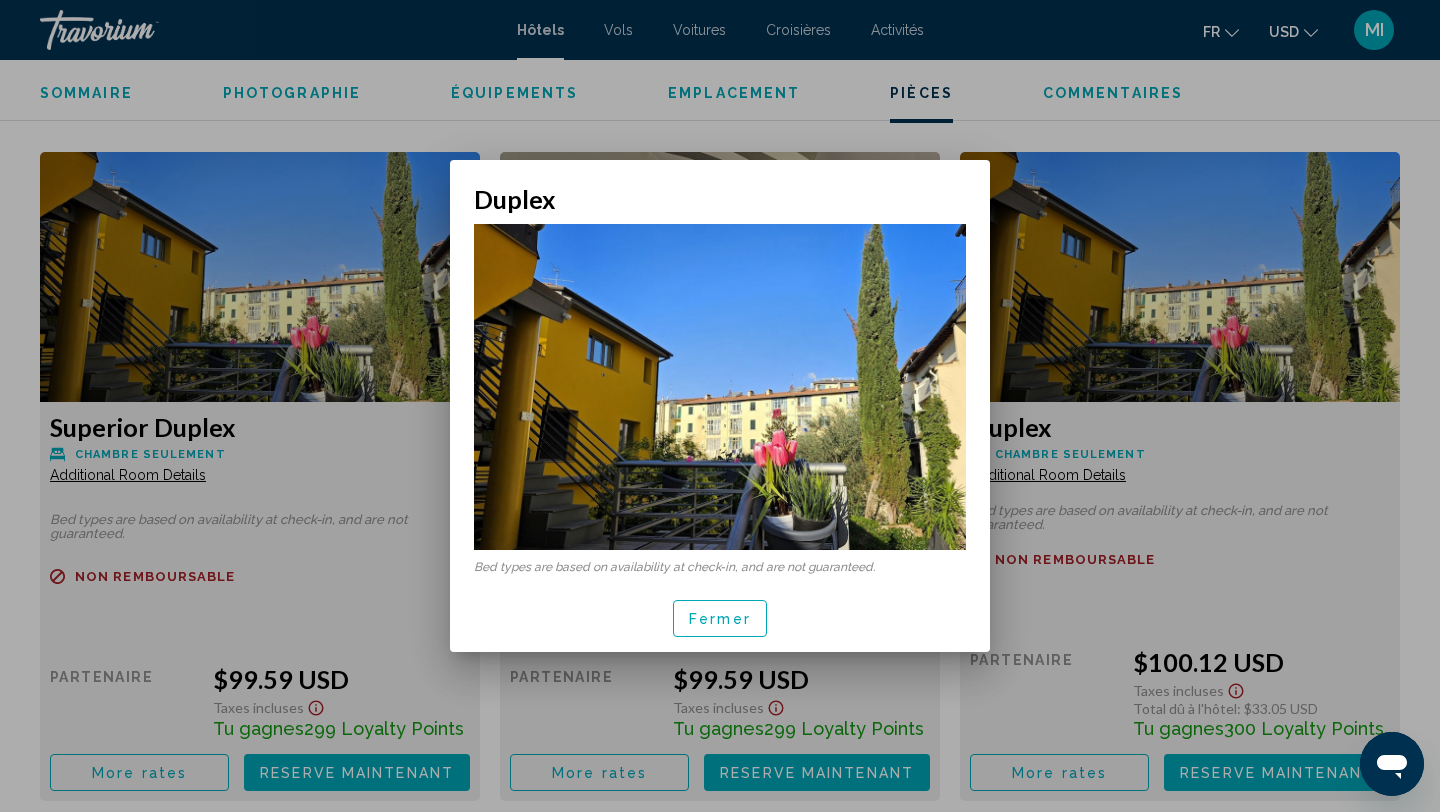 click at bounding box center (720, 406) 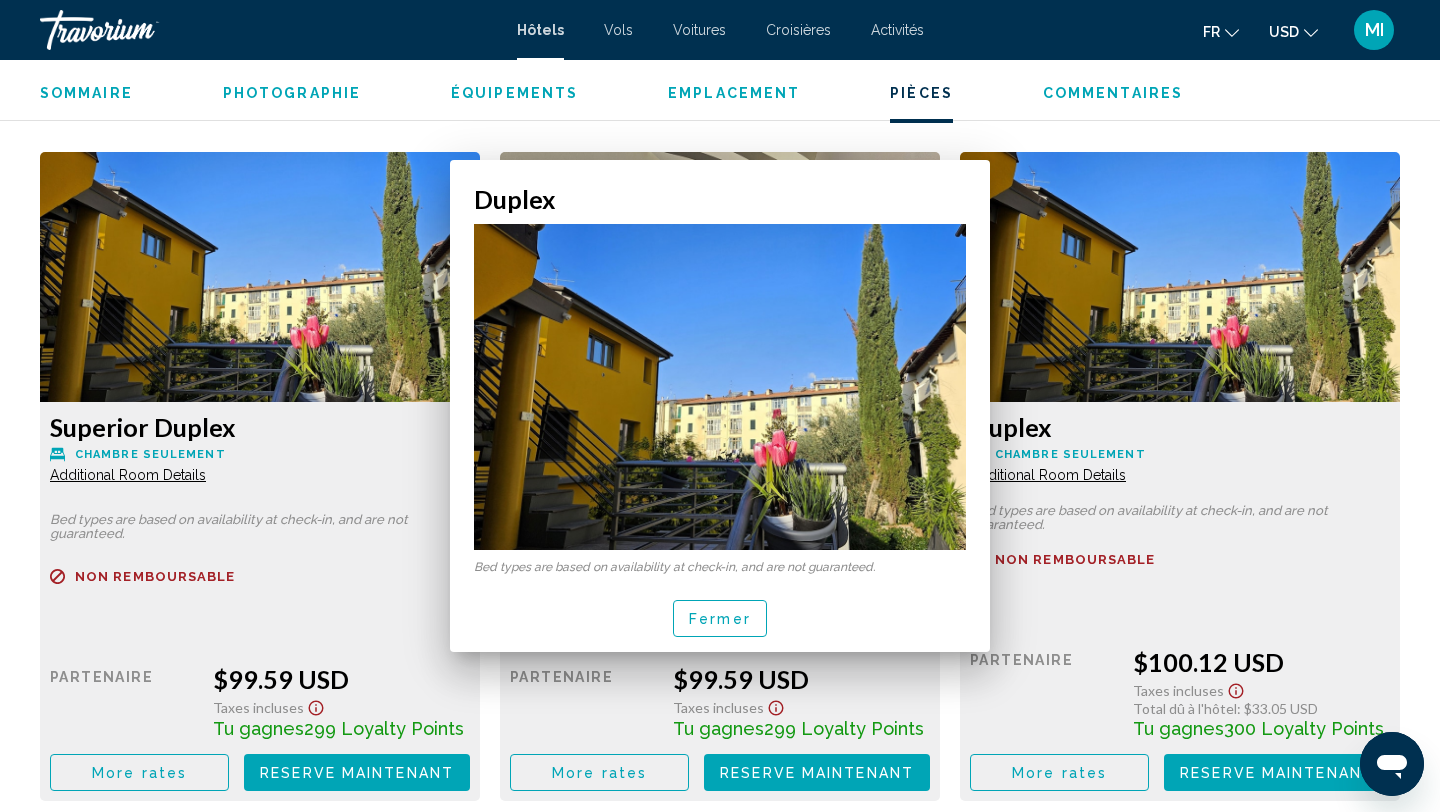 scroll, scrollTop: 2680, scrollLeft: 0, axis: vertical 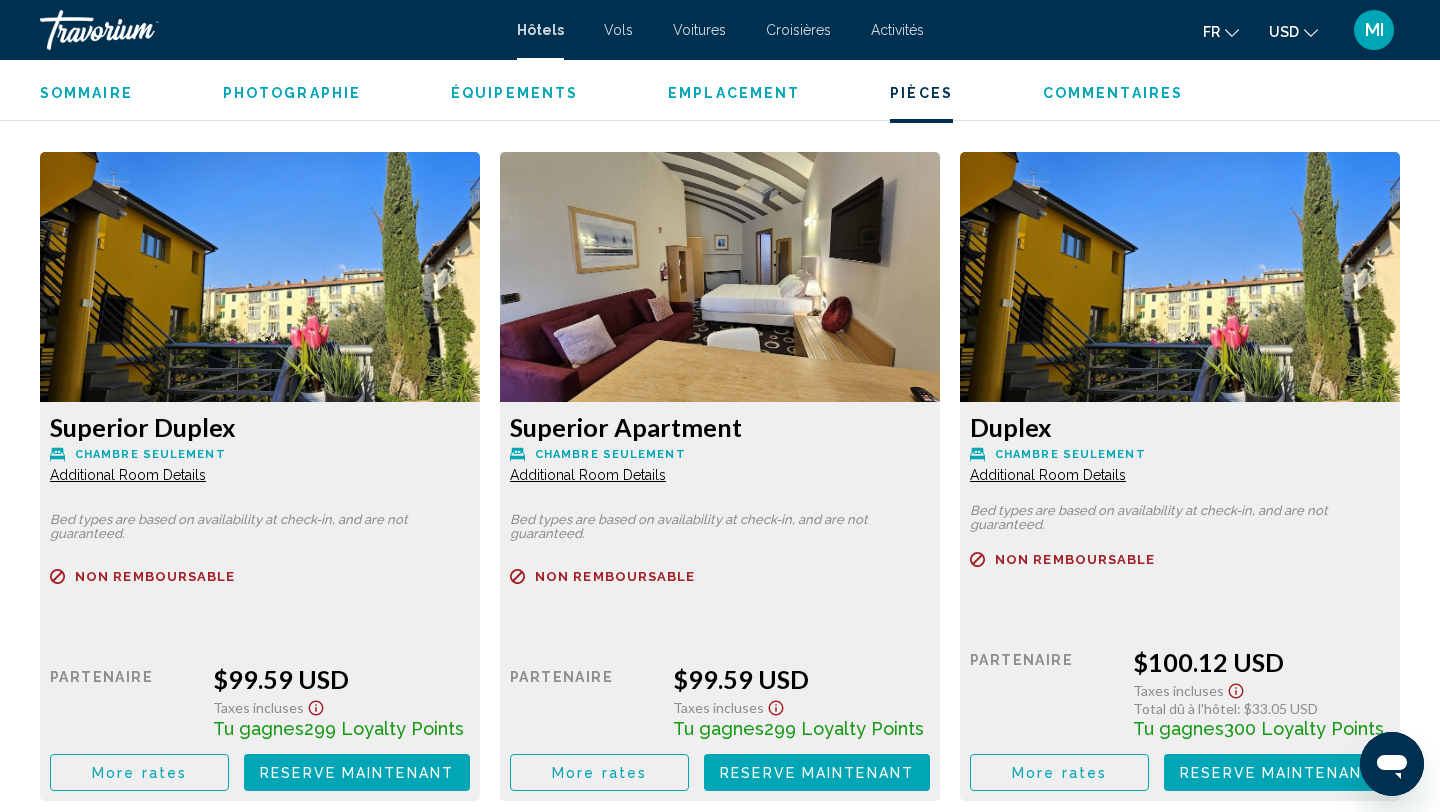 click on "Reserve maintenant Plus disponible" at bounding box center (357, 772) 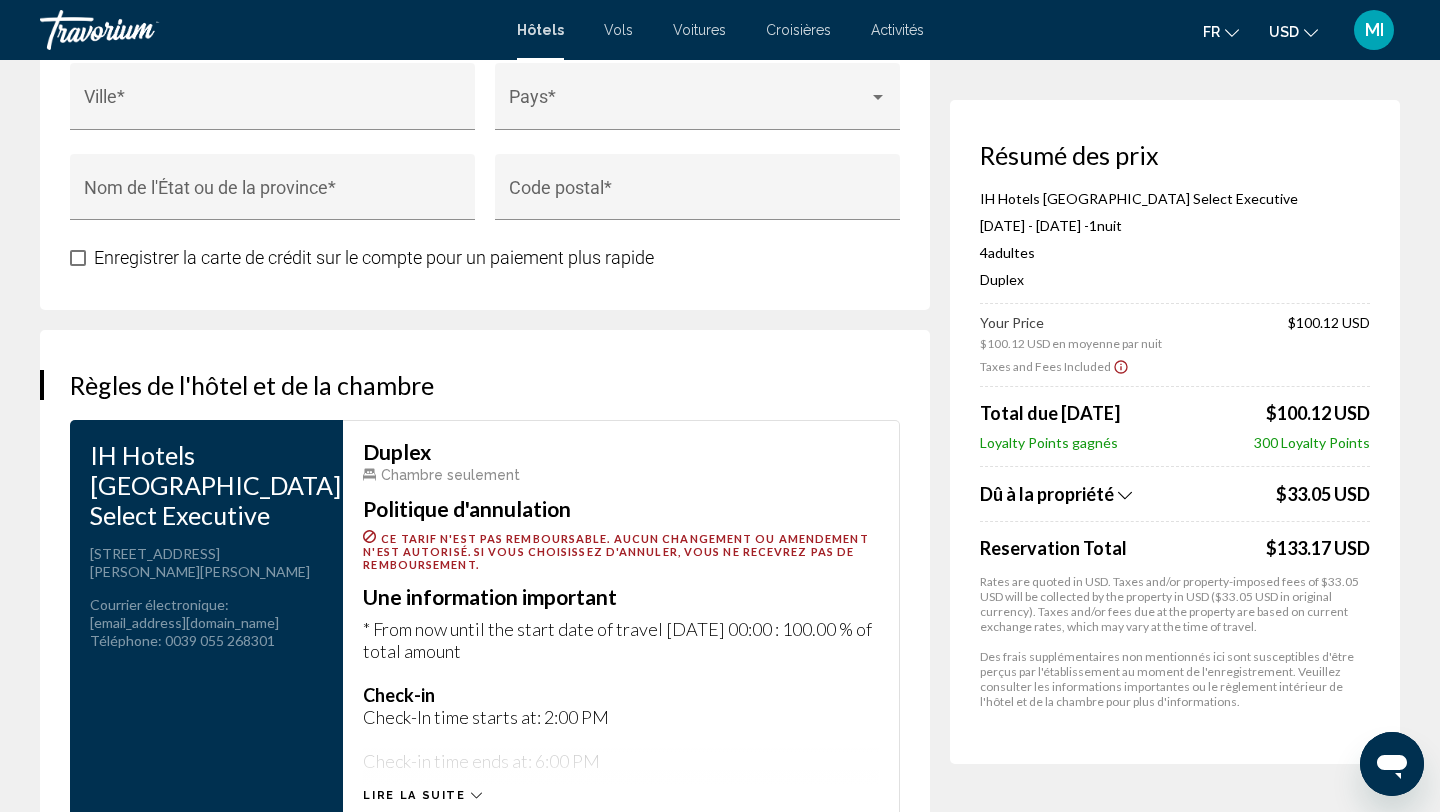 scroll, scrollTop: 2400, scrollLeft: 0, axis: vertical 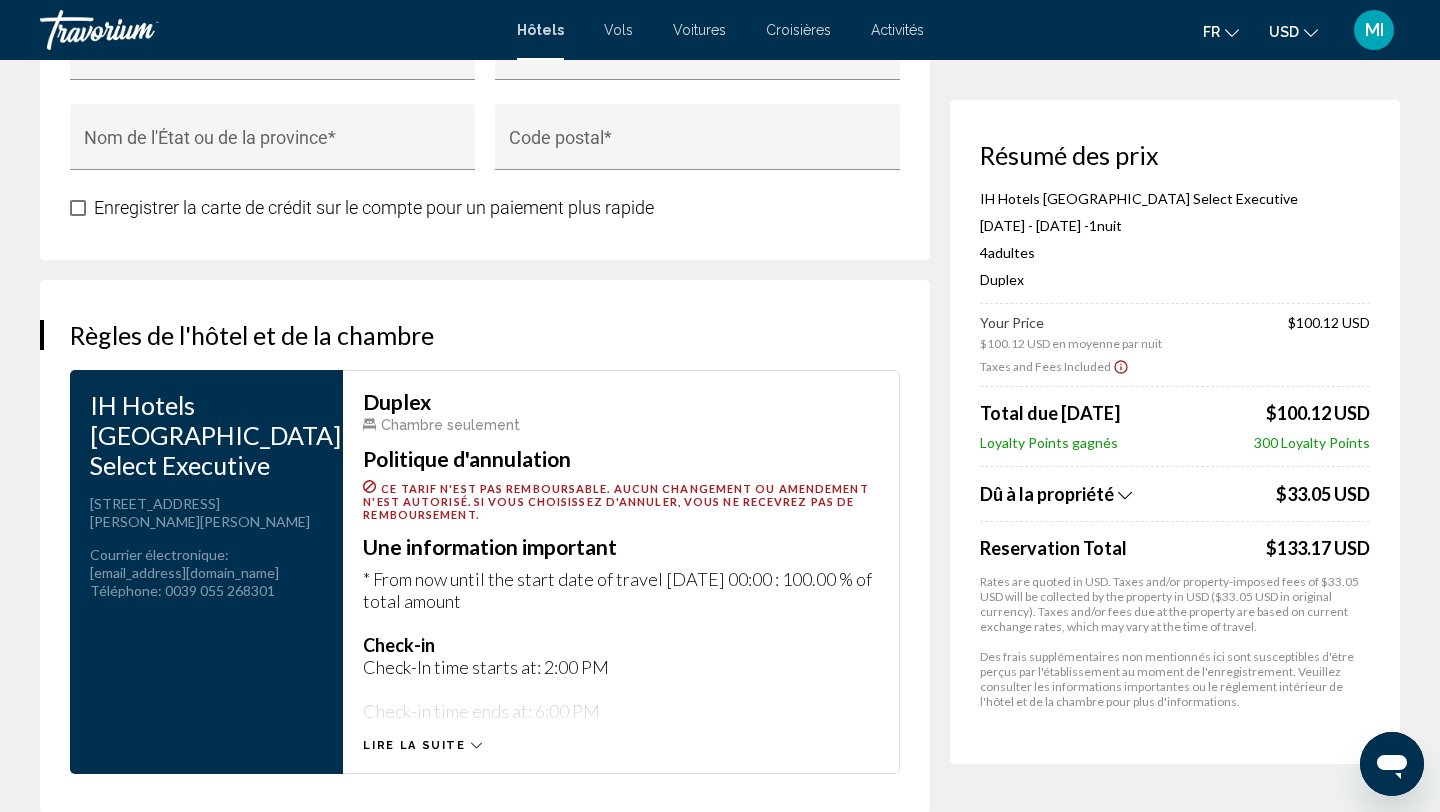 click on "Lire la suite" at bounding box center (414, 745) 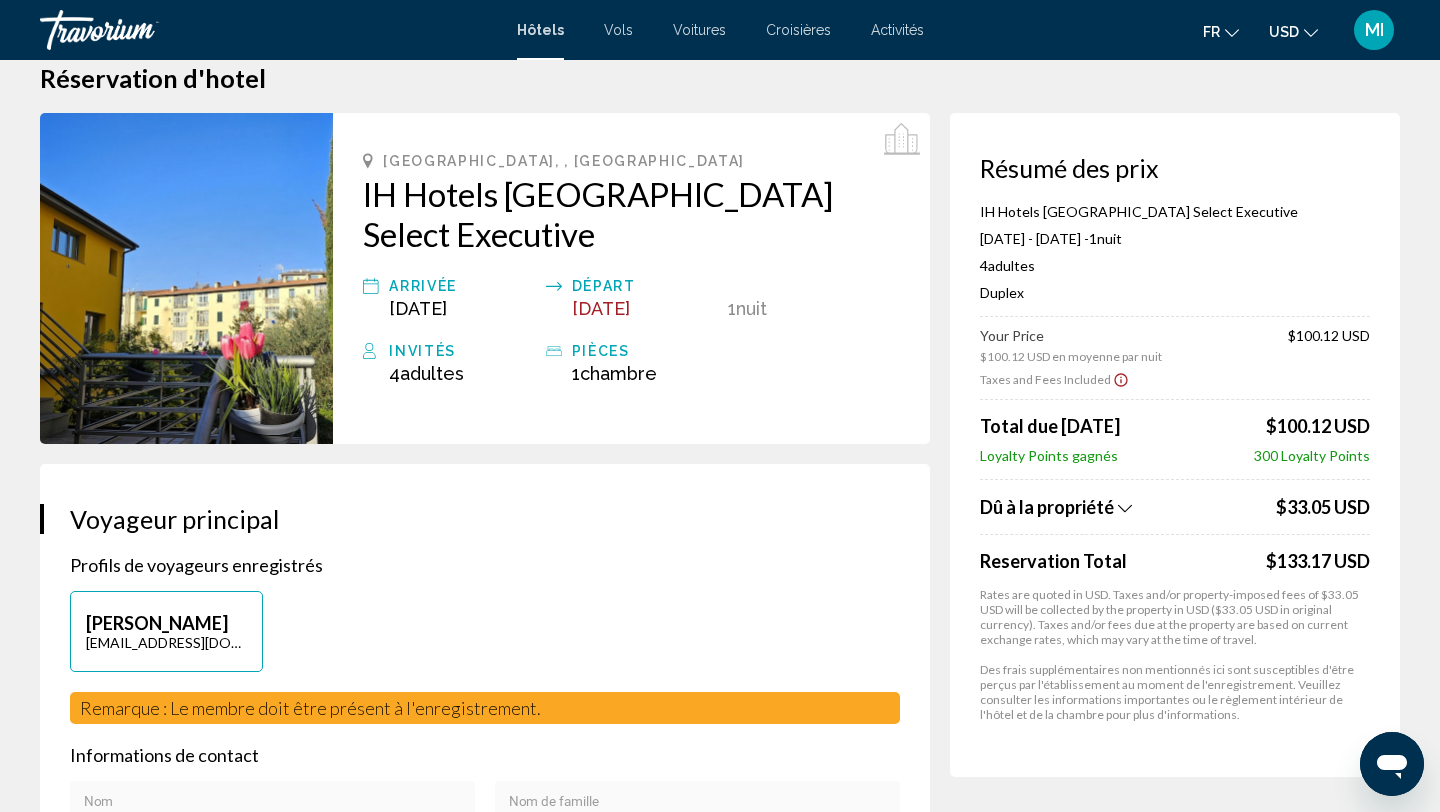 scroll, scrollTop: 0, scrollLeft: 0, axis: both 